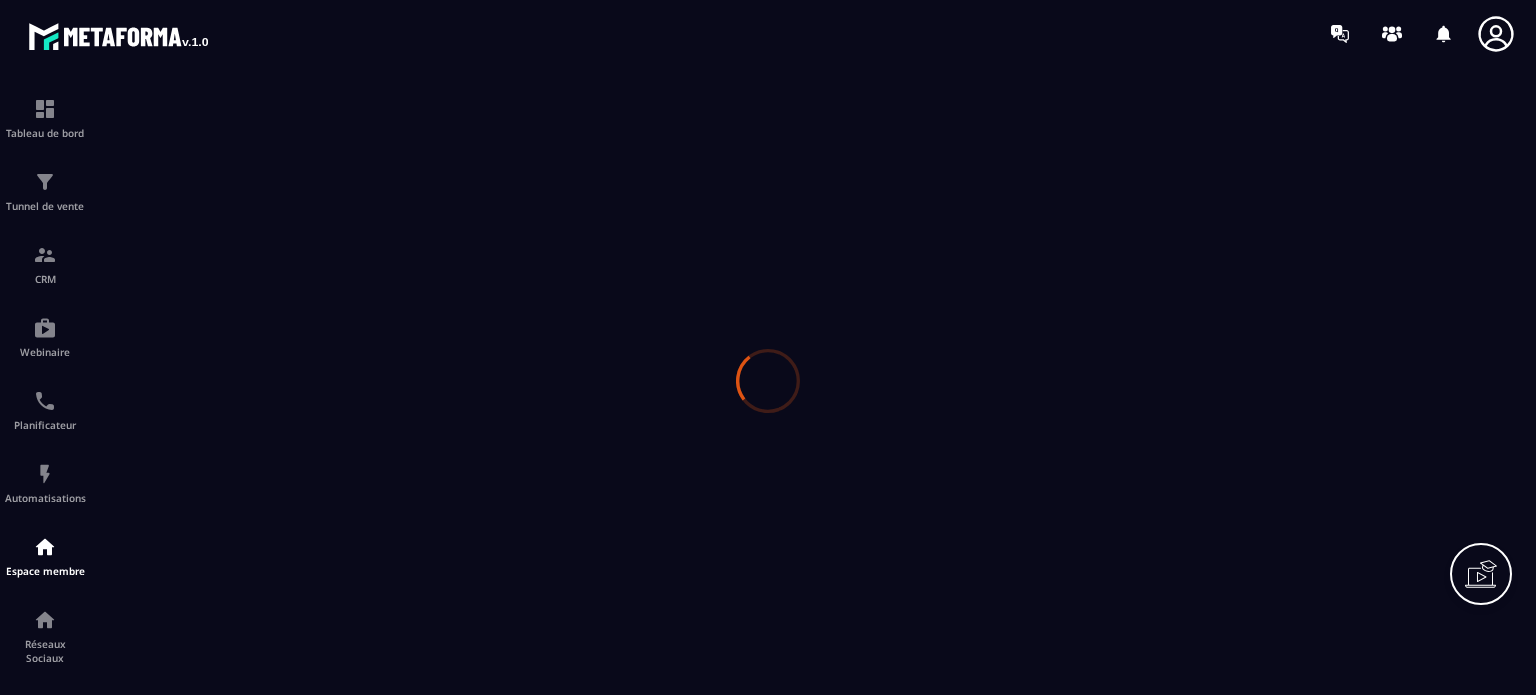 scroll, scrollTop: 0, scrollLeft: 0, axis: both 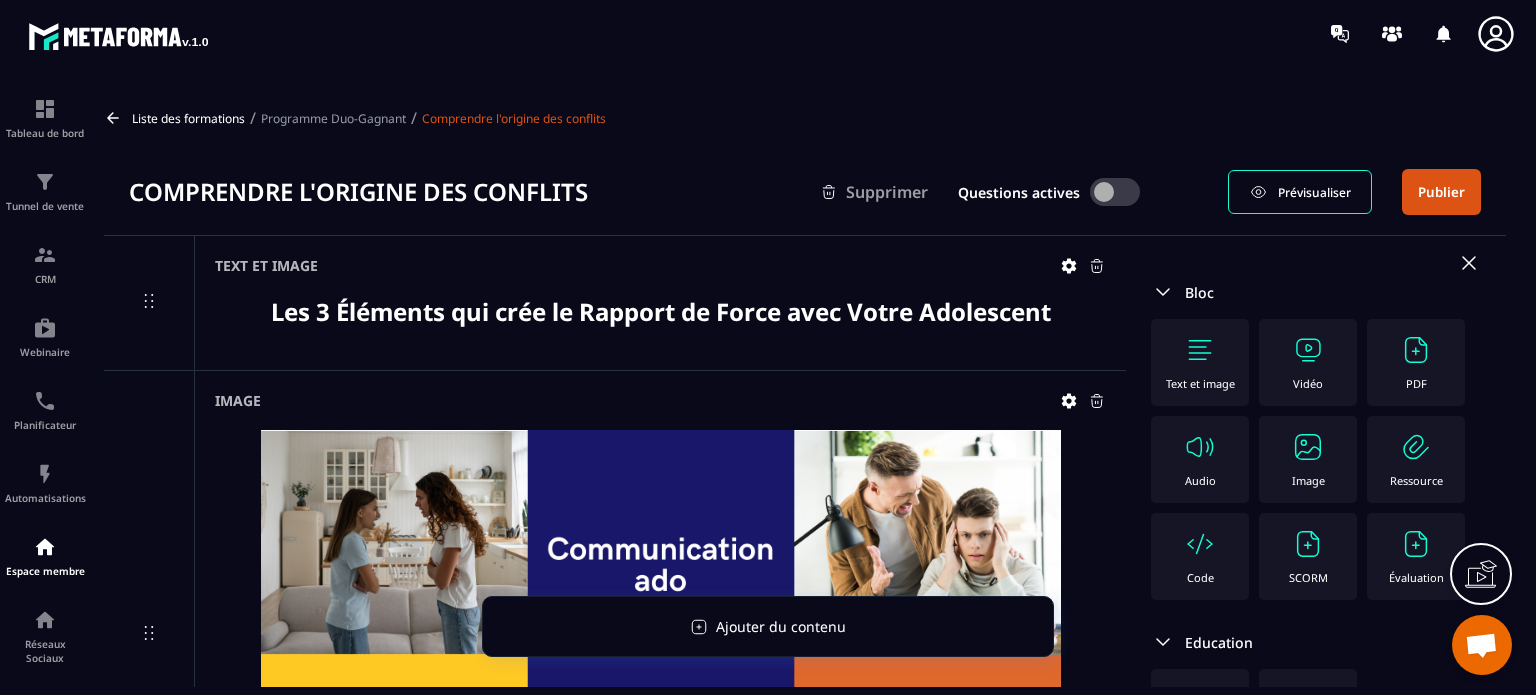 click at bounding box center (660, 339) 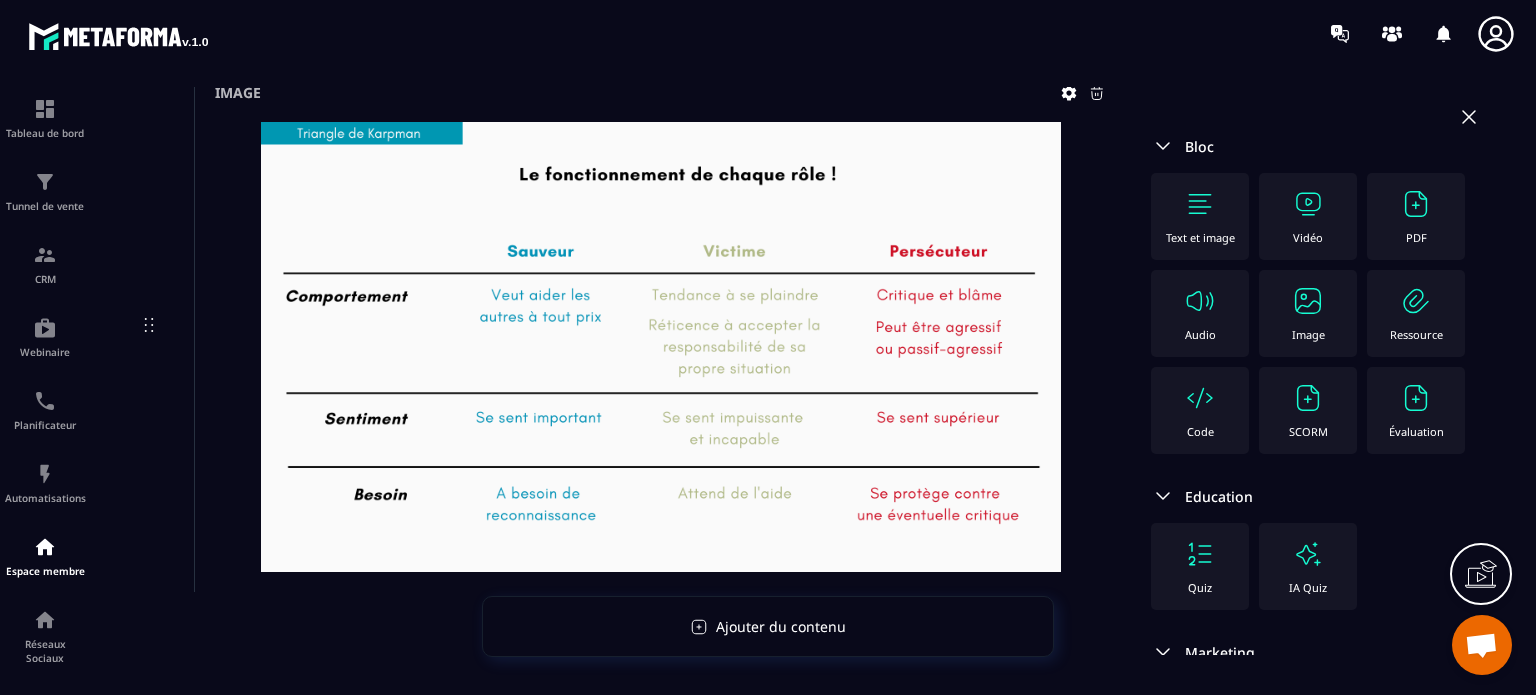 scroll, scrollTop: 18464, scrollLeft: 0, axis: vertical 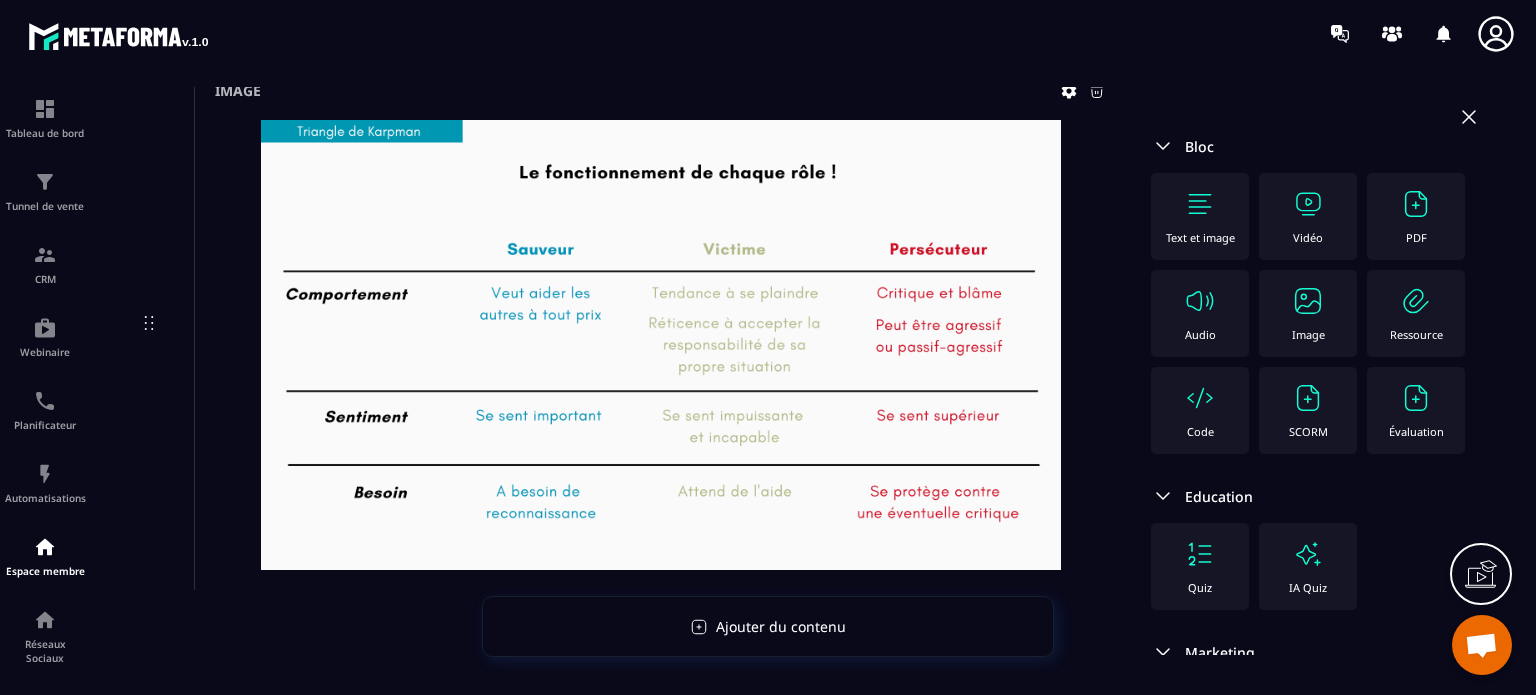 click 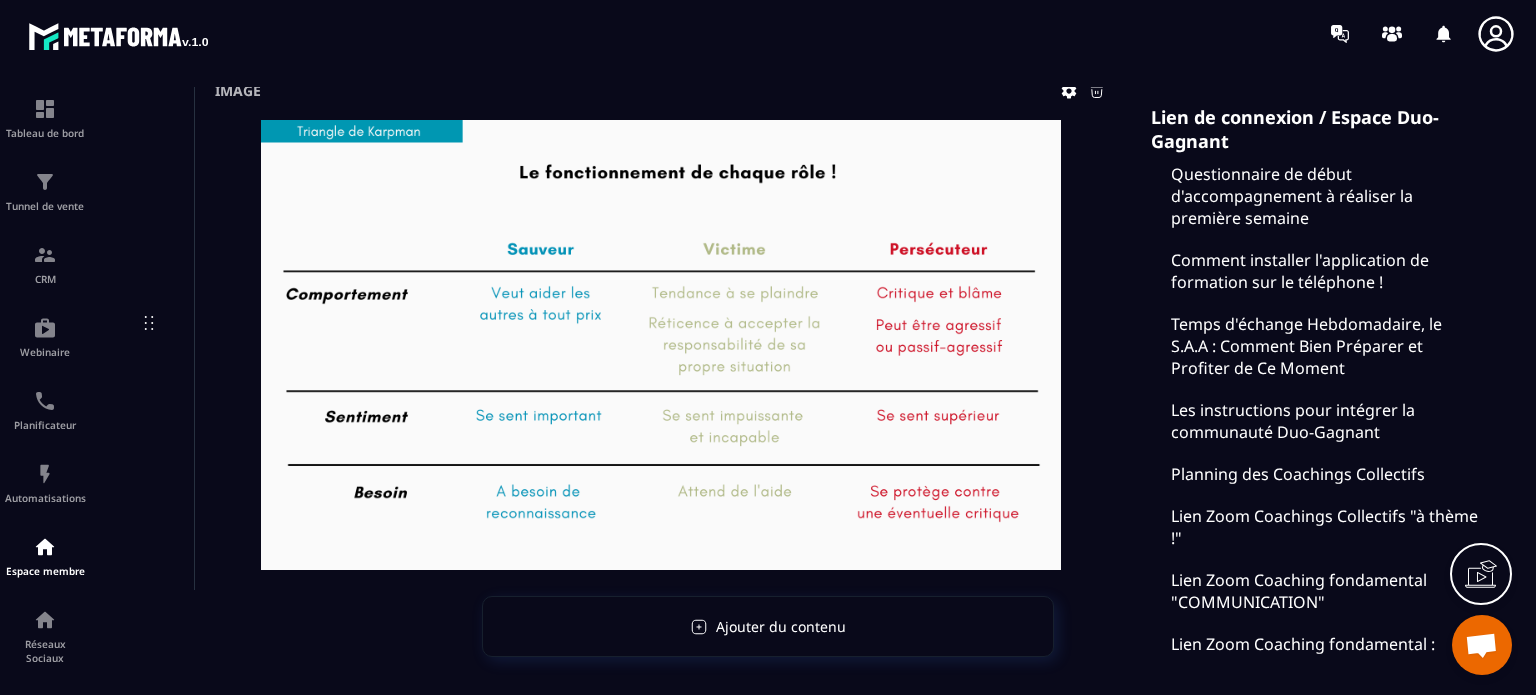 click on "Lien de connexion / Espace Duo-Gagnant Questionnaire de début d'accompagnement à réaliser la première semaine Comment installer l'application de formation sur le téléphone ! Temps d'échange Hebdomadaire, le S.A.A : Comment Bien Préparer et Profiter de Ce Moment Les instructions pour intégrer la communauté Duo-Gagnant Planning des Coachings Collectifs Lien Zoom Coachings Collectifs "à thème !" Lien Zoom Coaching fondamental "COMMUNICATION" Lien Zoom Coaching fondamental : "COLLABORATION" Lien Zoom Coaching fondamental : "CADRE et CONFLIT" Lien Zoom Coaching fondamental : GESTION DES ECRANS Lien Zoom Coaching fondamental : RECADRER SON ADO Coaching Individuel : Prise de rendez-vous avec le Coach Robin Lien Zoom pour le coaching individuel avec le Coach Robin Prise de rendez-vous avec le coach Marit Lien Zoom pour le coaching individuel avec le coach Marit Introduction à l'esprit Duo-Gagnant ! Vidéo de Bienvenue Conférence offerte "Développer l'estime et la confiance en soi de son Ado" Bon moment" at bounding box center (1316, 3087) 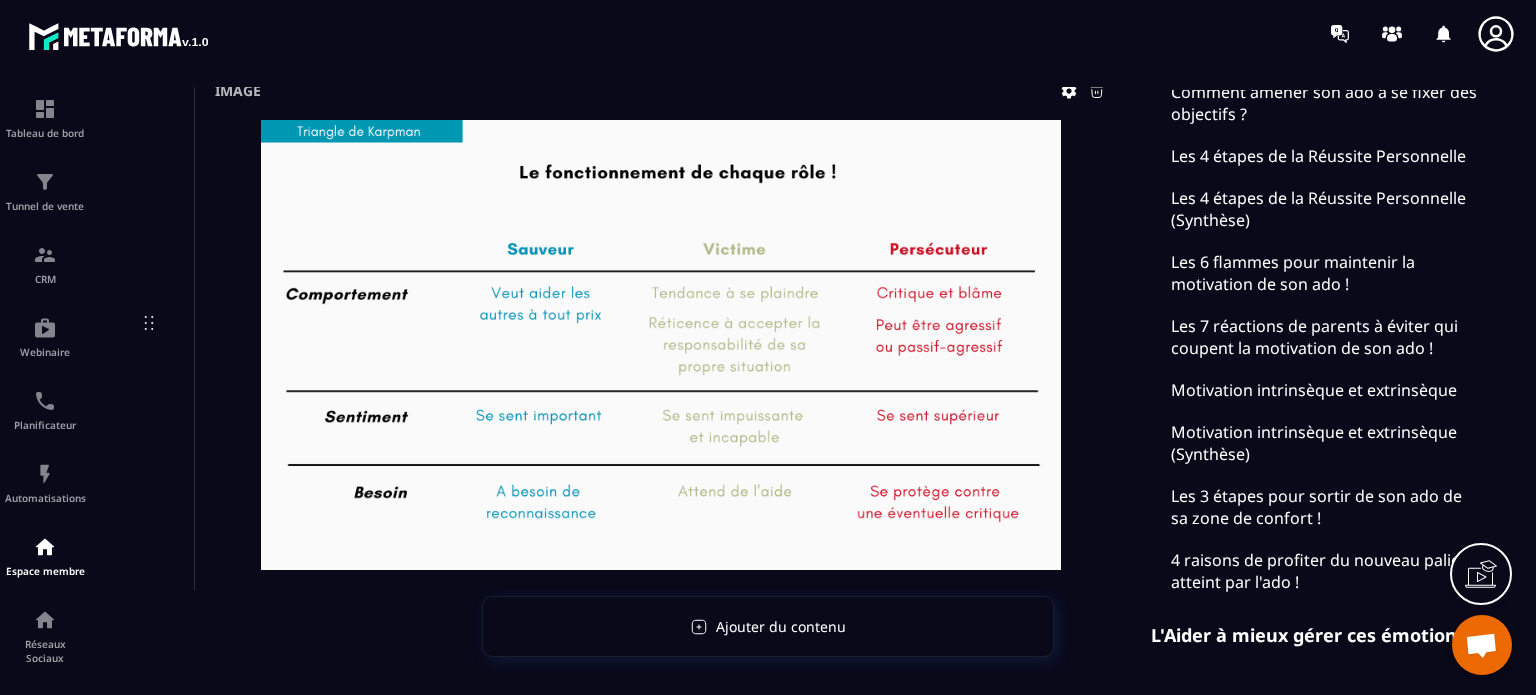 scroll, scrollTop: 5519, scrollLeft: 0, axis: vertical 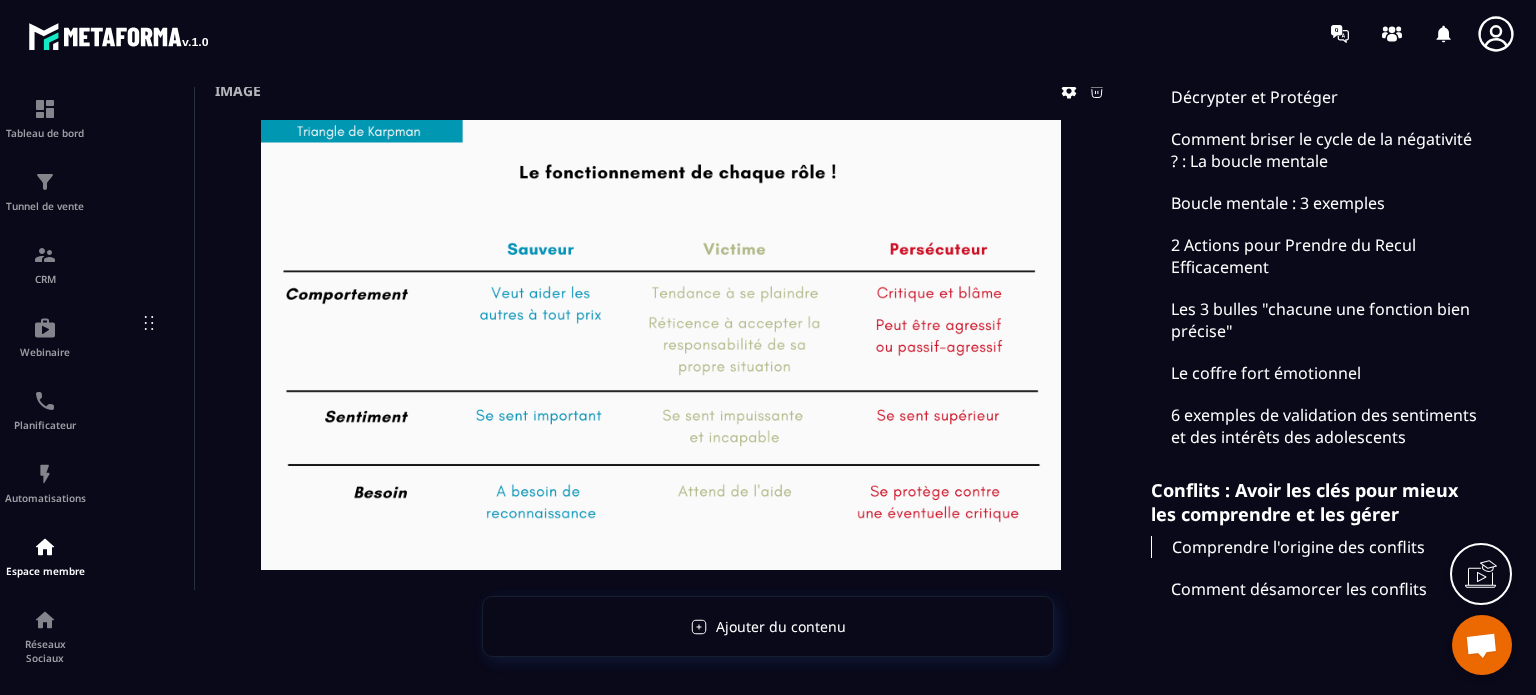 click on "Comment désamorcer les conflits" at bounding box center (1316, 589) 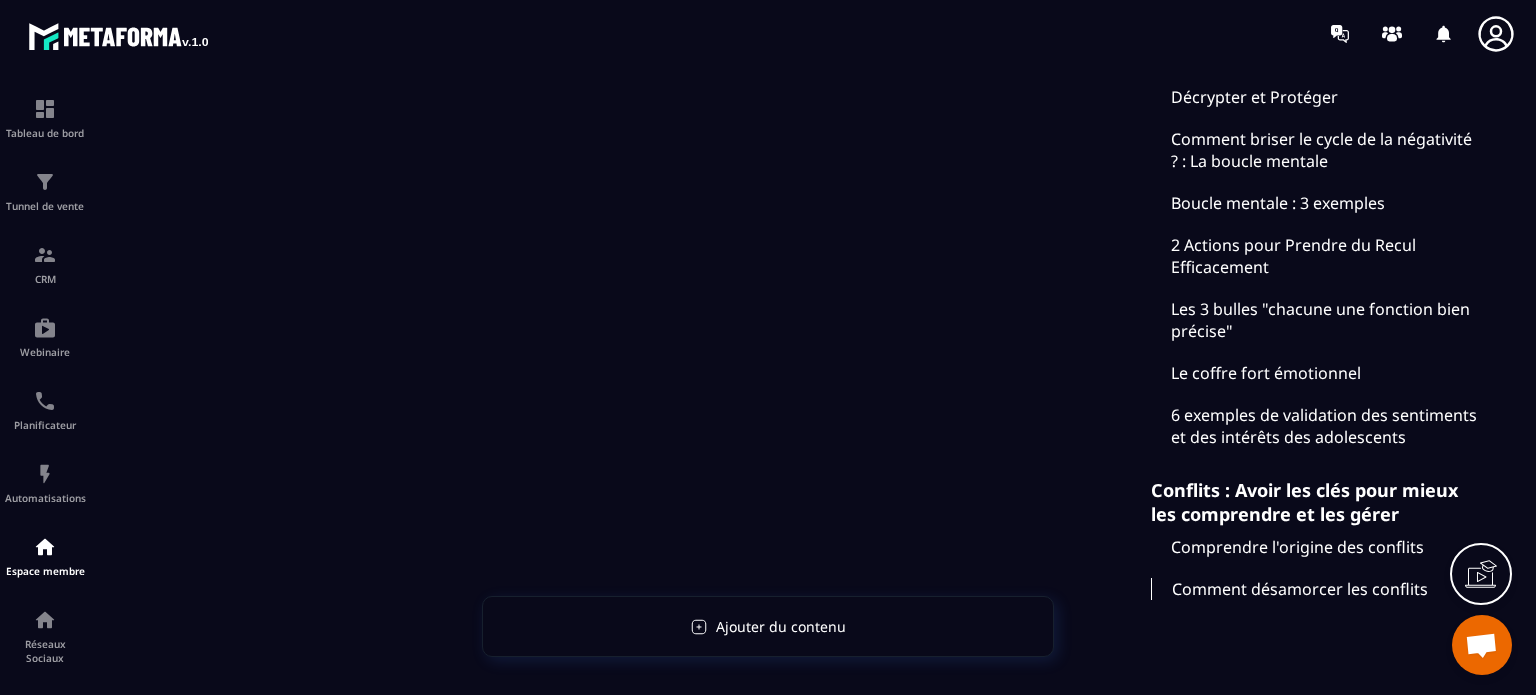 scroll, scrollTop: 304, scrollLeft: 0, axis: vertical 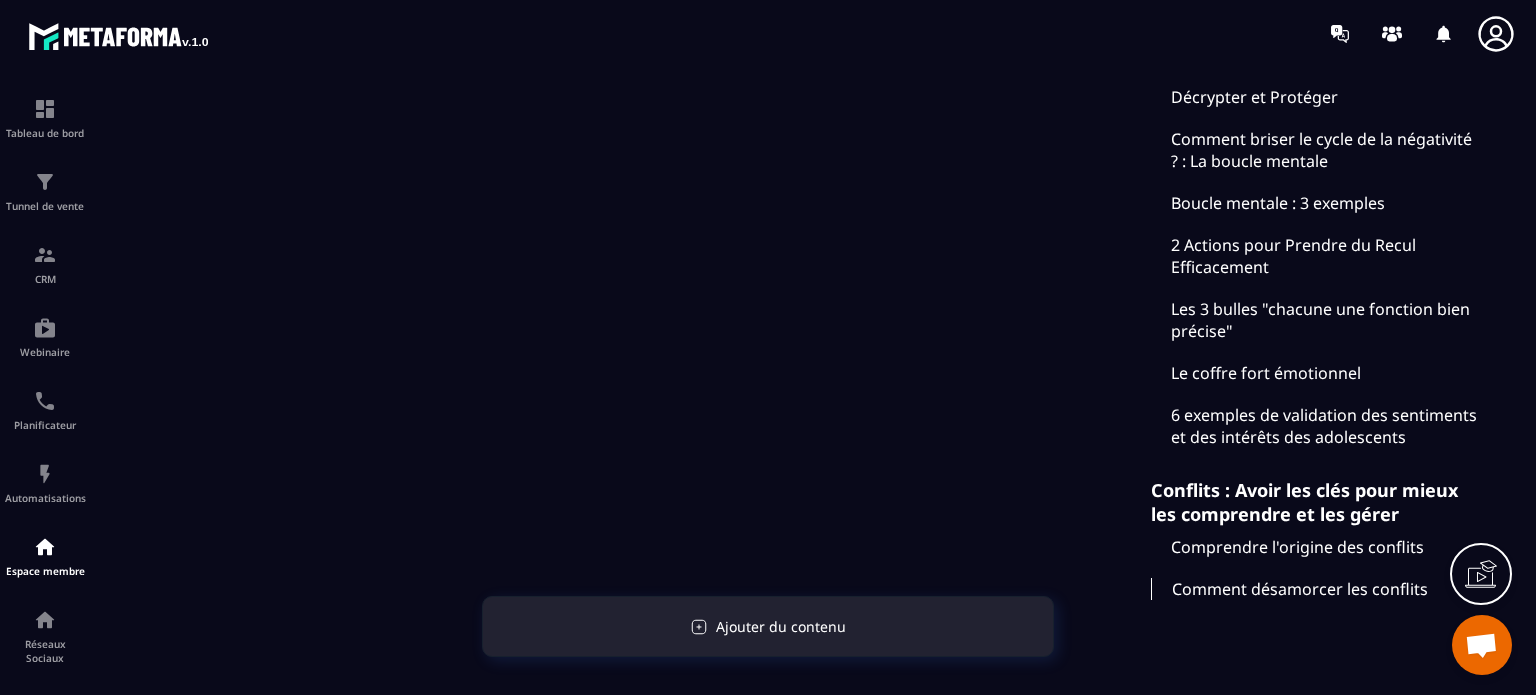 click on "Ajouter du contenu" 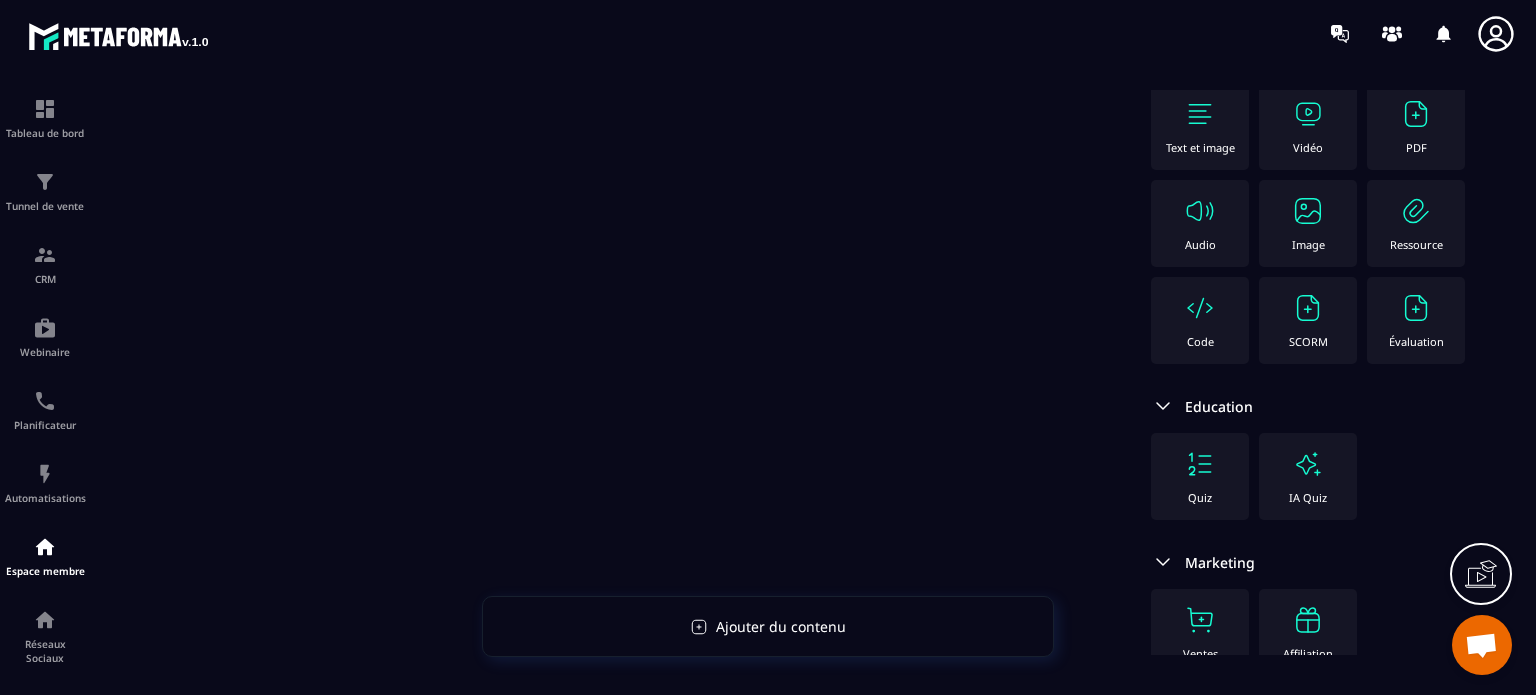 scroll, scrollTop: 0, scrollLeft: 0, axis: both 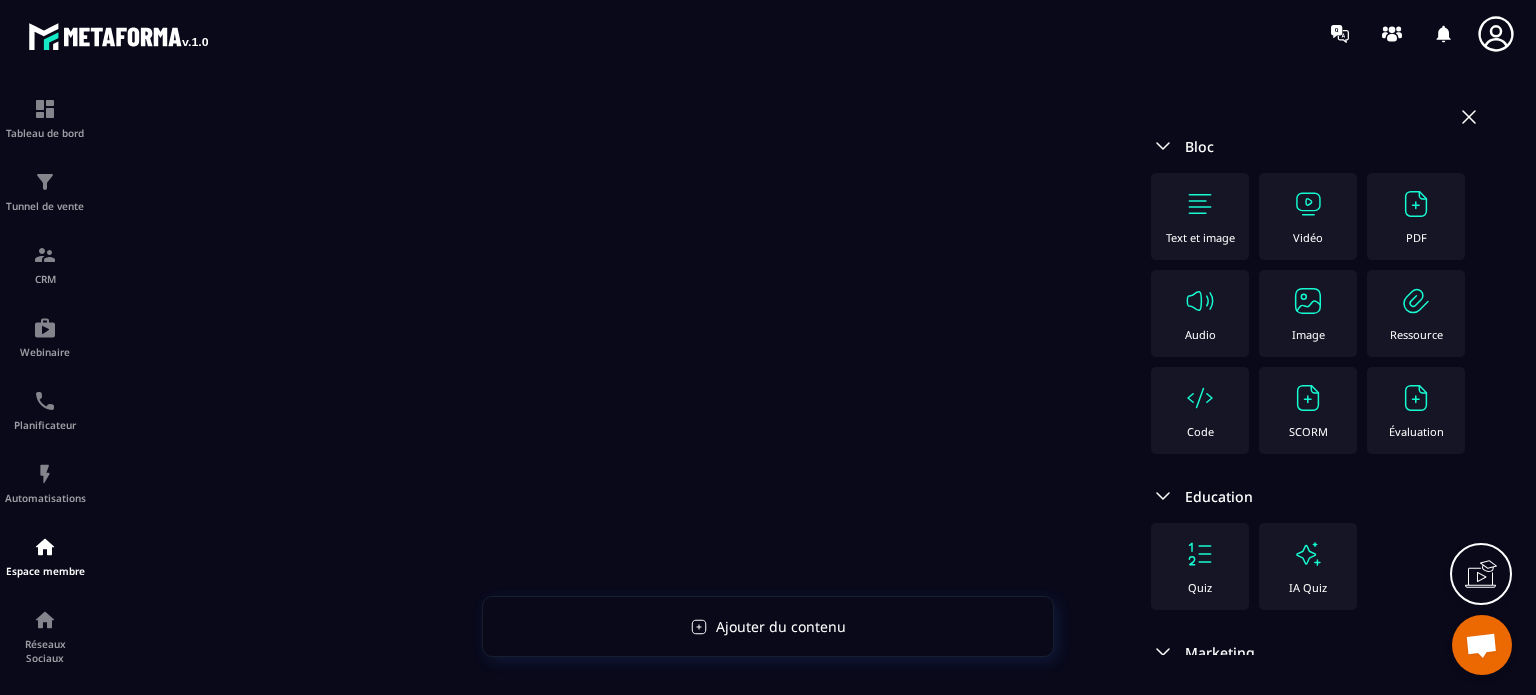 click at bounding box center [1200, 204] 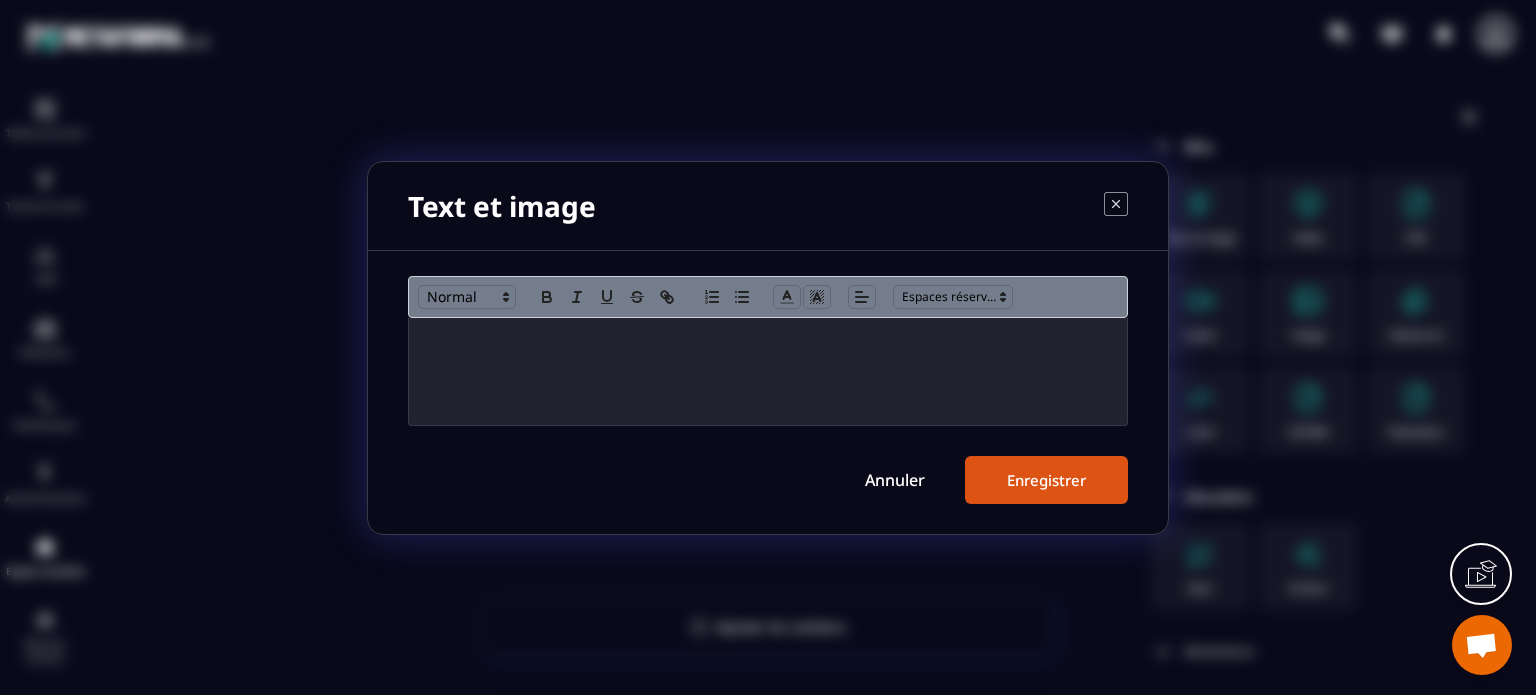 click at bounding box center (768, 339) 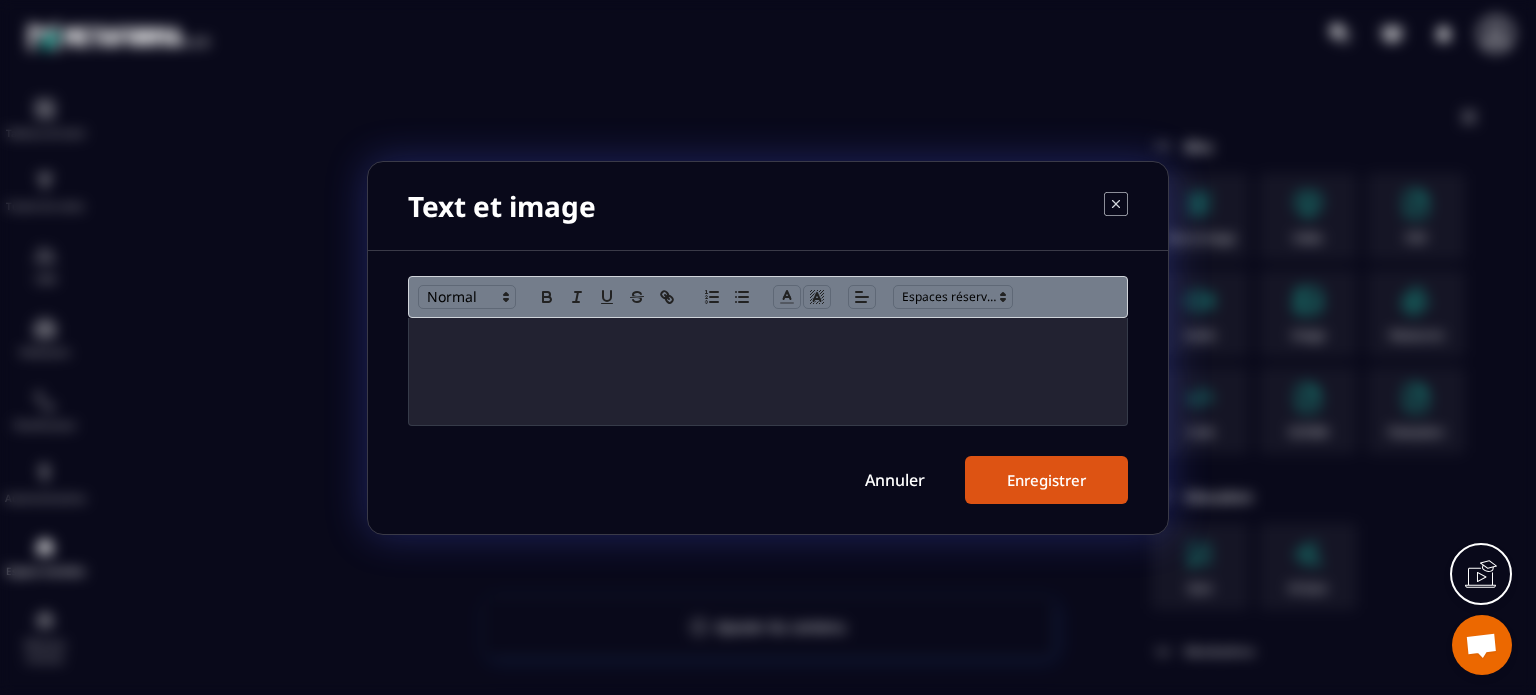 paste 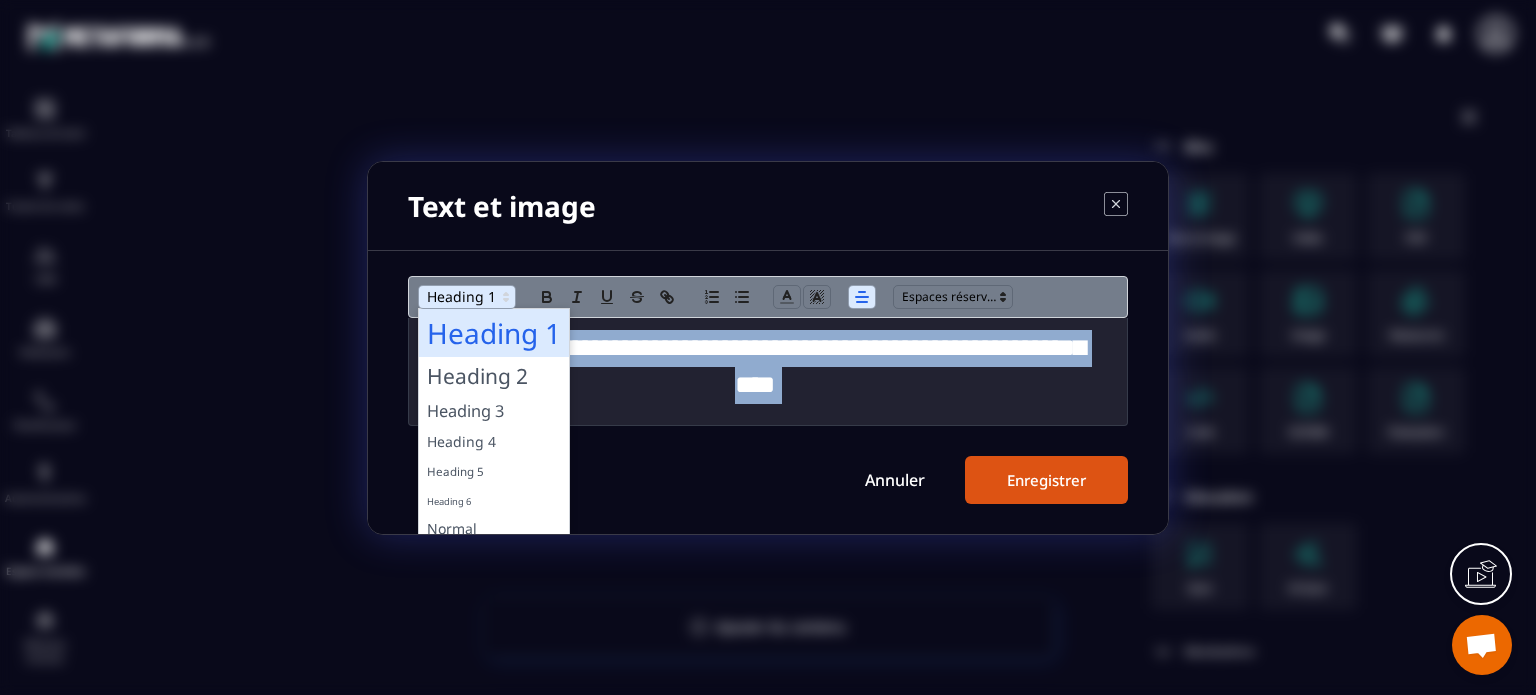 click at bounding box center (467, 297) 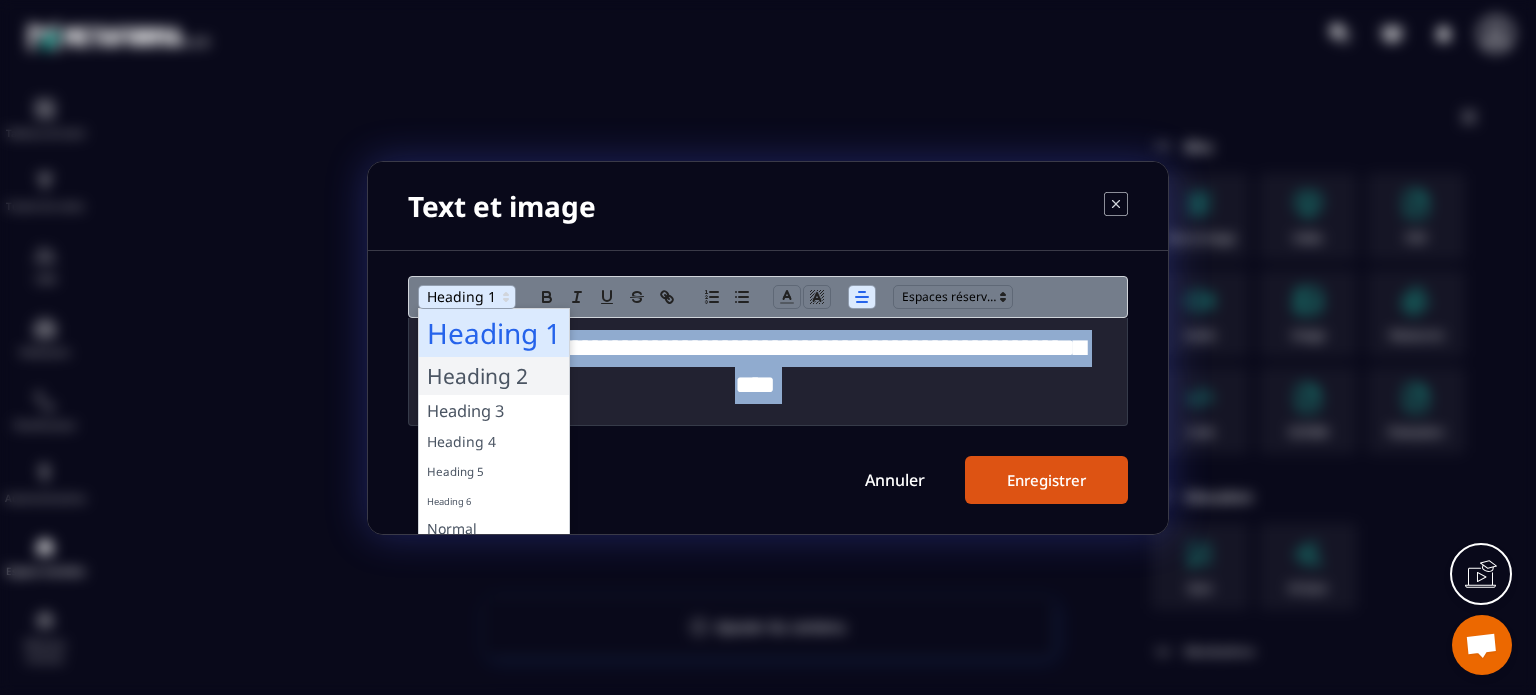 click at bounding box center [494, 376] 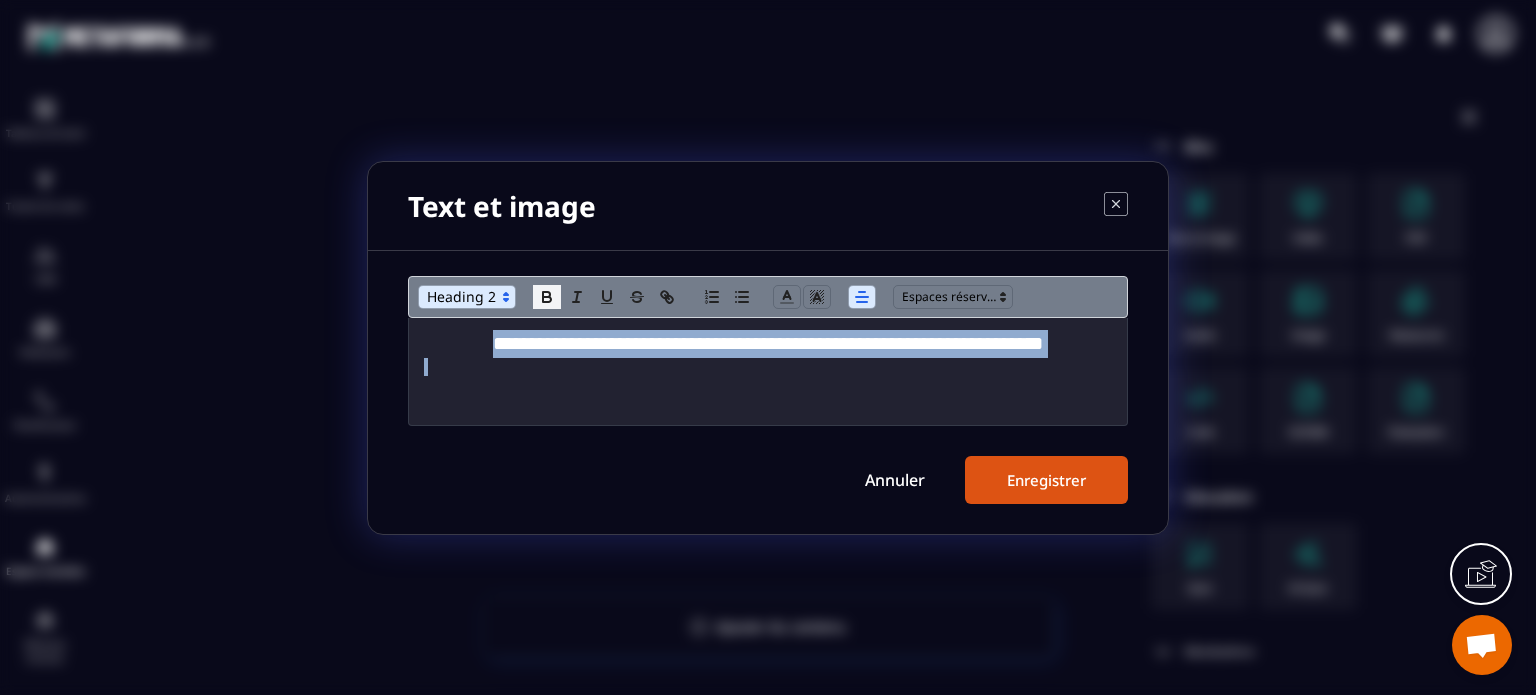 click 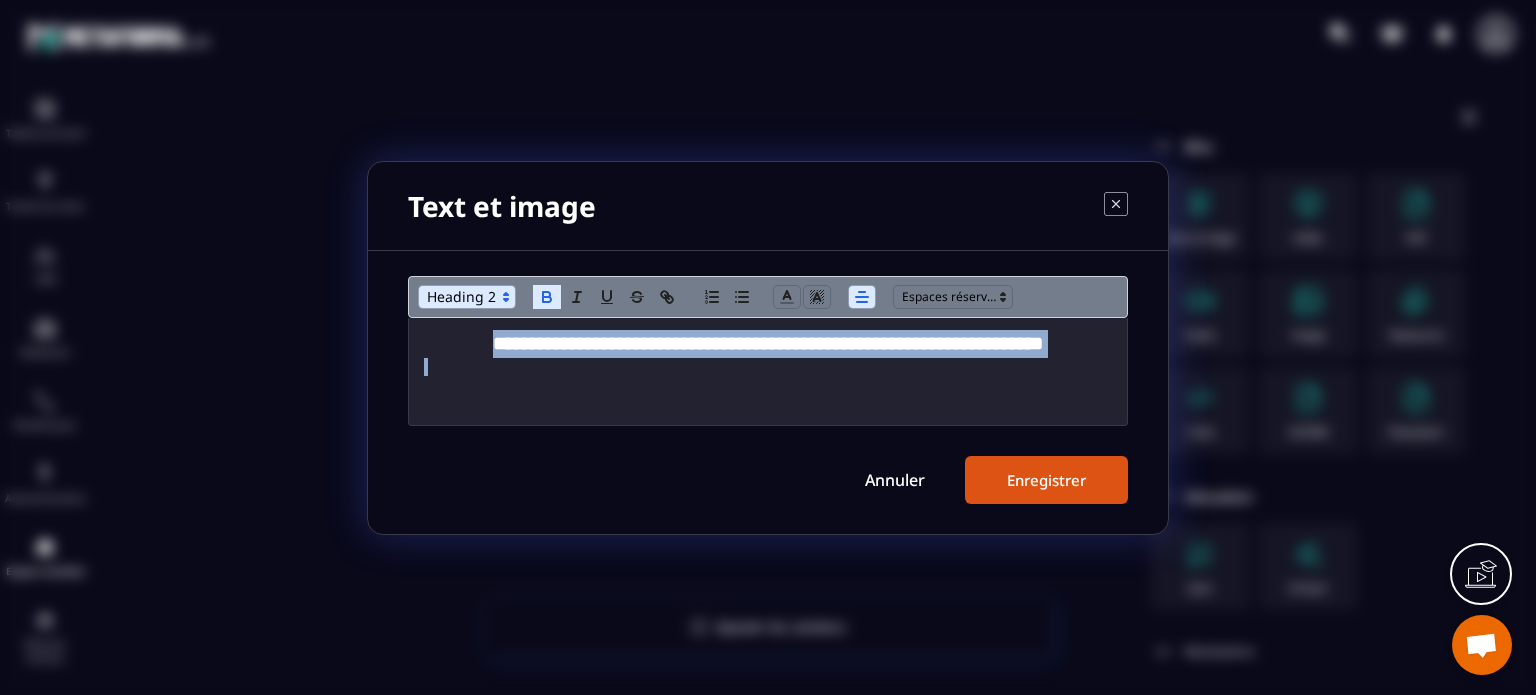 click on "Enregistrer" at bounding box center [1046, 480] 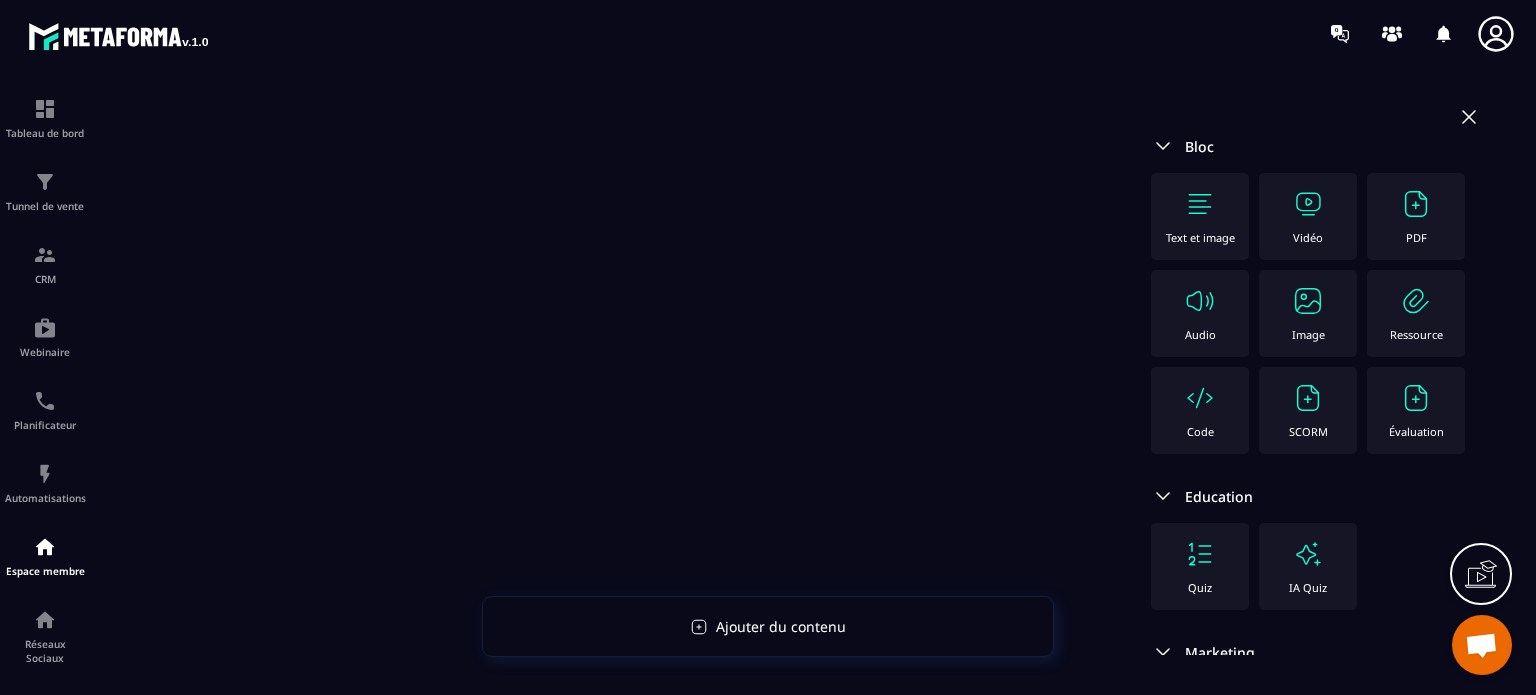 click on "Text et image Qu'est ce que la polarité ? et comment la modifier ! (Dépolarisation)" at bounding box center (615, 300) 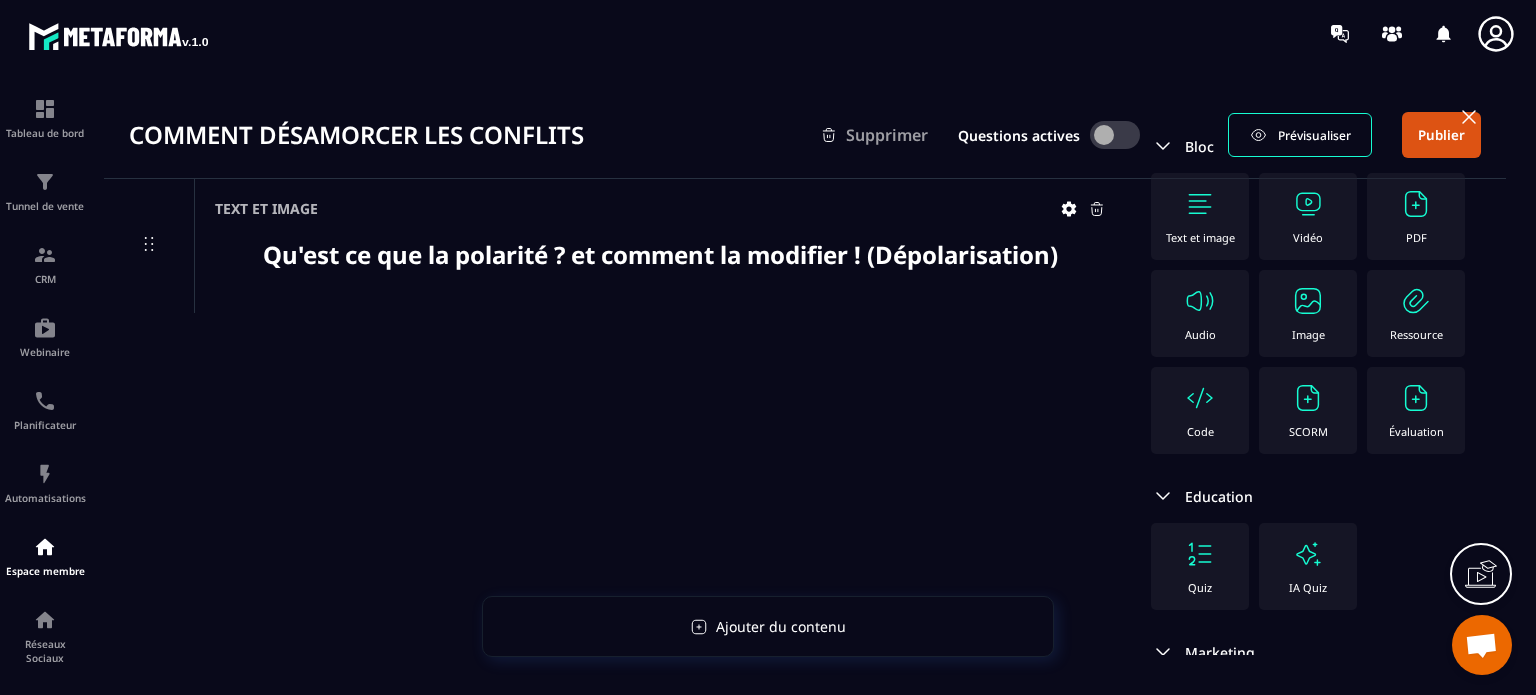 scroll, scrollTop: 0, scrollLeft: 0, axis: both 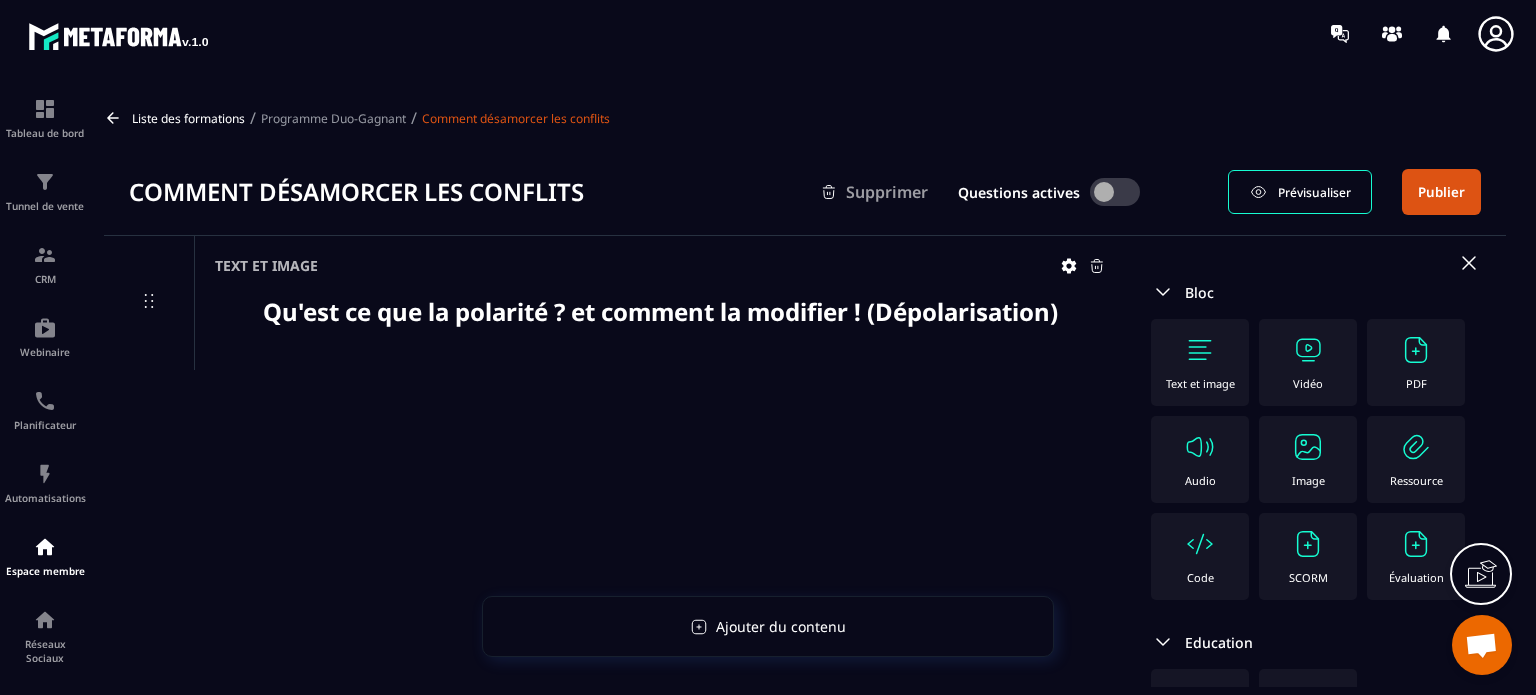 click on "Image" at bounding box center (1308, 480) 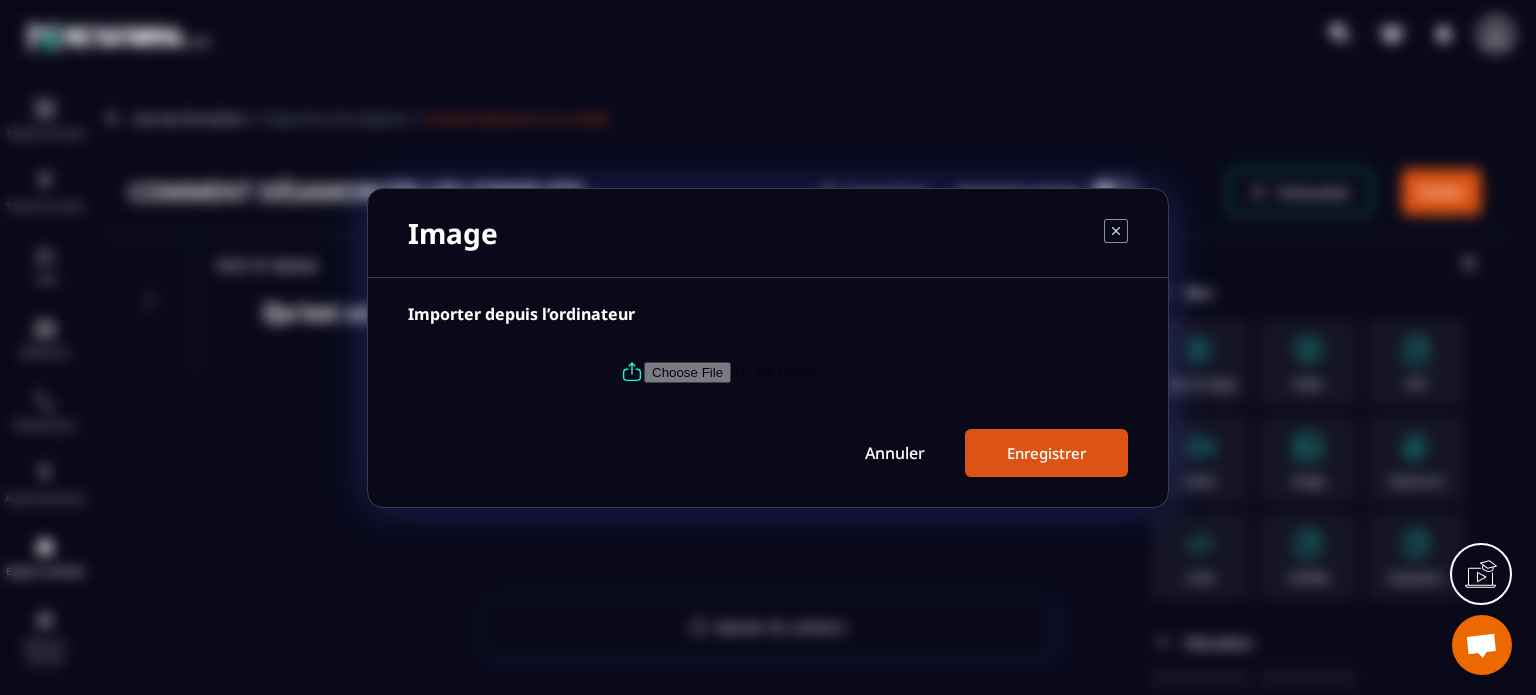 click at bounding box center [780, 371] 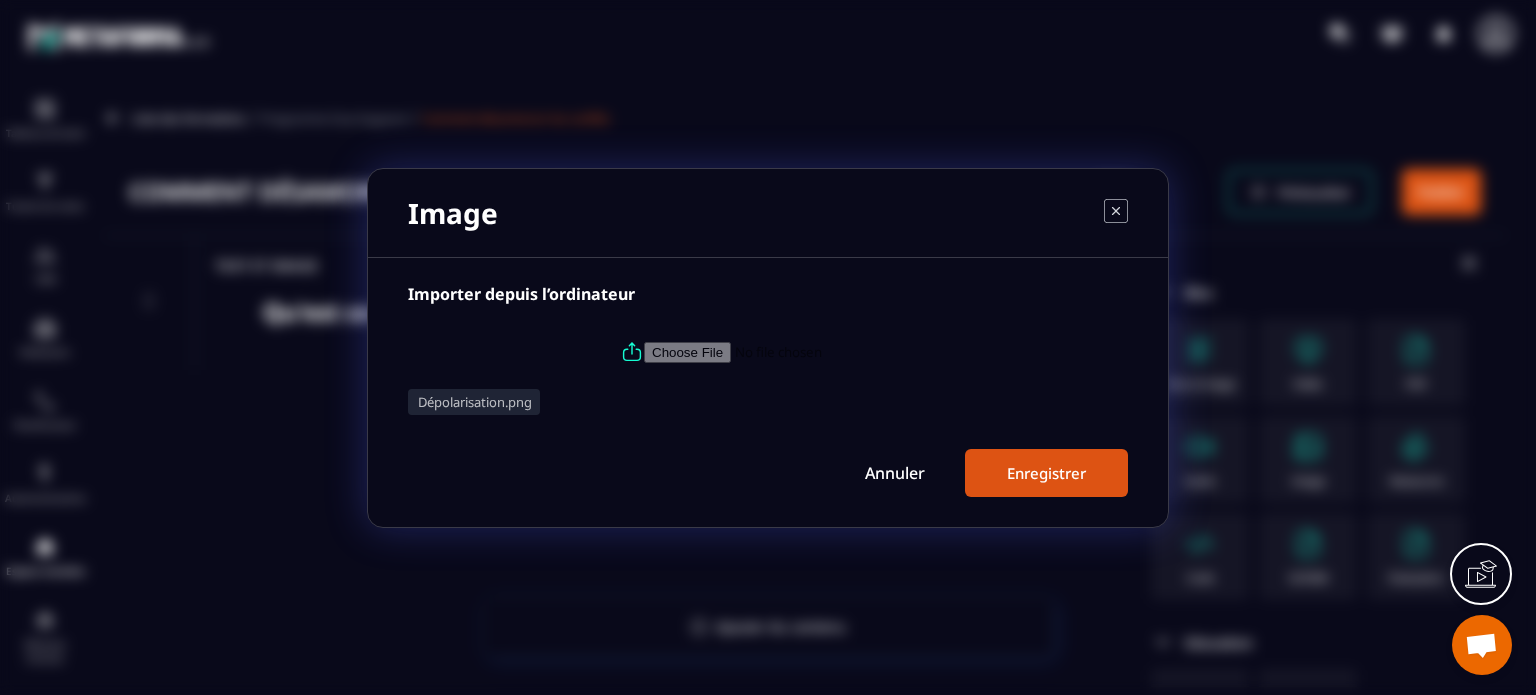 click on "Enregistrer" at bounding box center [1046, 473] 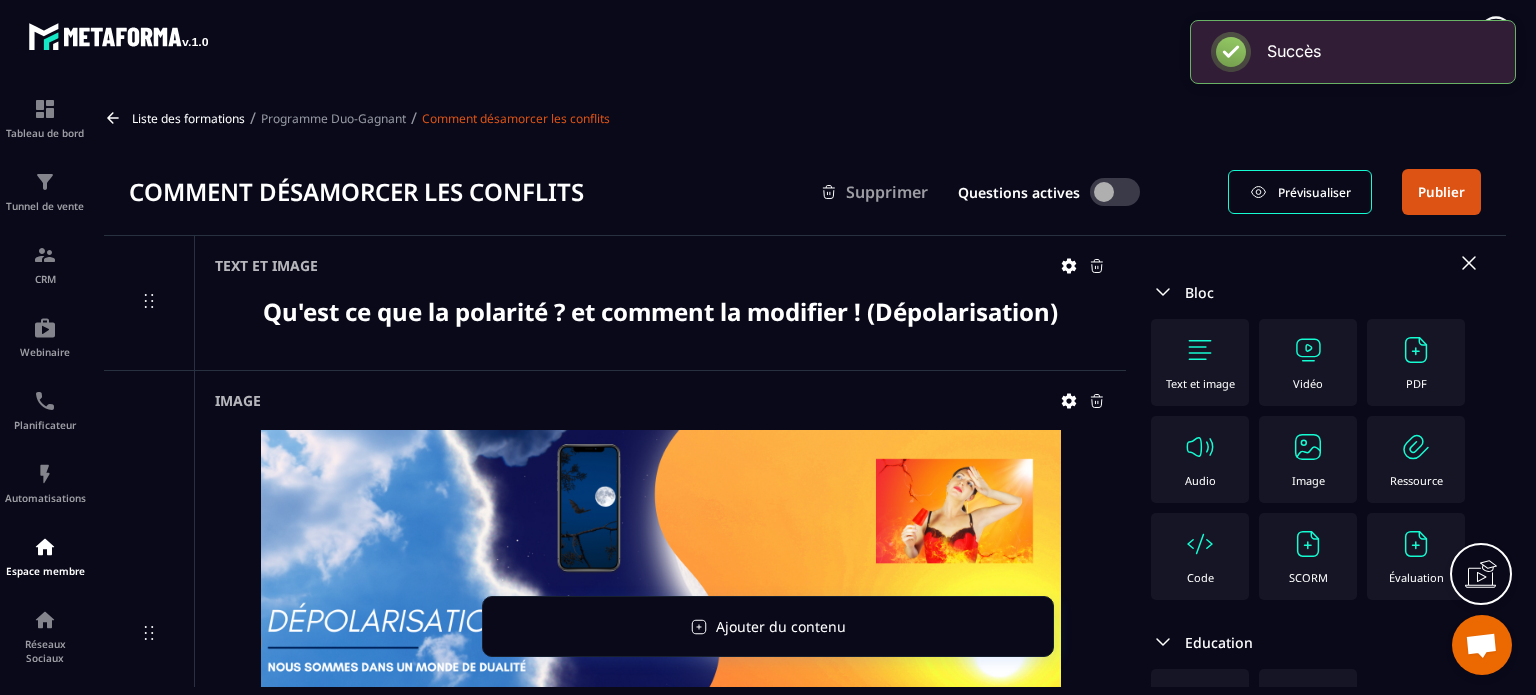 click at bounding box center [1308, 447] 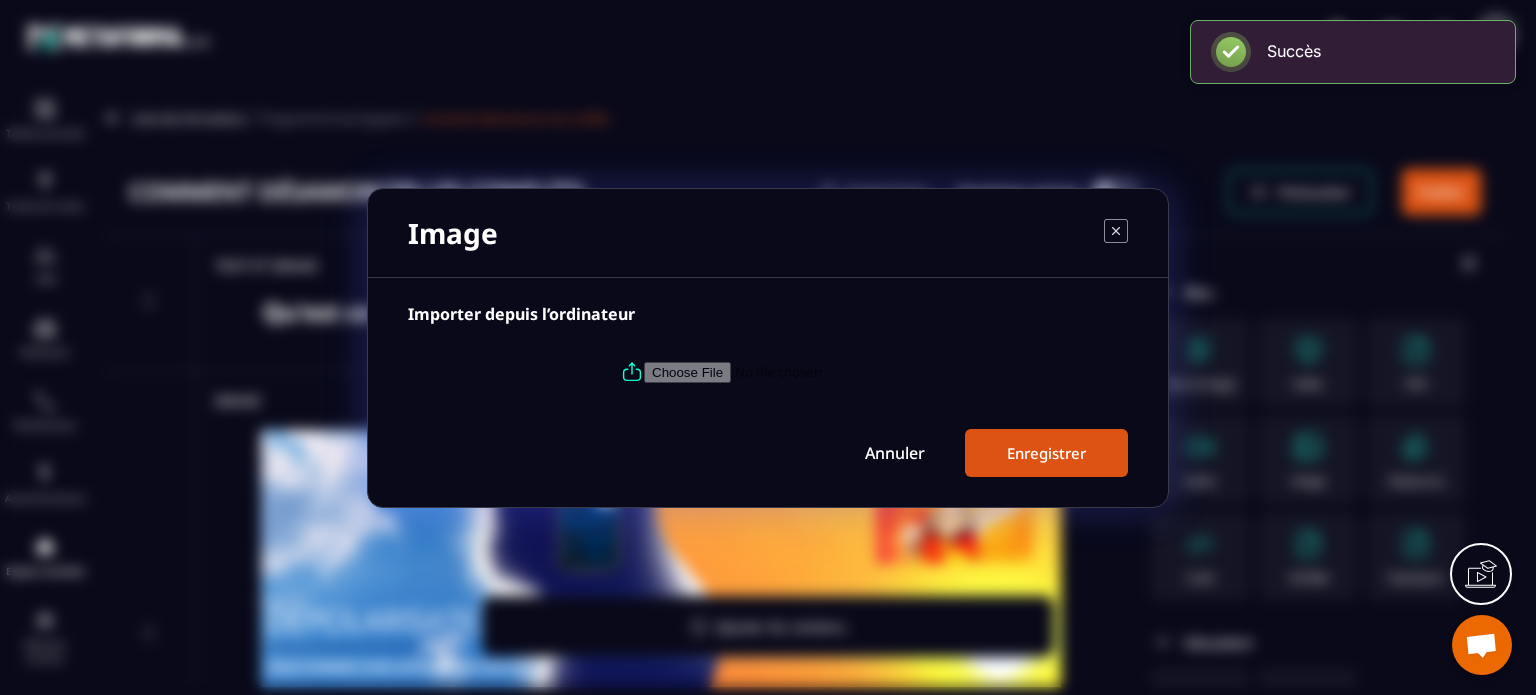 click at bounding box center [768, 372] 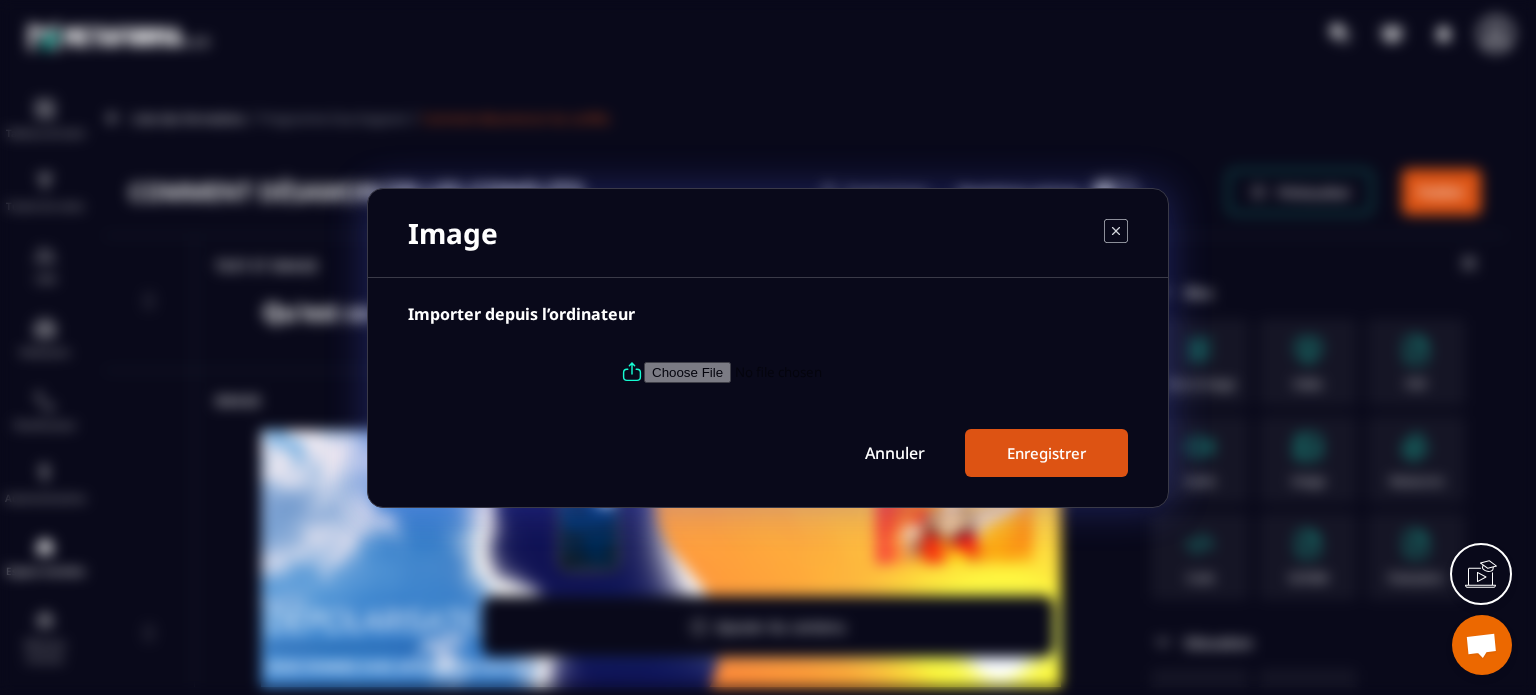 type on "**********" 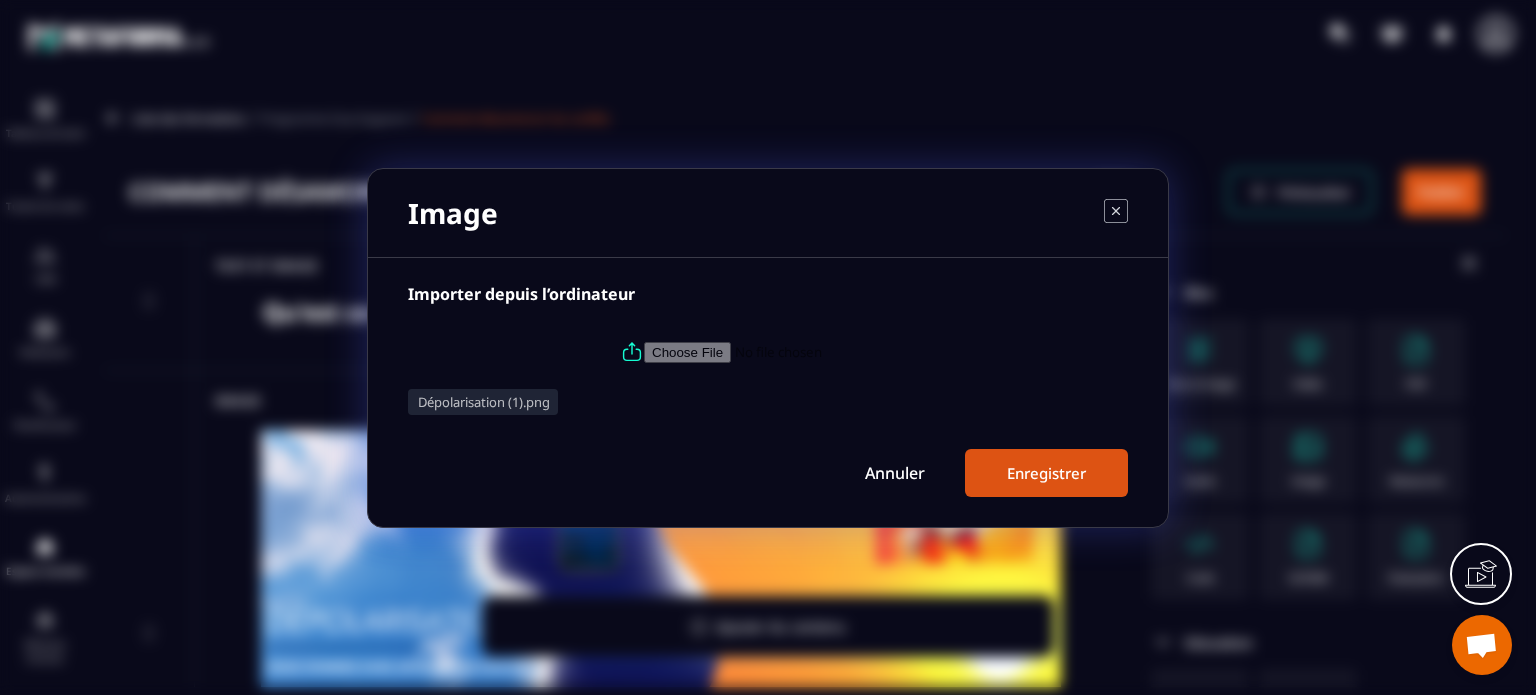 click on "Enregistrer" at bounding box center (1046, 473) 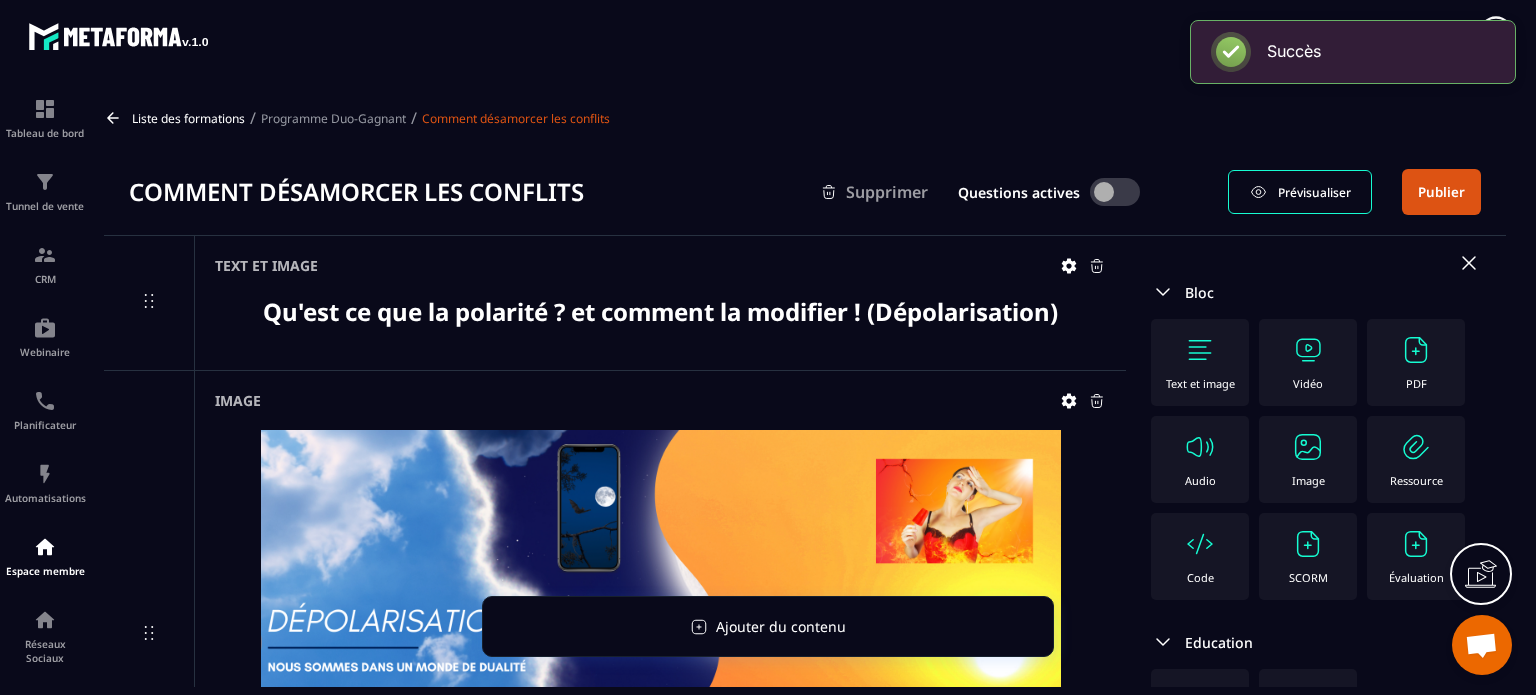 click on "Image" at bounding box center [1308, 459] 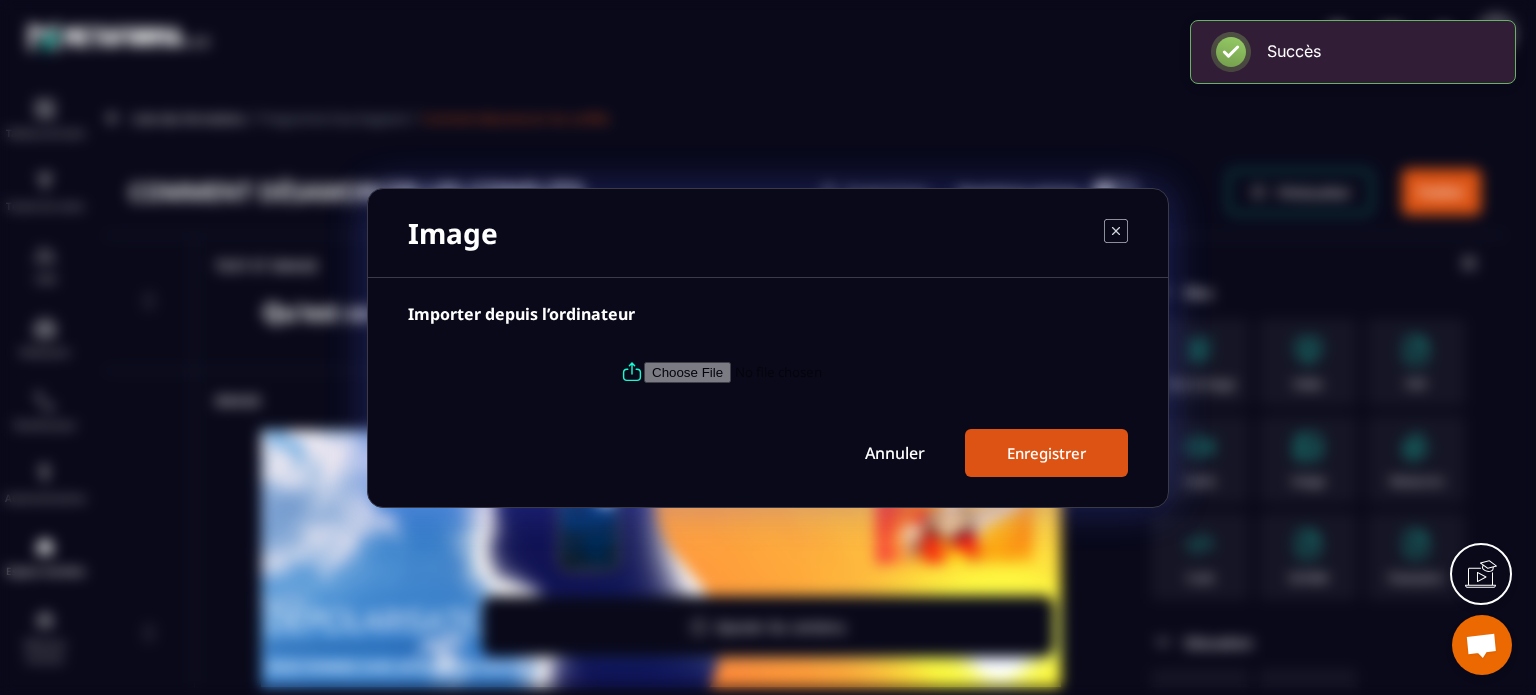 click at bounding box center (780, 371) 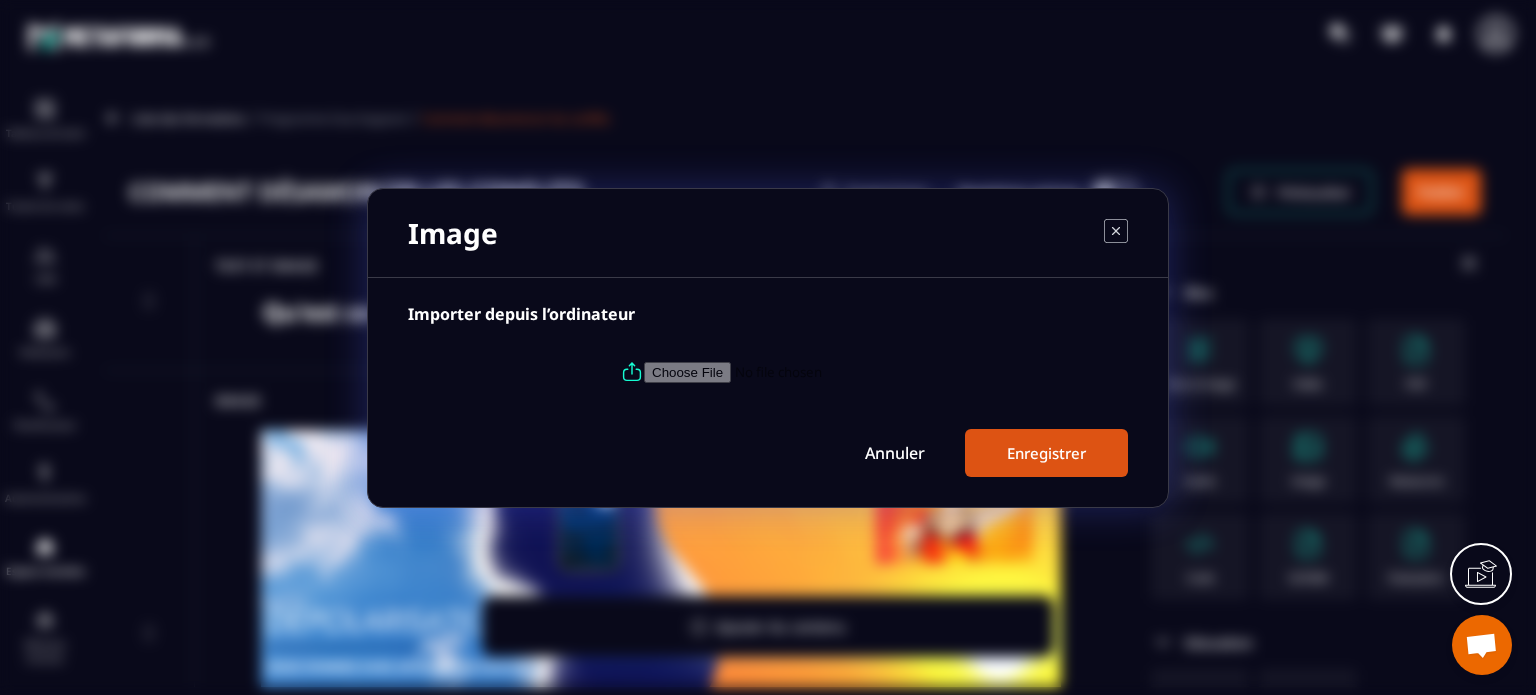 type on "**********" 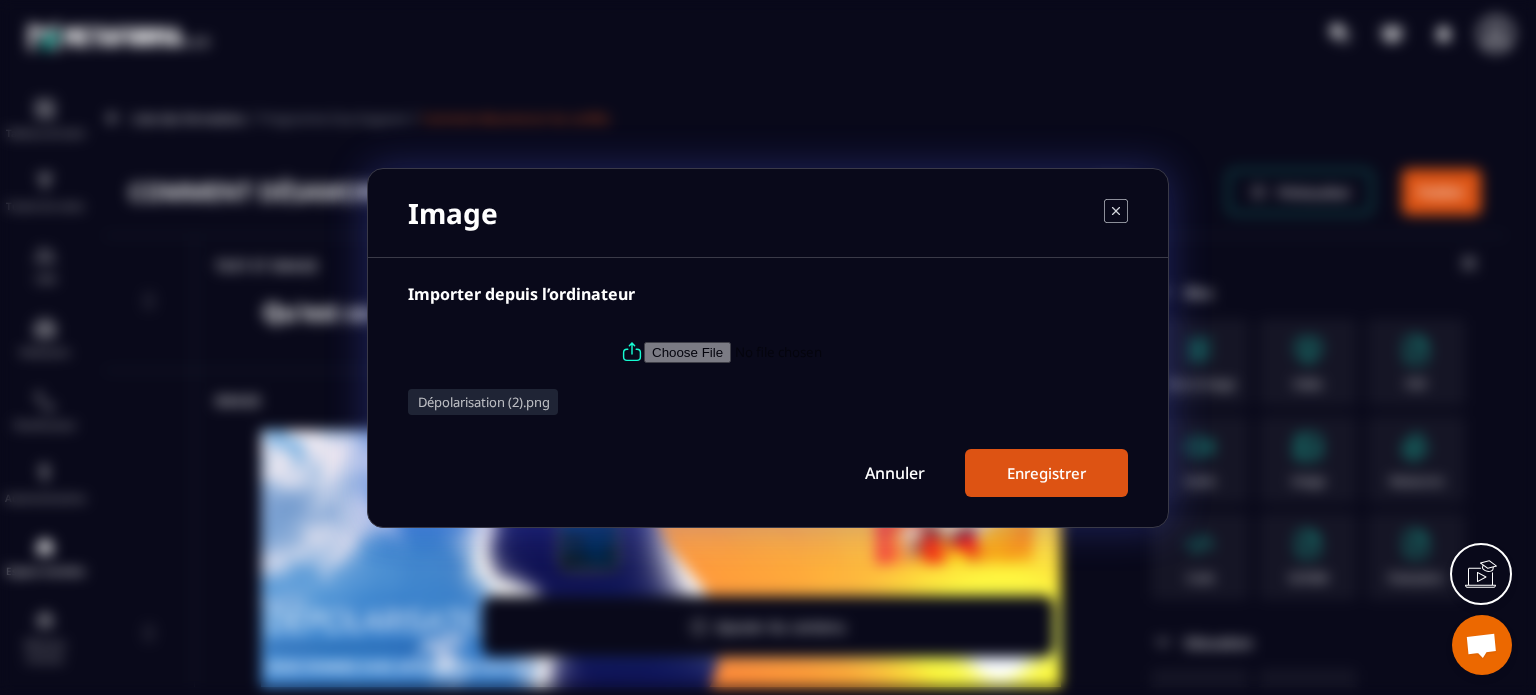 click on "Enregistrer" at bounding box center [1046, 473] 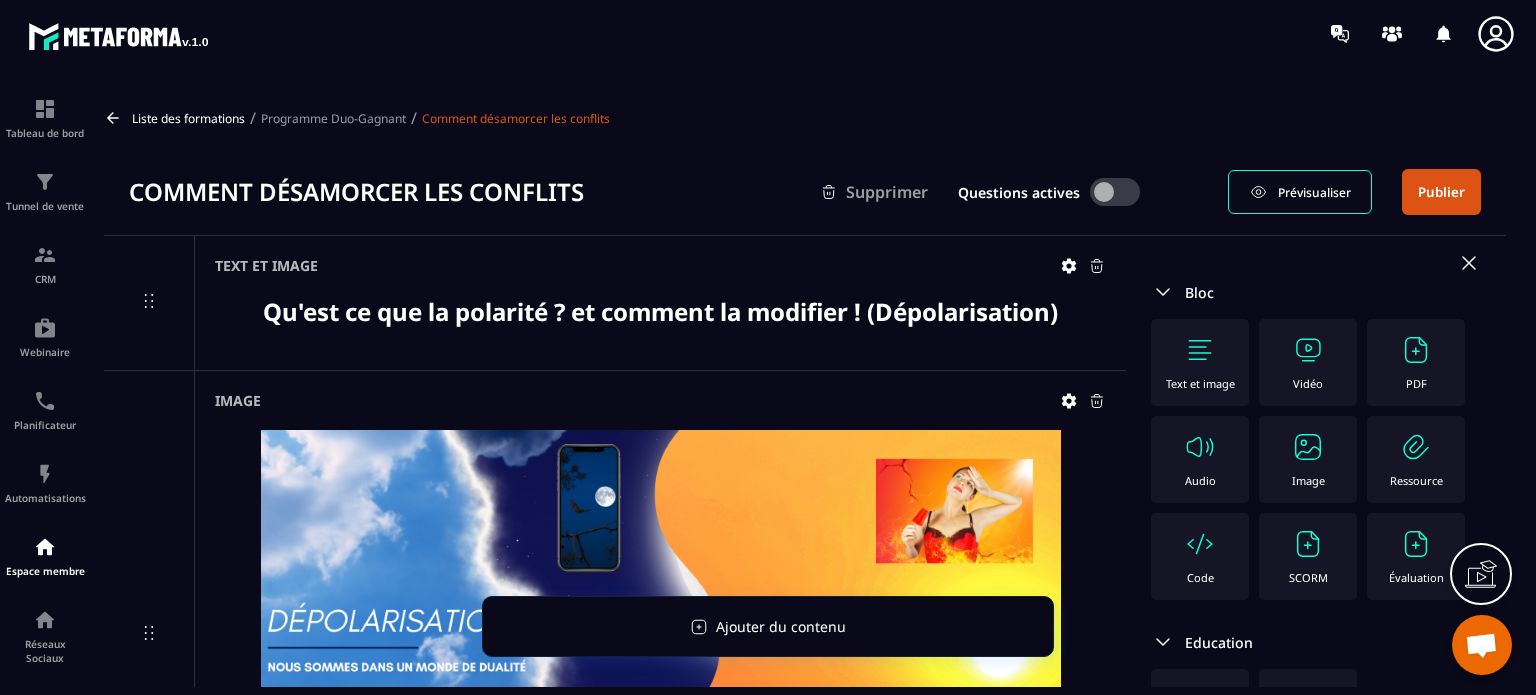 click on "Comment désamorcer les conflits Supprimer Questions actives Prévisualiser Publier" at bounding box center (805, 192) 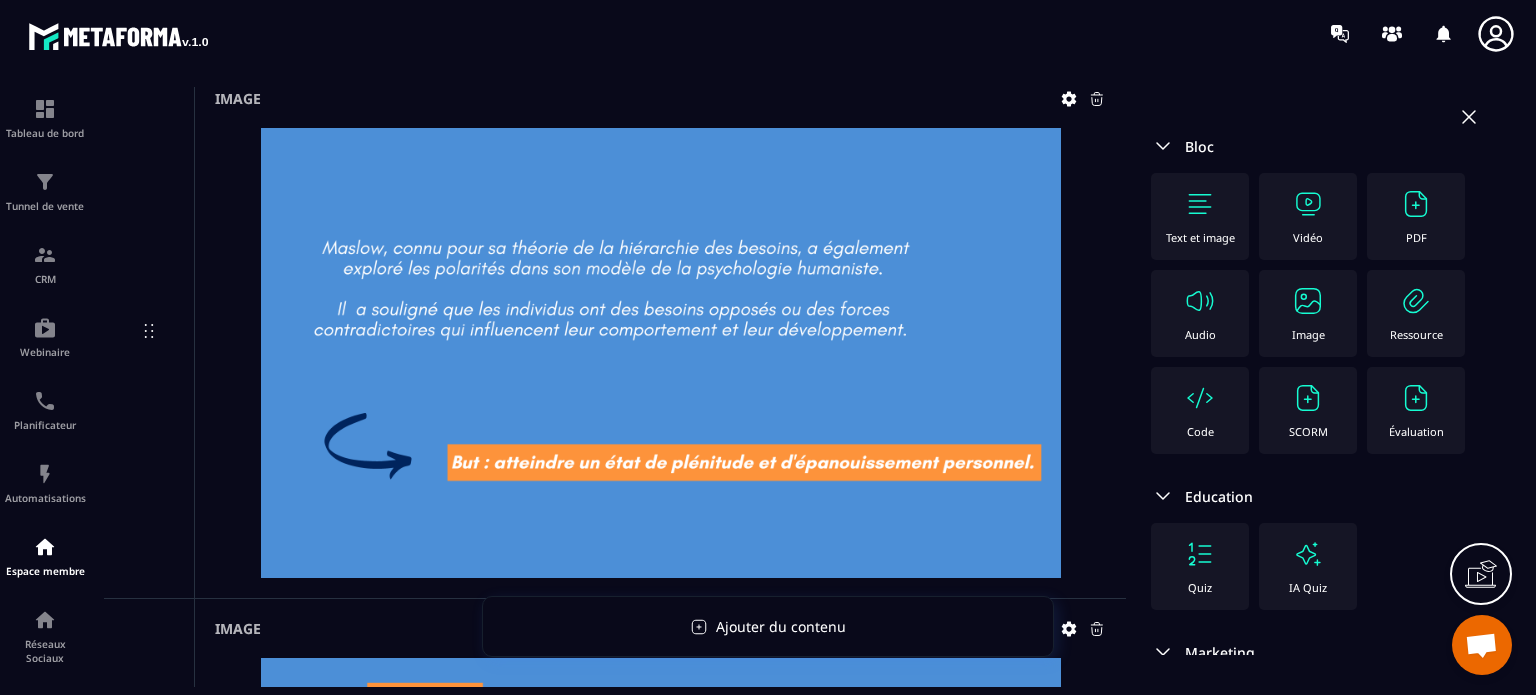 scroll, scrollTop: 813, scrollLeft: 0, axis: vertical 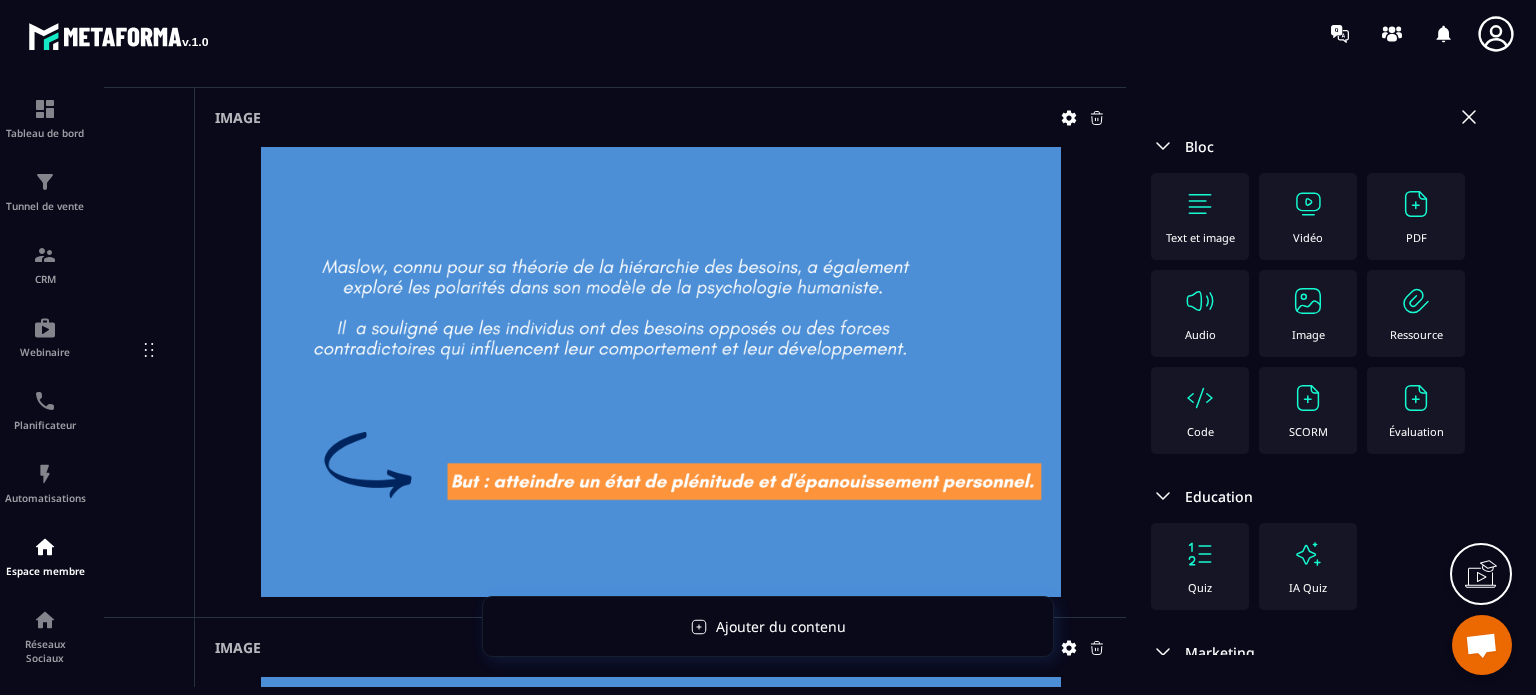 click on "Image" at bounding box center [1308, 313] 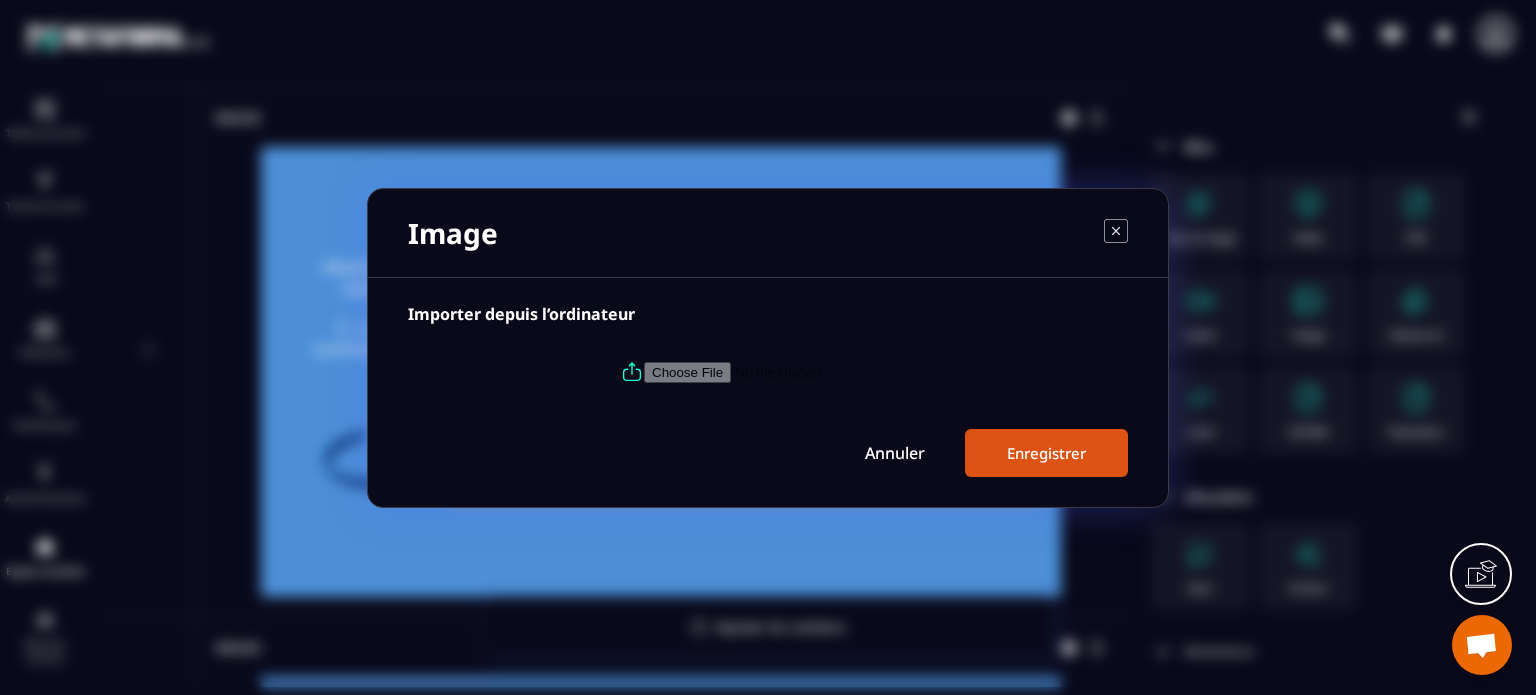 click at bounding box center (780, 371) 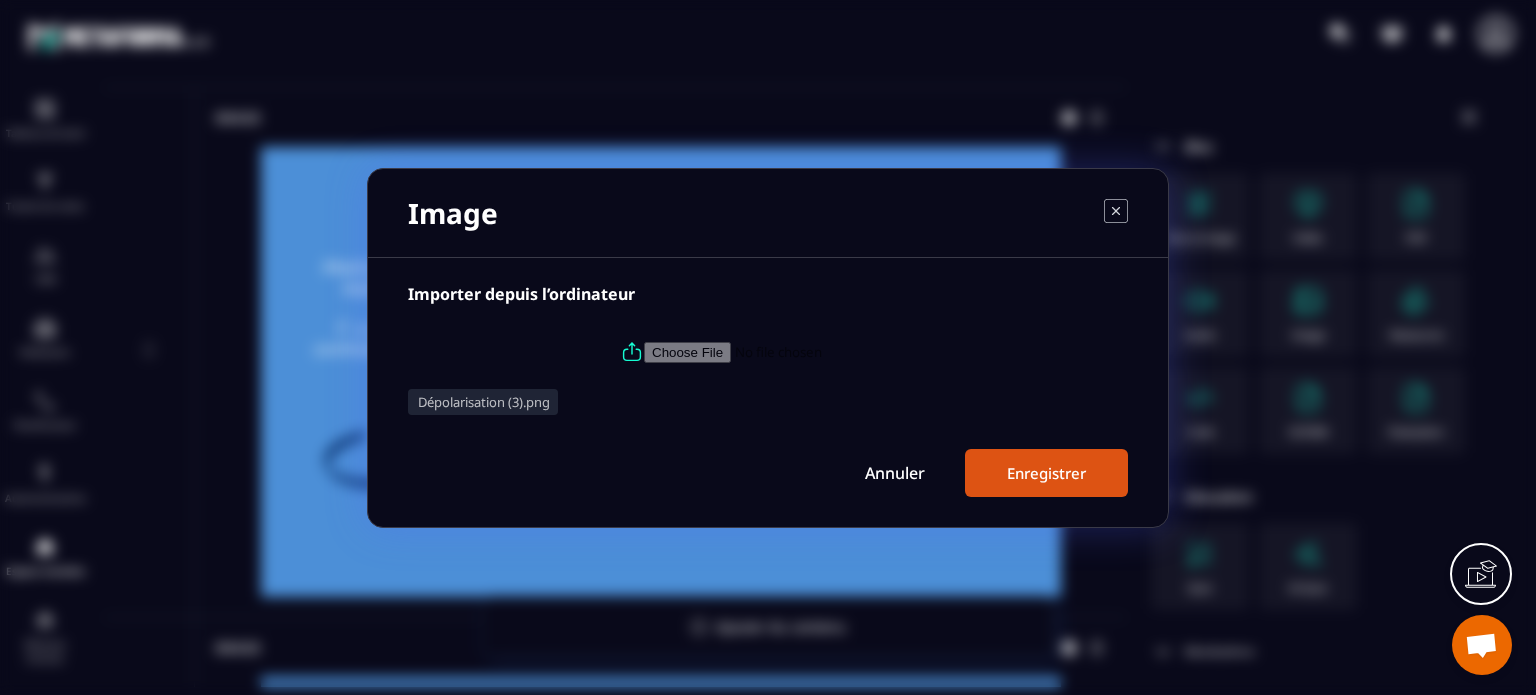 click on "Enregistrer" at bounding box center (1046, 473) 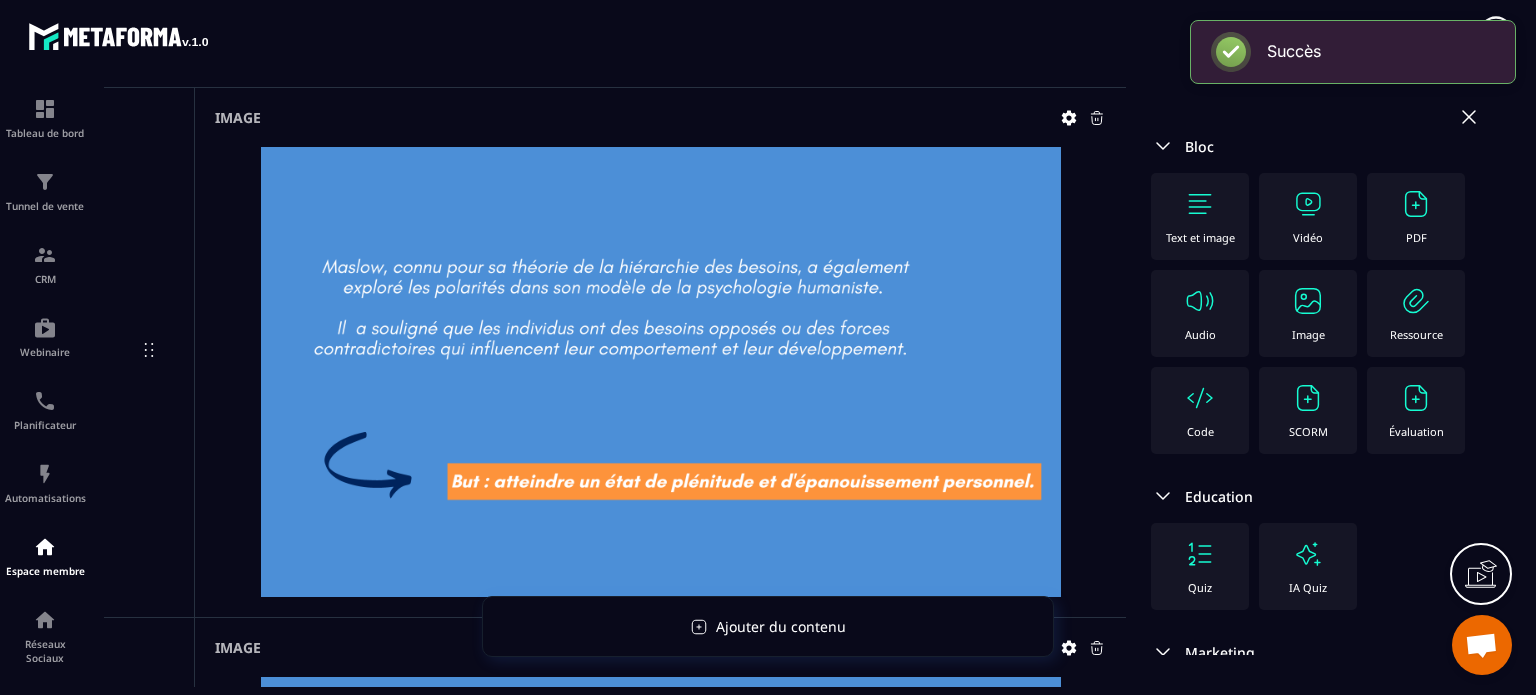 click on "Image" at bounding box center [1308, 313] 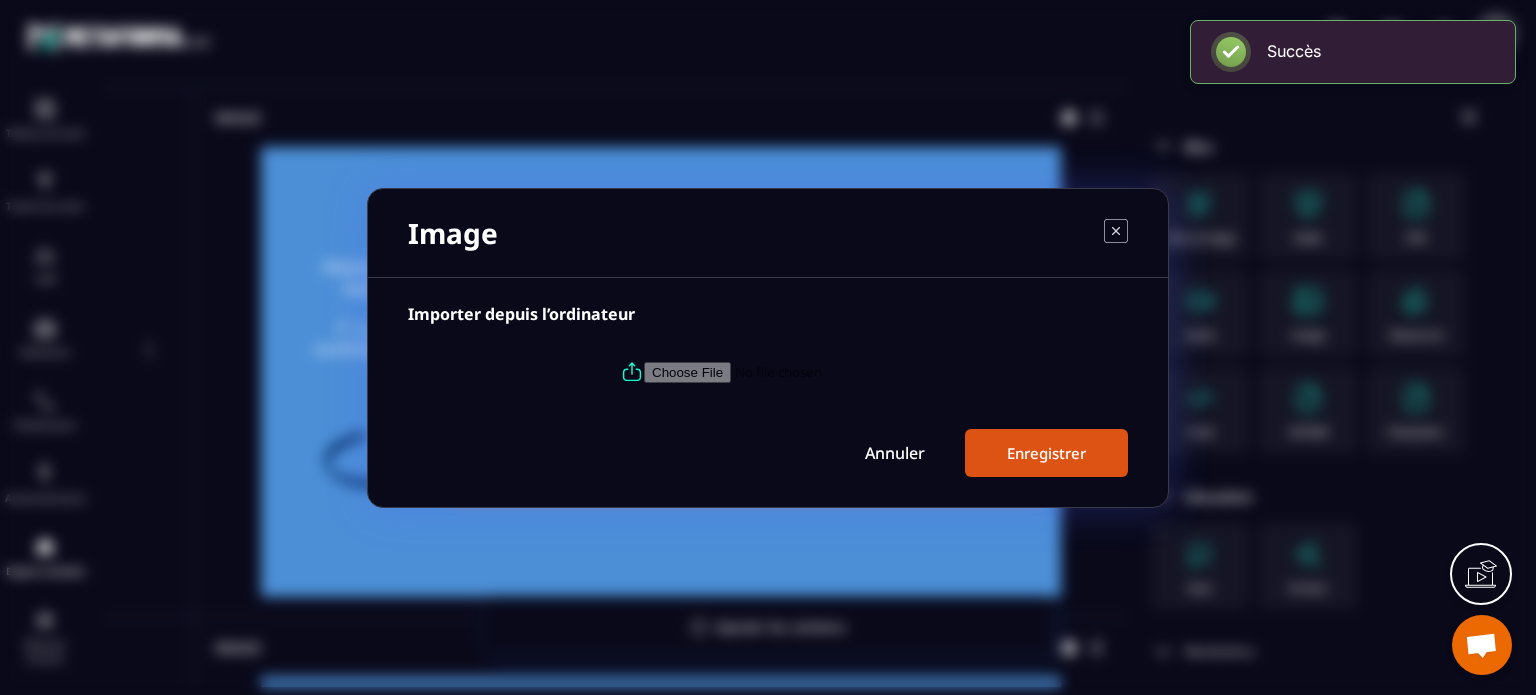 click at bounding box center [780, 371] 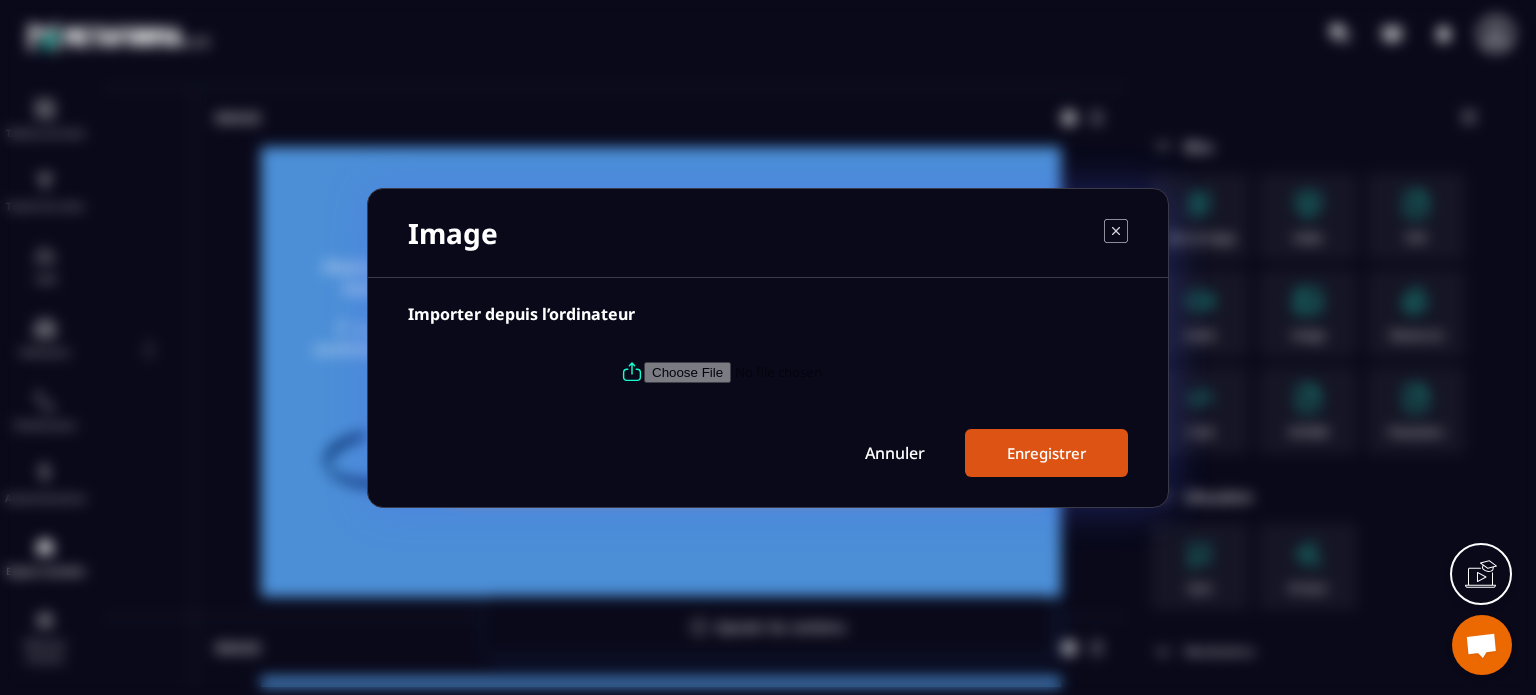 type on "**********" 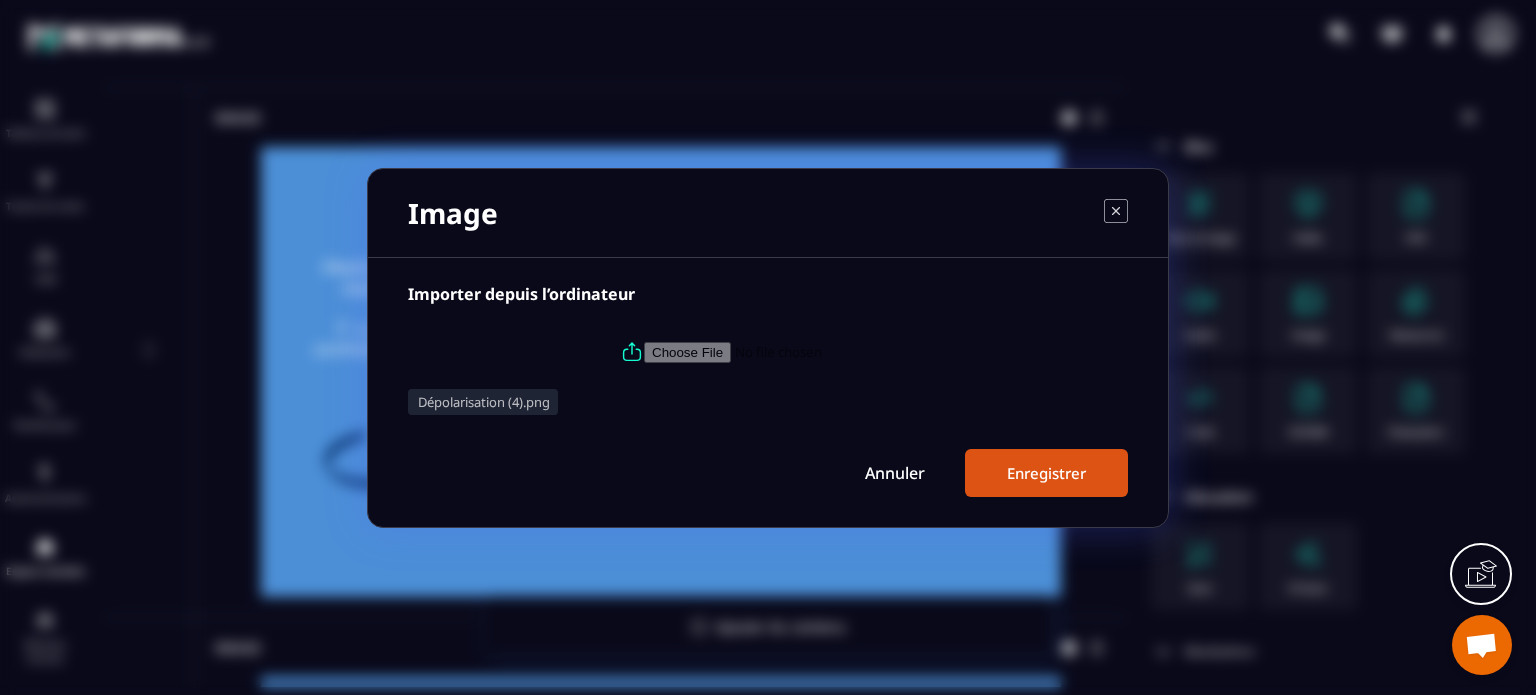 click on "Enregistrer" at bounding box center [1046, 473] 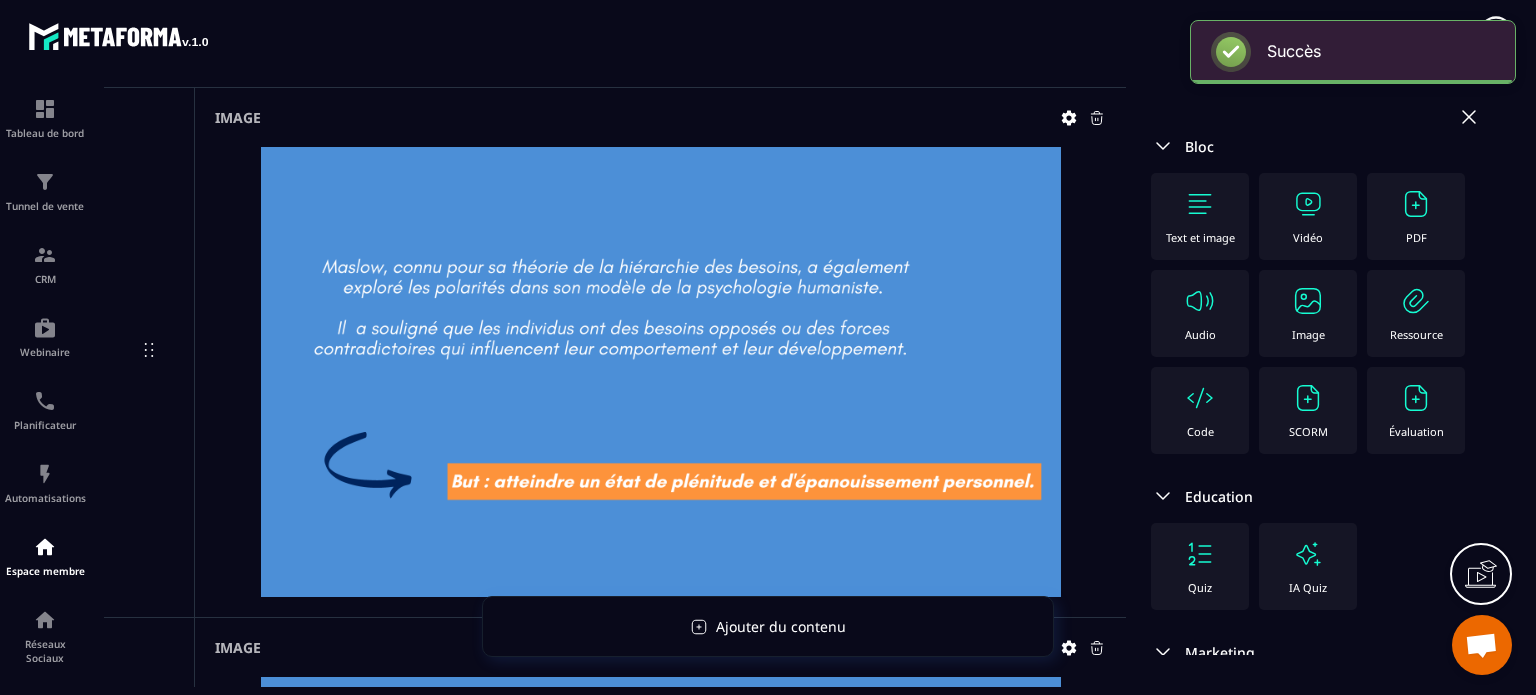 click on "Image" at bounding box center (1308, 313) 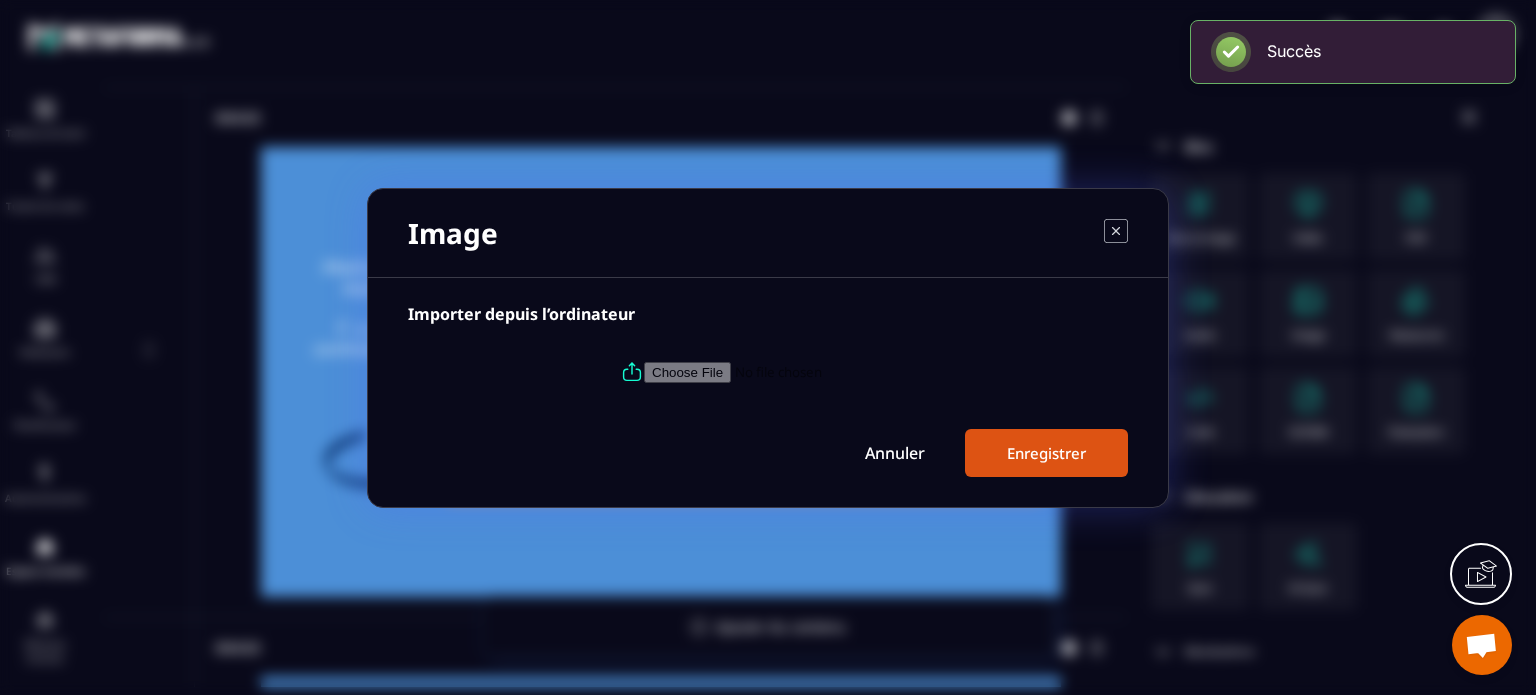 click at bounding box center [780, 371] 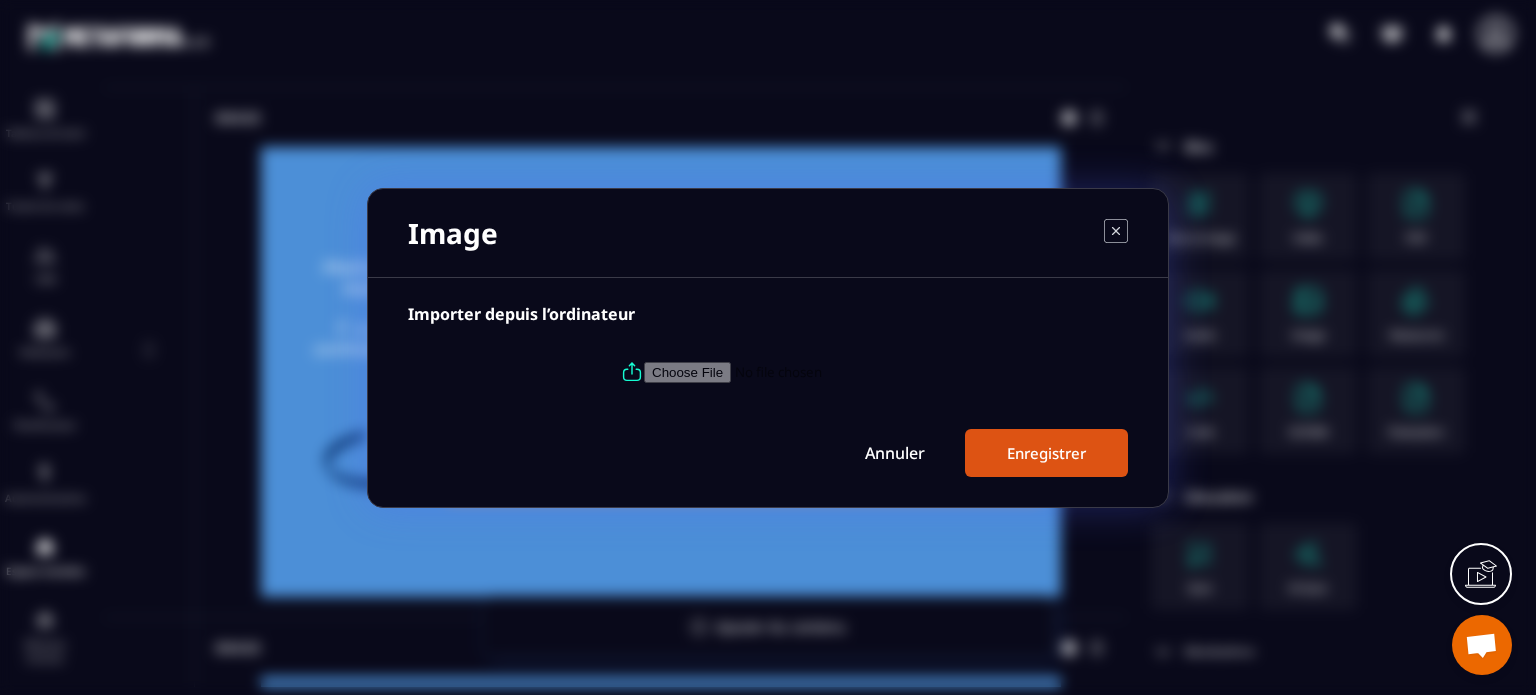 type on "**********" 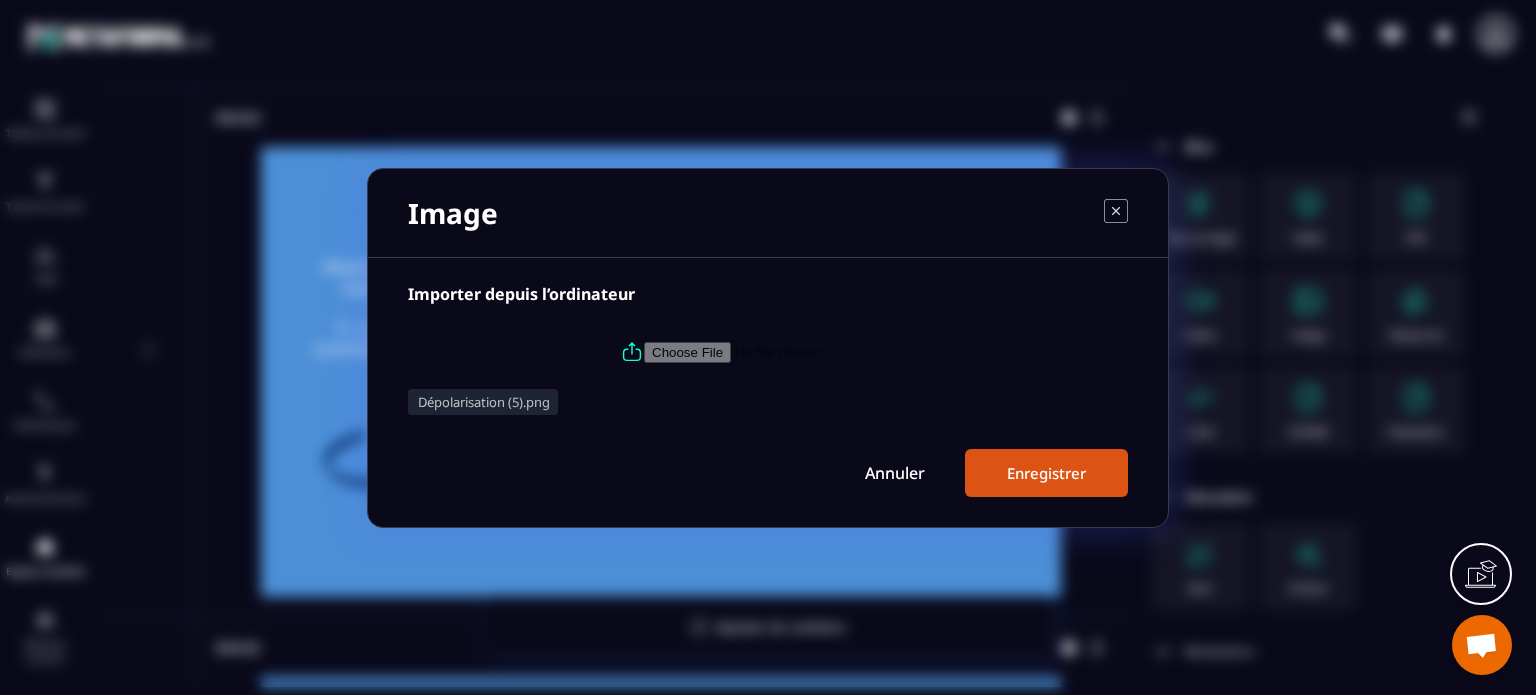 click on "Enregistrer" at bounding box center [1046, 473] 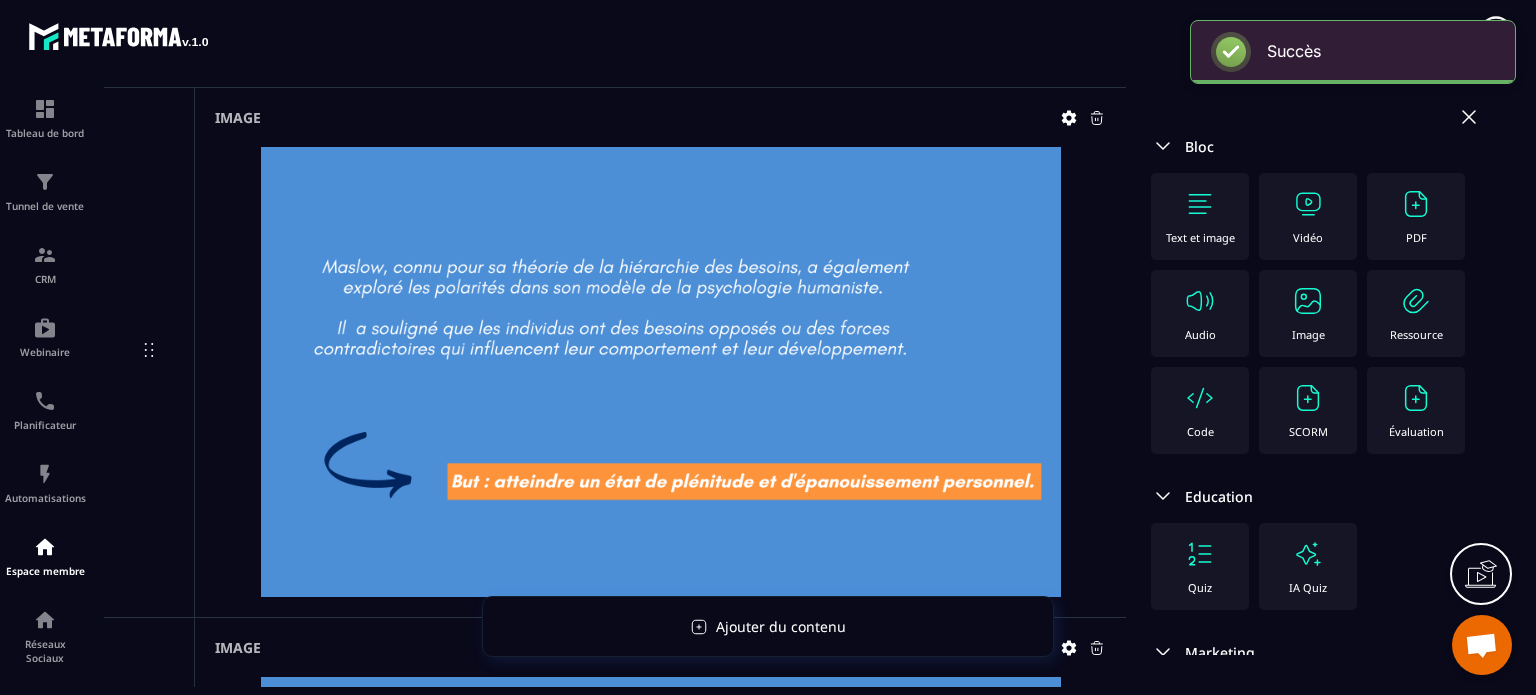 click on "Image" at bounding box center [1308, 313] 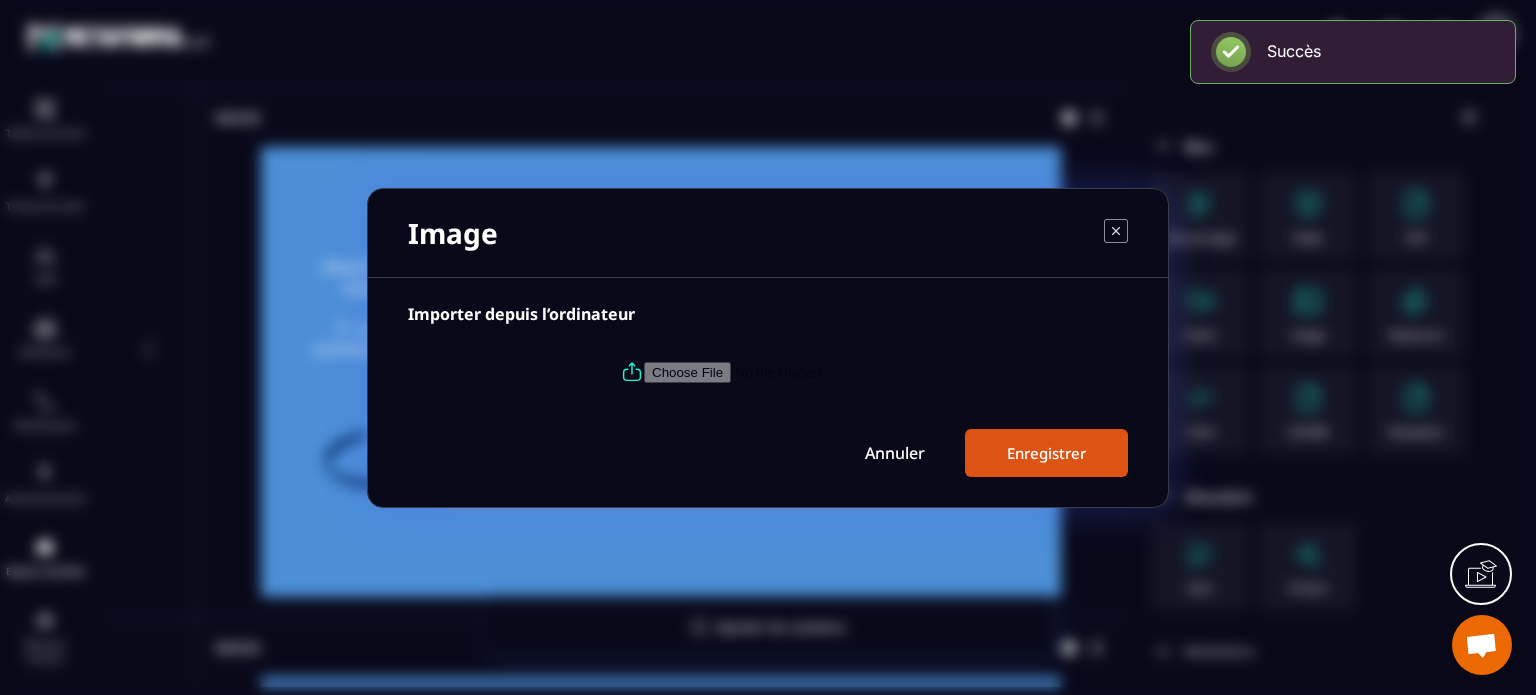 click at bounding box center [780, 371] 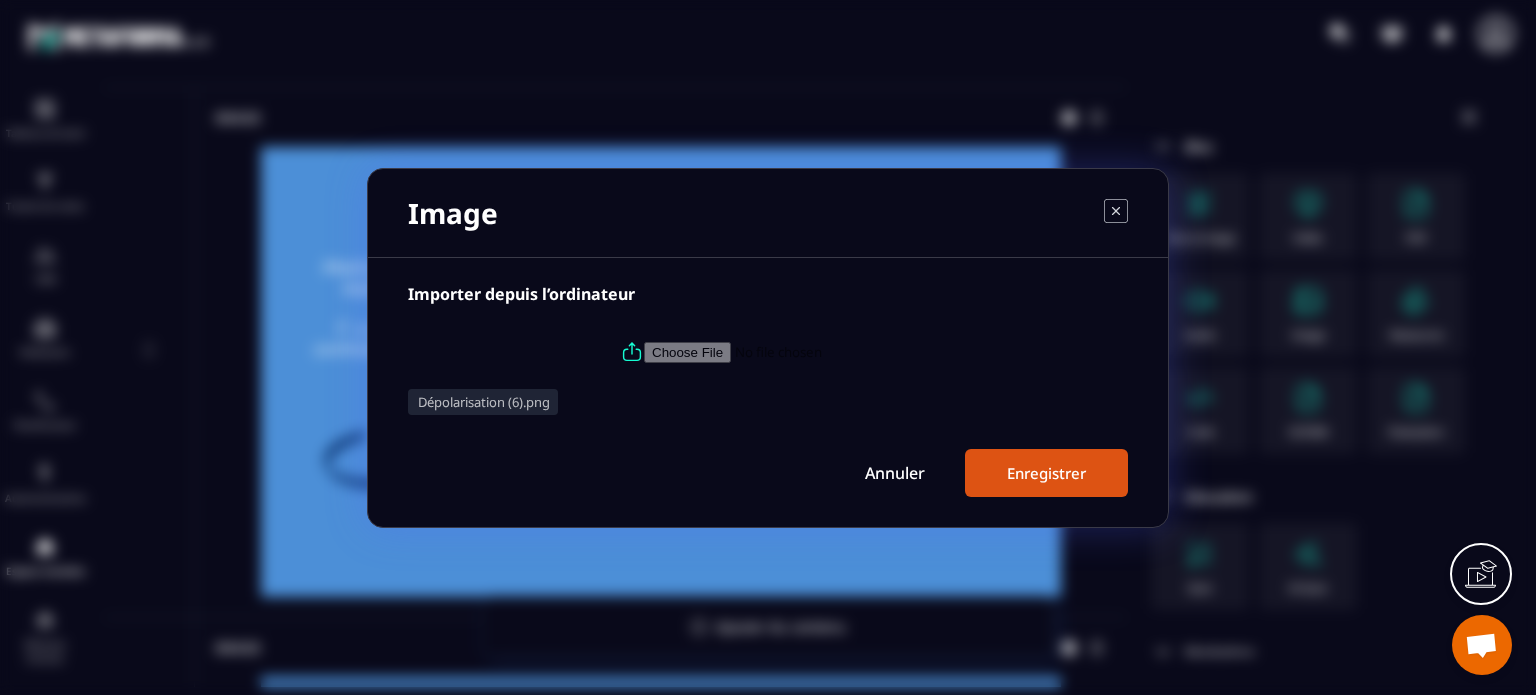 click on "Enregistrer" at bounding box center [1046, 473] 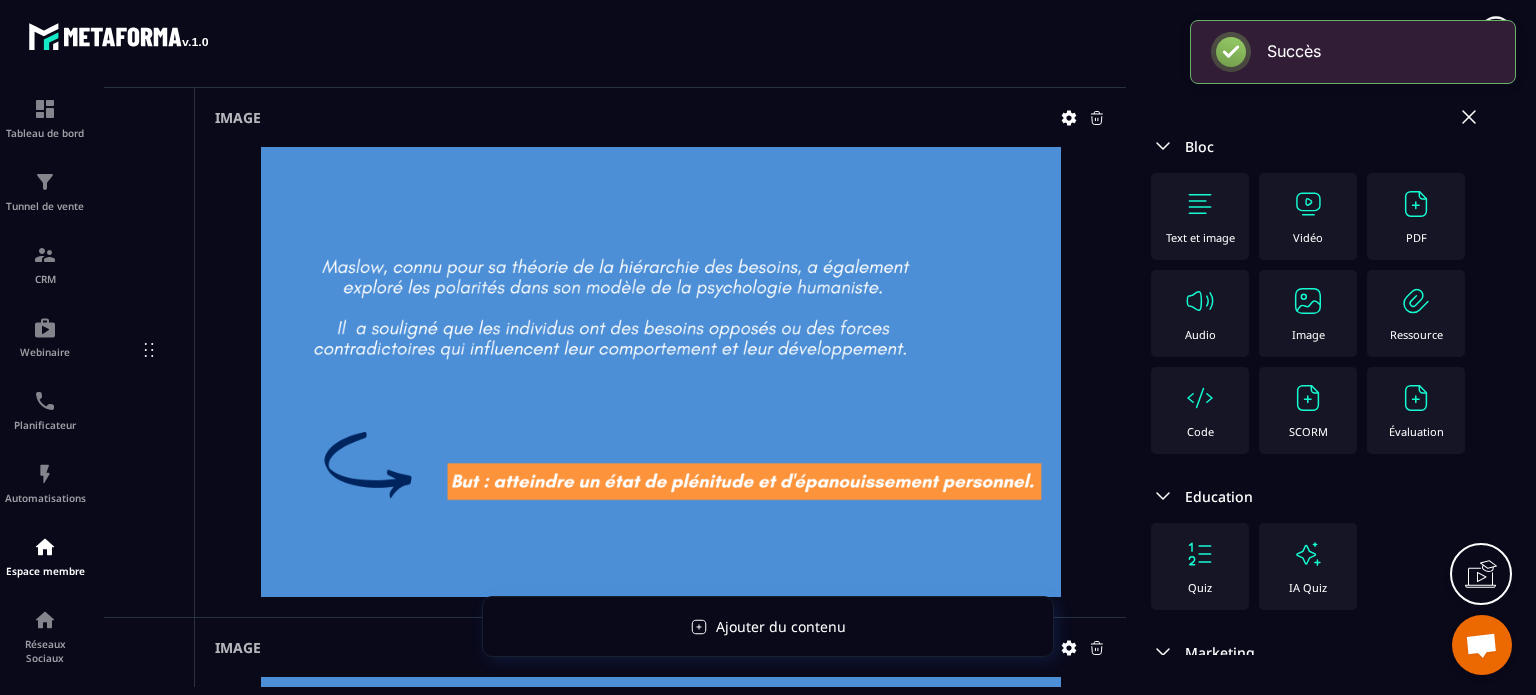 click at bounding box center [1308, 301] 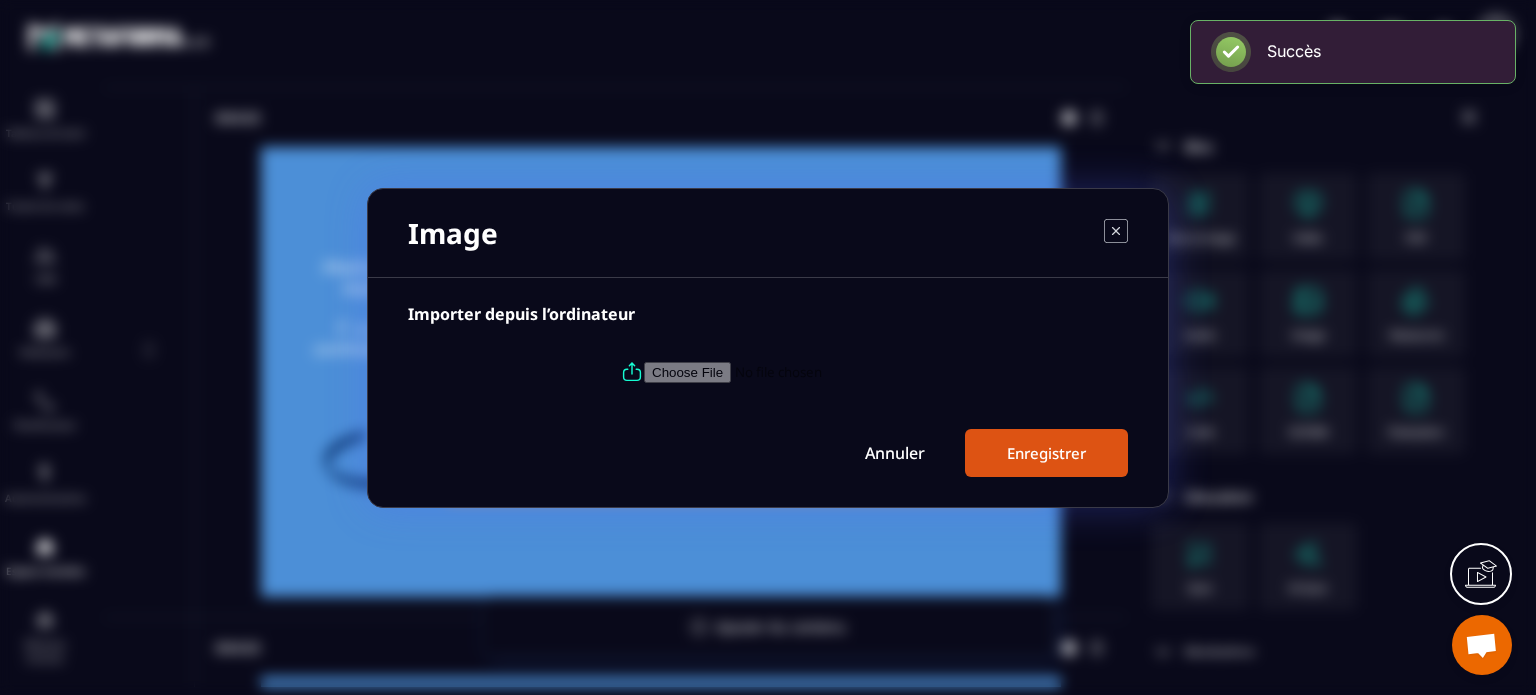 click at bounding box center (780, 371) 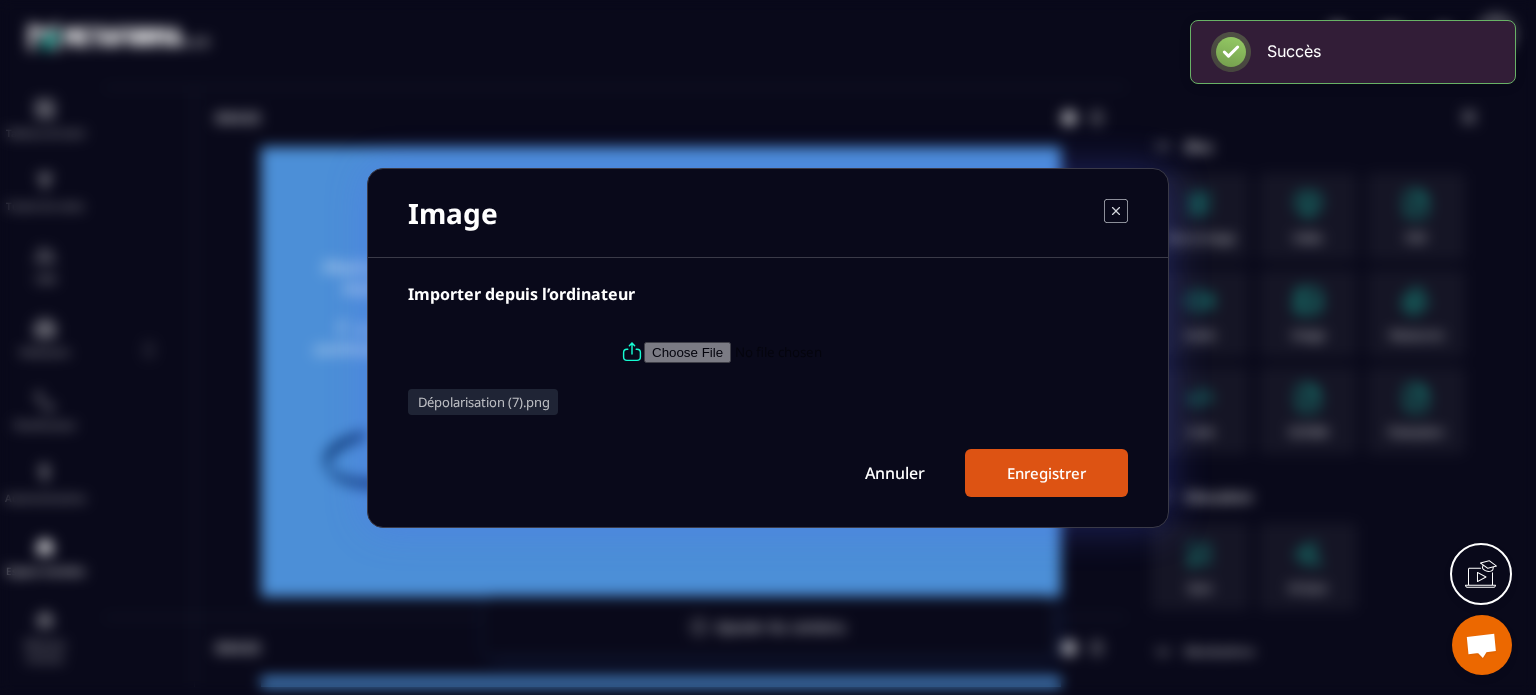 click on "Enregistrer" at bounding box center [1046, 473] 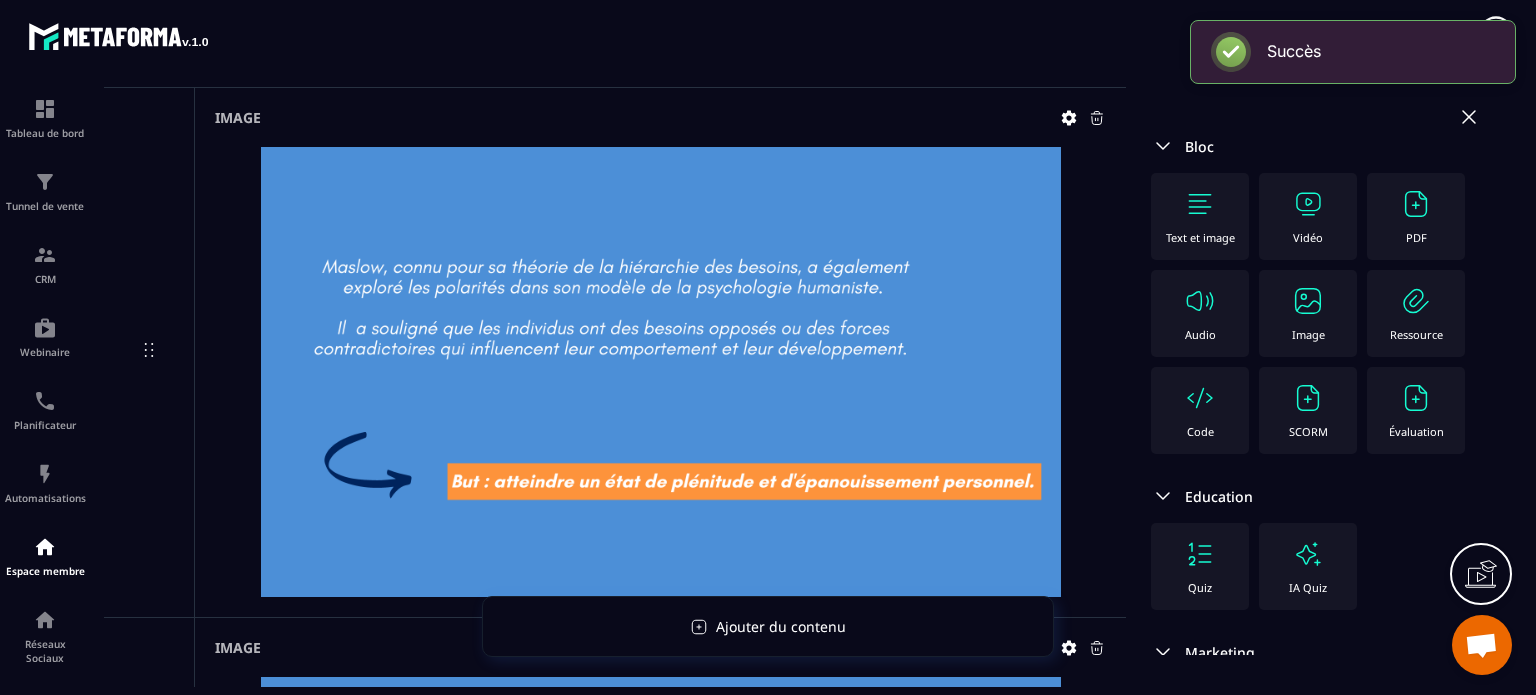 click on "Image" at bounding box center (1308, 313) 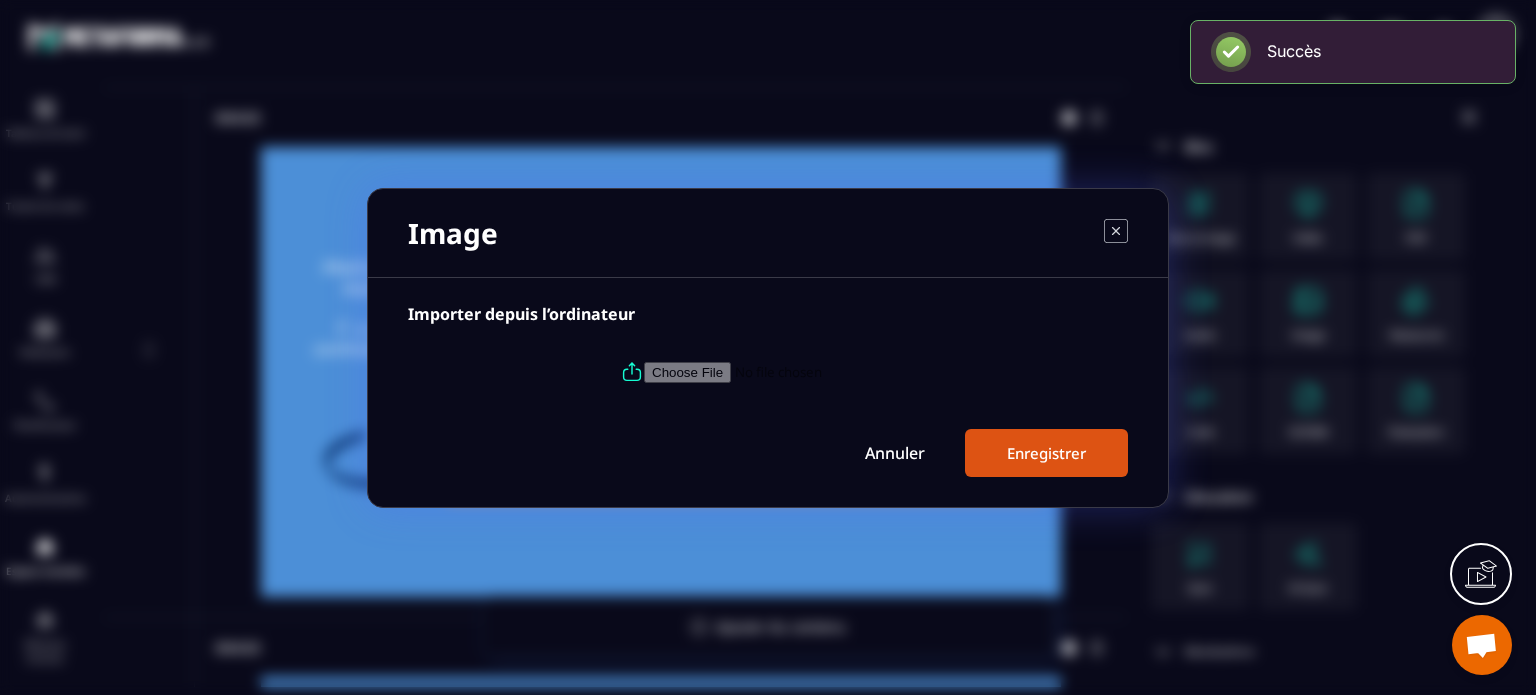 click at bounding box center [780, 371] 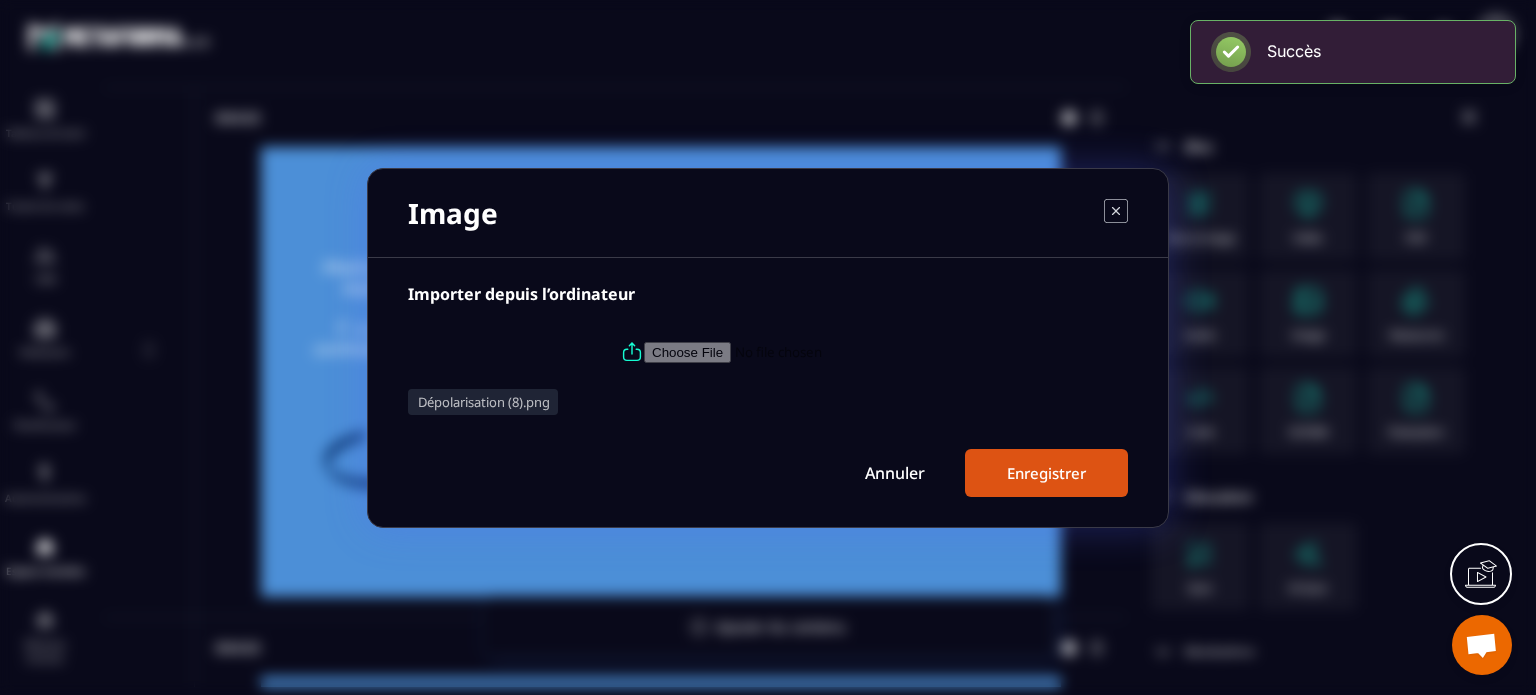click on "Enregistrer" at bounding box center [1046, 473] 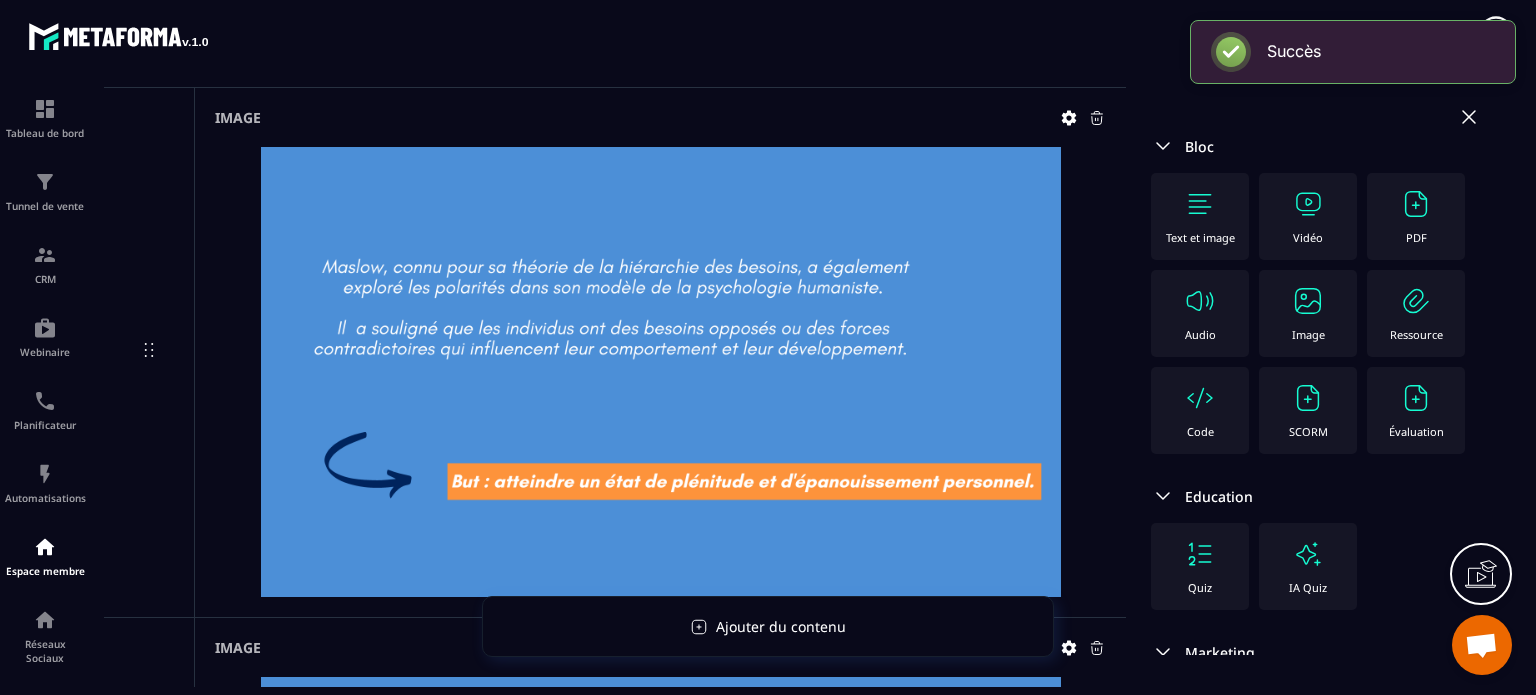 click on "Image" at bounding box center (1308, 313) 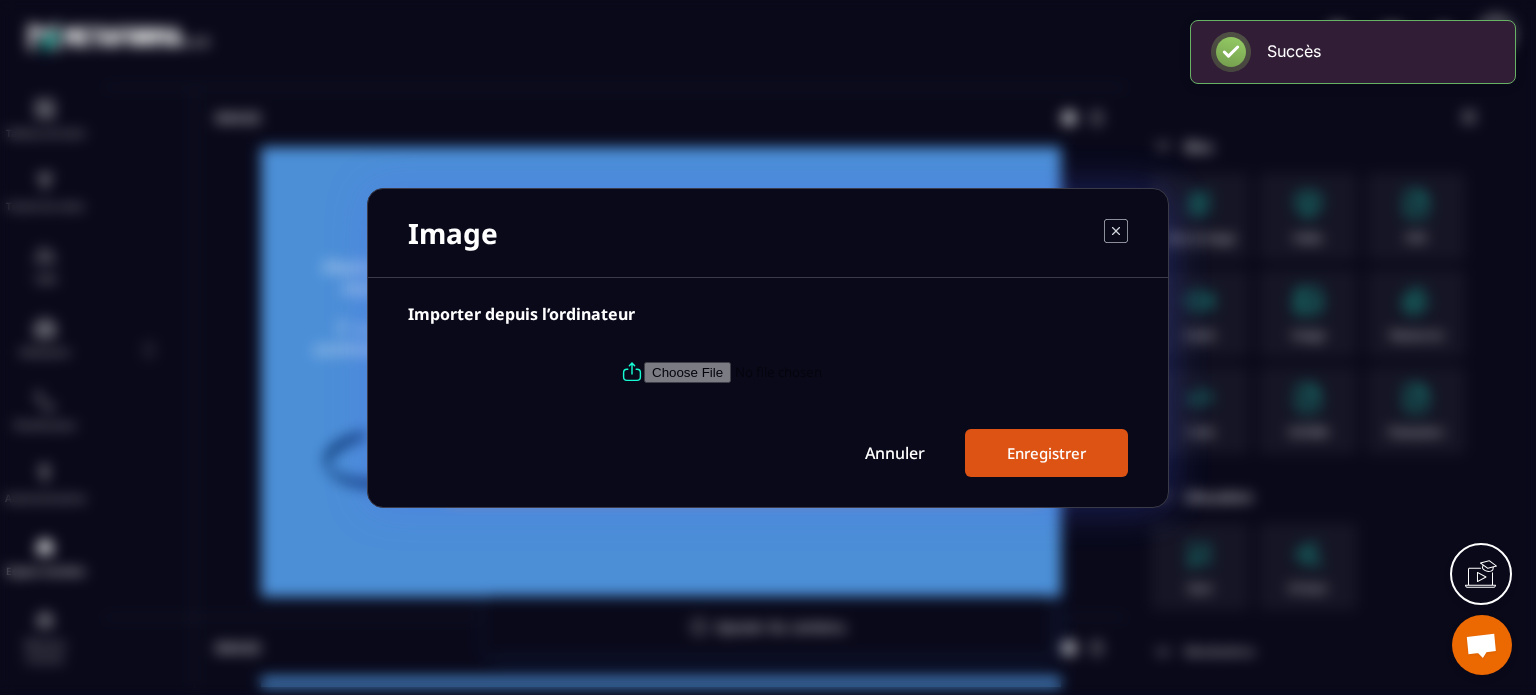 click at bounding box center (780, 371) 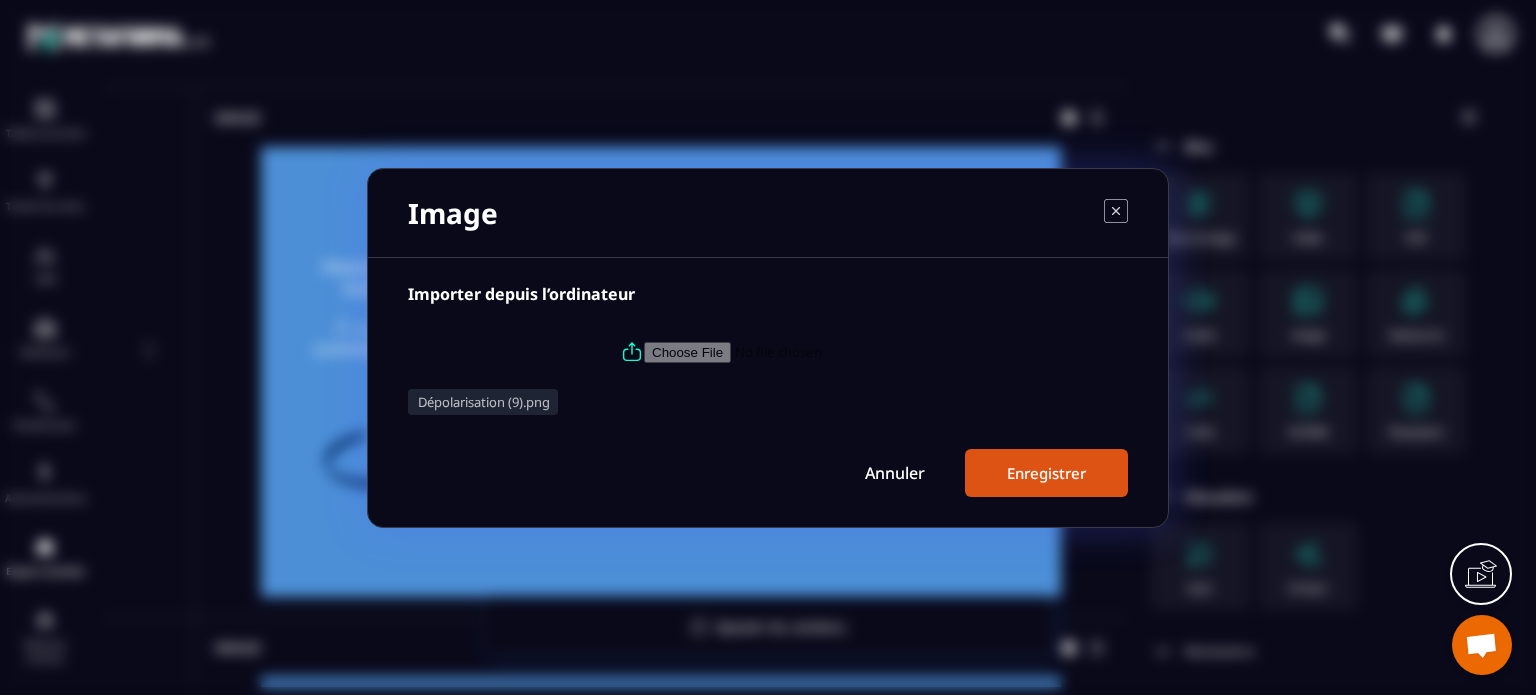click on "Enregistrer" at bounding box center [1046, 473] 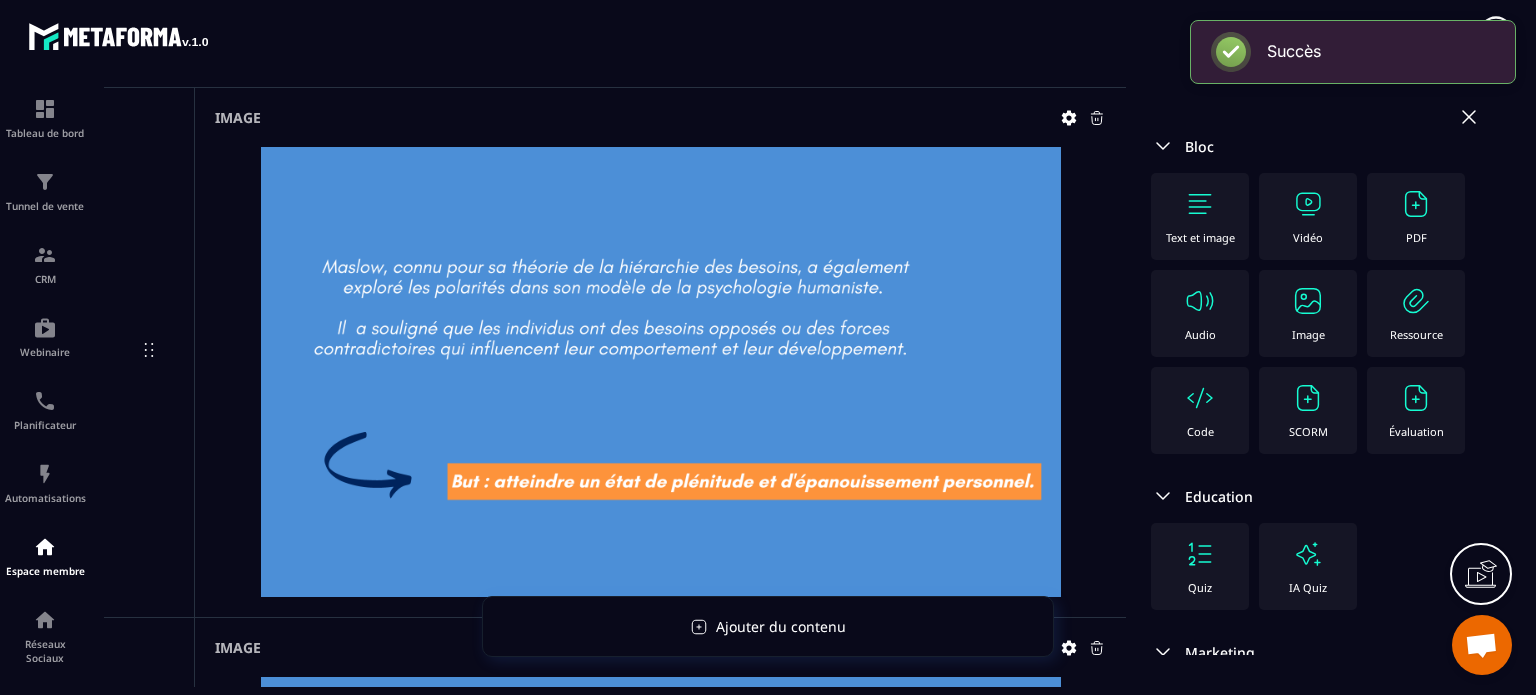 click at bounding box center [1308, 301] 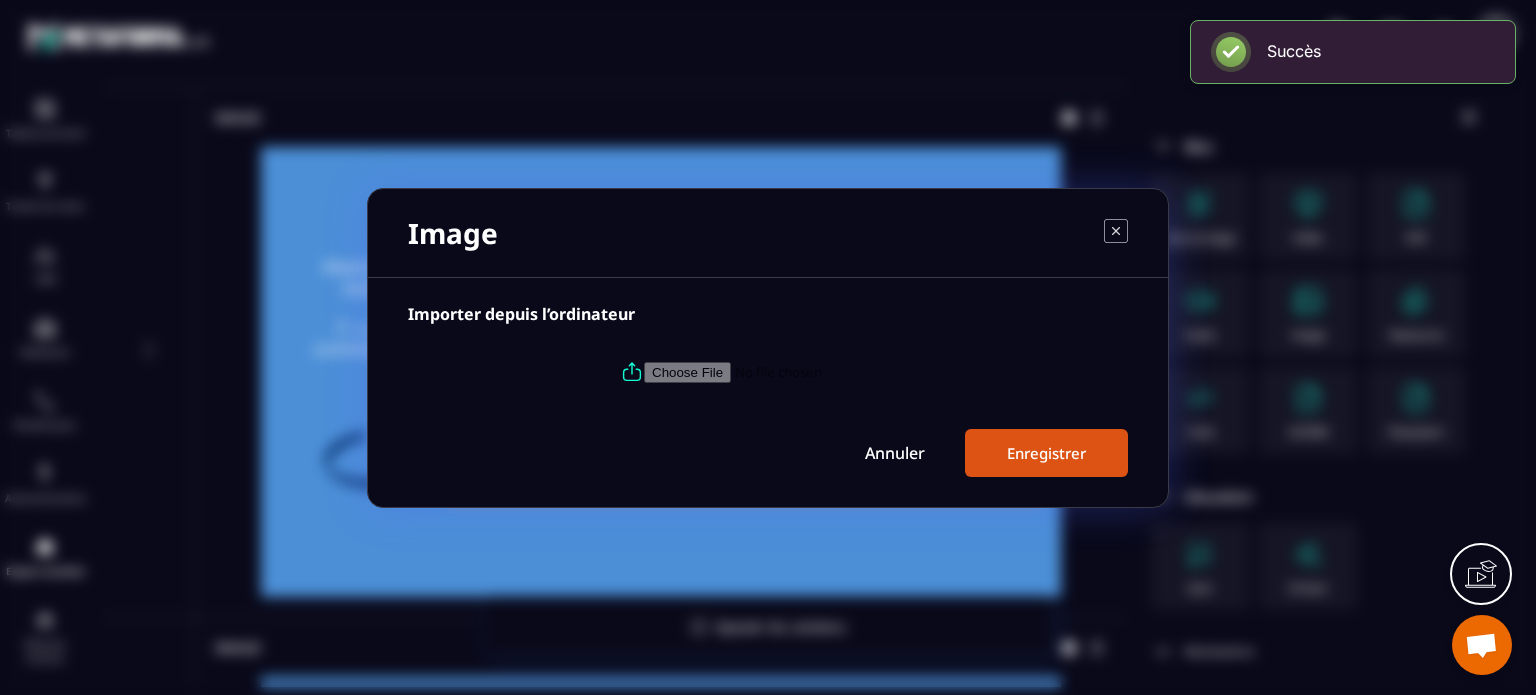 click at bounding box center (780, 371) 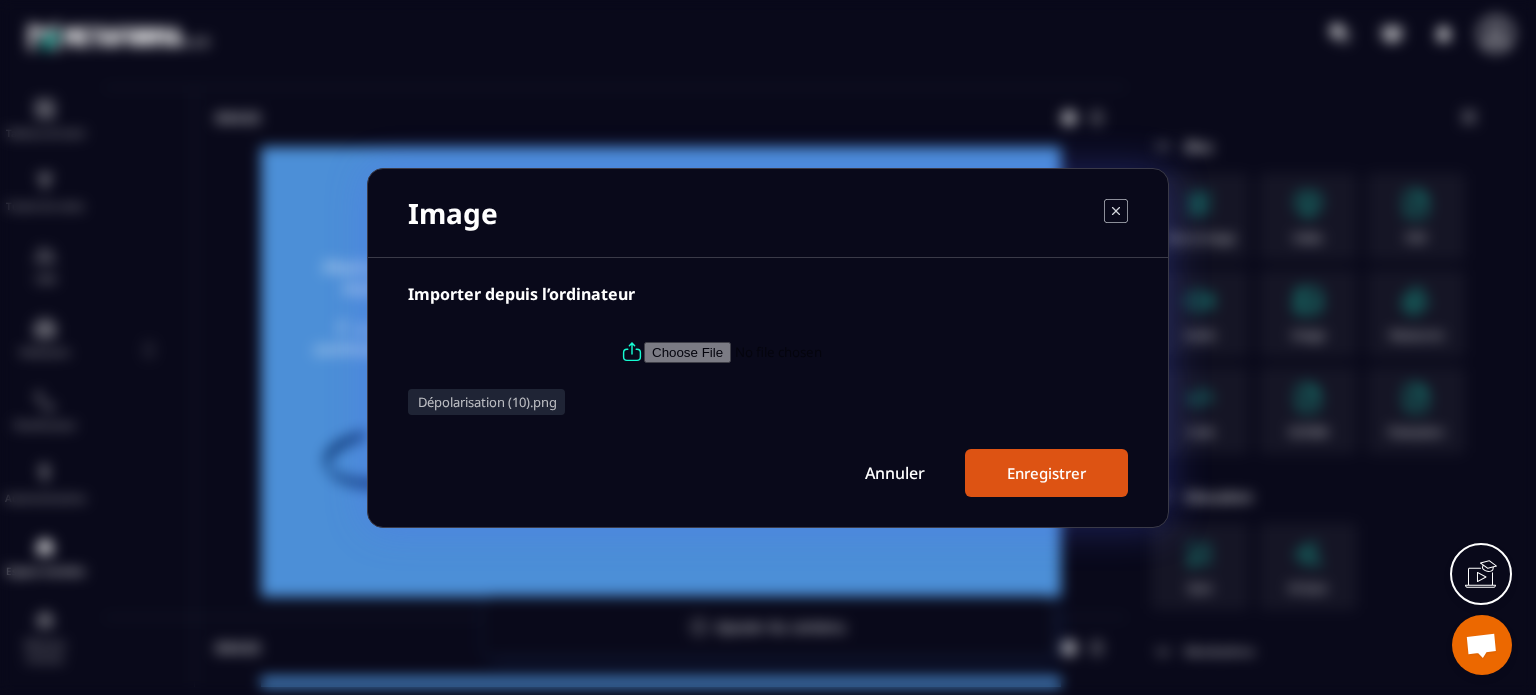 click on "Enregistrer" at bounding box center [1046, 473] 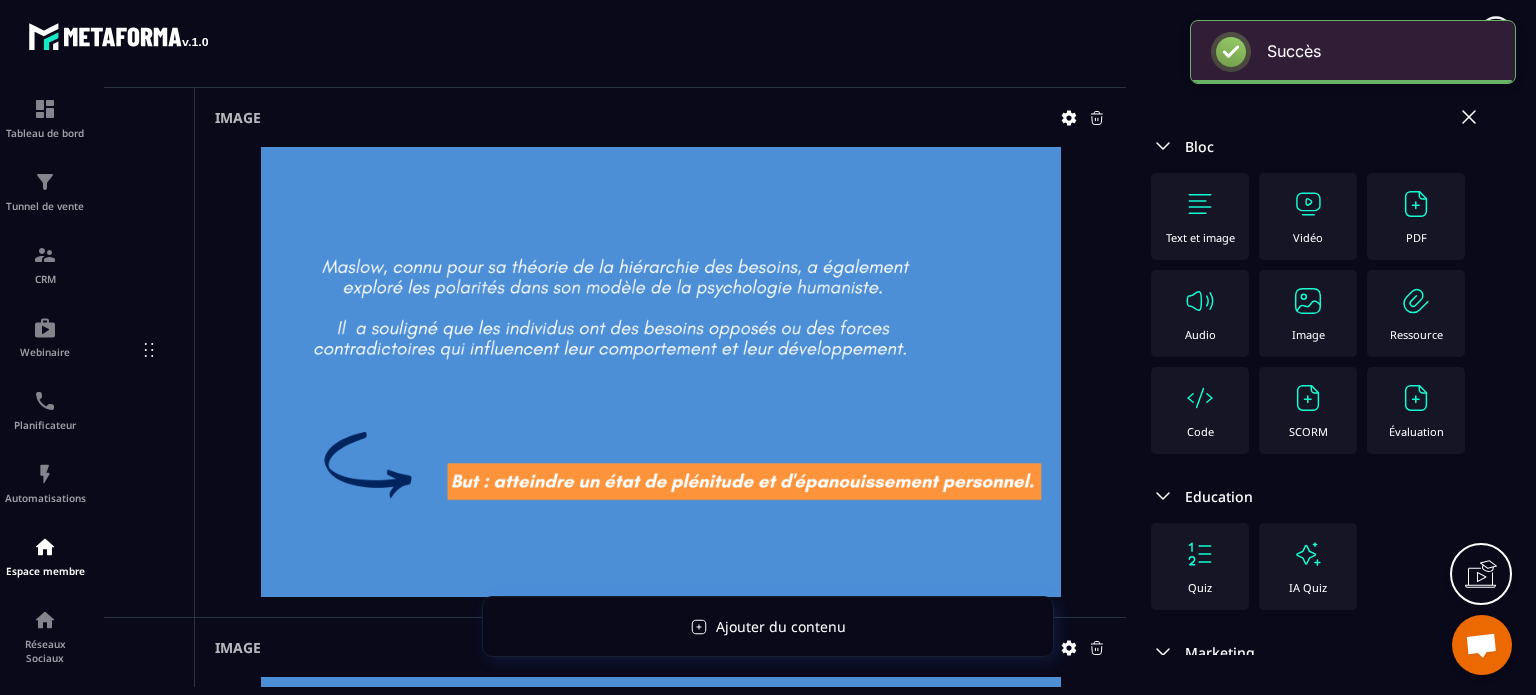 click on "Image" at bounding box center (1308, 334) 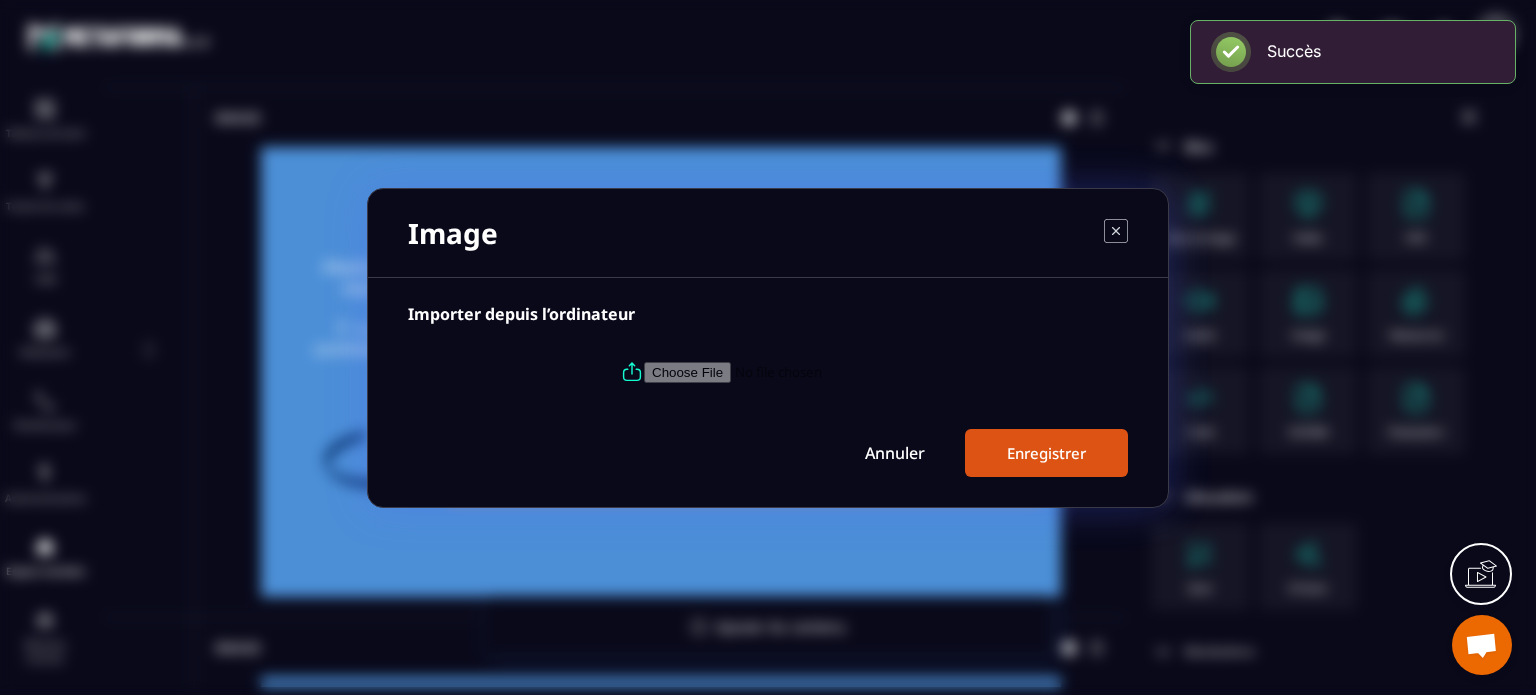 click at bounding box center [780, 371] 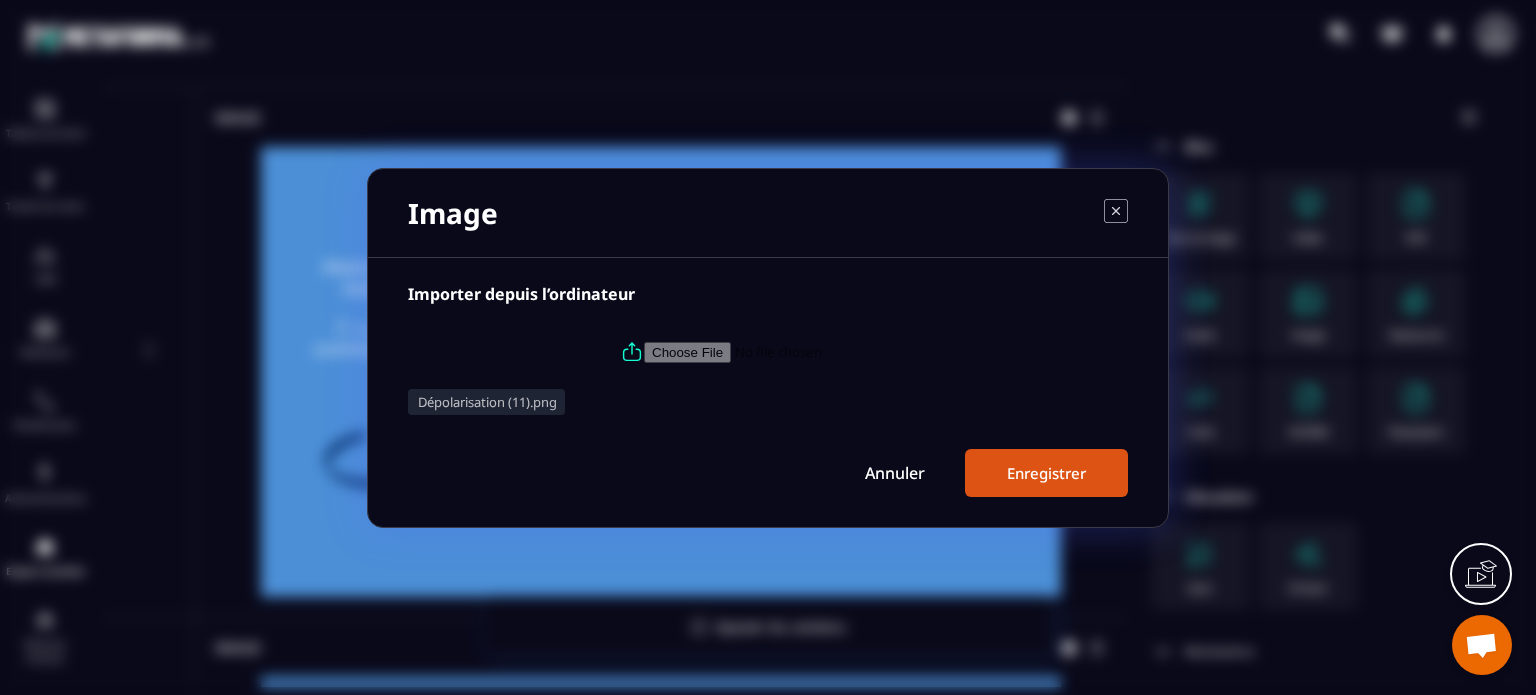 click on "Enregistrer" at bounding box center [1046, 473] 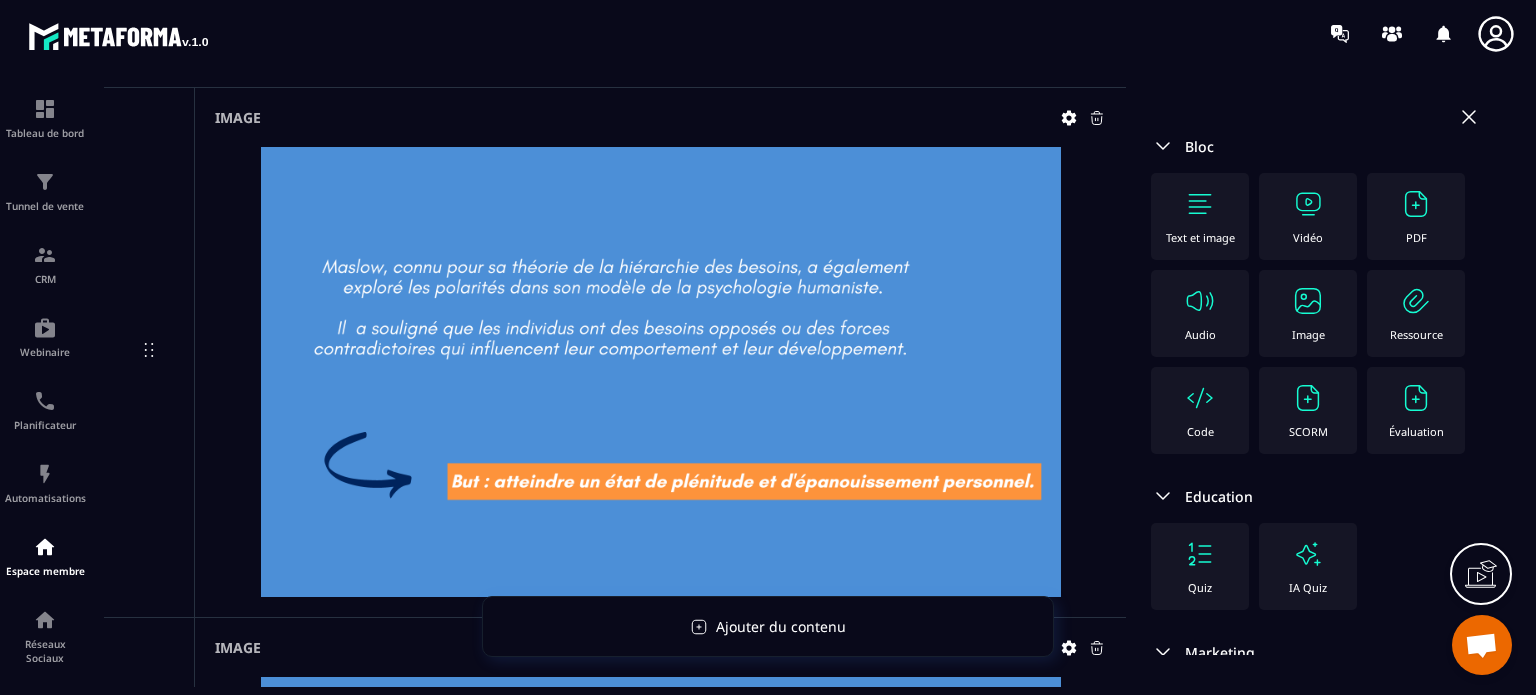 click at bounding box center (1308, 301) 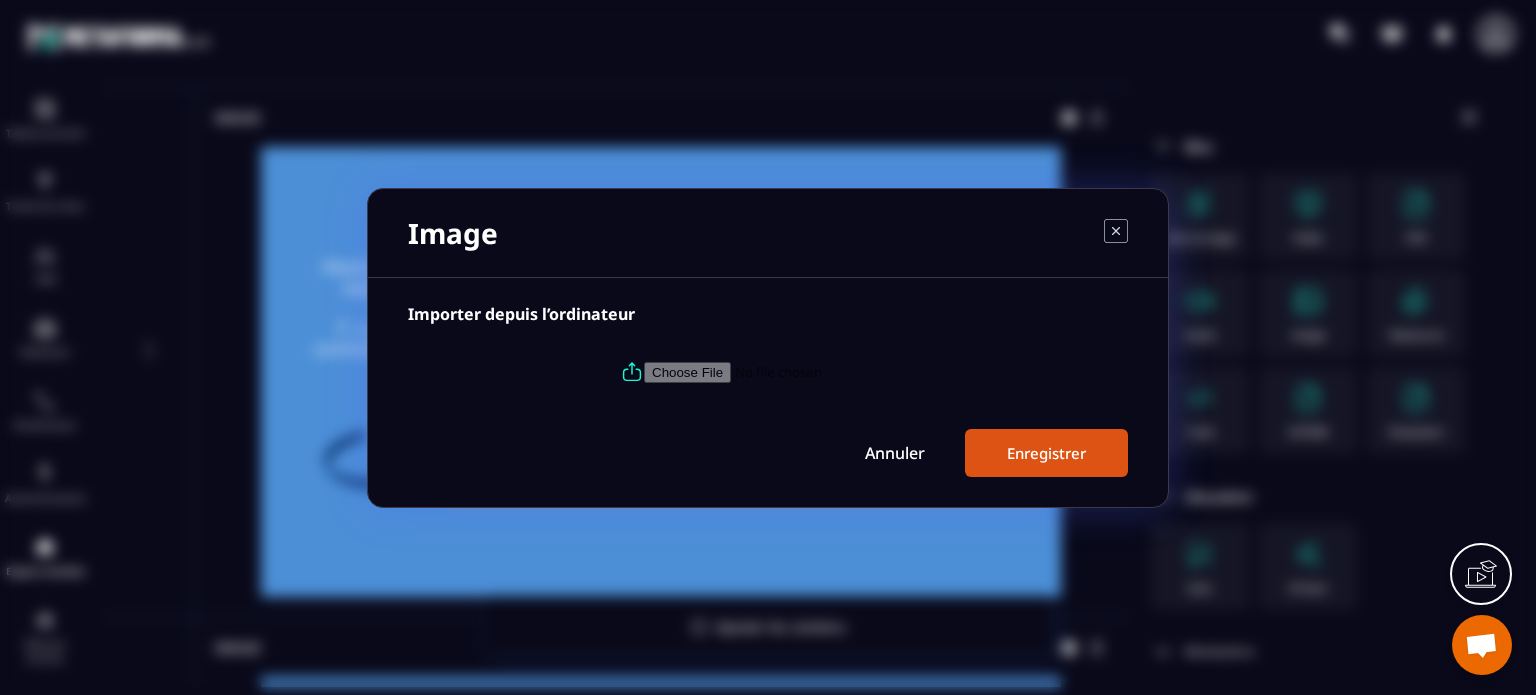 click at bounding box center (780, 371) 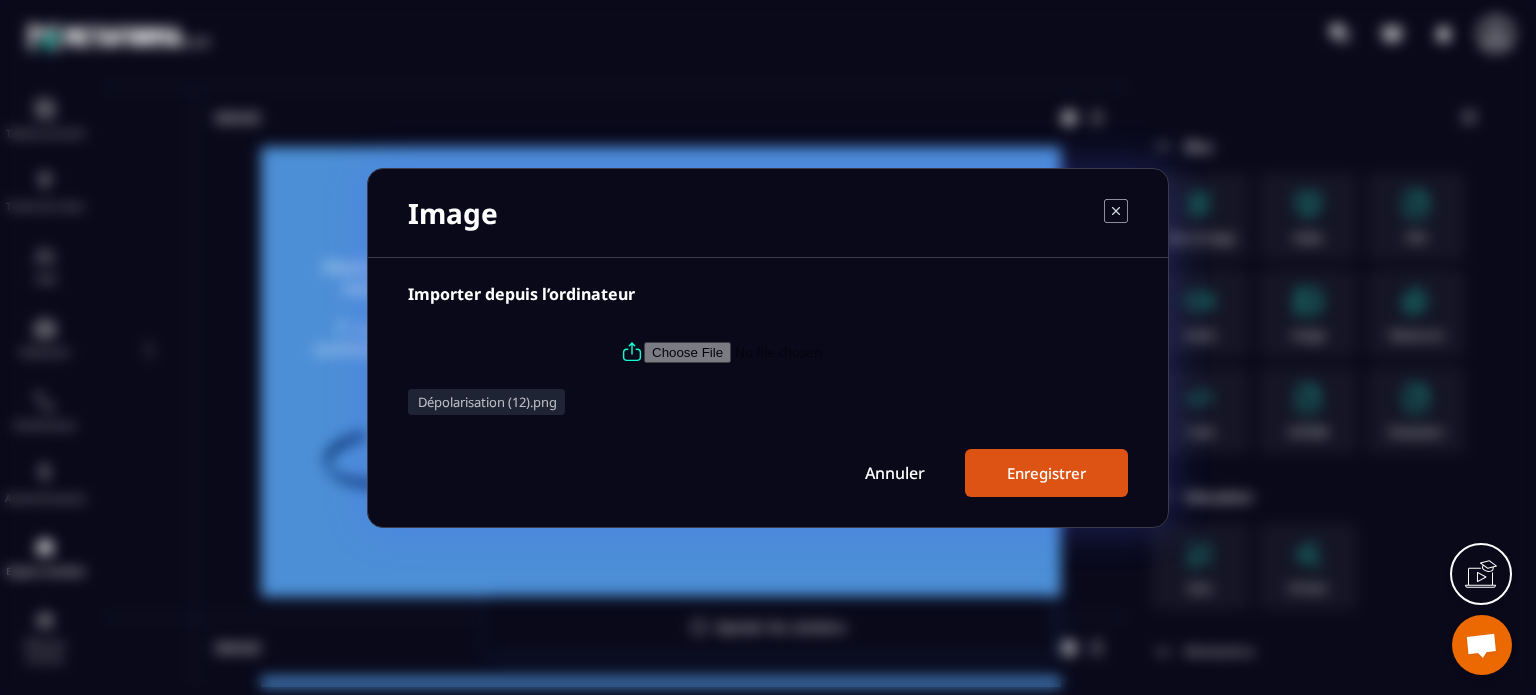 click on "Enregistrer" at bounding box center [1046, 473] 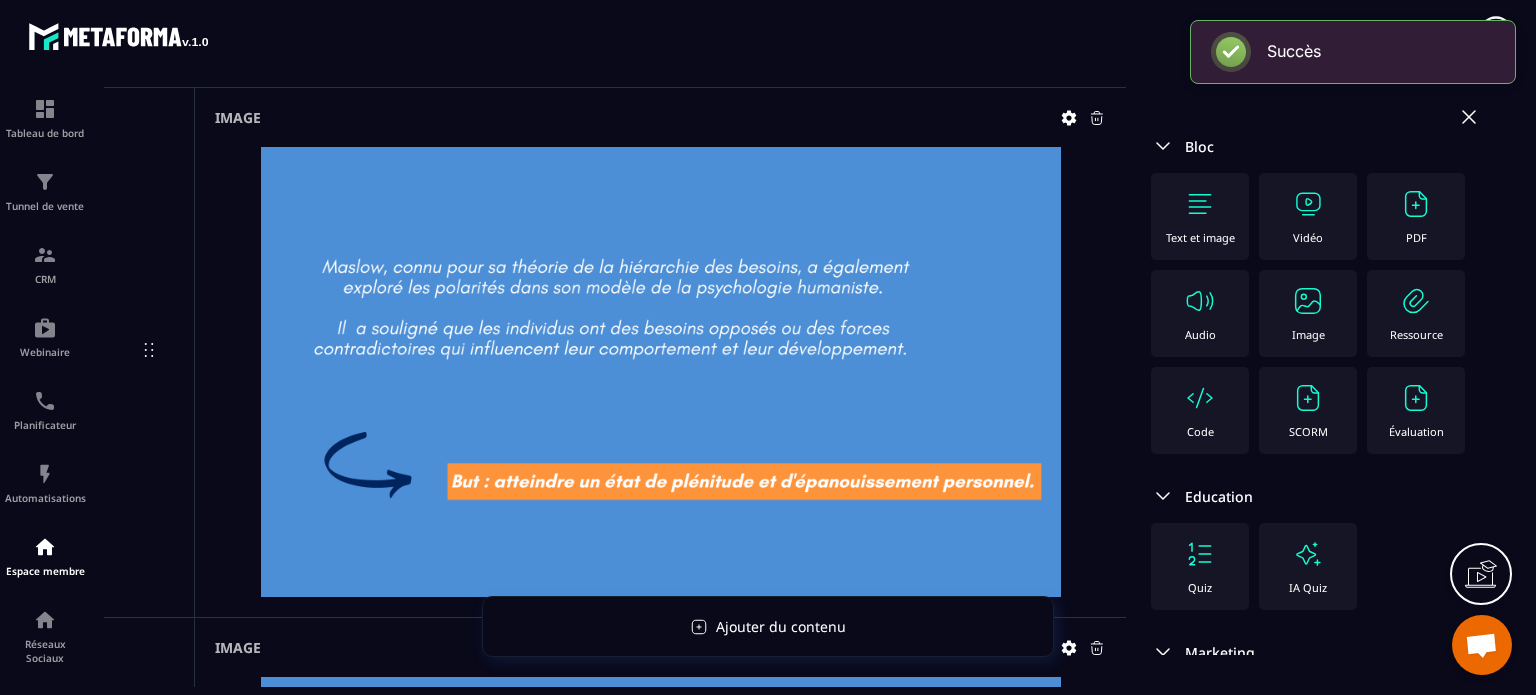 click on "Image" at bounding box center [1308, 313] 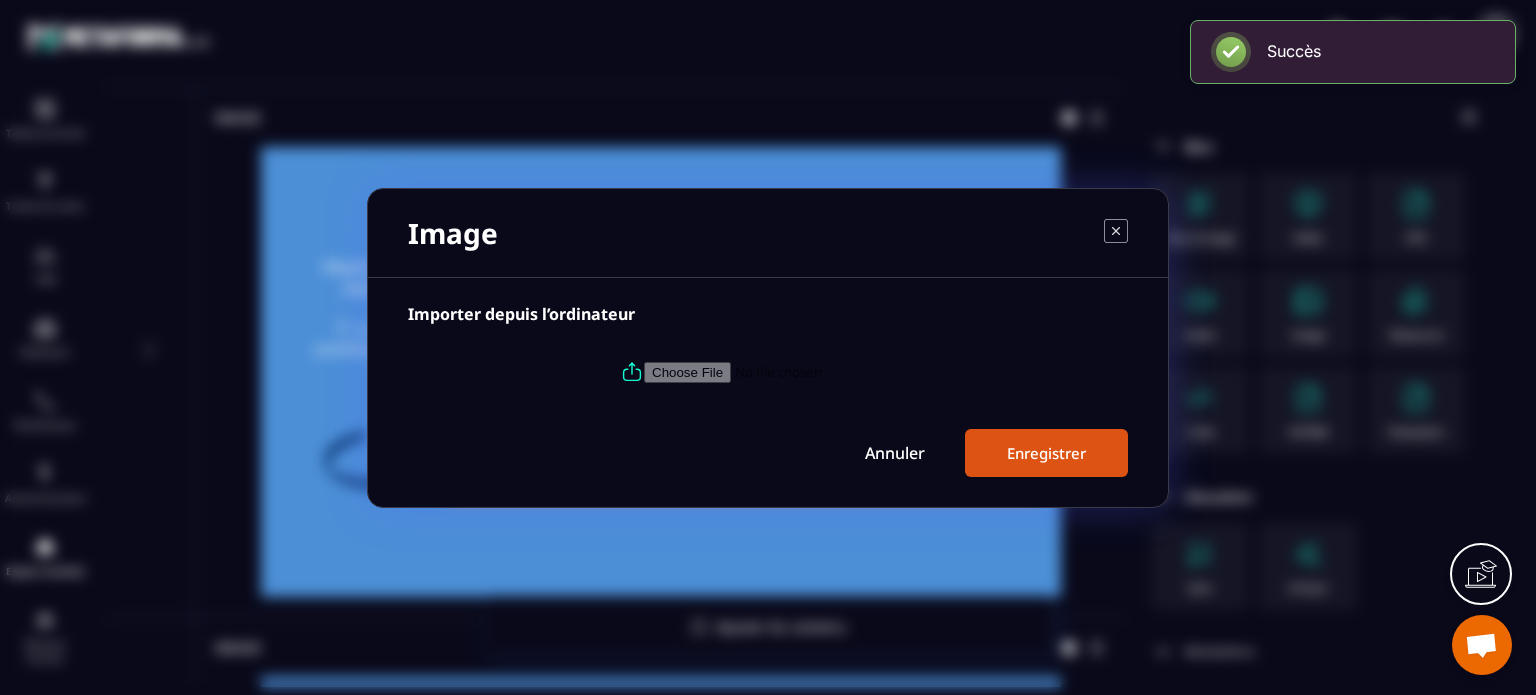 click at bounding box center (780, 371) 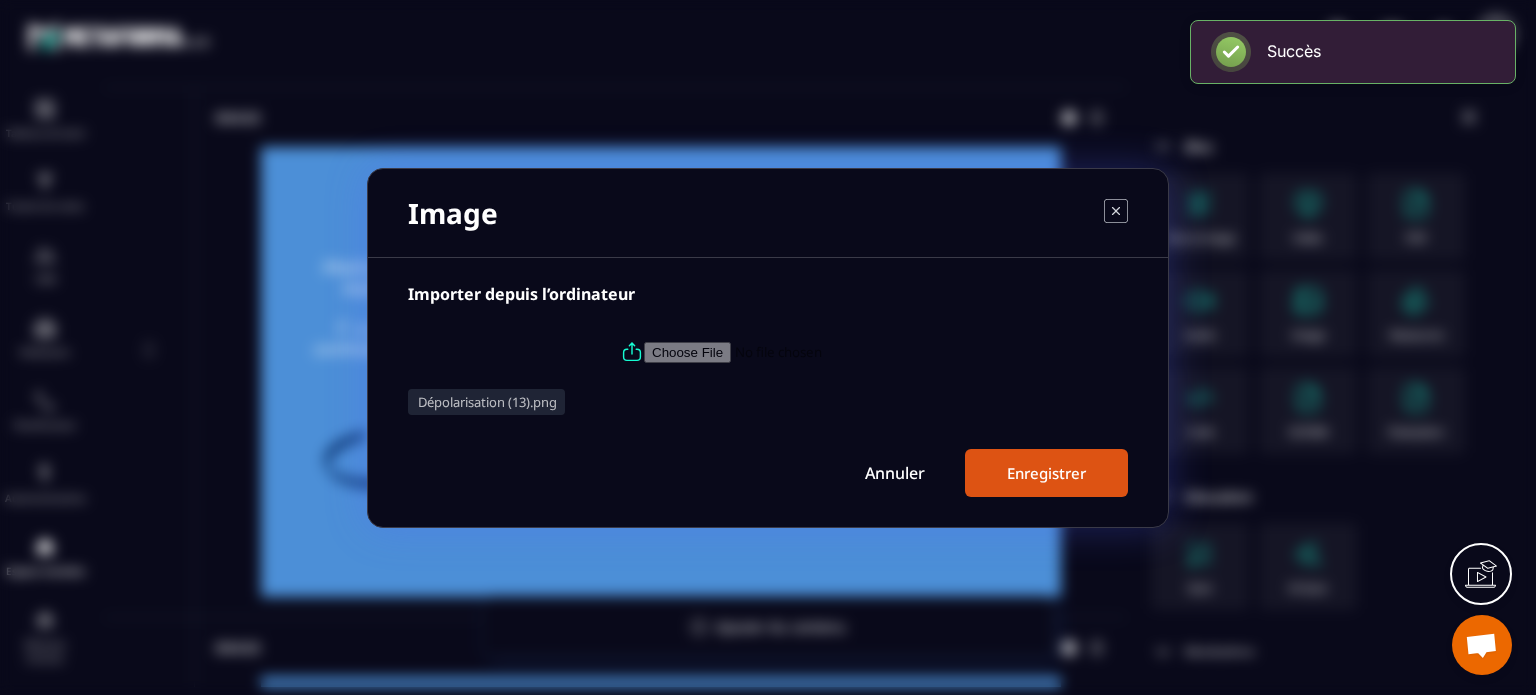 click on "Enregistrer" at bounding box center [1046, 473] 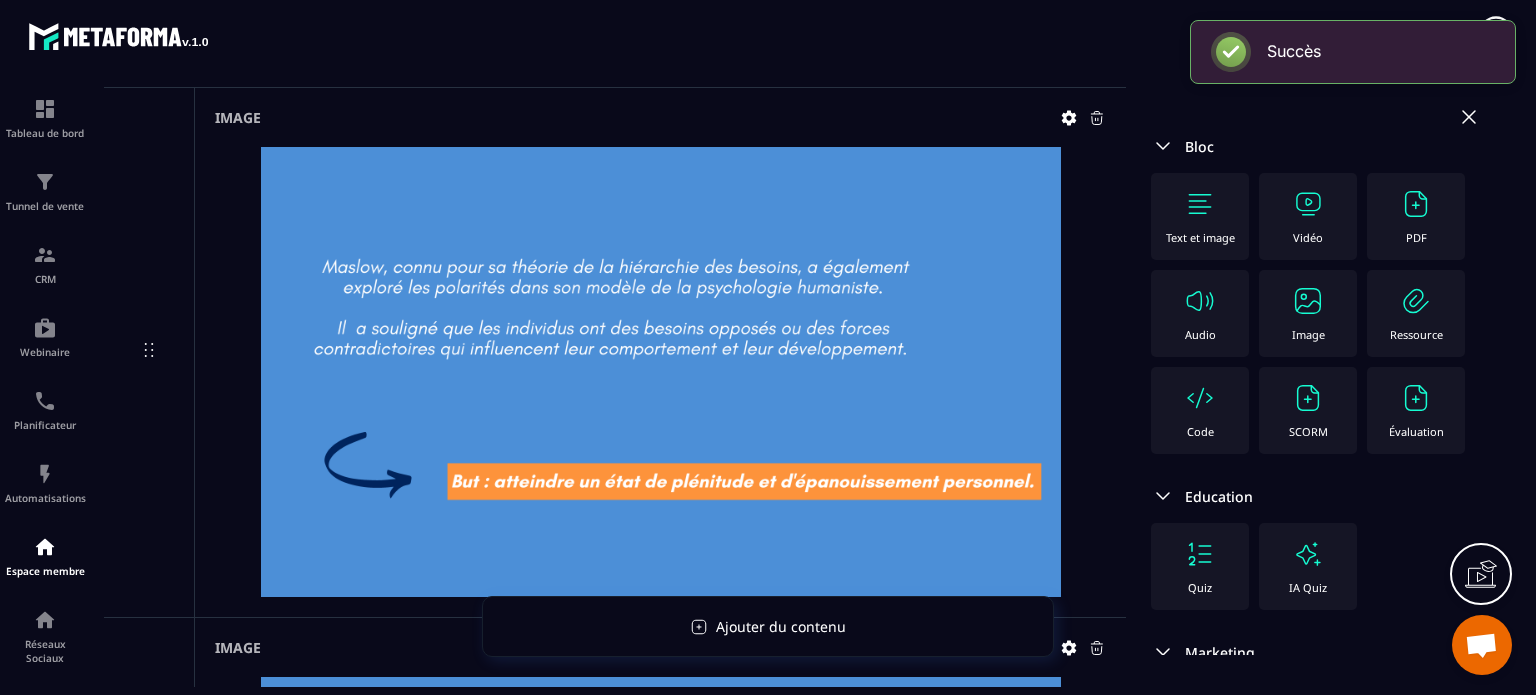 click on "Image" at bounding box center (1308, 313) 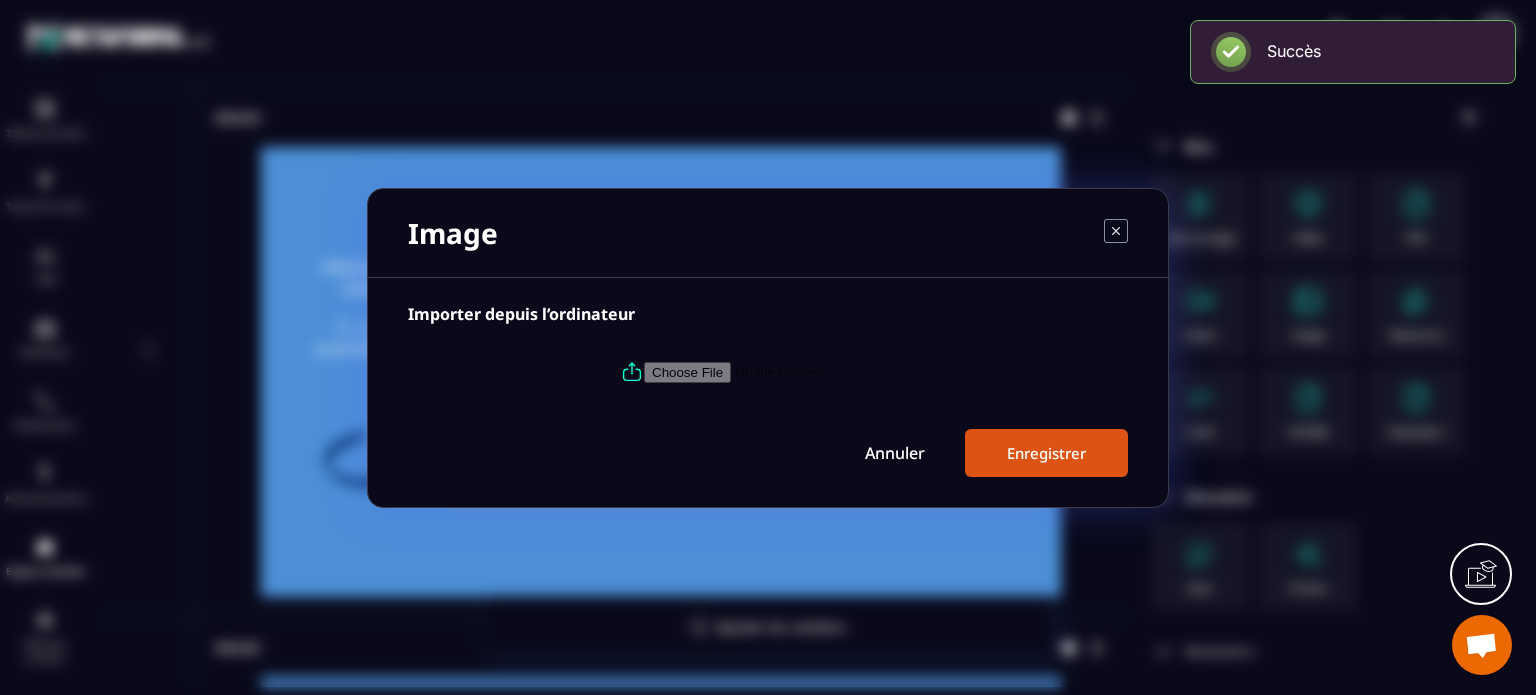 click at bounding box center [780, 371] 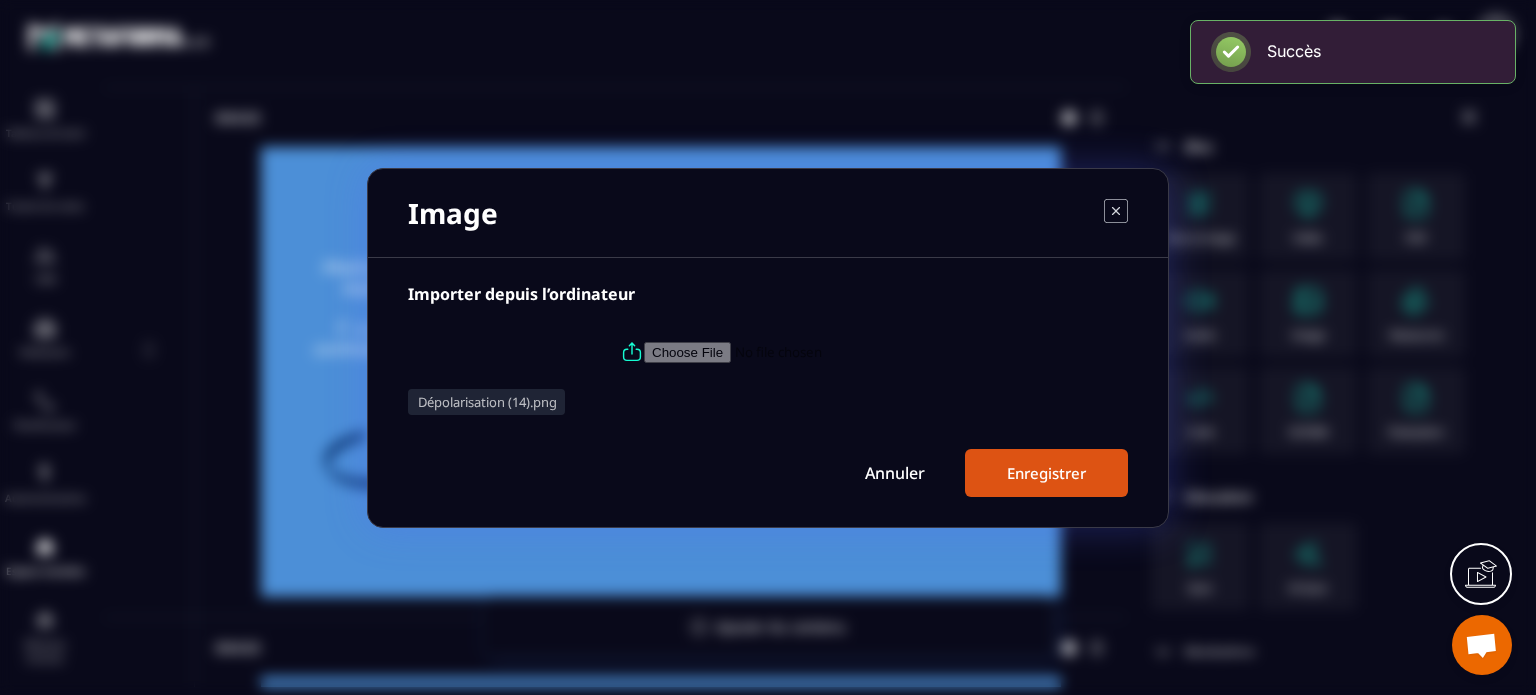 click on "Enregistrer" at bounding box center (1046, 473) 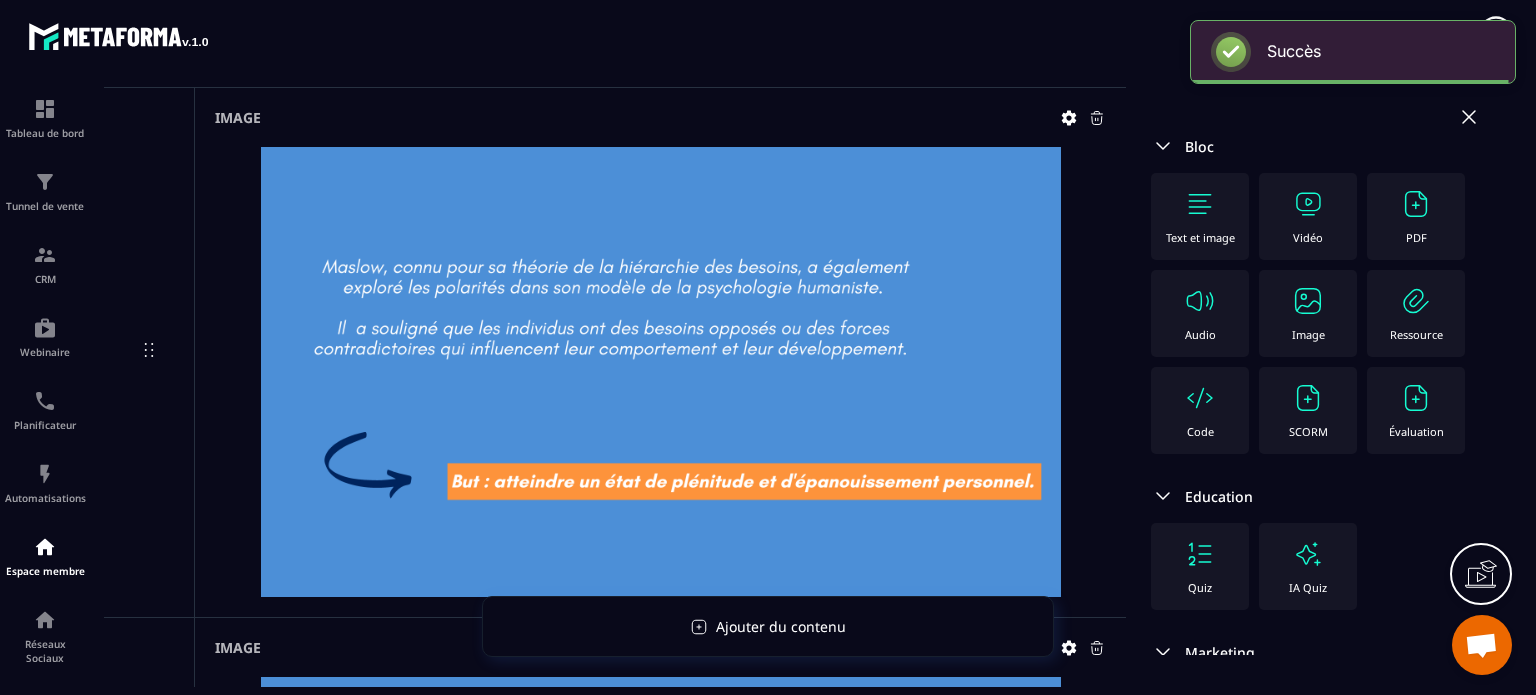click on "Image" at bounding box center [1308, 313] 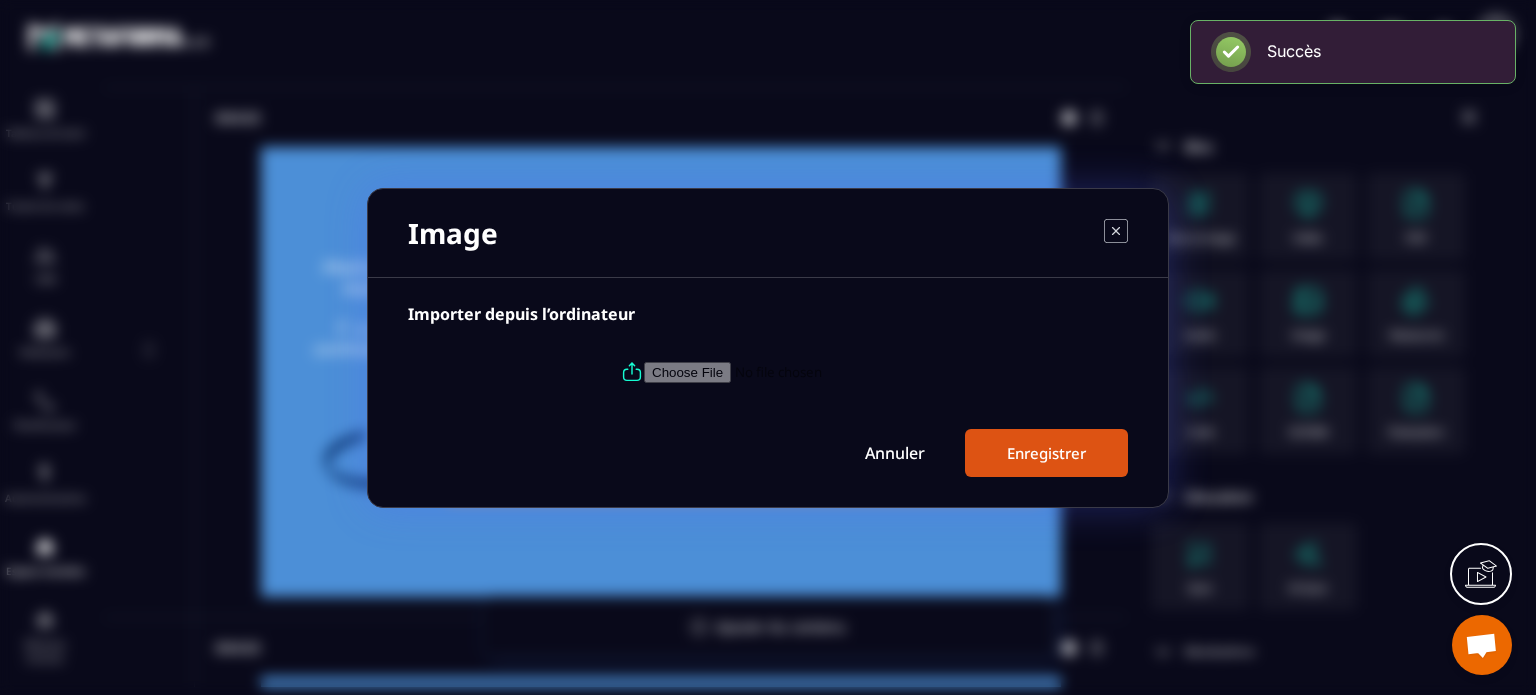 click at bounding box center (780, 371) 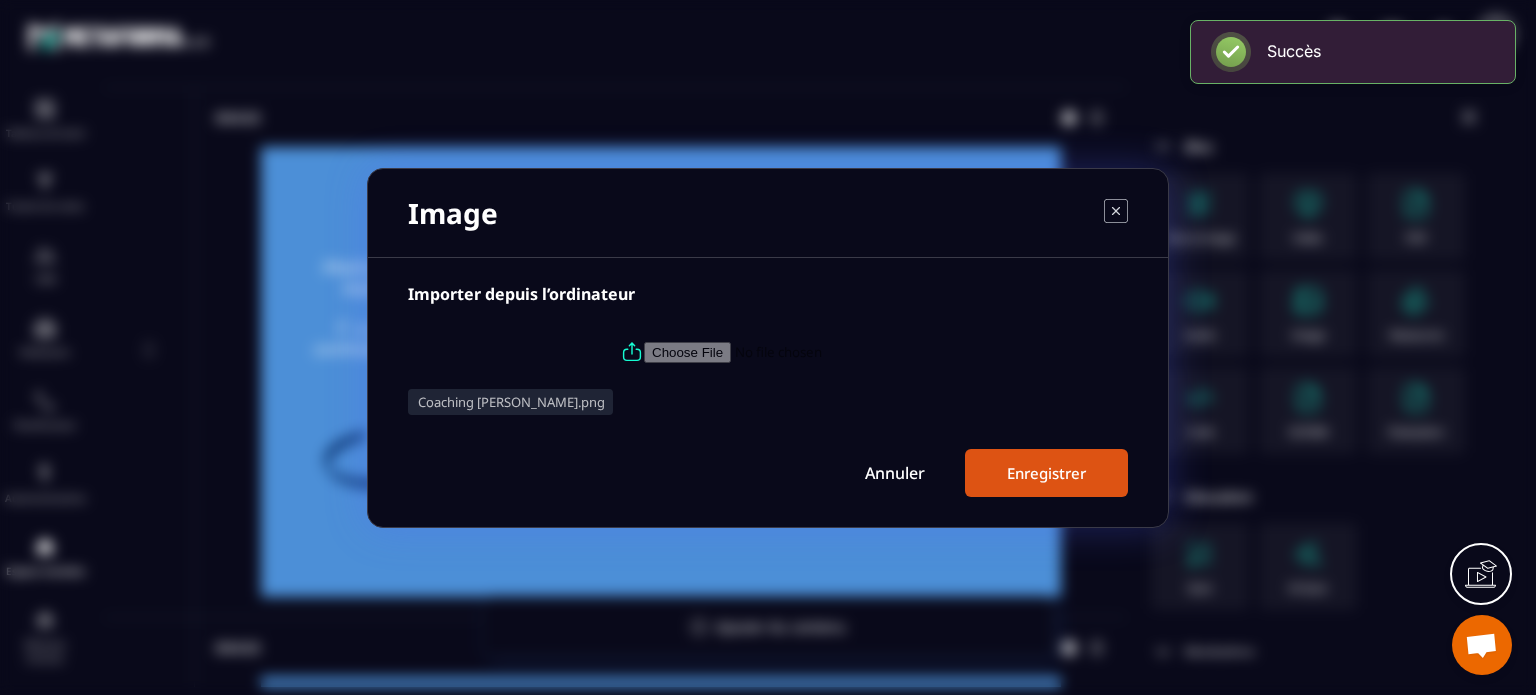 click on "Enregistrer" at bounding box center (1046, 473) 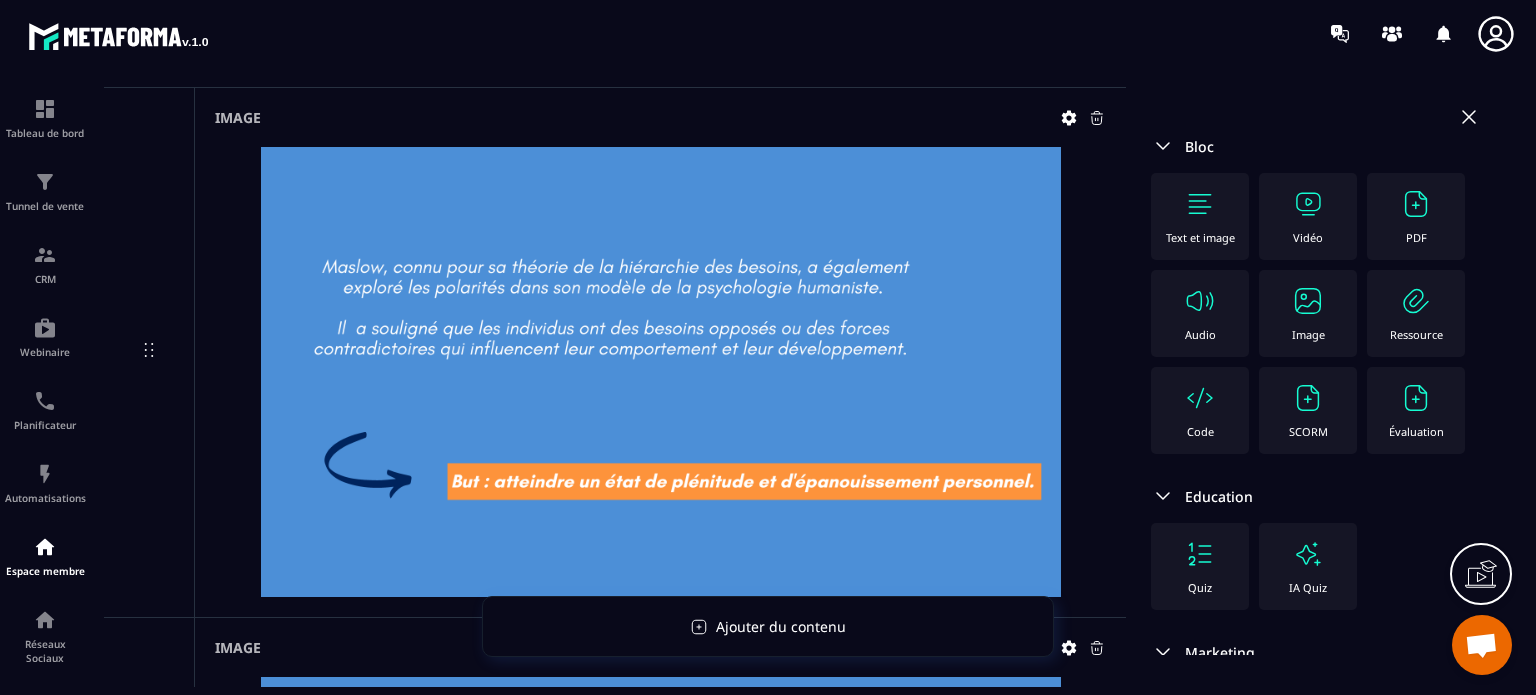 click on "Text et image" at bounding box center (1200, 216) 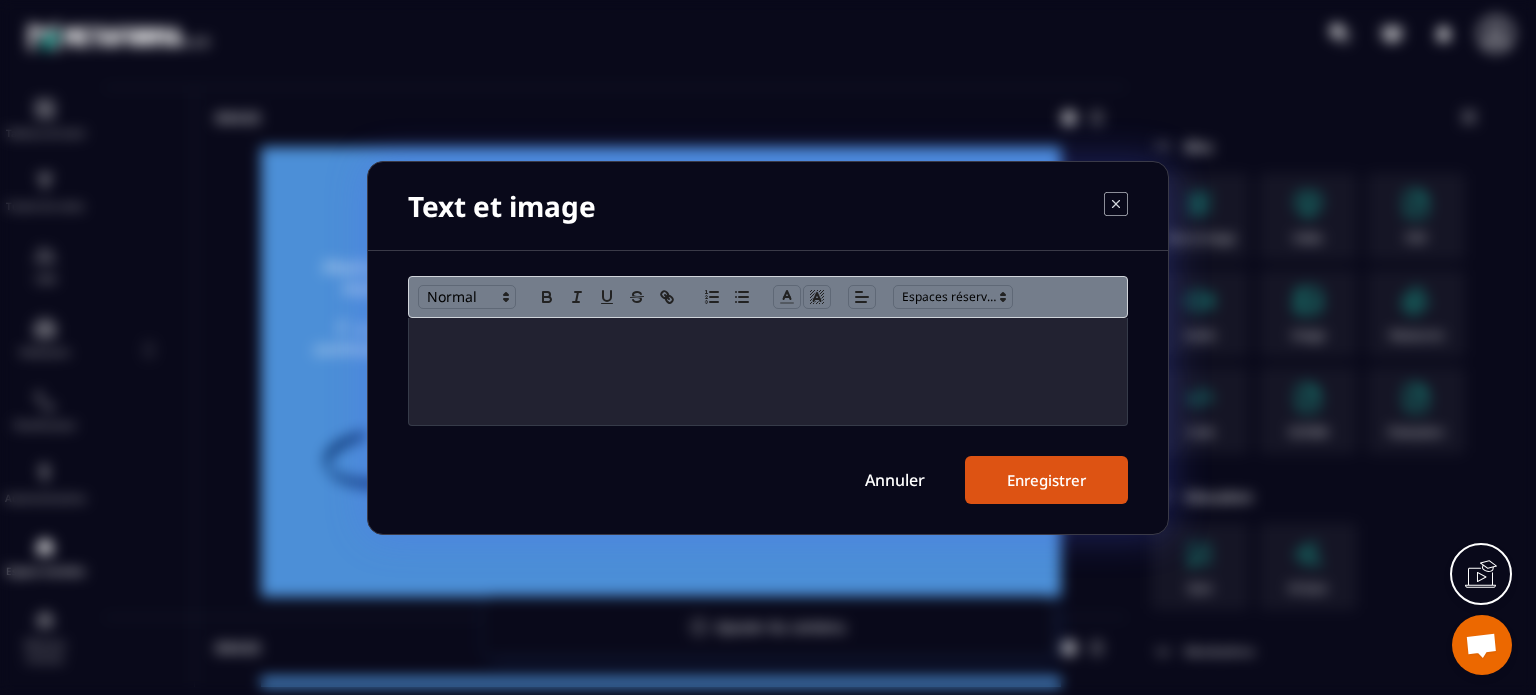click at bounding box center (768, 371) 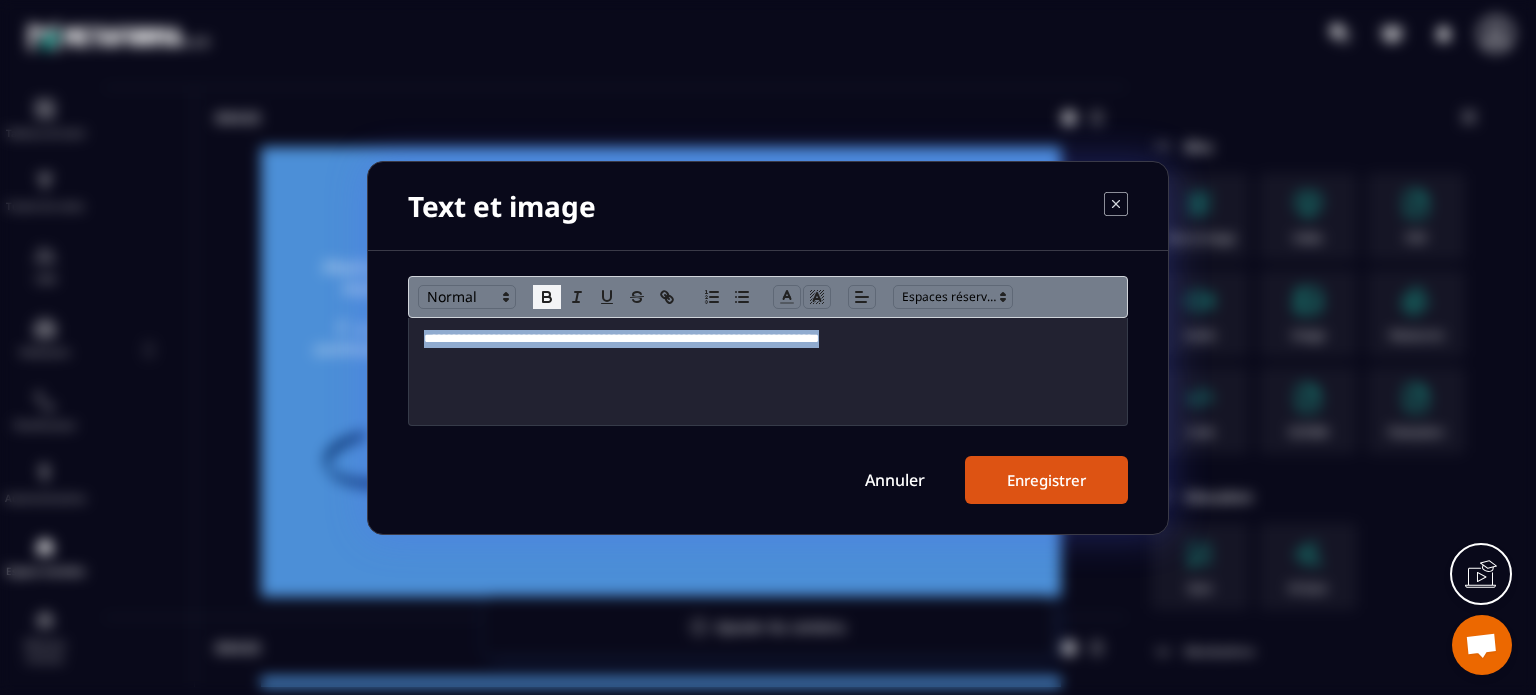 click at bounding box center (547, 297) 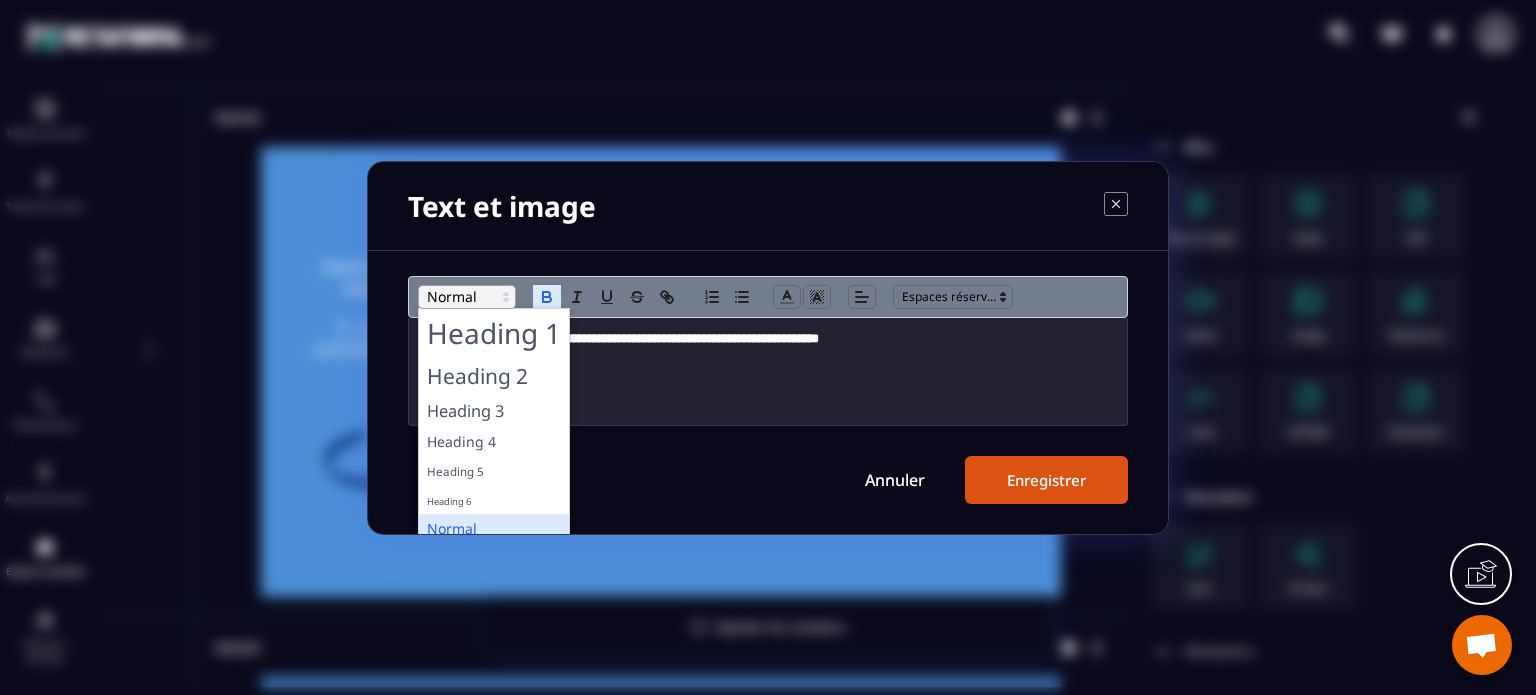 click at bounding box center (467, 297) 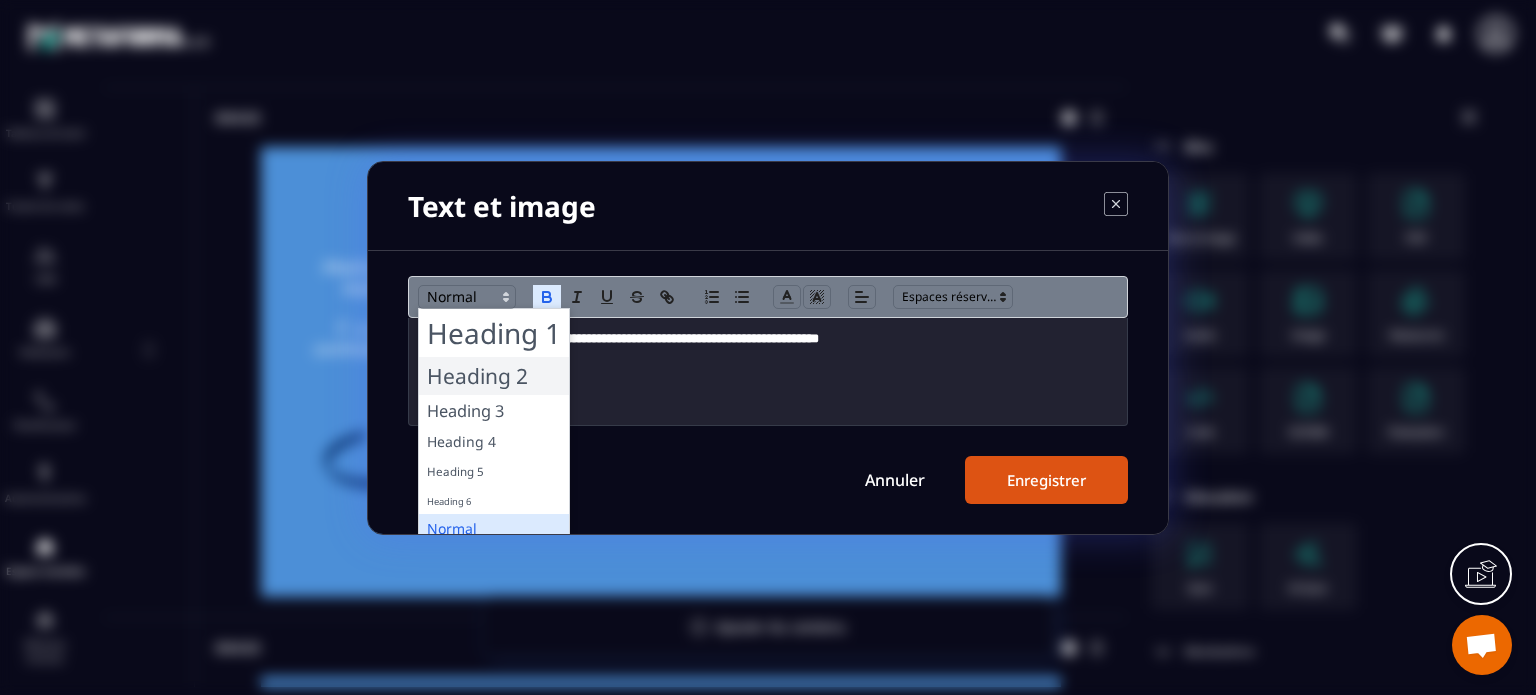 click at bounding box center (494, 376) 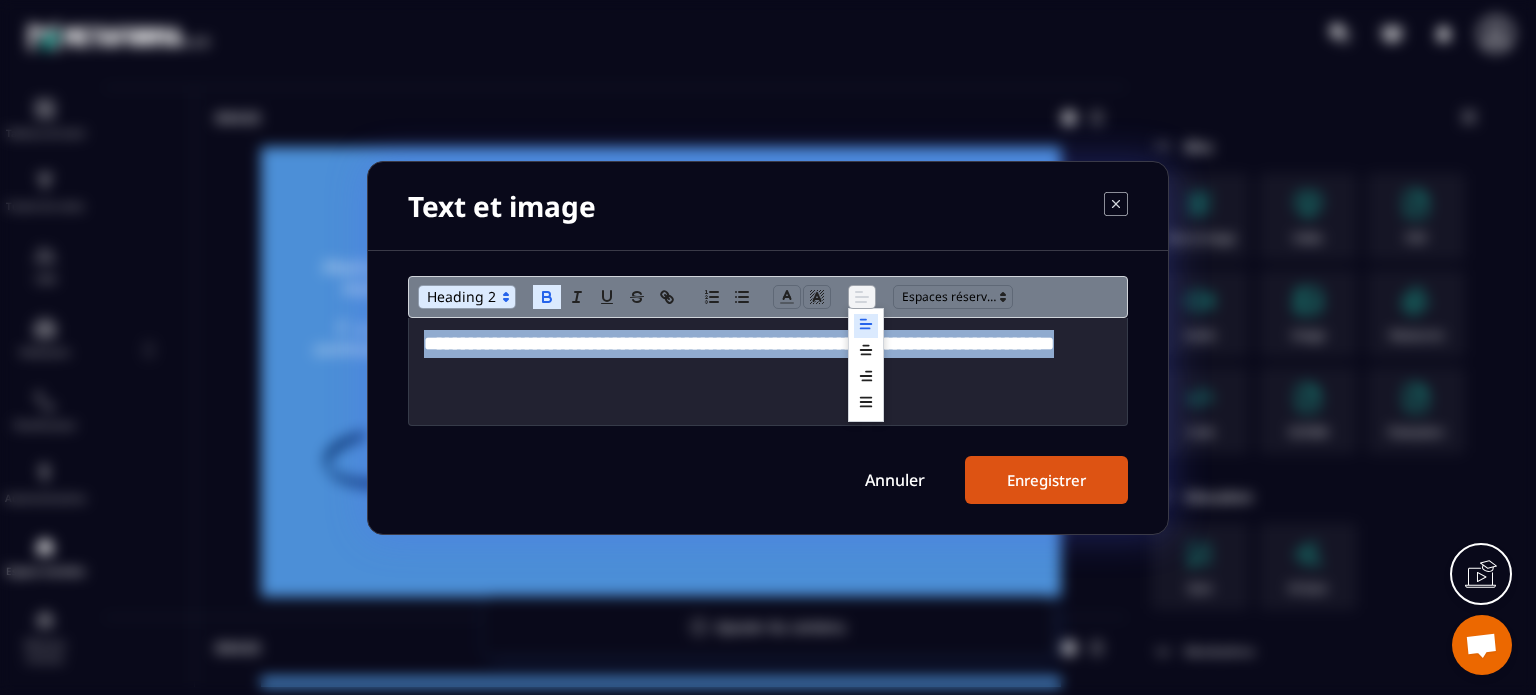 click 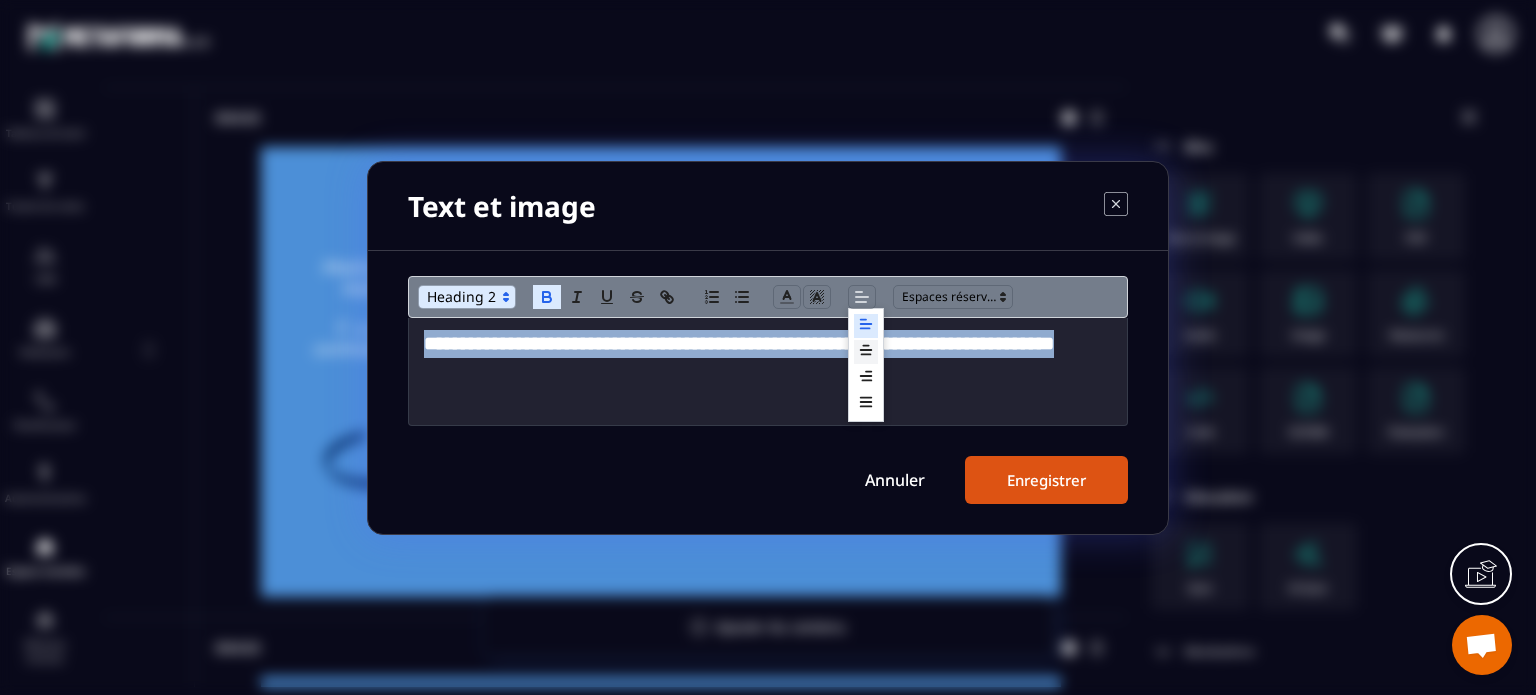 click 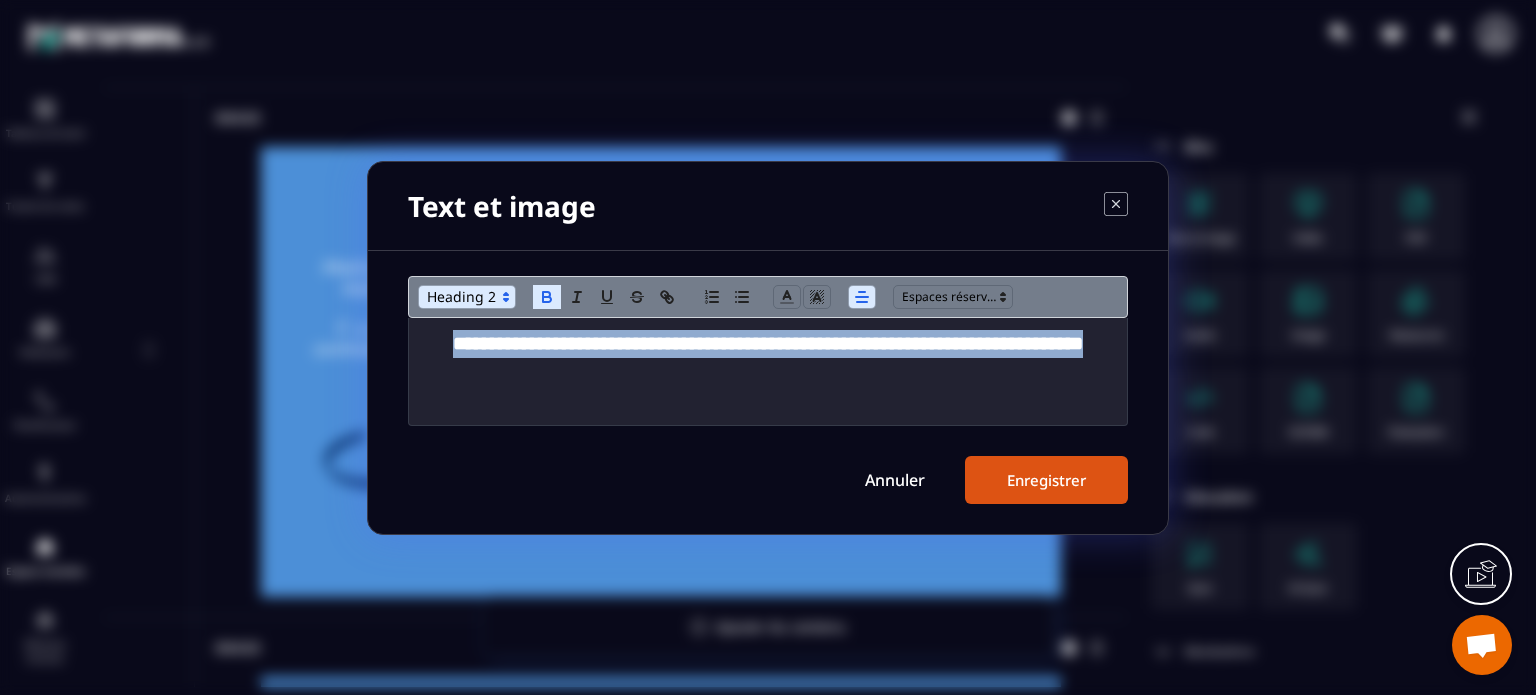 click on "Enregistrer" at bounding box center [1046, 480] 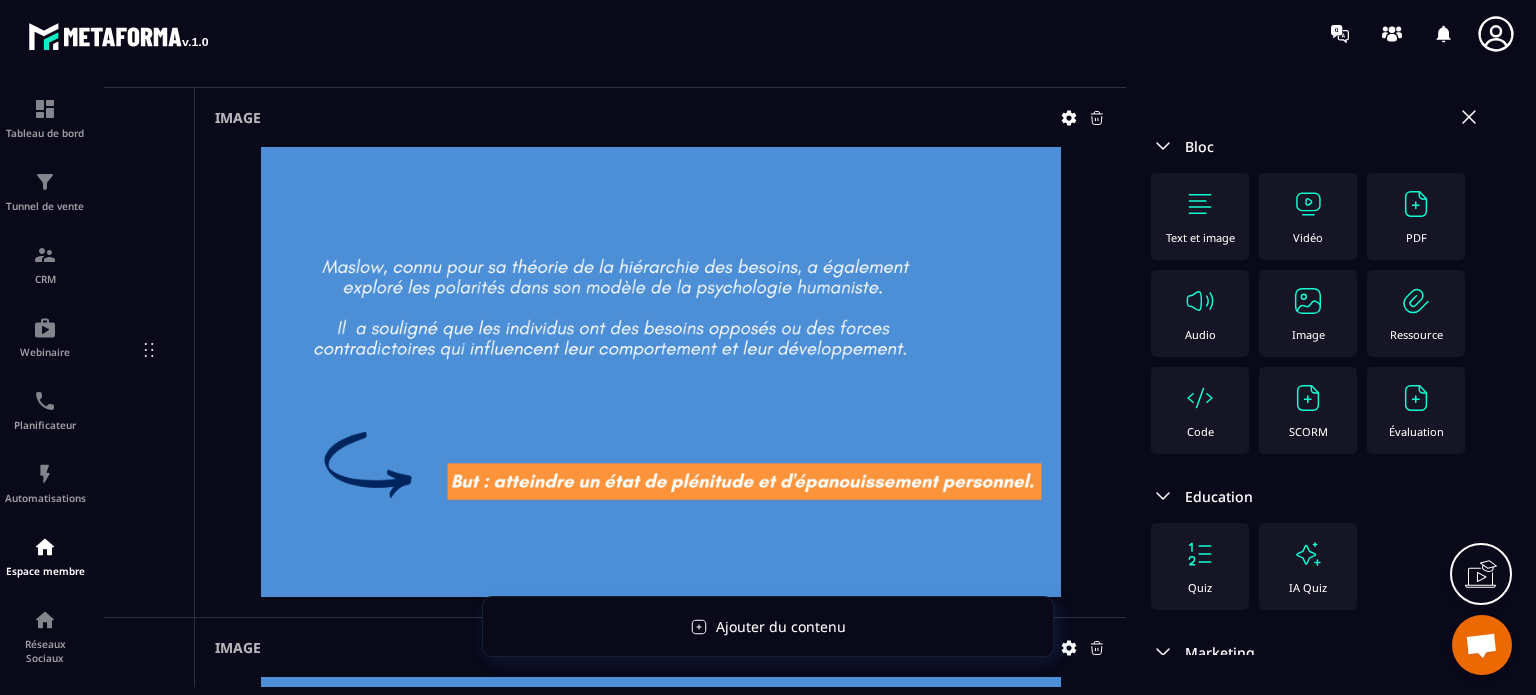 click at bounding box center [661, 372] 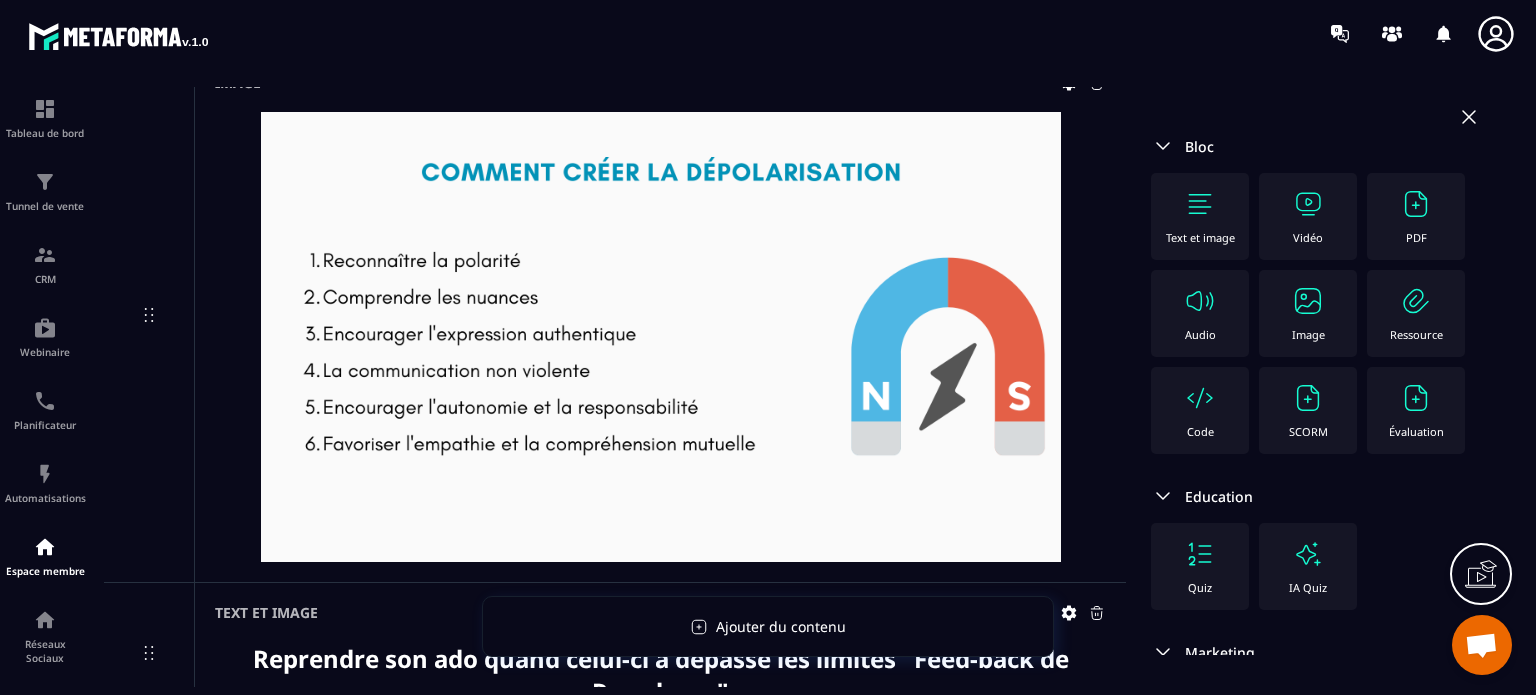 scroll, scrollTop: 8408, scrollLeft: 0, axis: vertical 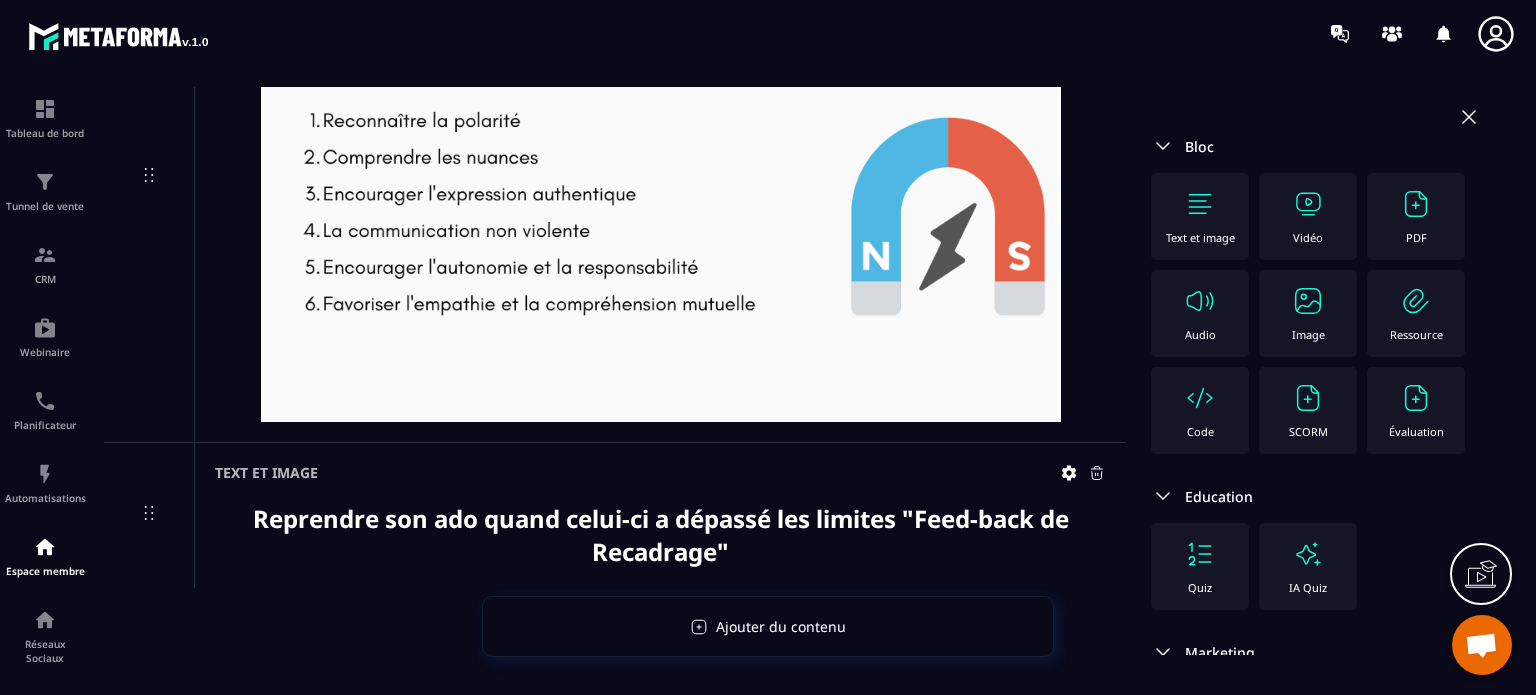 click at bounding box center [1308, 301] 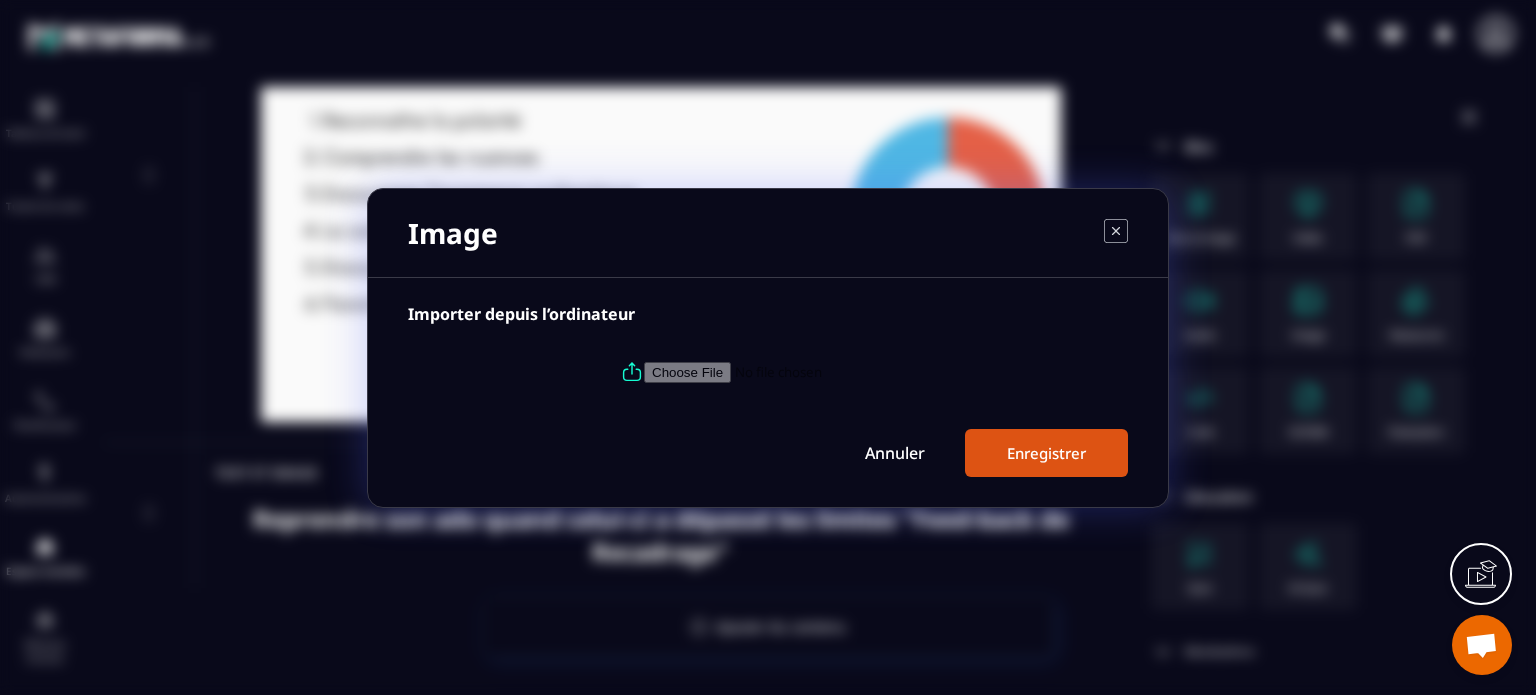 click at bounding box center (780, 371) 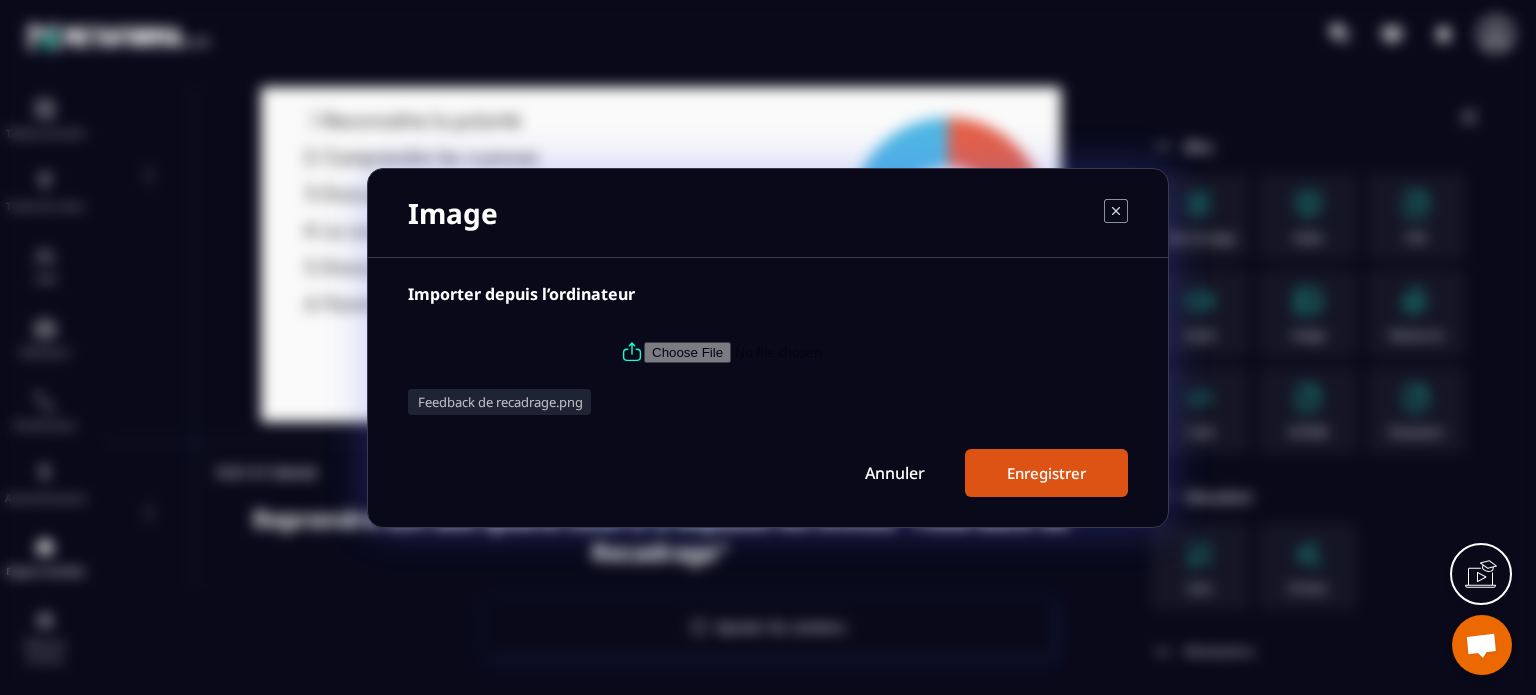 click on "Enregistrer" at bounding box center (1046, 473) 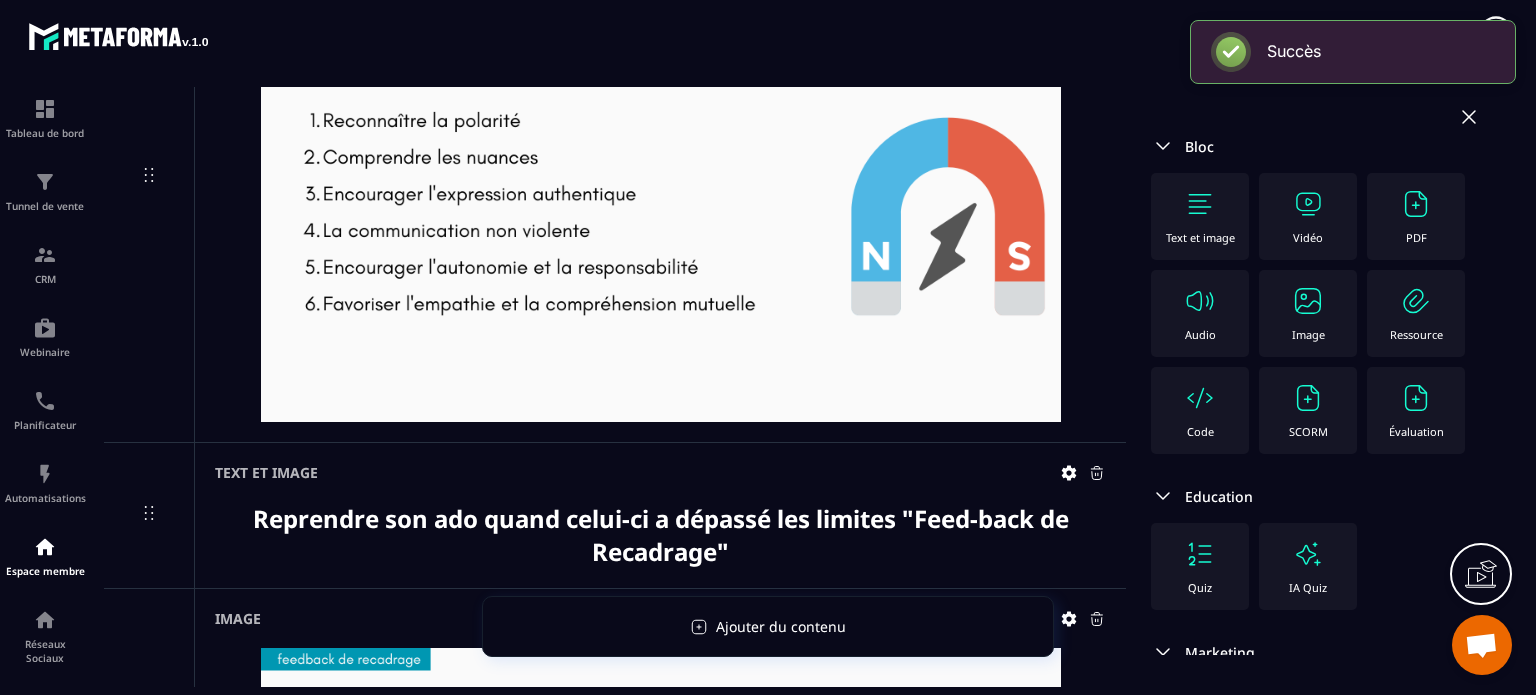 click on "Image" at bounding box center (1308, 313) 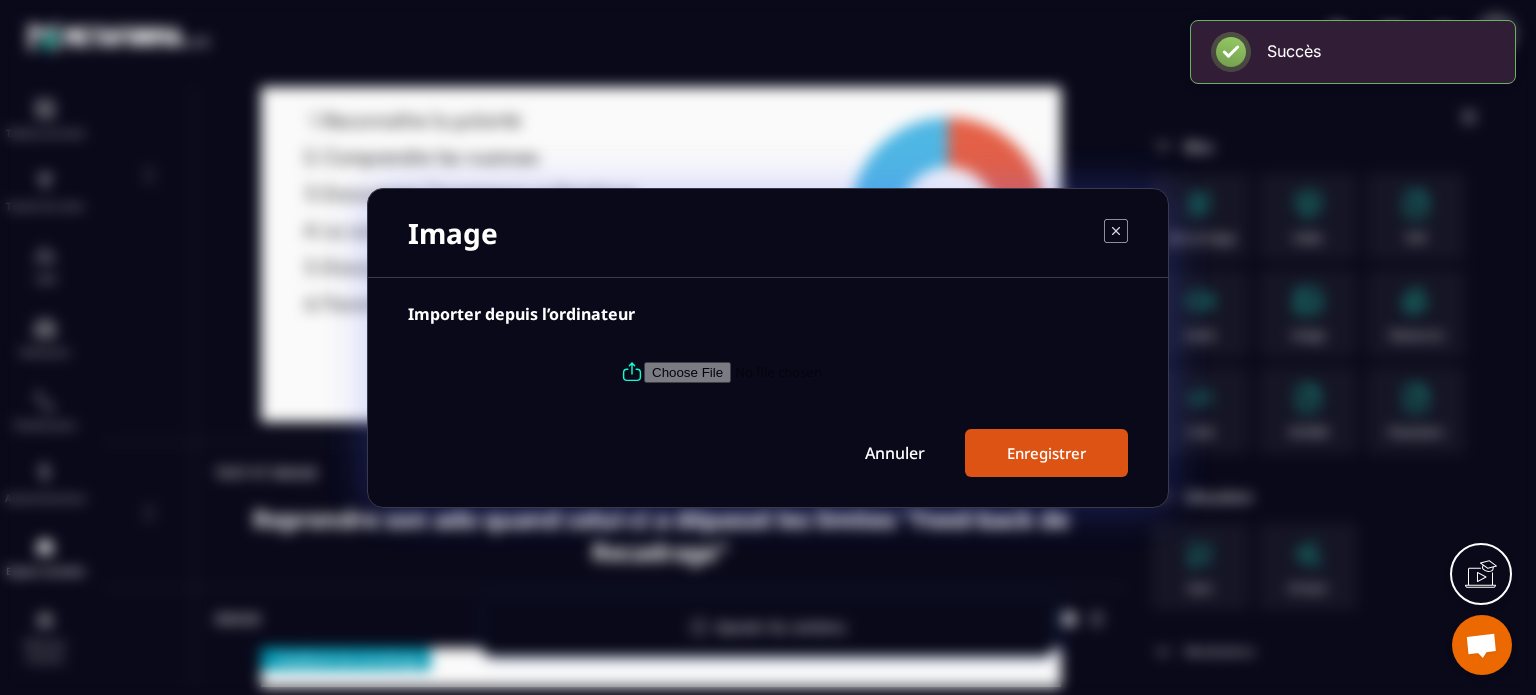 click at bounding box center (780, 371) 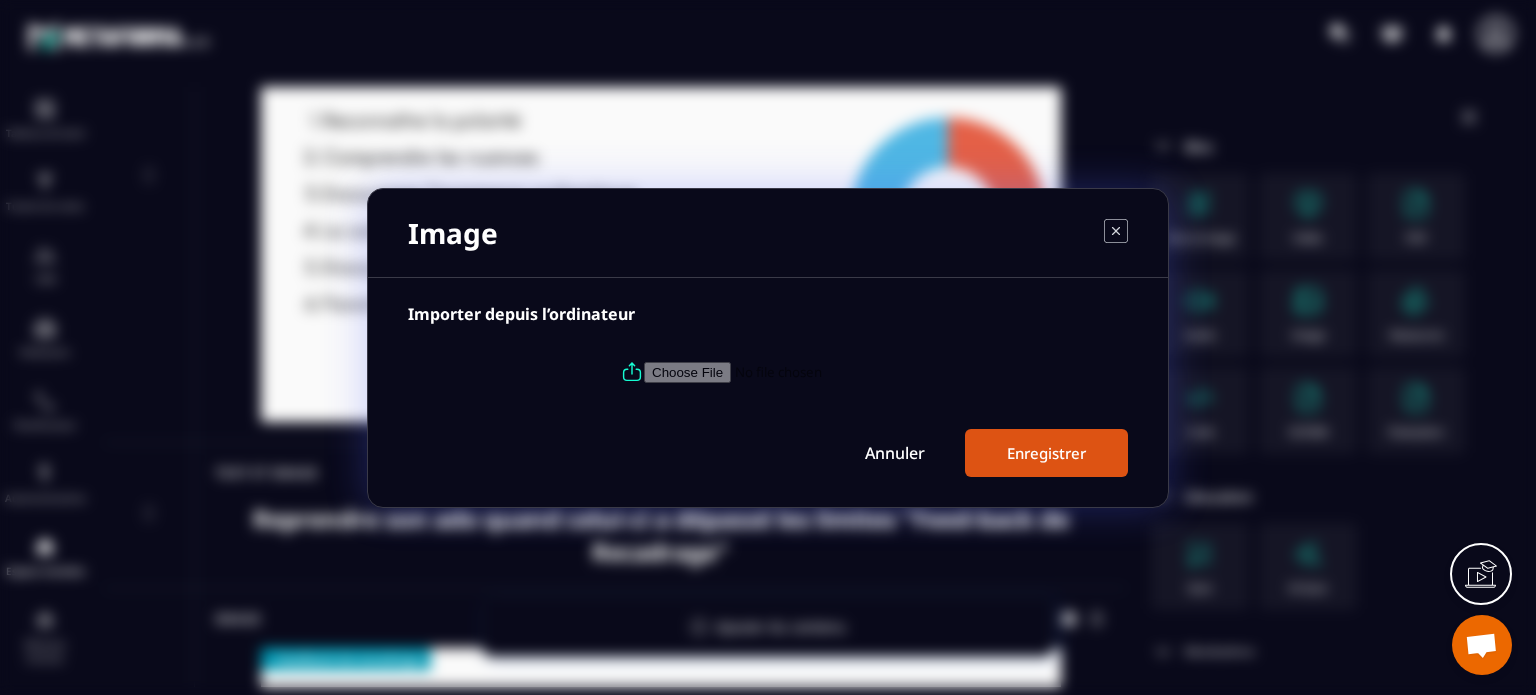 type on "**********" 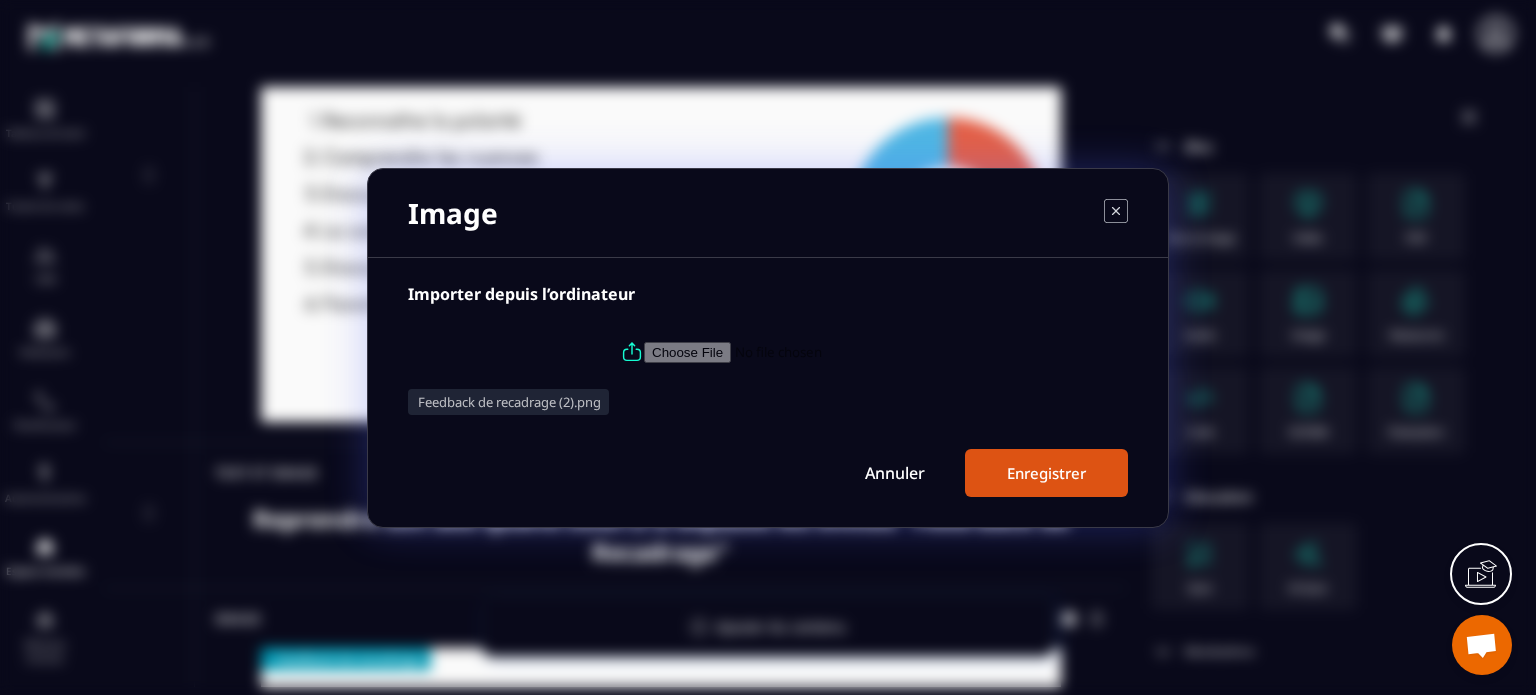 click on "Enregistrer" at bounding box center [1046, 473] 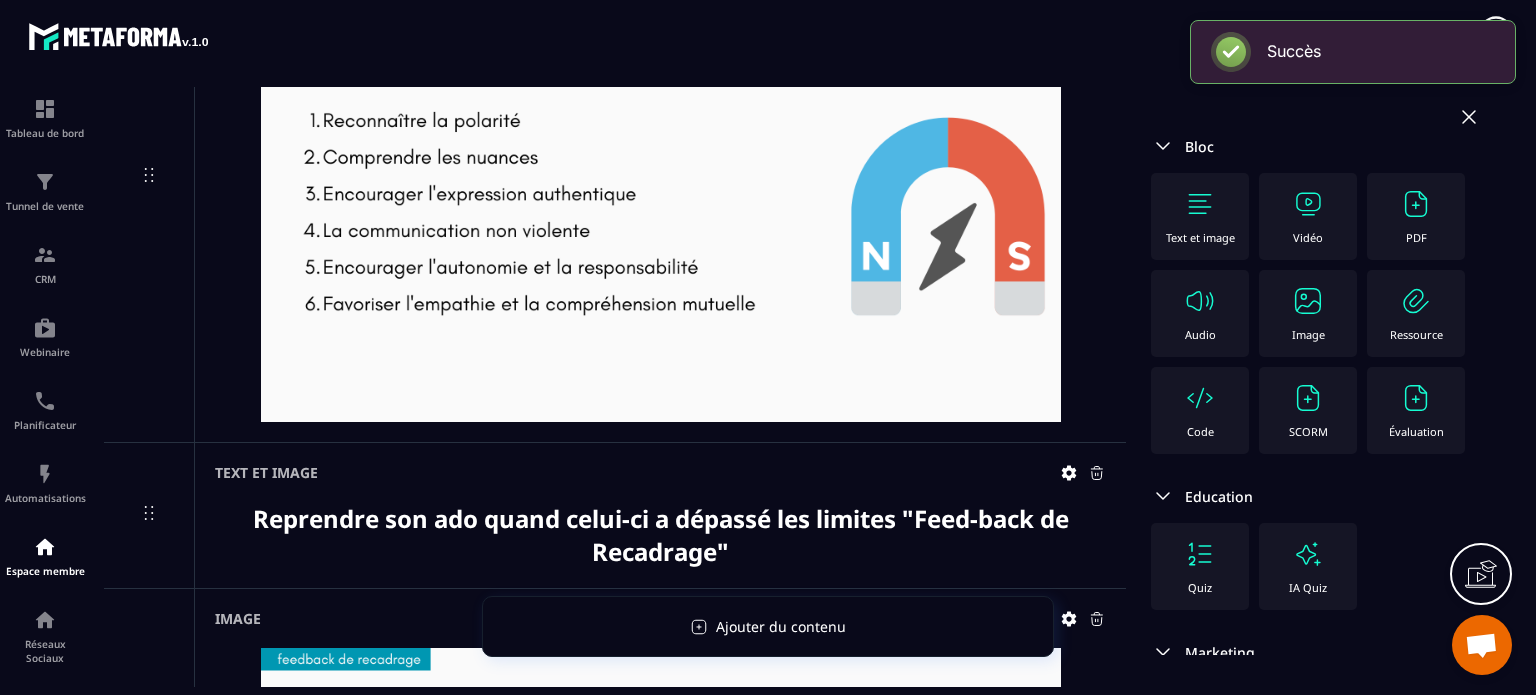 click at bounding box center (1308, 301) 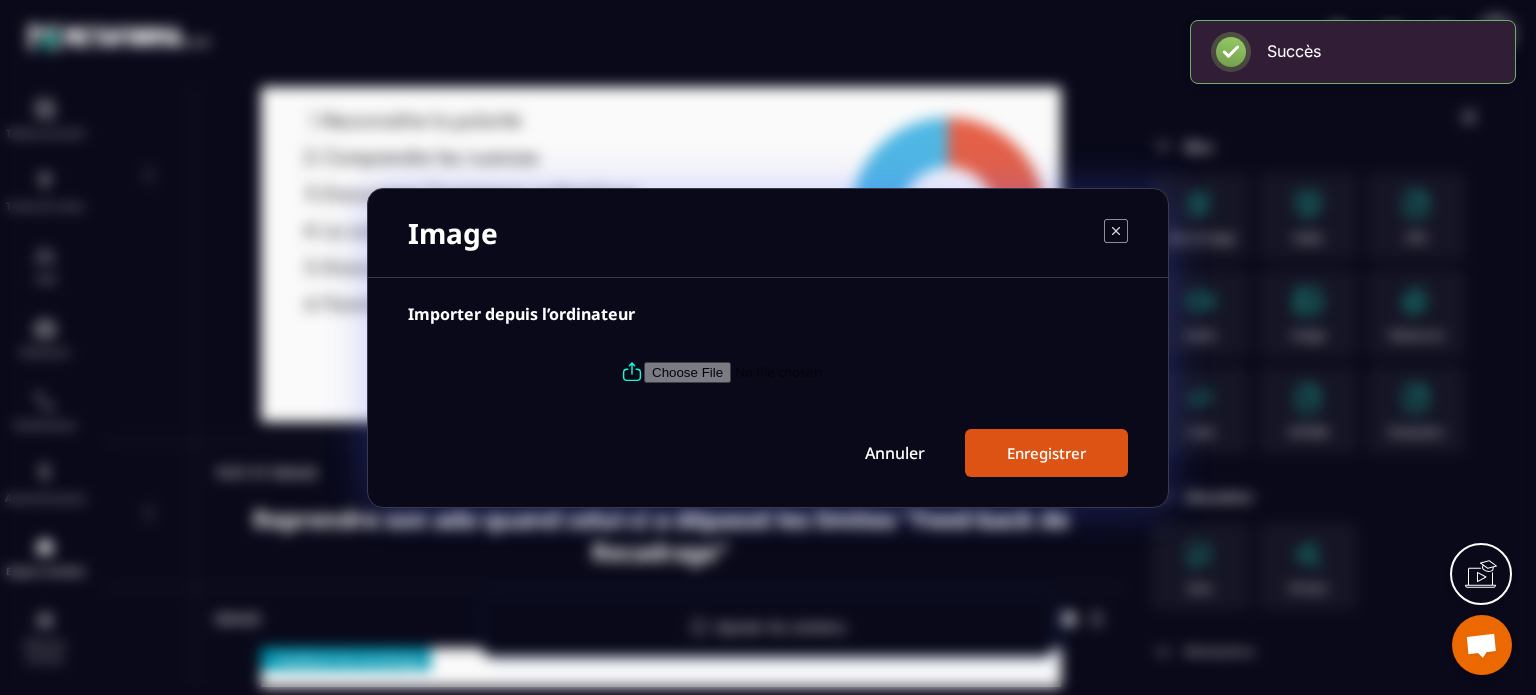 click at bounding box center [780, 371] 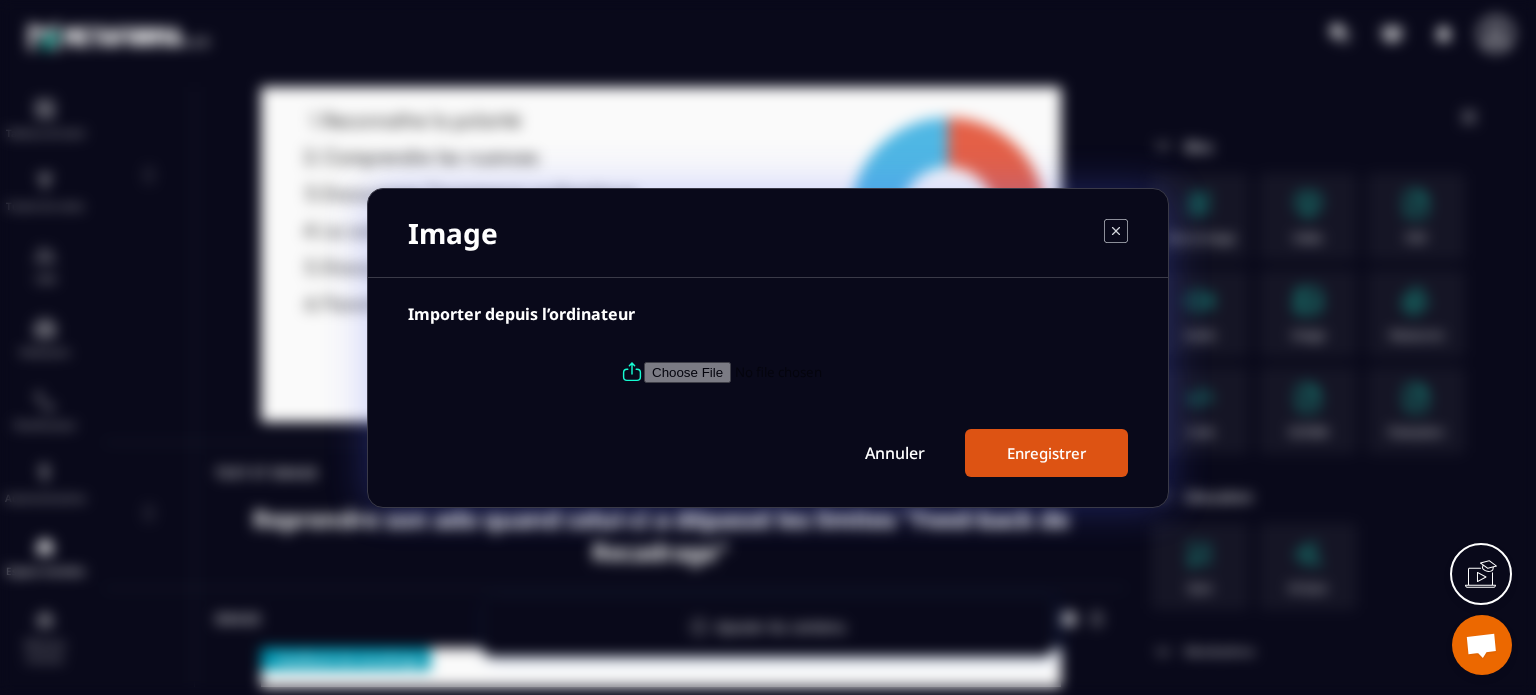 type on "**********" 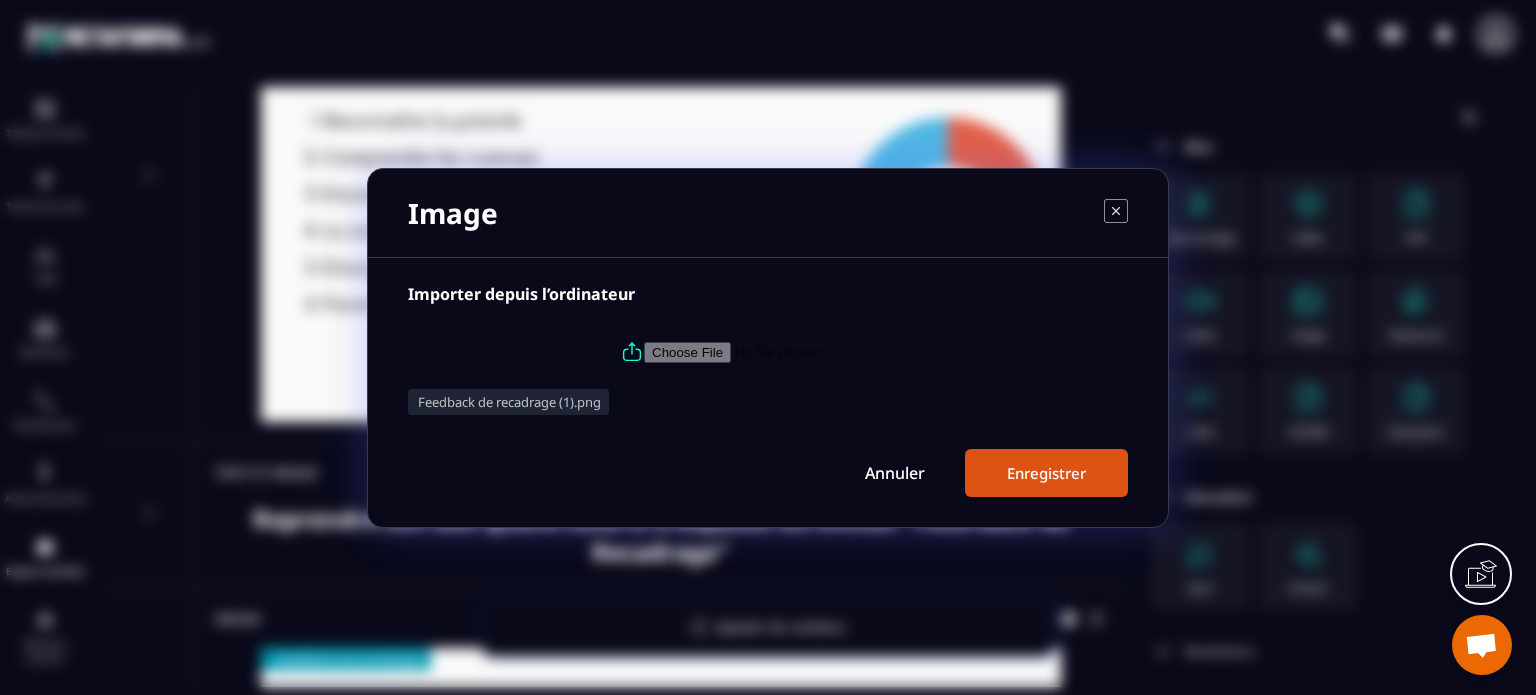click on "Enregistrer" at bounding box center [1046, 473] 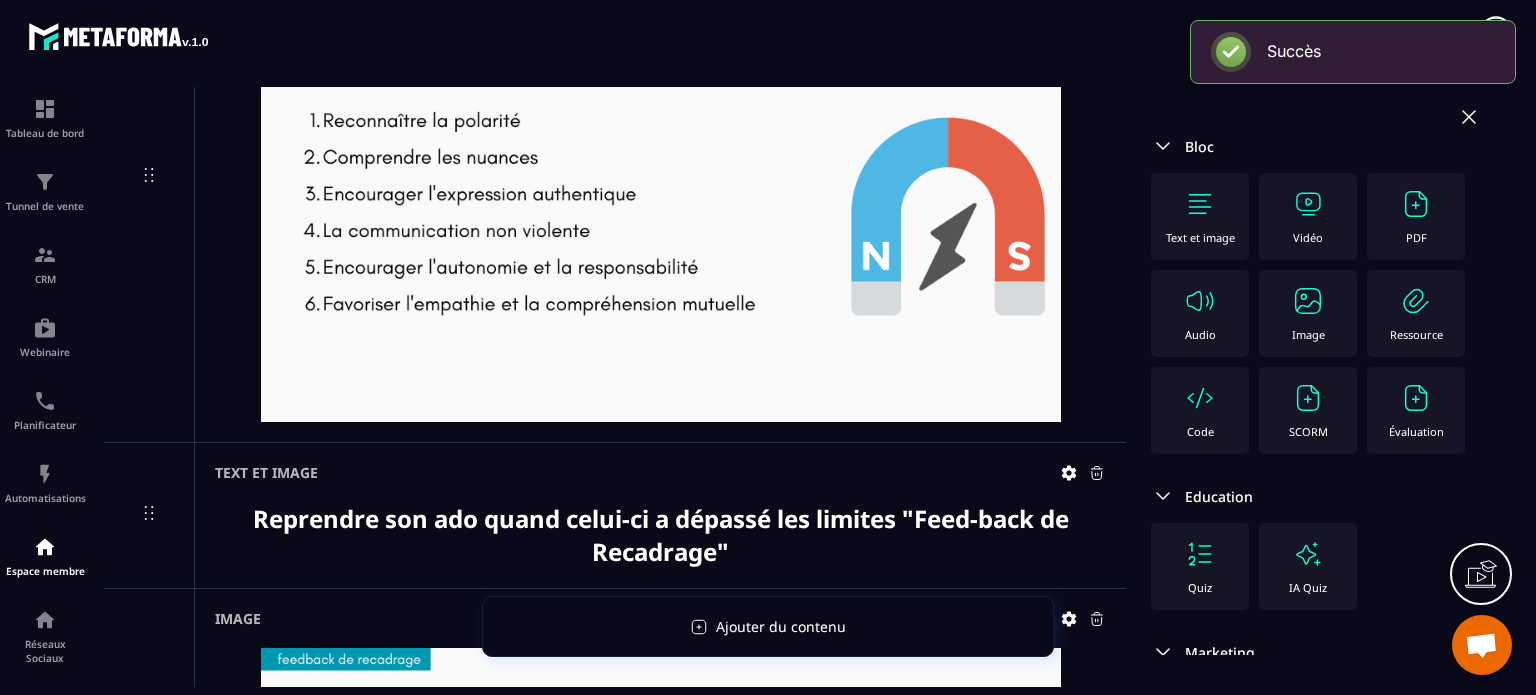 click at bounding box center [1308, 301] 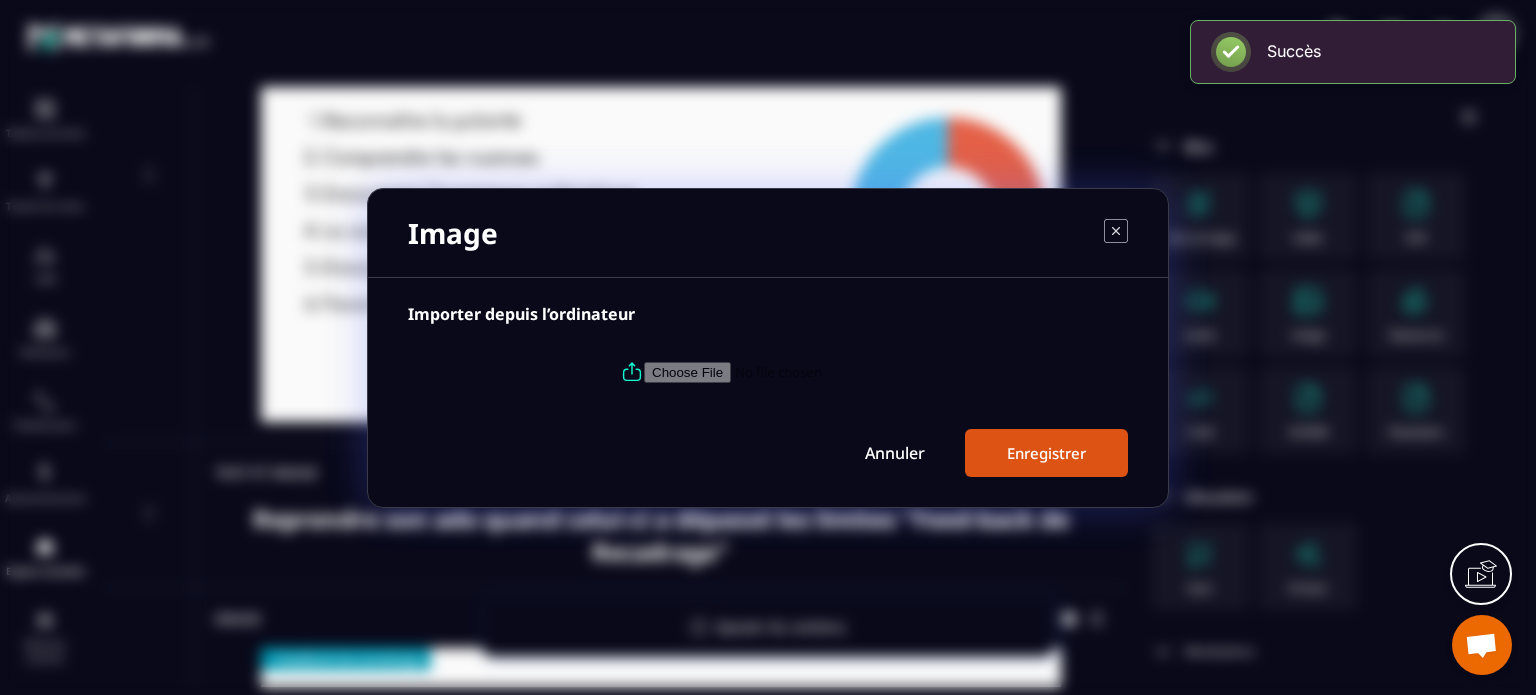 click at bounding box center [768, 372] 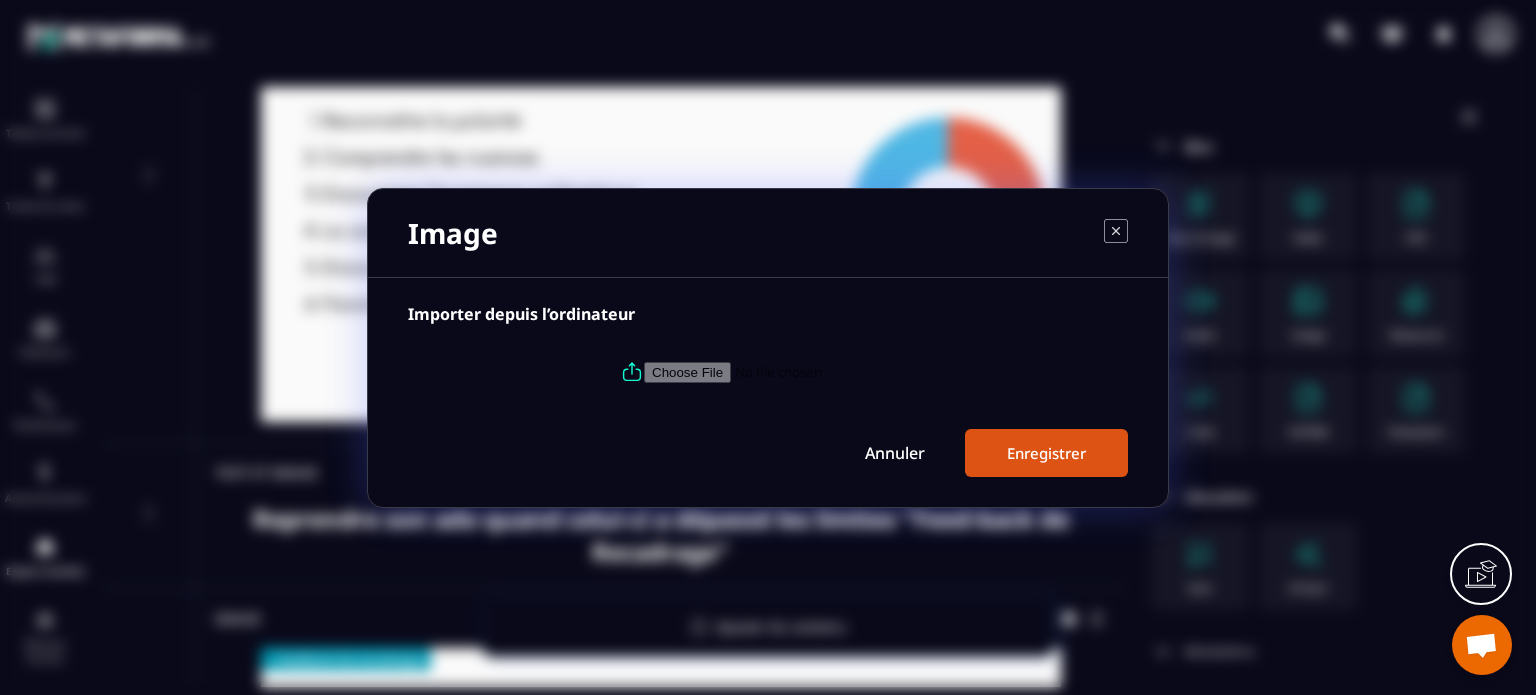 type on "**********" 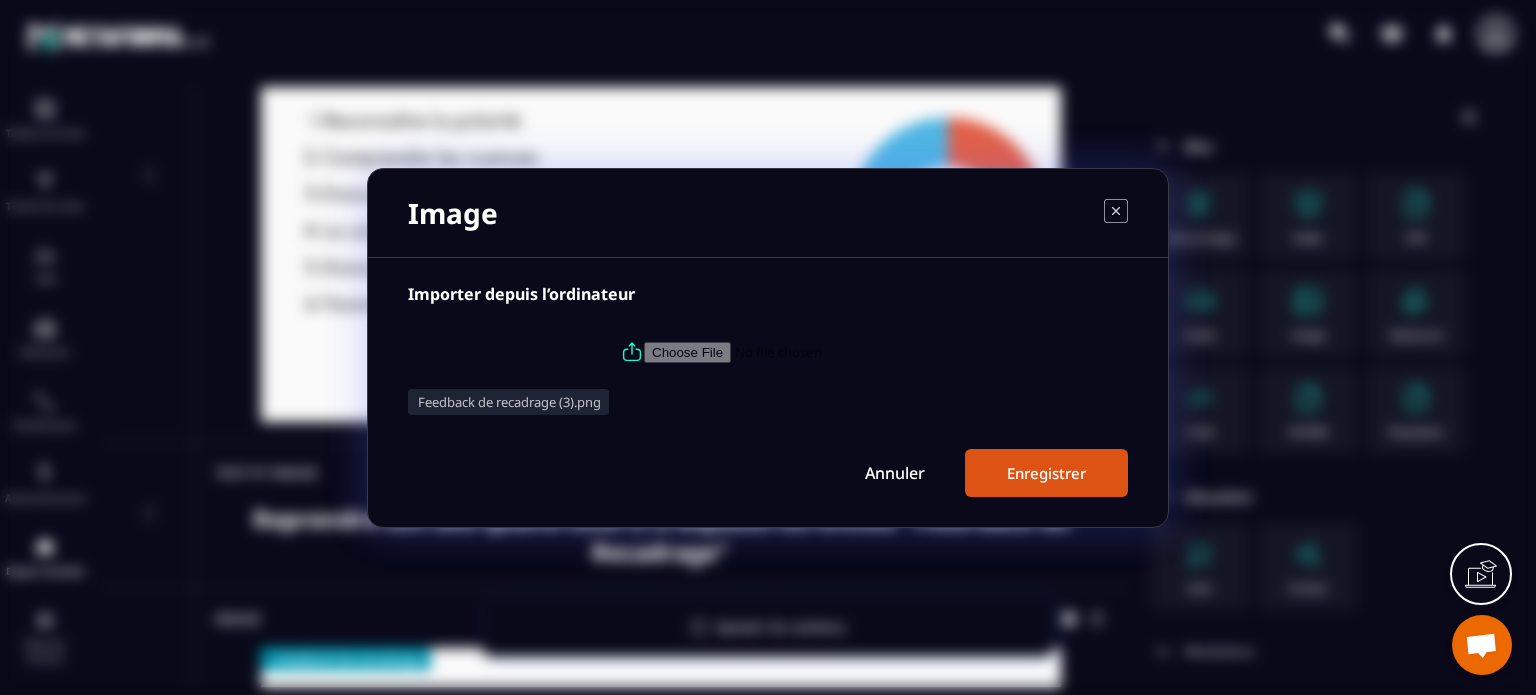 click on "Enregistrer" at bounding box center [1046, 473] 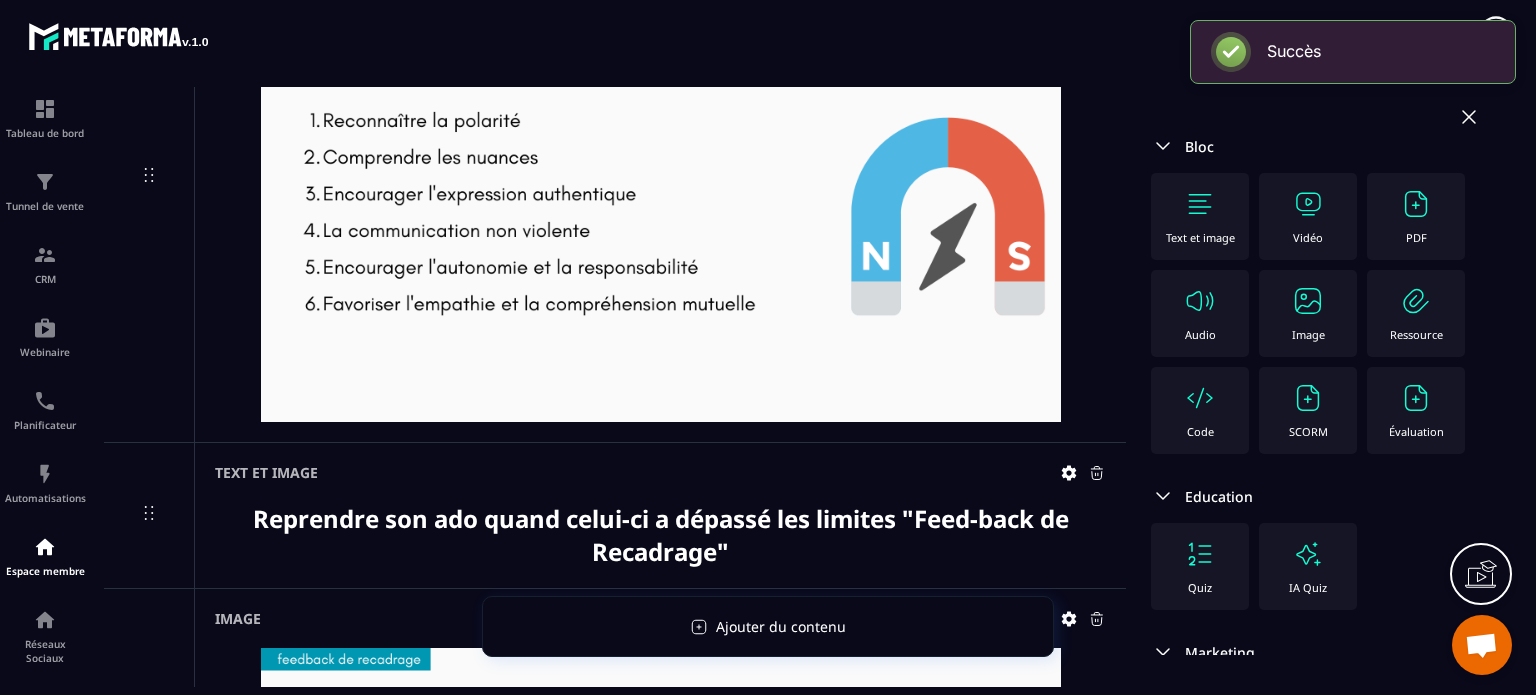 click on "Image" at bounding box center [1308, 313] 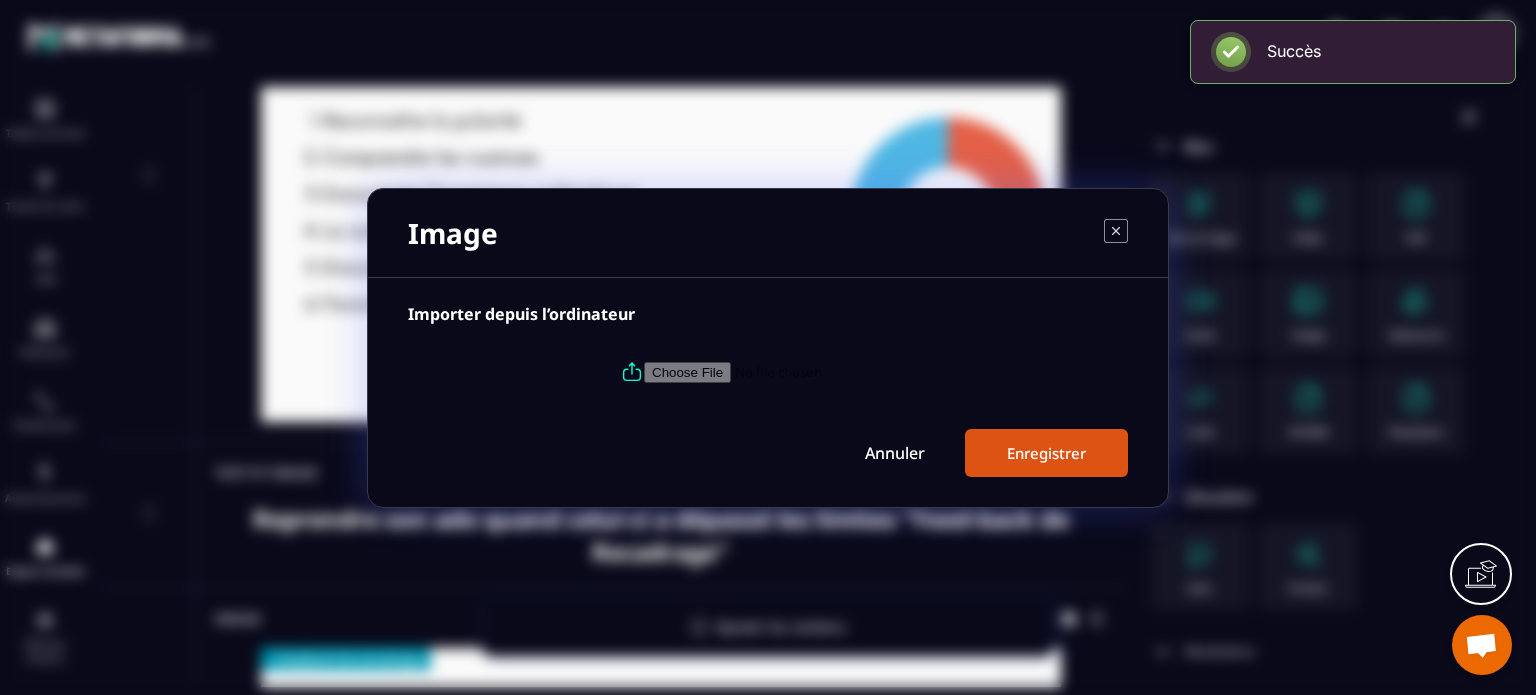 click at bounding box center (780, 371) 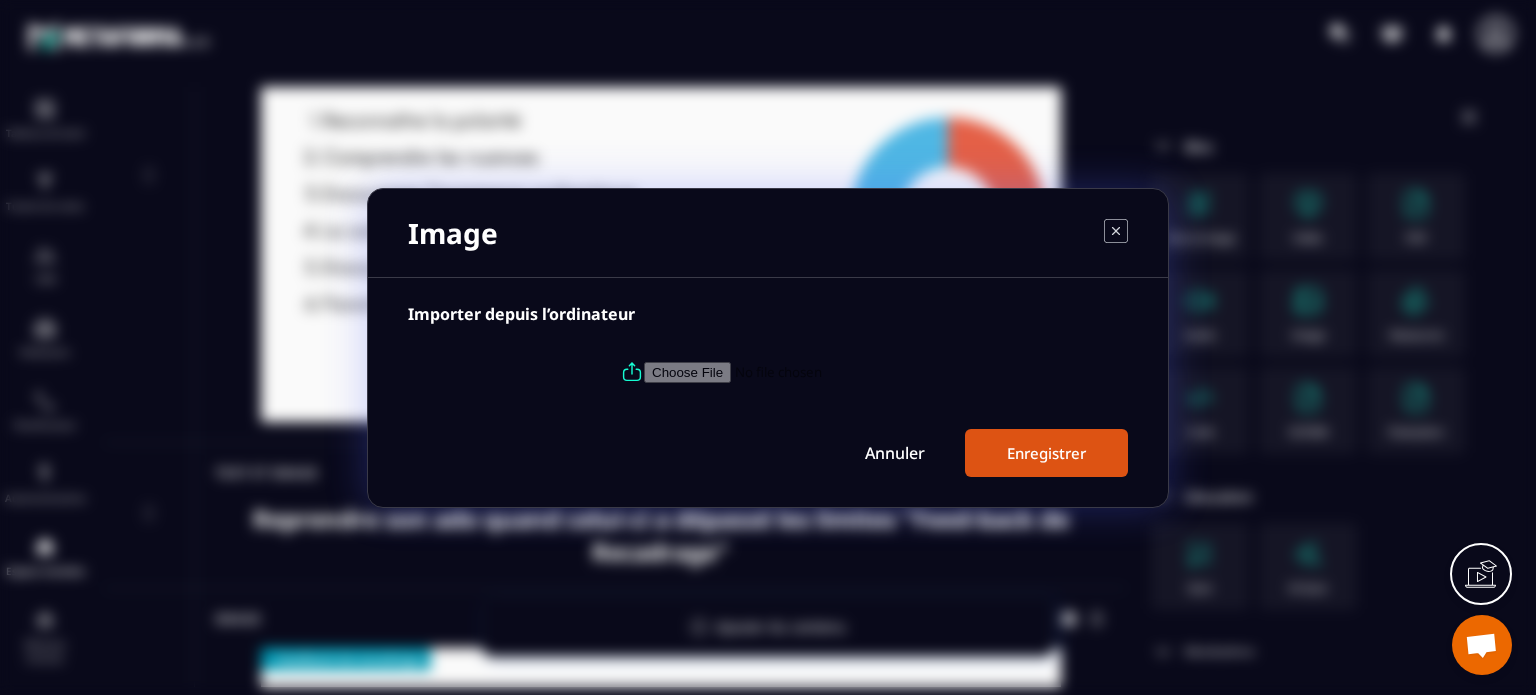 type on "**********" 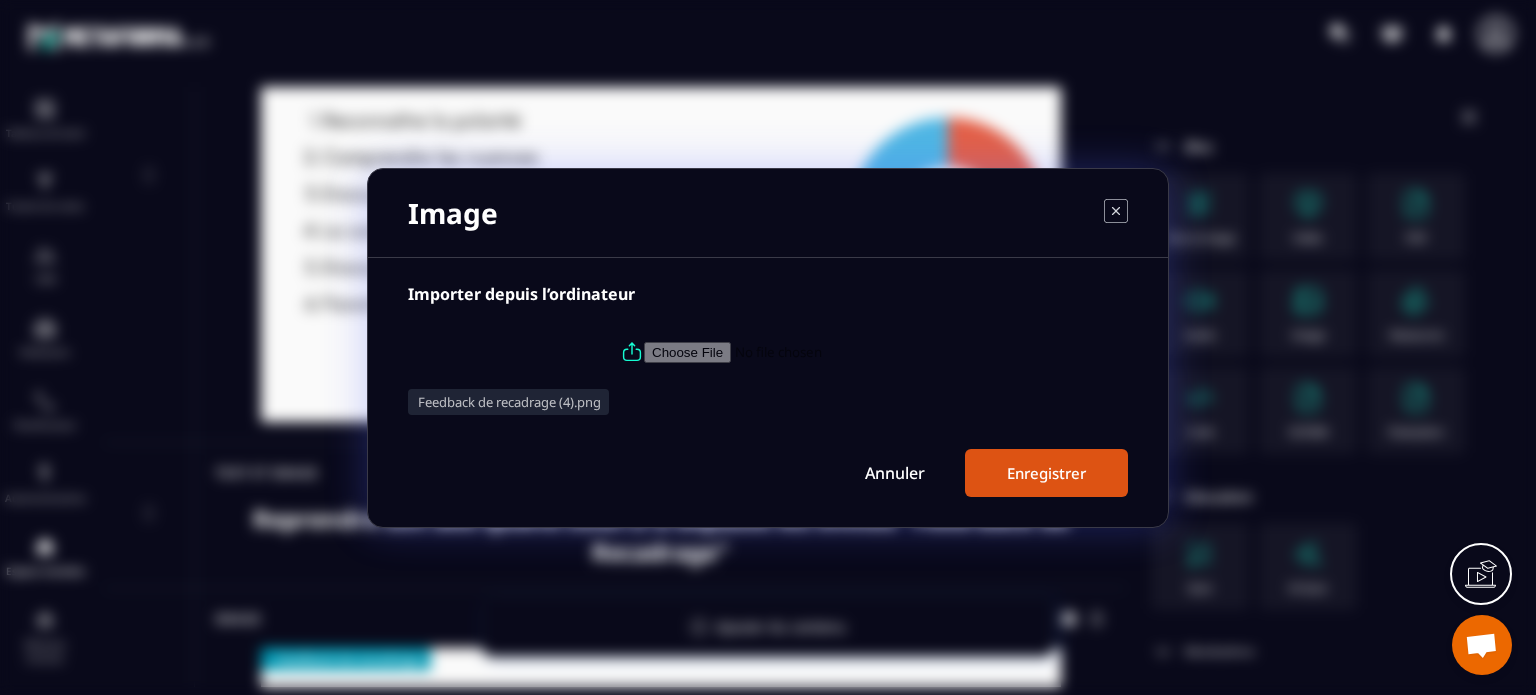 click on "Enregistrer" at bounding box center (1046, 473) 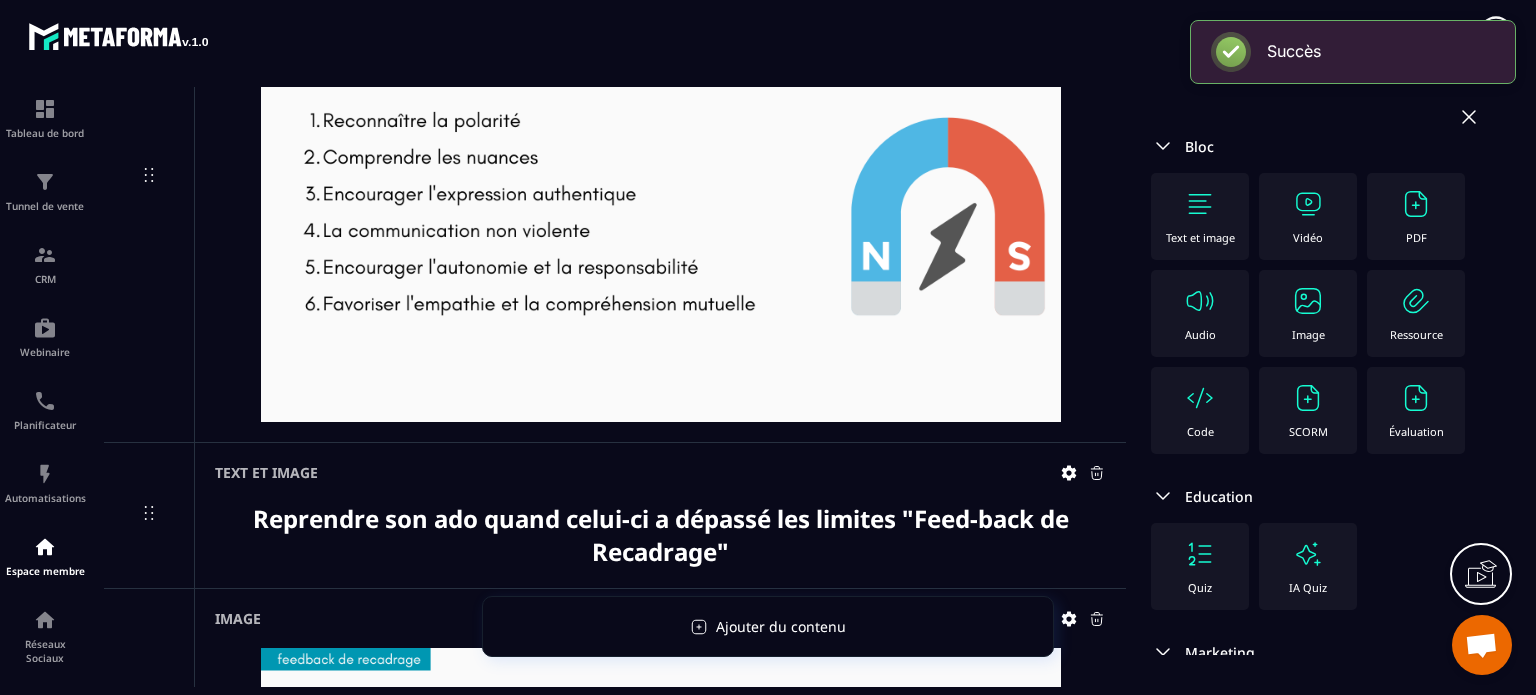 click on "Image" at bounding box center [1308, 313] 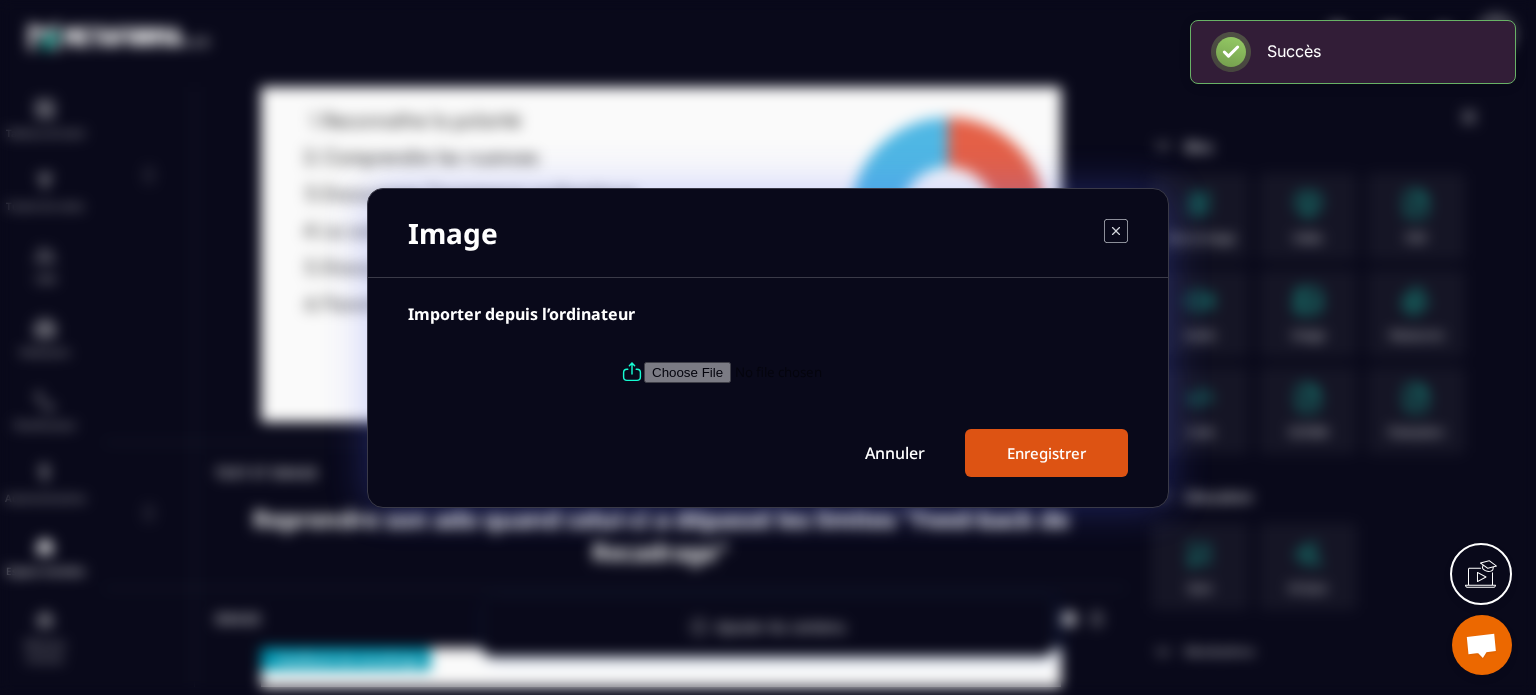 click at bounding box center (780, 371) 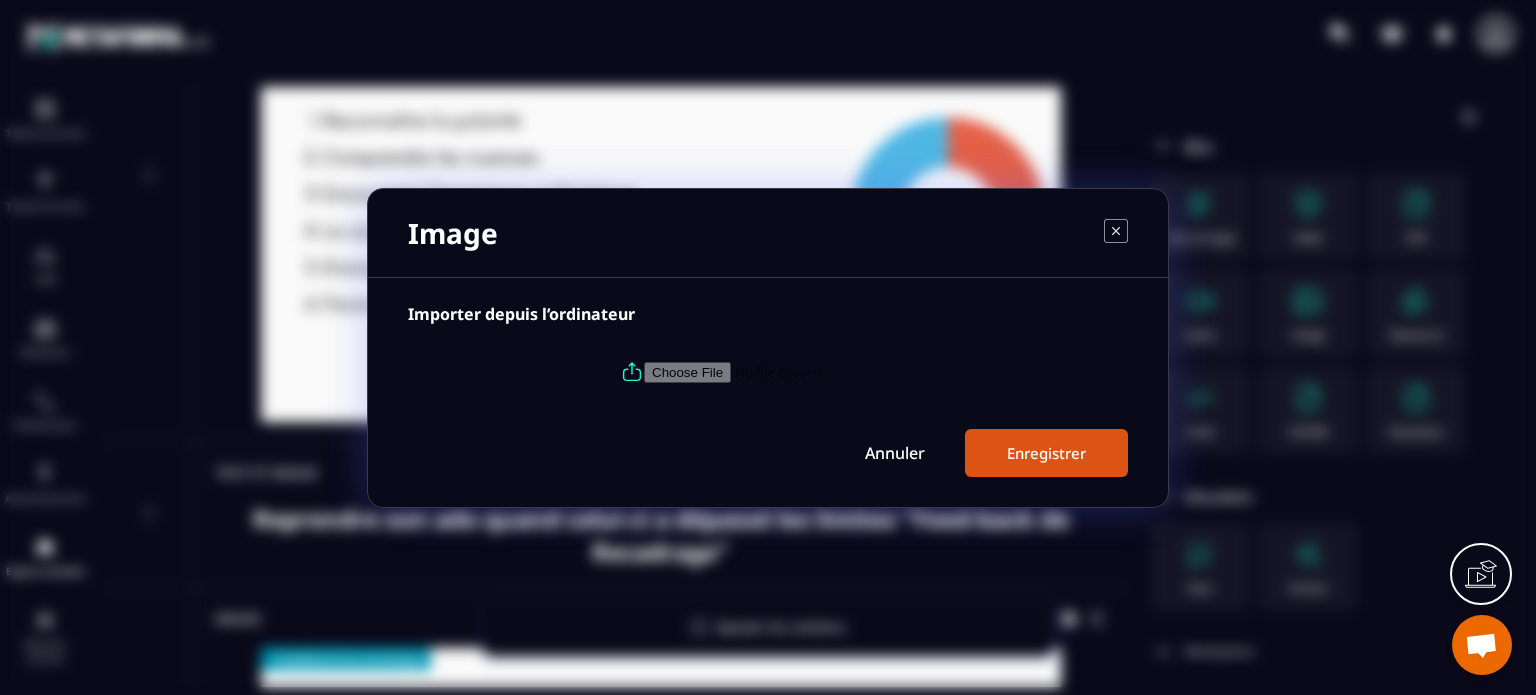 type on "**********" 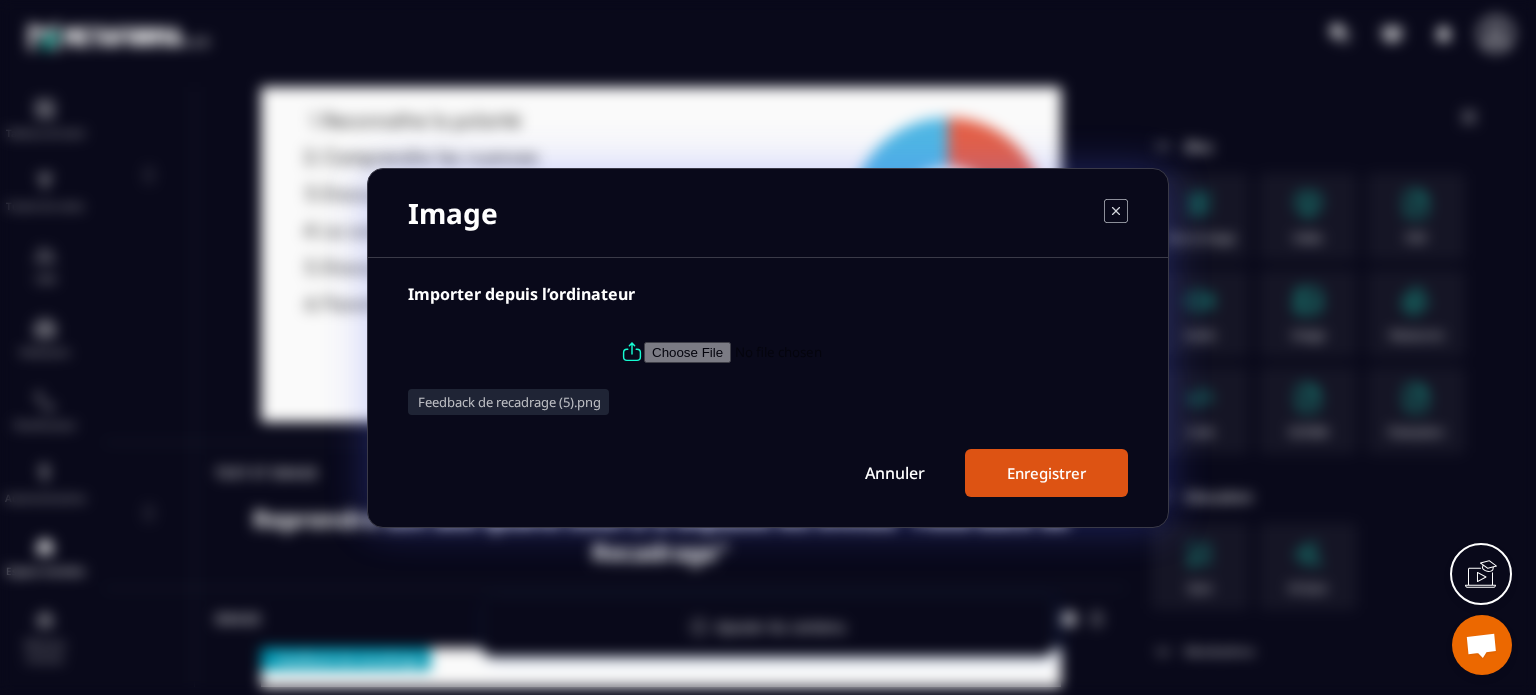 click on "Enregistrer" at bounding box center [1046, 473] 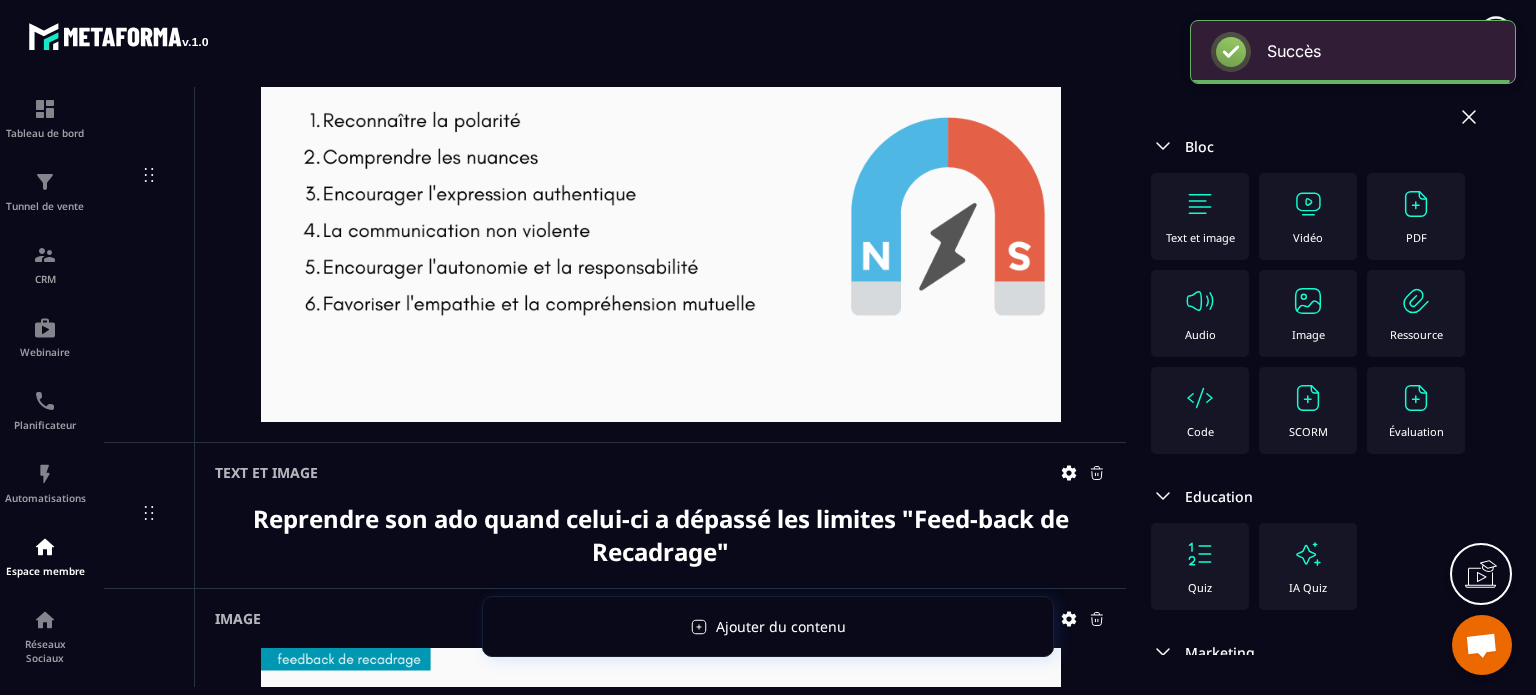 click at bounding box center (1308, 301) 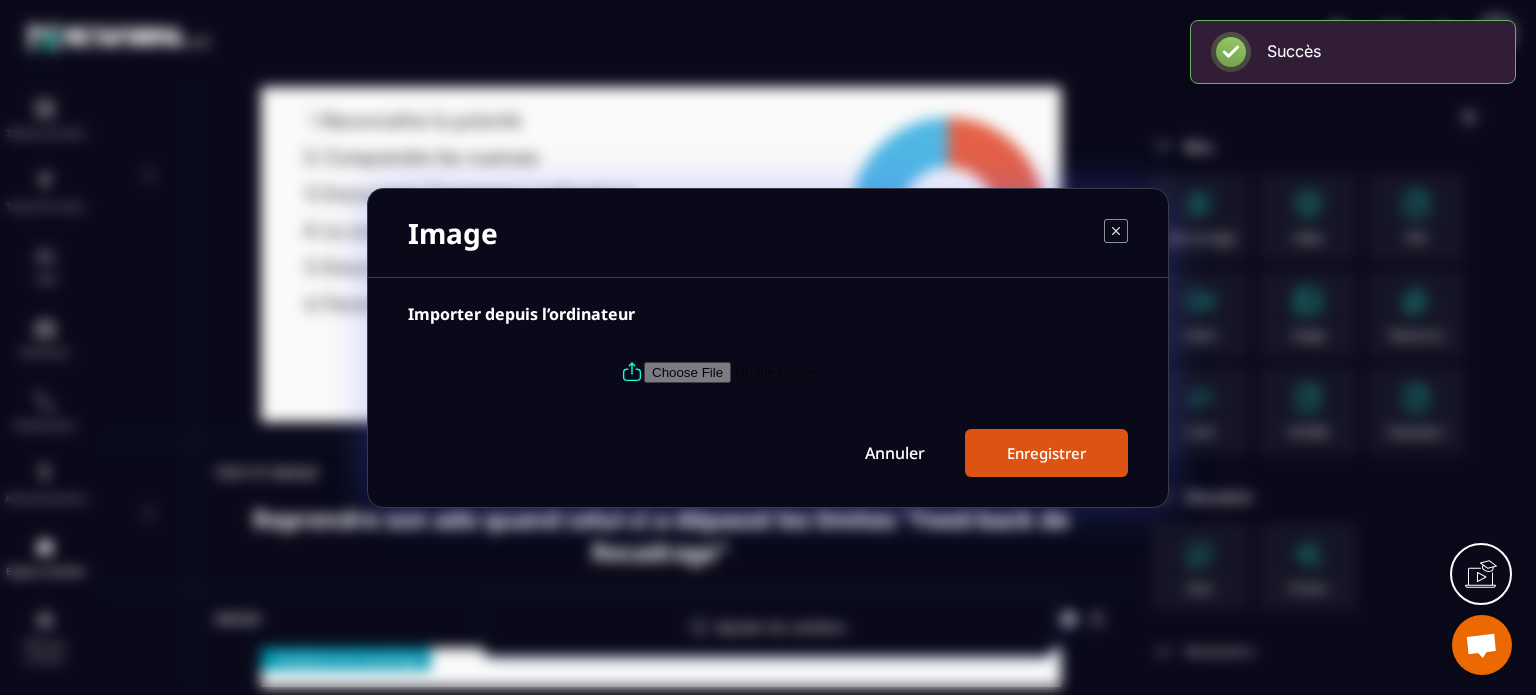 click at bounding box center [780, 371] 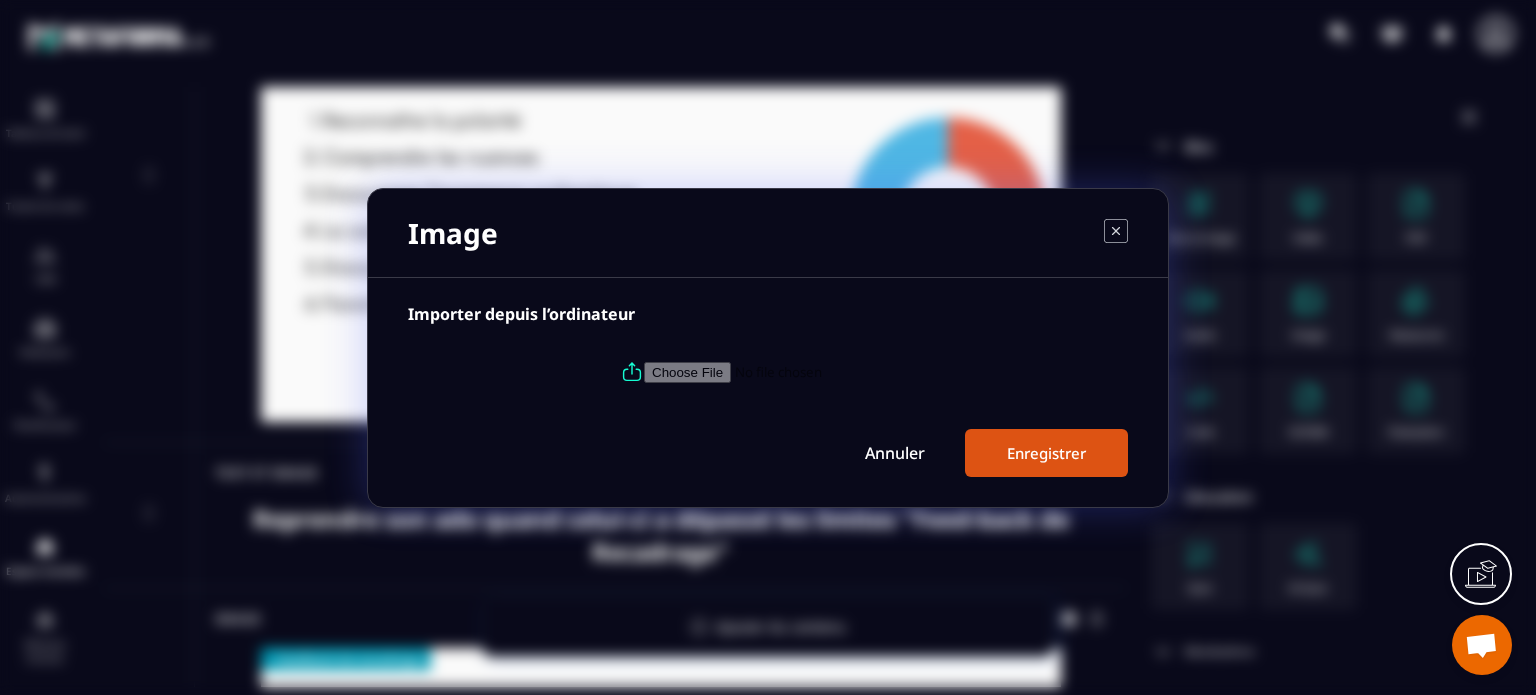 type on "**********" 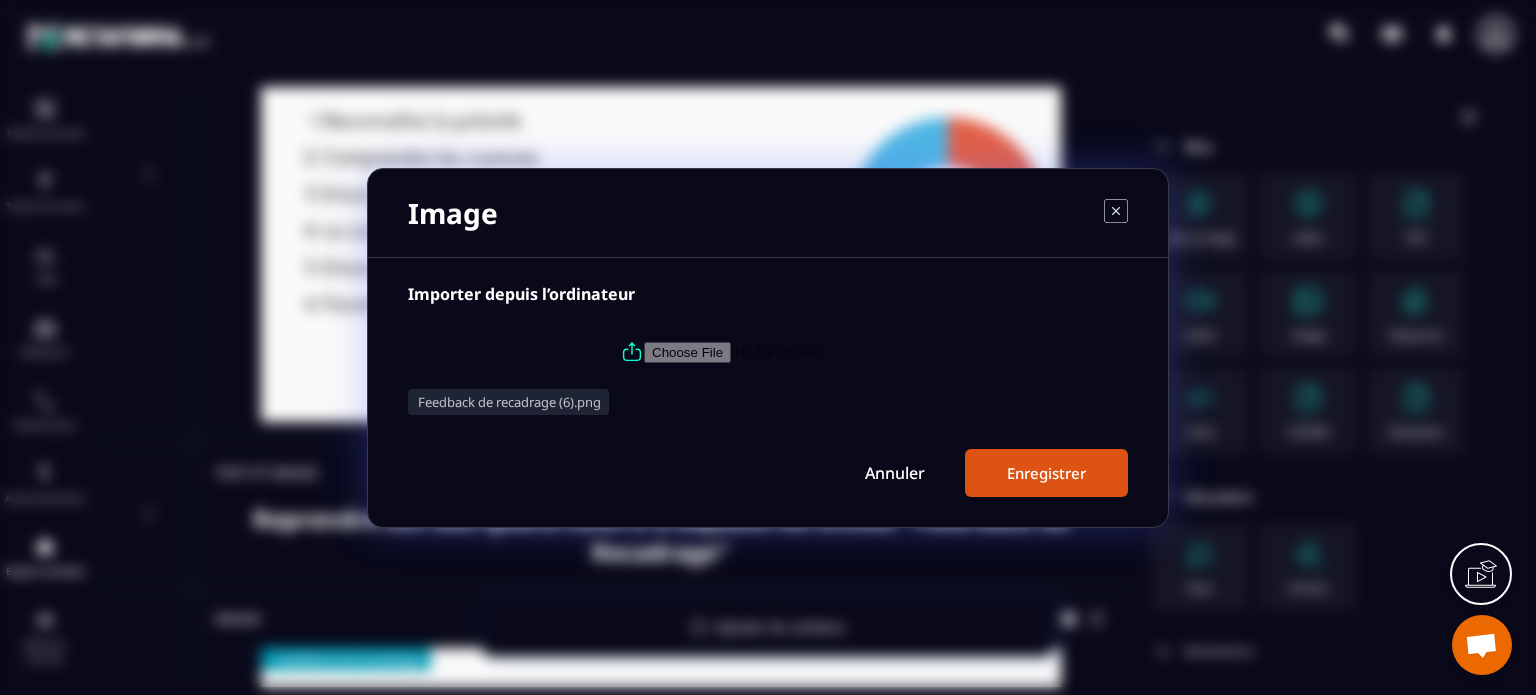 click on "Enregistrer" at bounding box center [1046, 473] 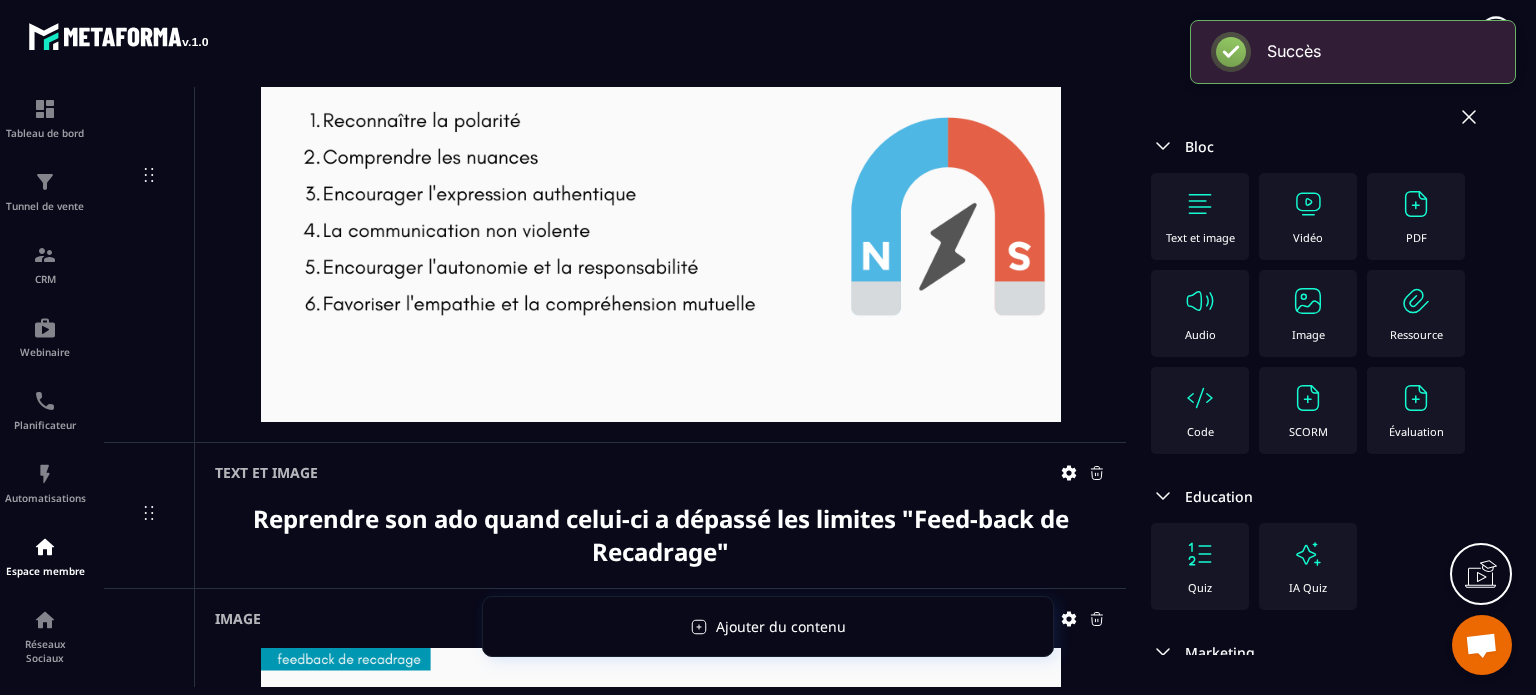 click at bounding box center (1308, 301) 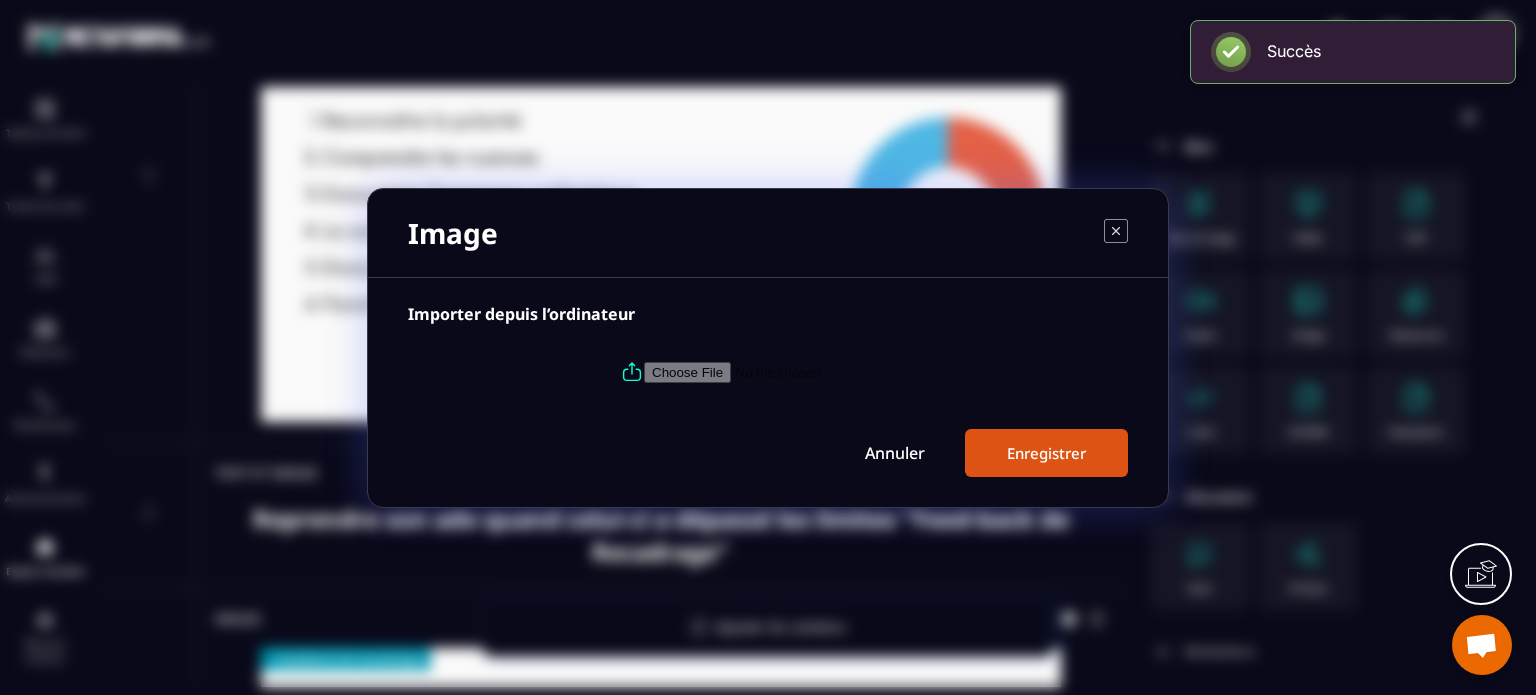 click at bounding box center [780, 371] 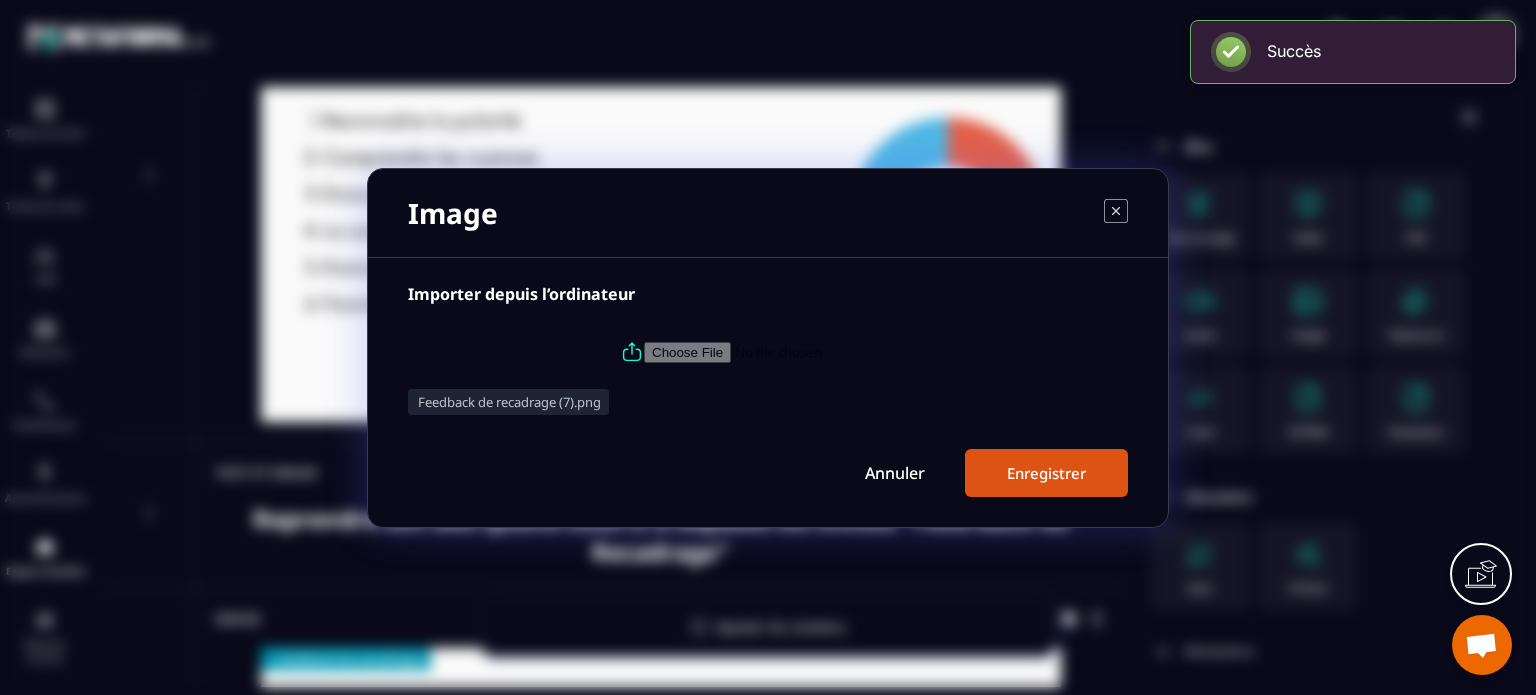 click on "Enregistrer" at bounding box center [1046, 473] 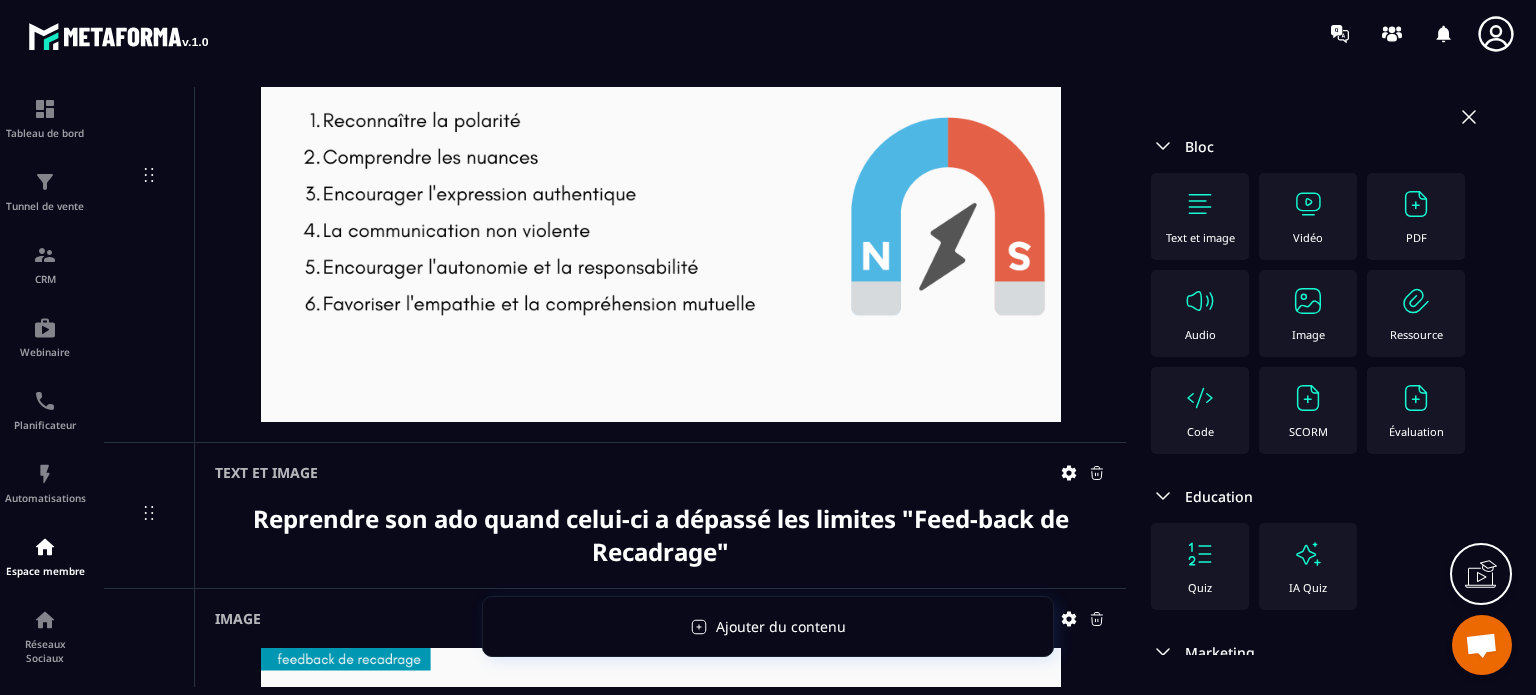 click on "Image" at bounding box center [1308, 313] 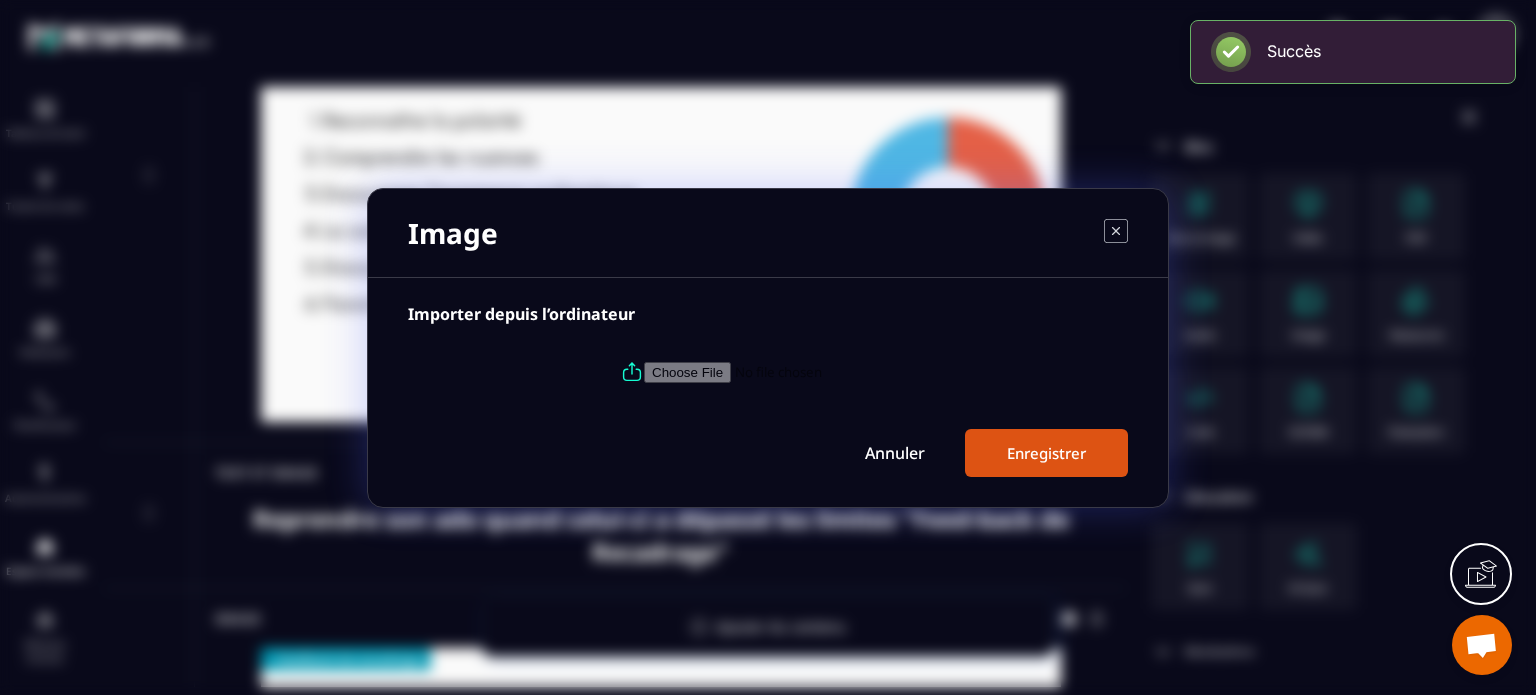 click at bounding box center [780, 371] 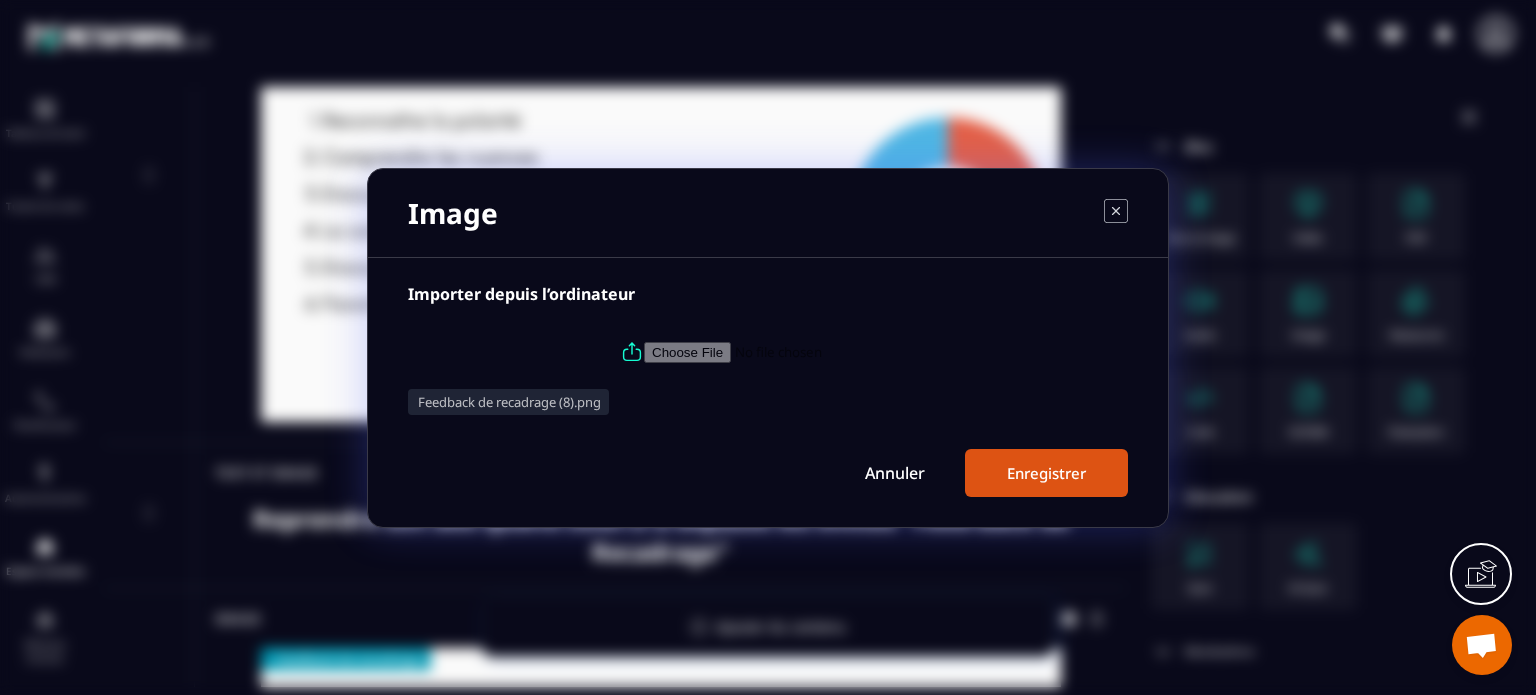 click on "Enregistrer" at bounding box center (1046, 473) 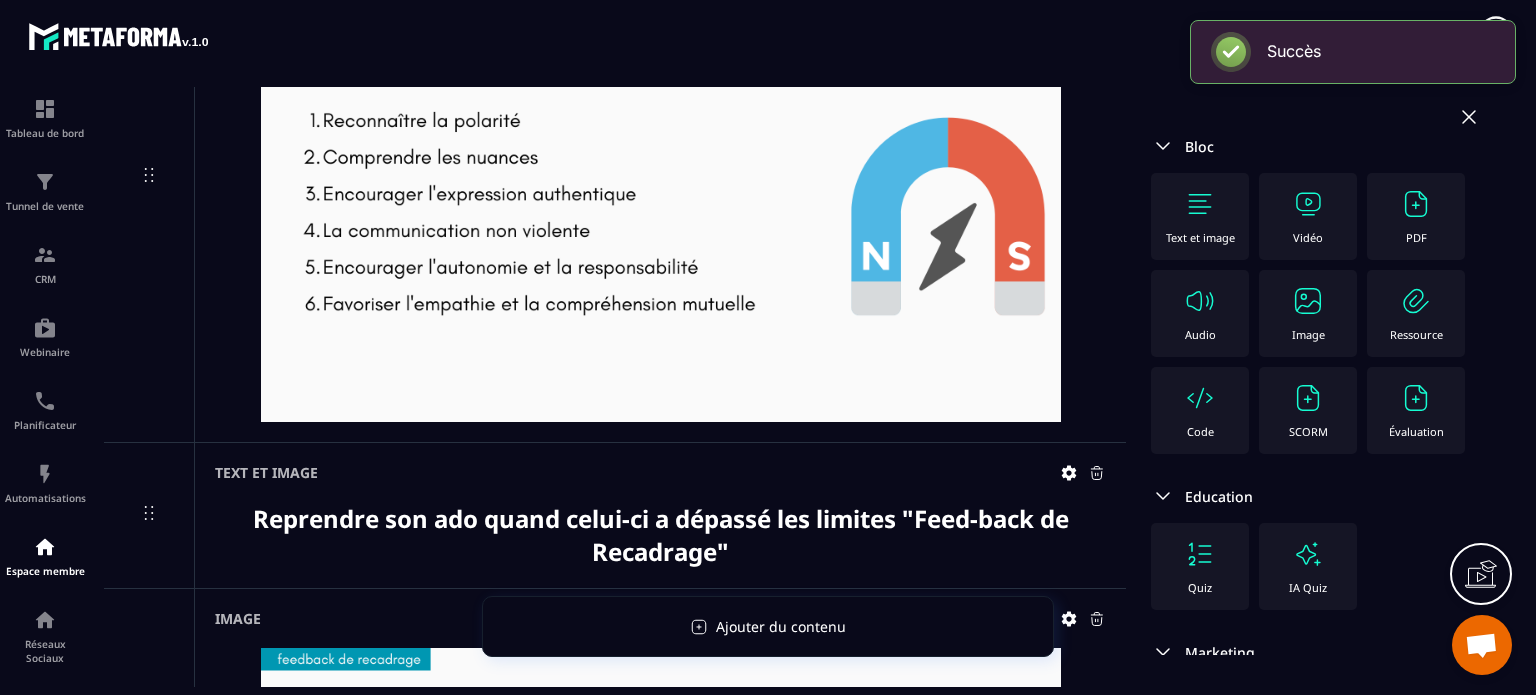 click on "Image" at bounding box center (1308, 313) 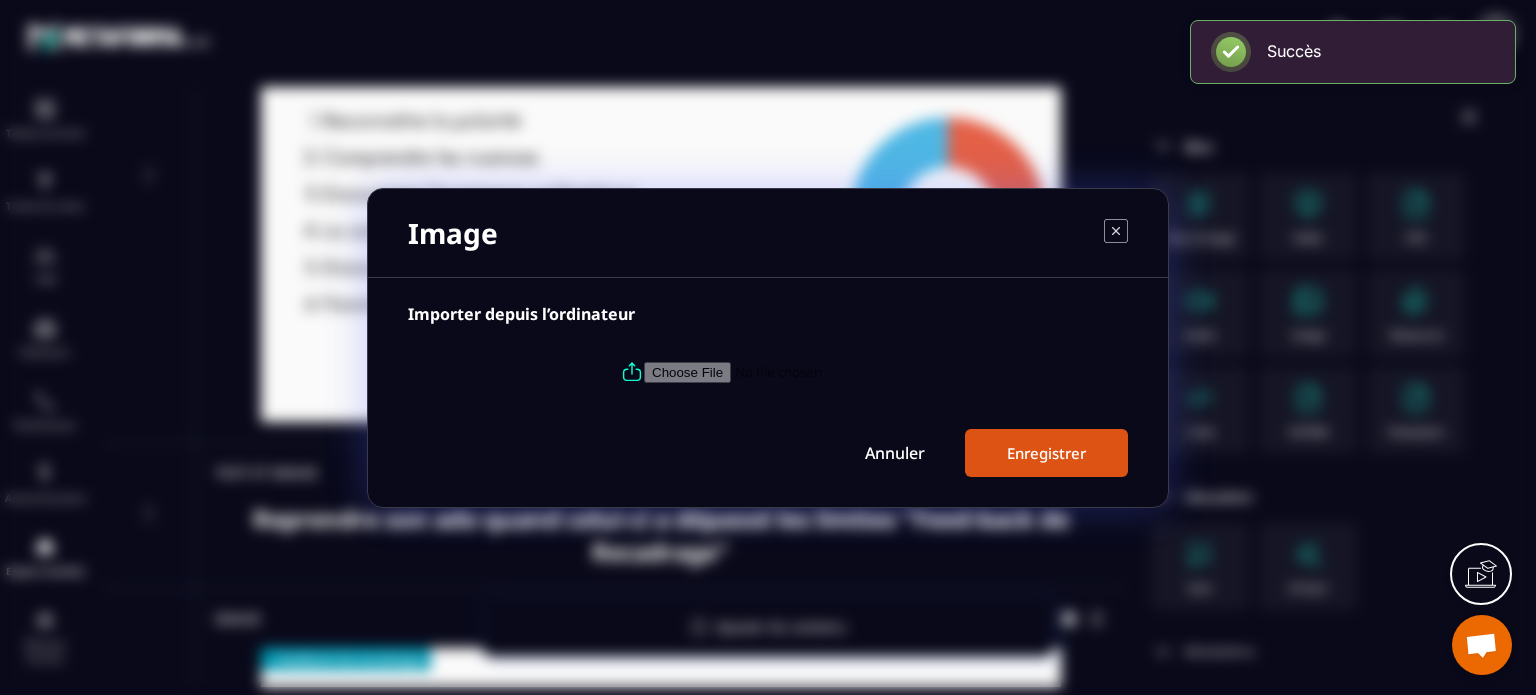 click at bounding box center (780, 371) 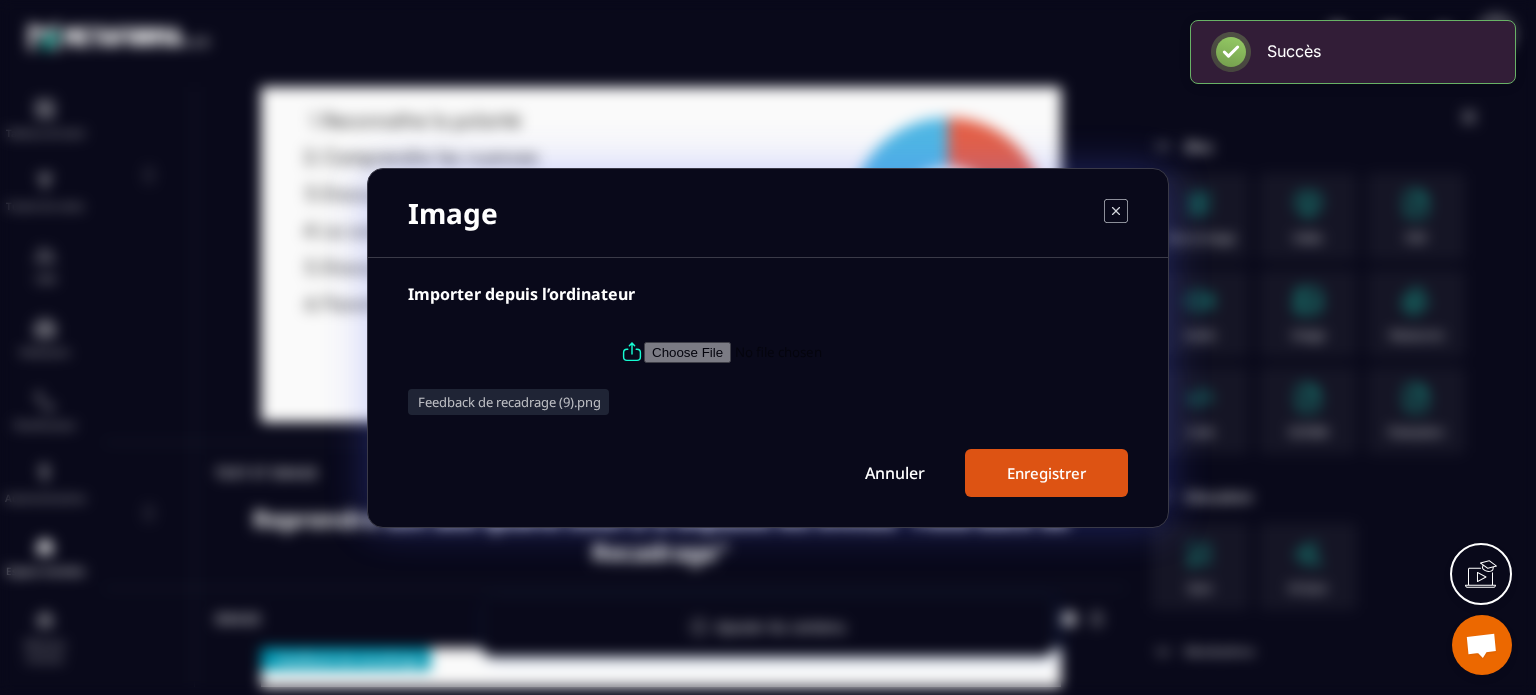 click on "Enregistrer" at bounding box center [1046, 473] 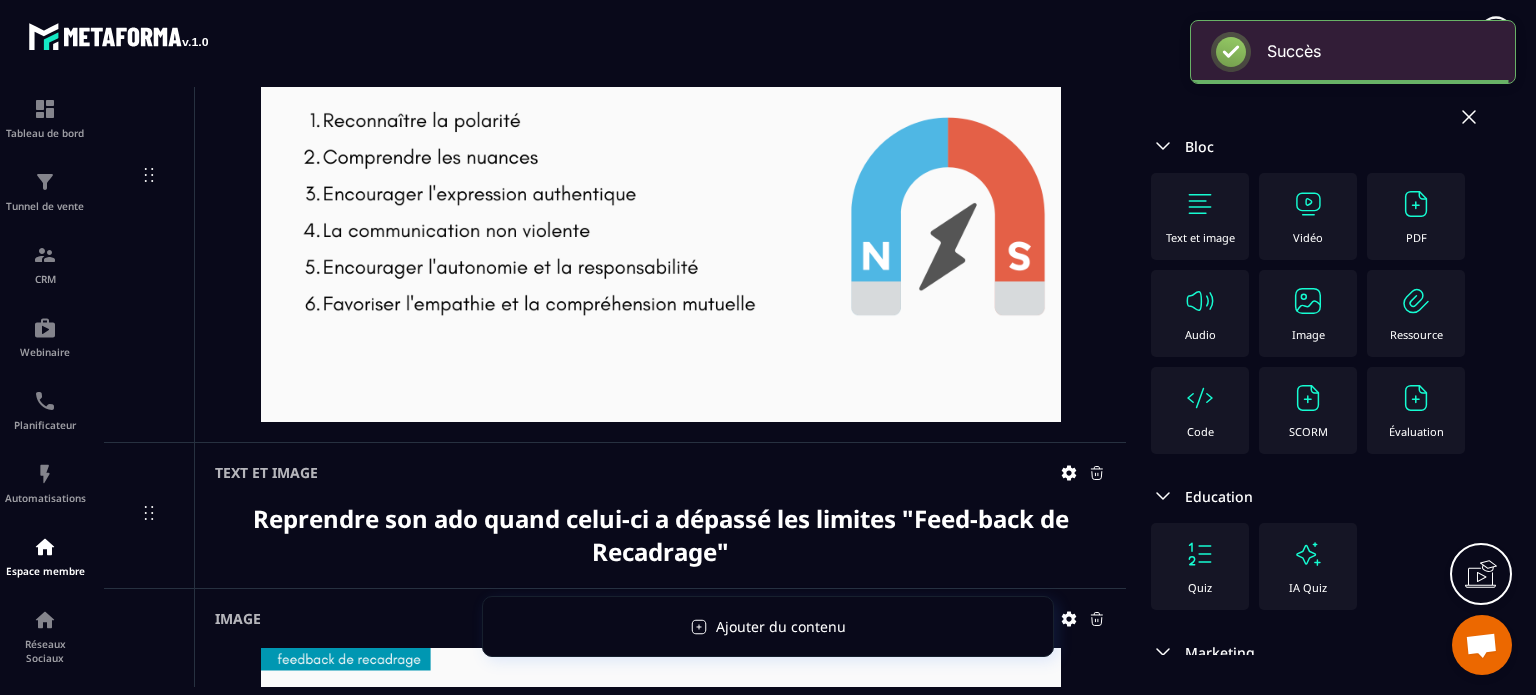 click on "Image" at bounding box center [1308, 313] 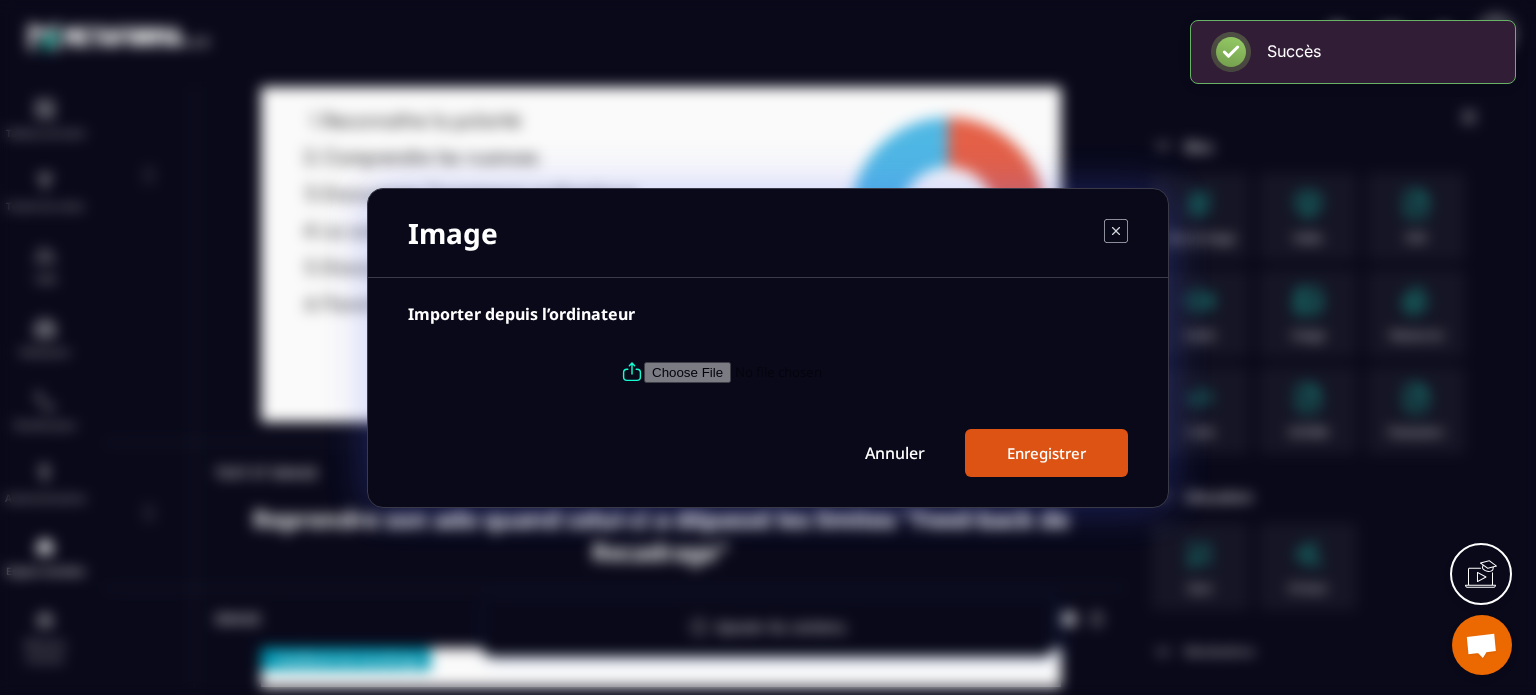 click at bounding box center (780, 371) 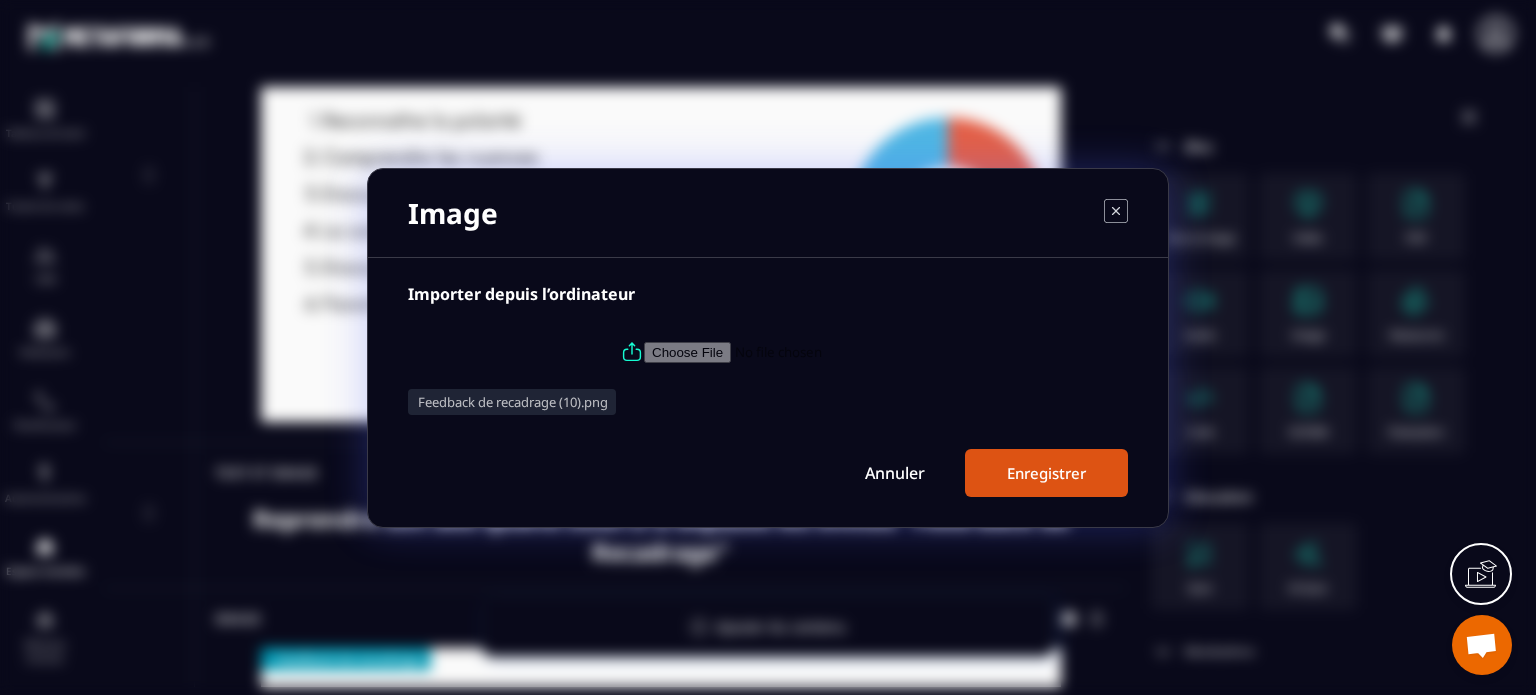 click on "Enregistrer" at bounding box center (1046, 473) 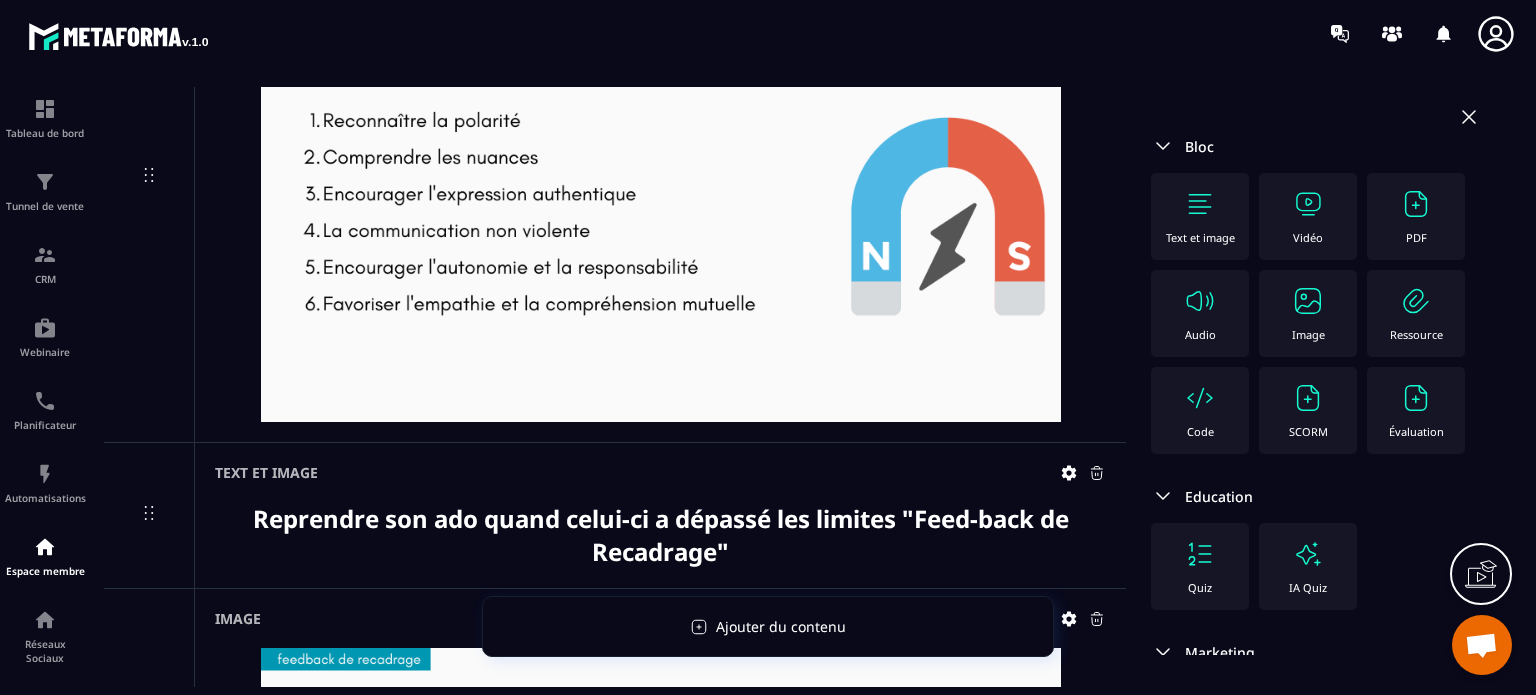 click at bounding box center (1308, 301) 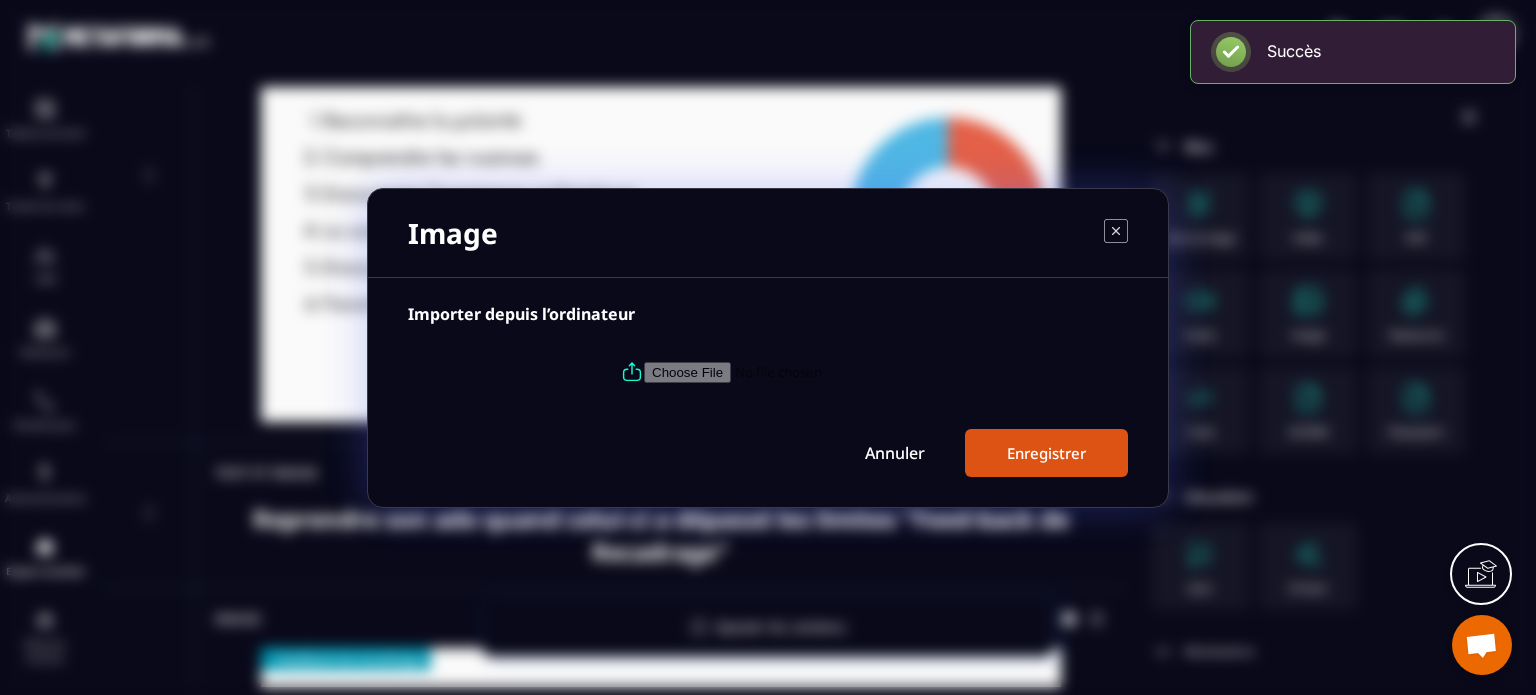 click at bounding box center [780, 371] 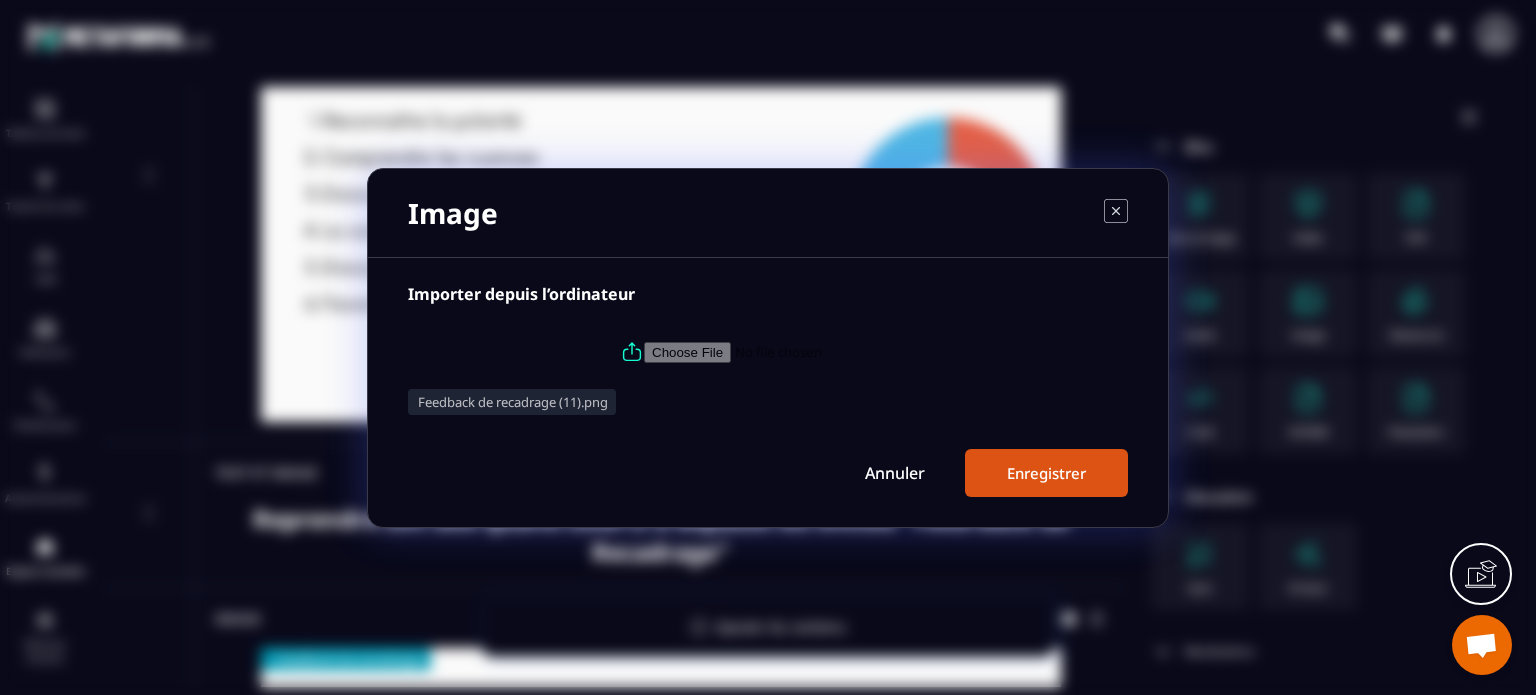 click on "Enregistrer" at bounding box center (1046, 473) 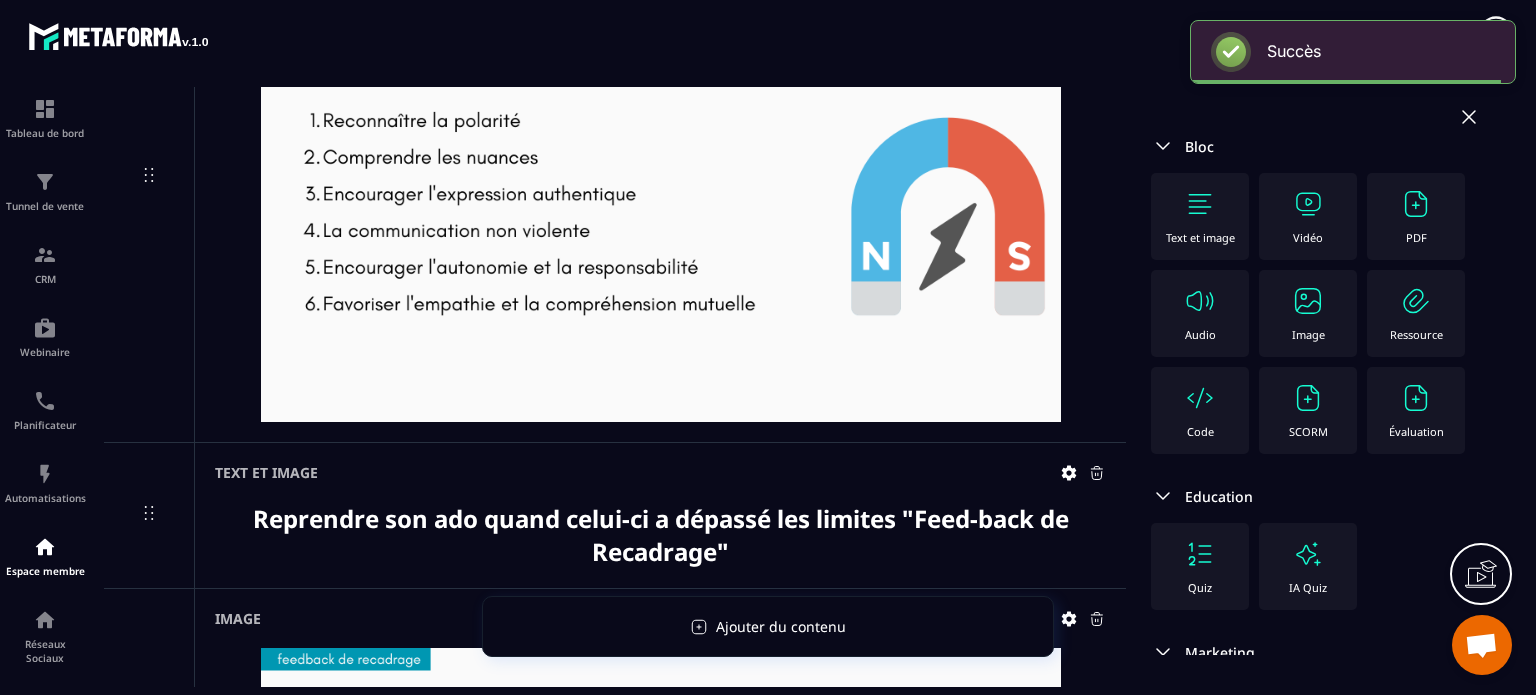 click at bounding box center [1308, 301] 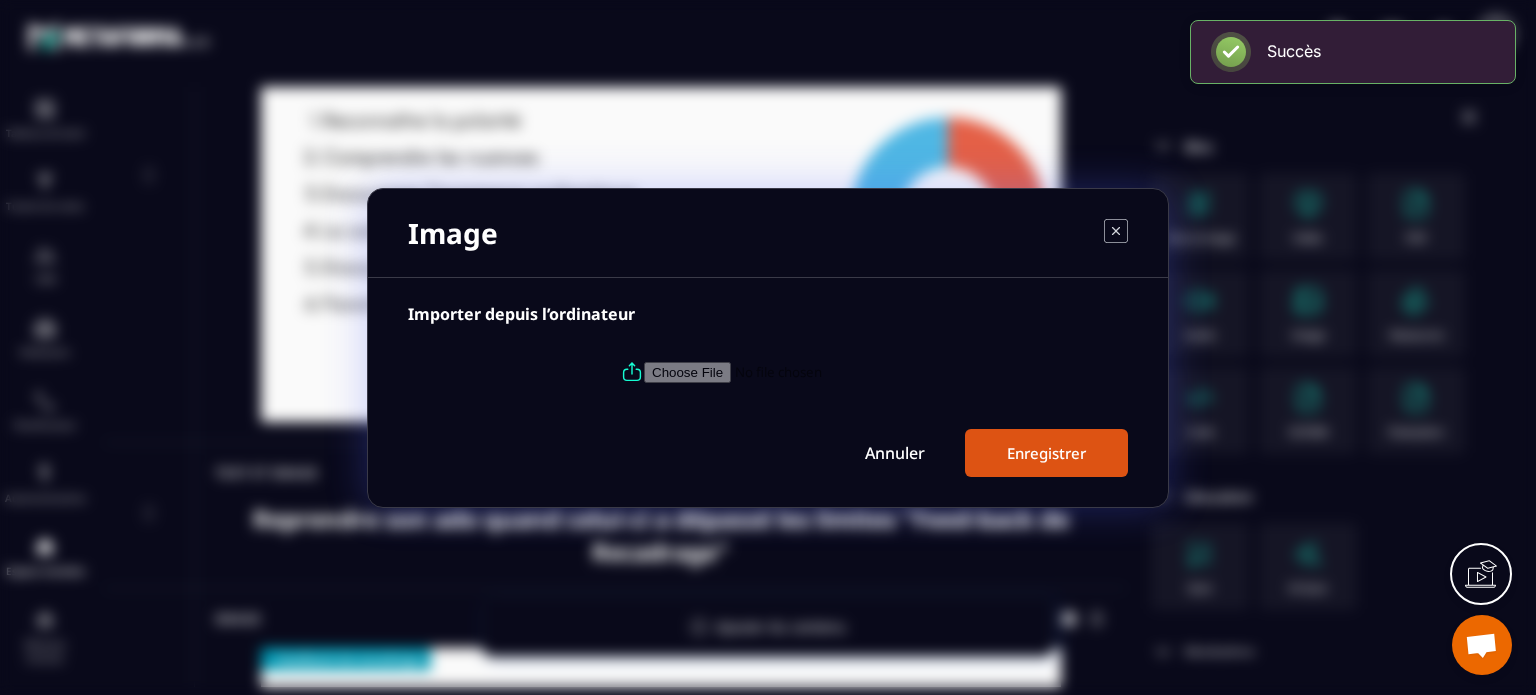 click at bounding box center [780, 371] 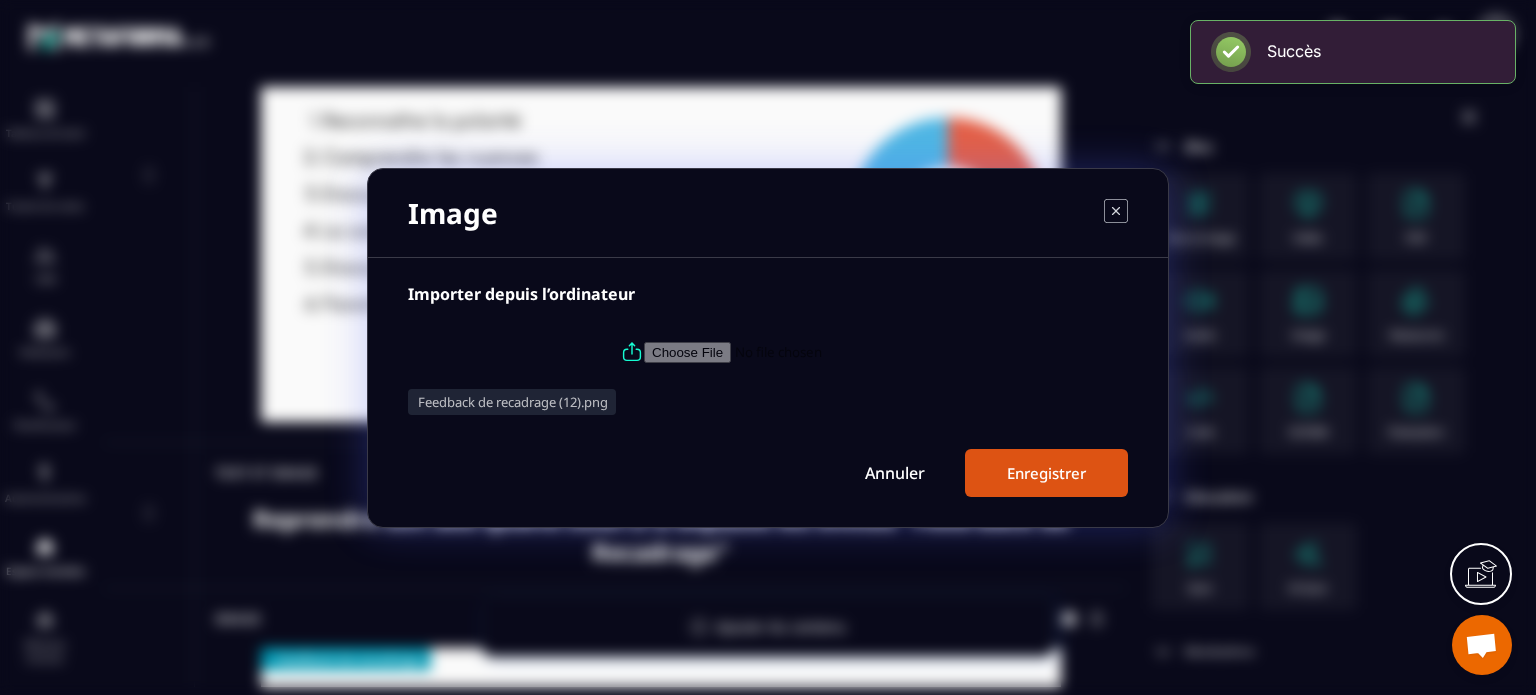 click on "Enregistrer" at bounding box center (1046, 473) 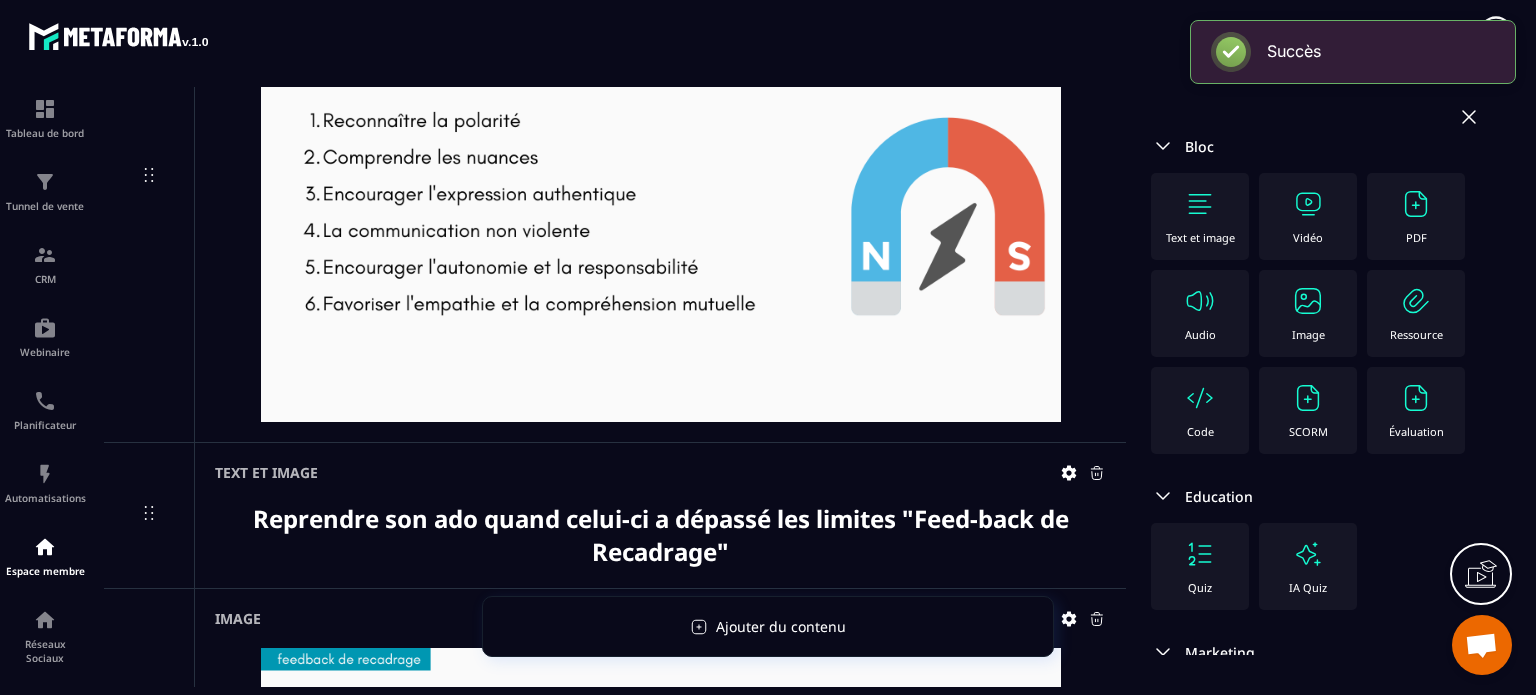 click at bounding box center [1308, 301] 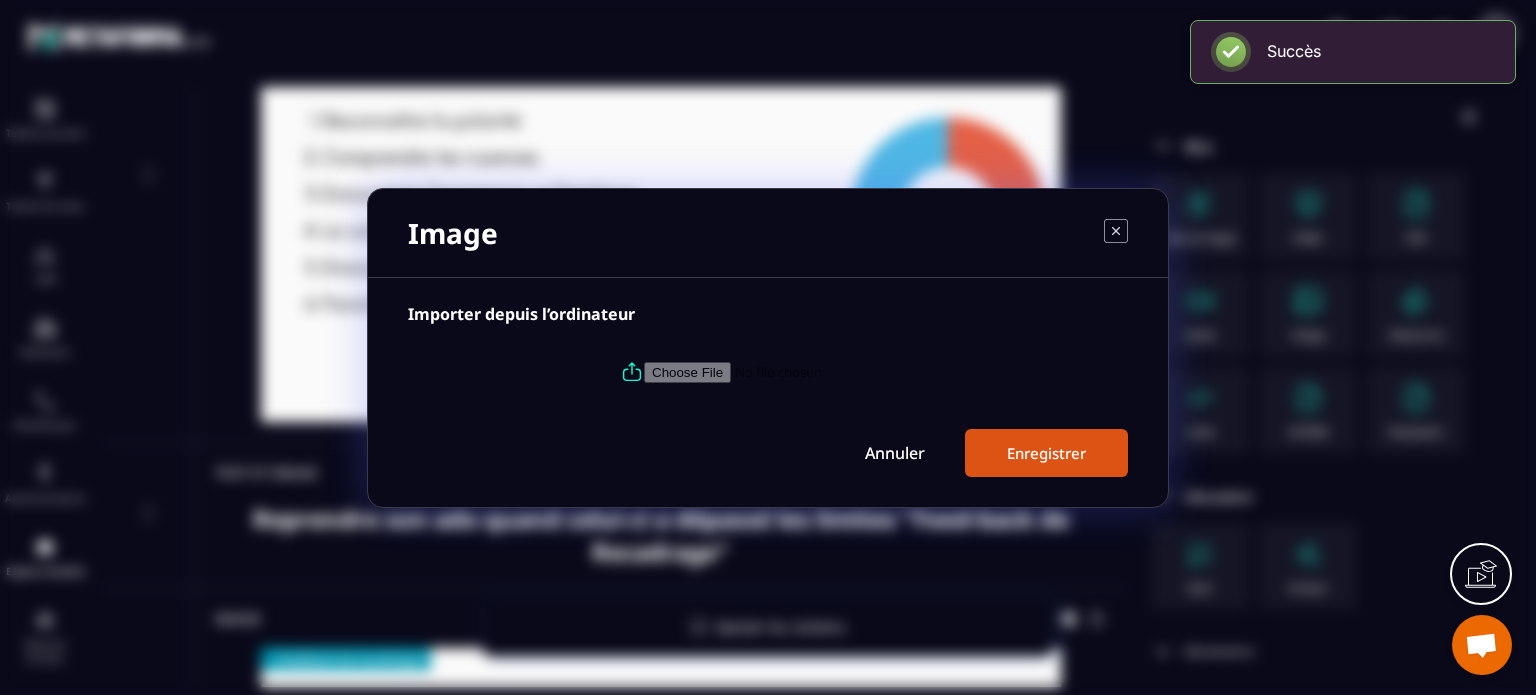 click at bounding box center (780, 371) 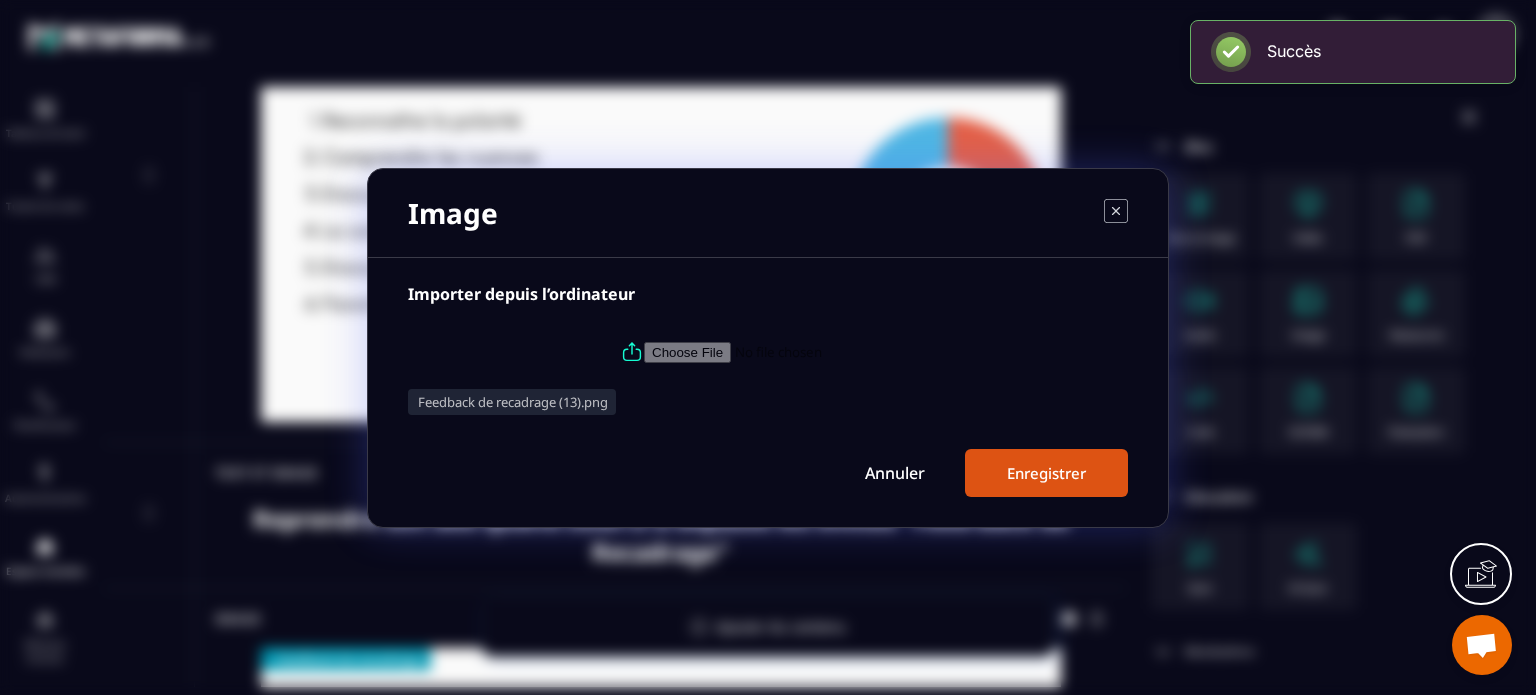 click on "Enregistrer" at bounding box center [1046, 473] 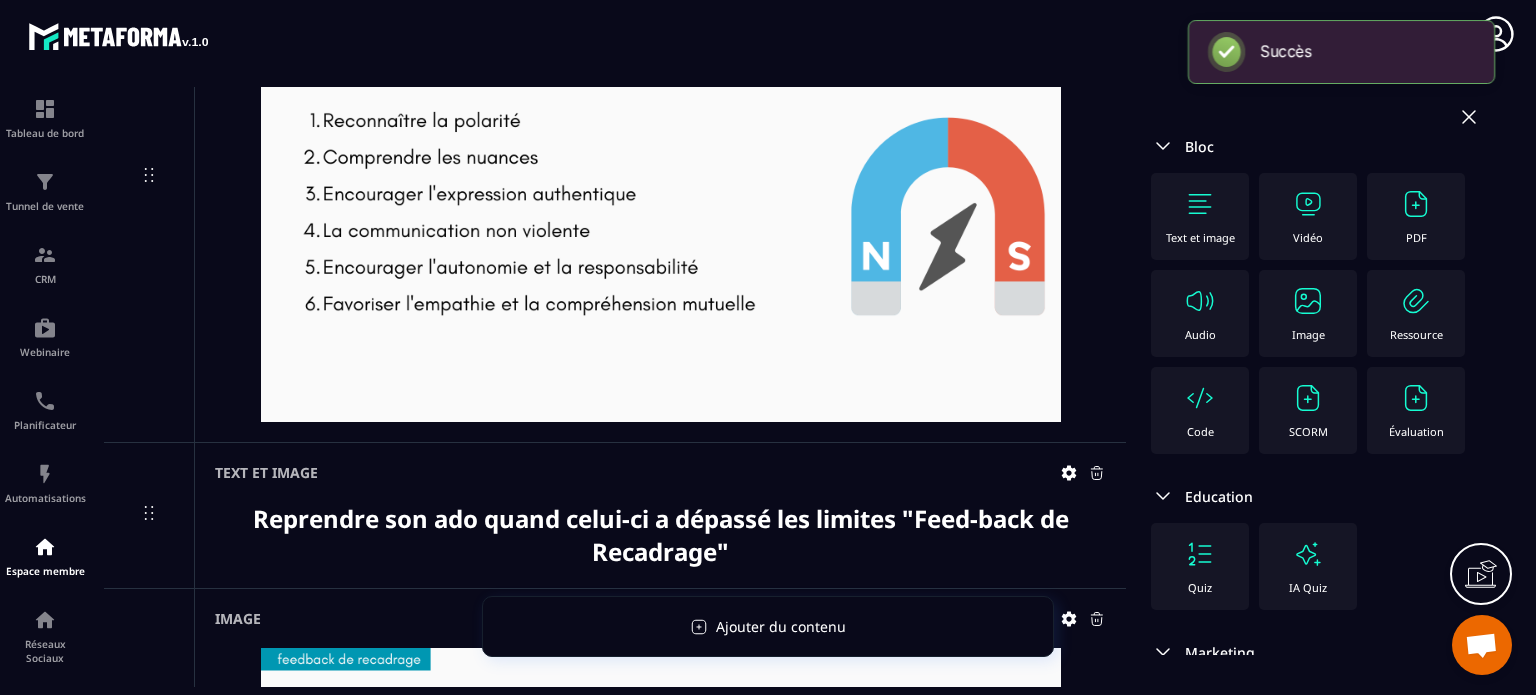 click on "Image" at bounding box center [660, 853] 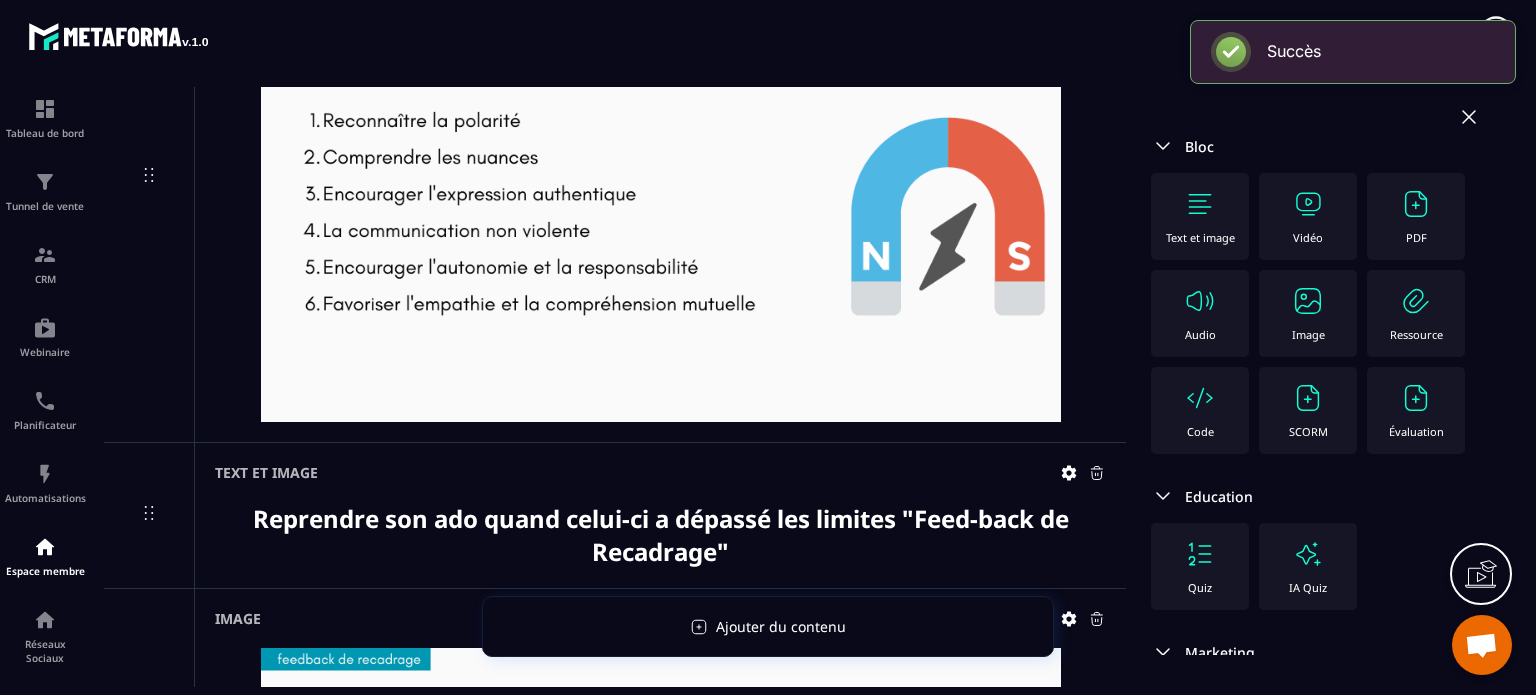 click on "Reprendre son ado quand celui-ci a dépassé les limites "Feed-back de Recadrage"" at bounding box center [661, 535] 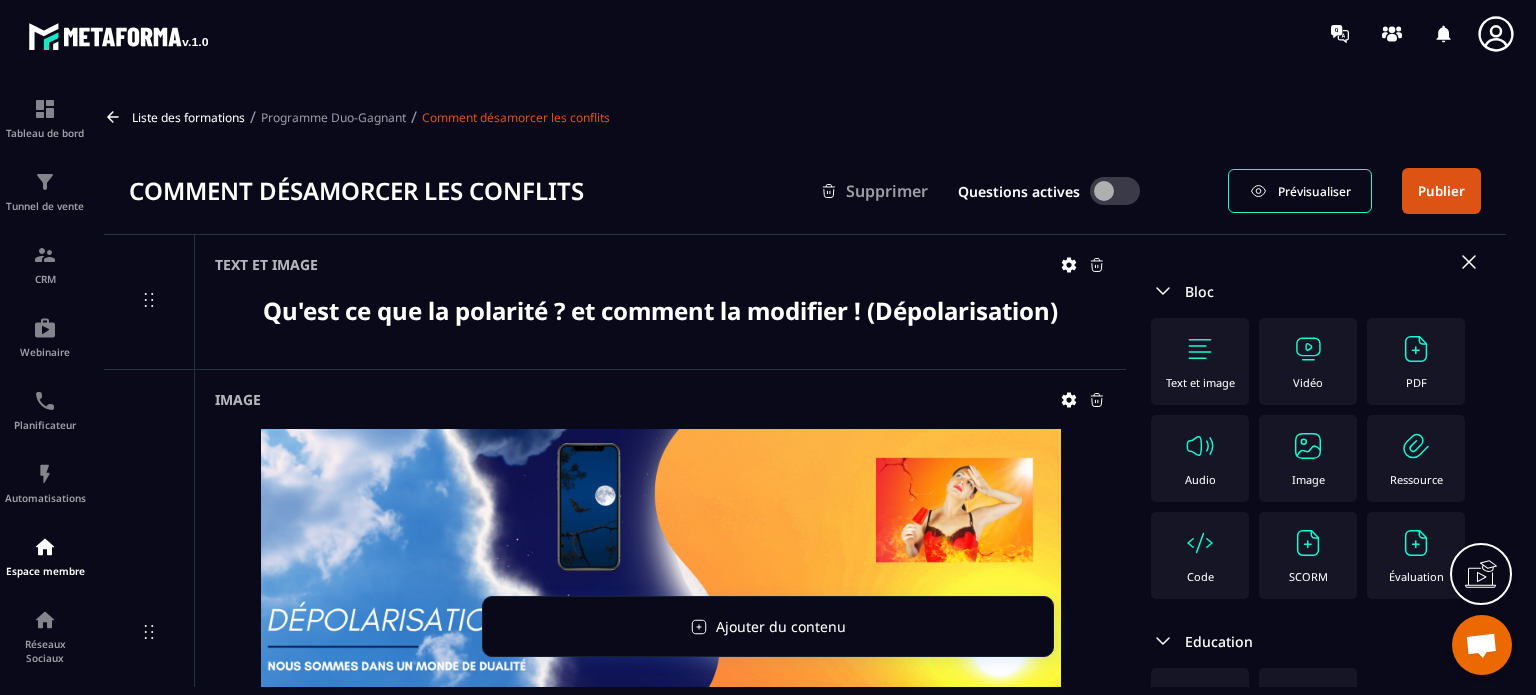 scroll, scrollTop: 0, scrollLeft: 0, axis: both 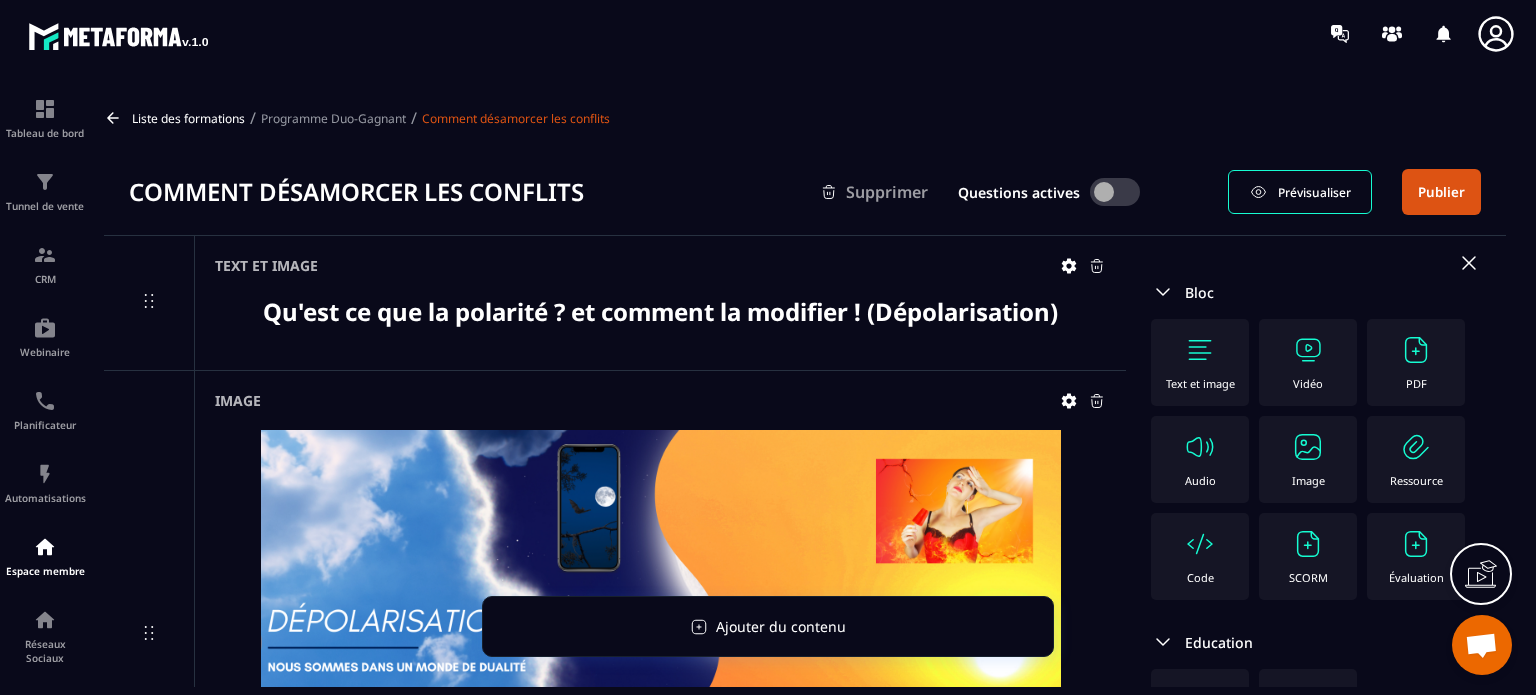 click on "Publier" at bounding box center [1441, 192] 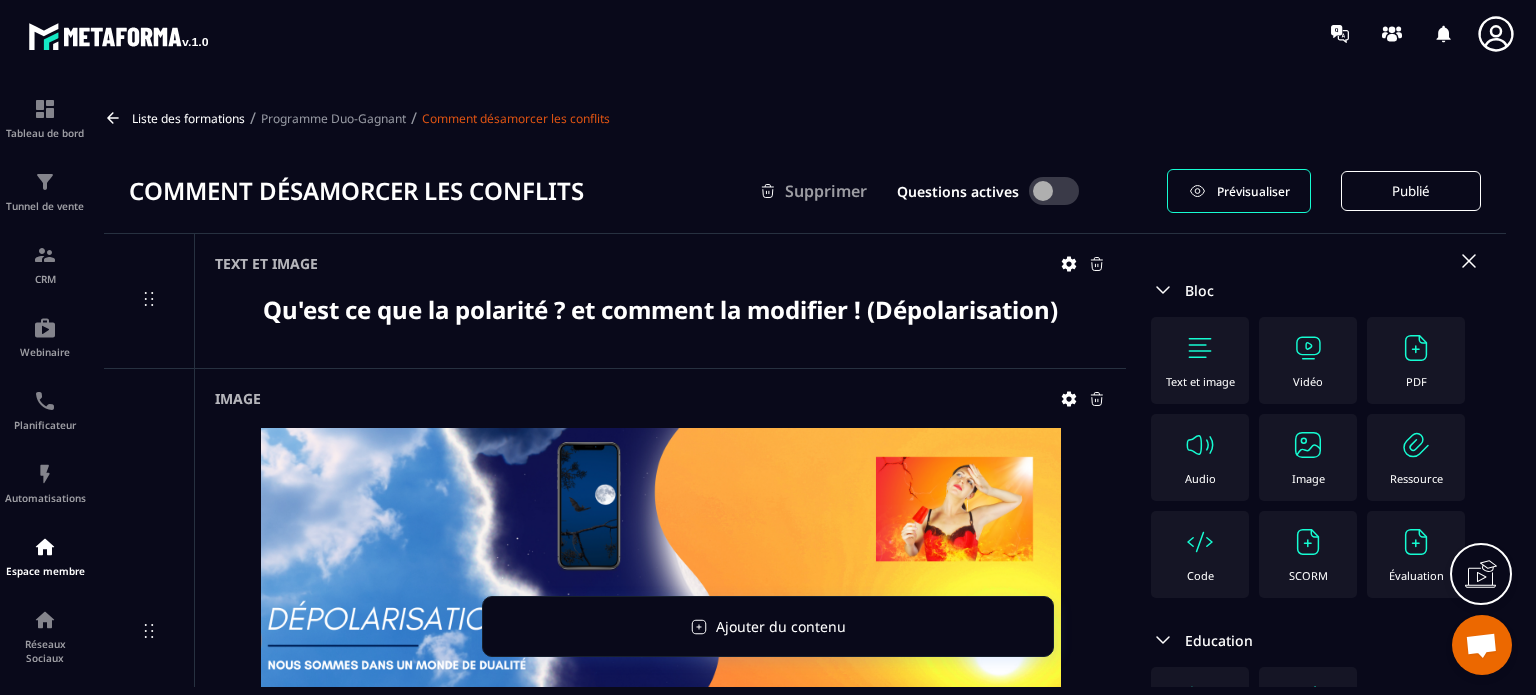 click at bounding box center (1200, 348) 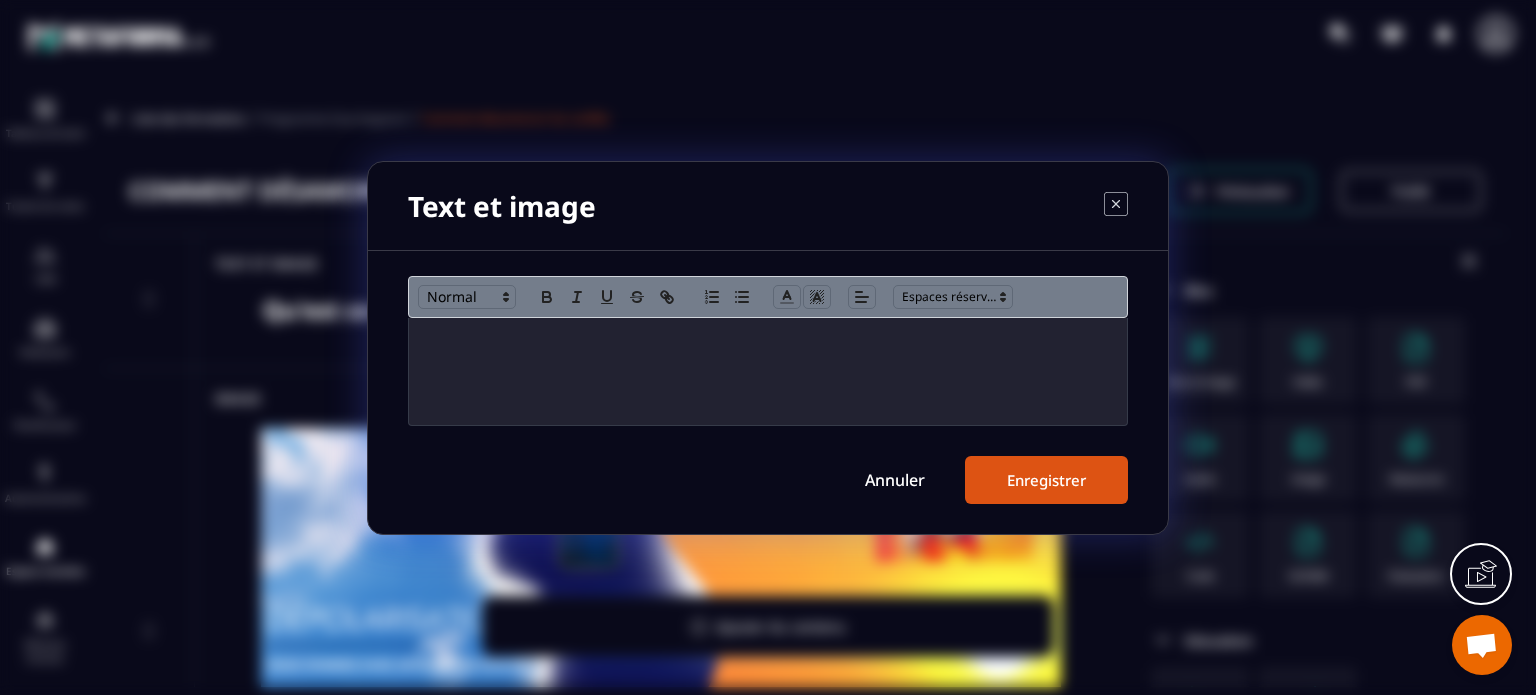 click at bounding box center (768, 371) 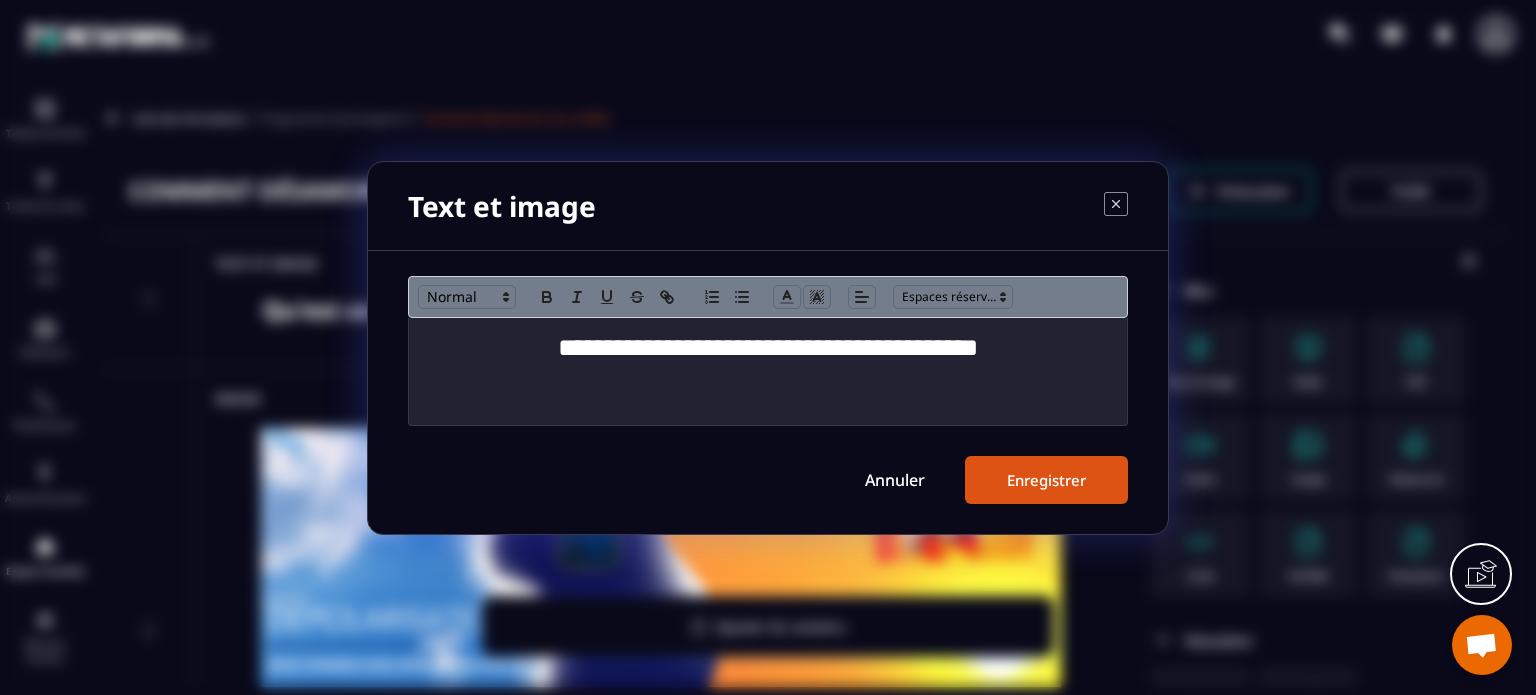 scroll, scrollTop: 0, scrollLeft: 0, axis: both 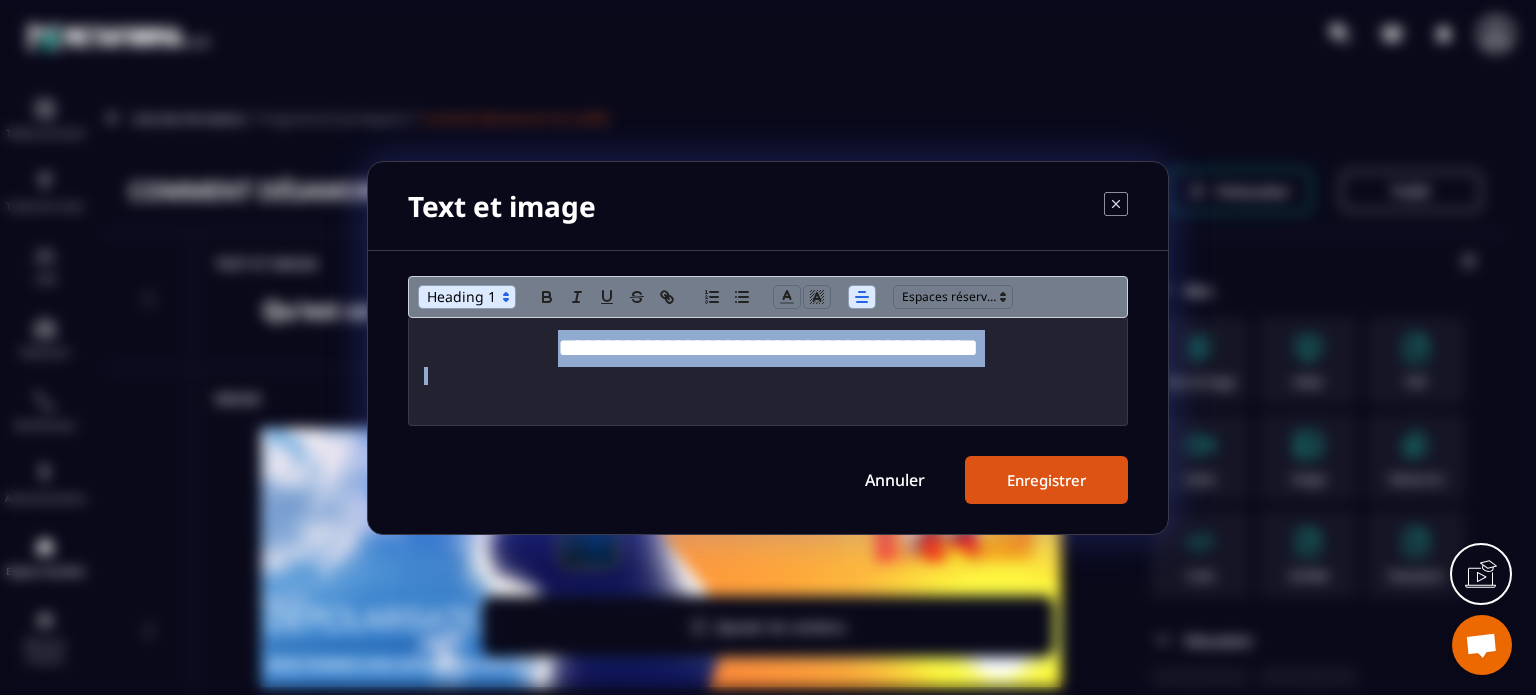 click at bounding box center (467, 297) 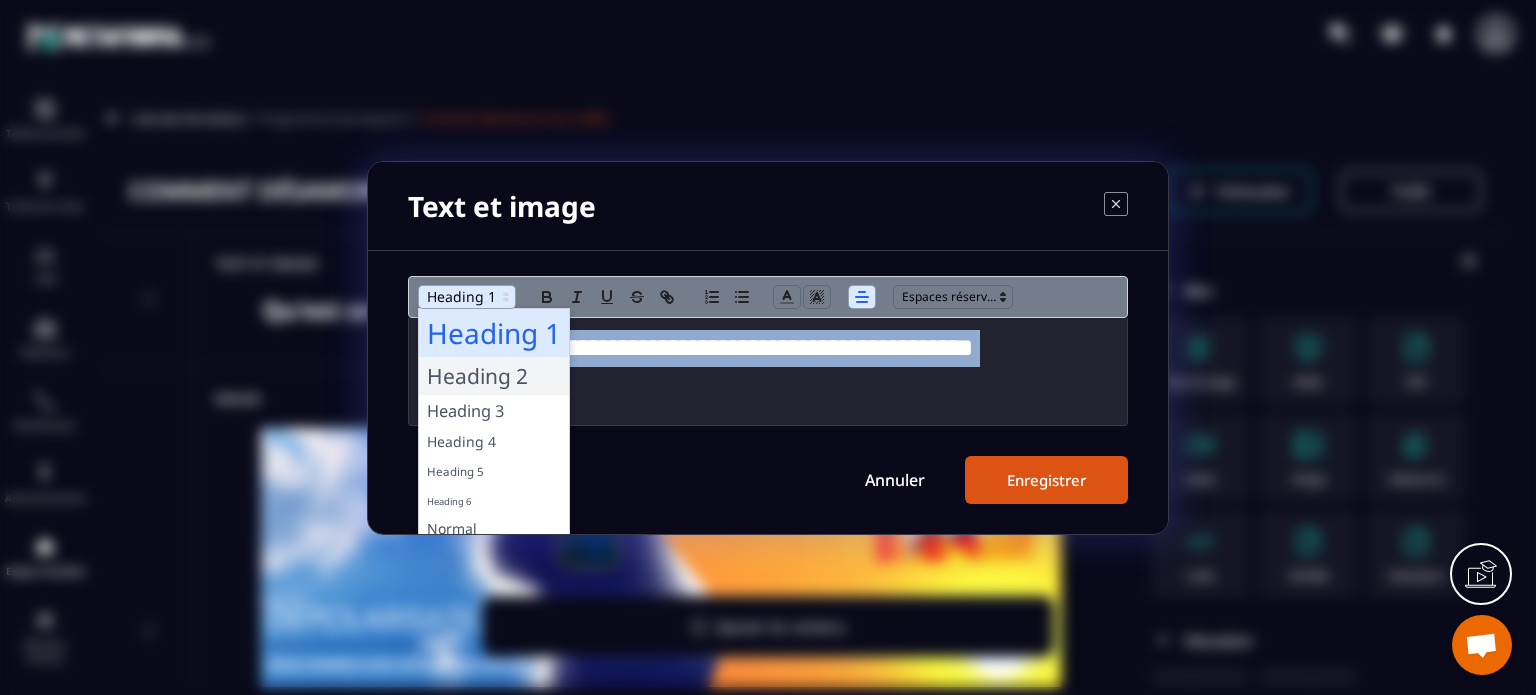 click at bounding box center (494, 376) 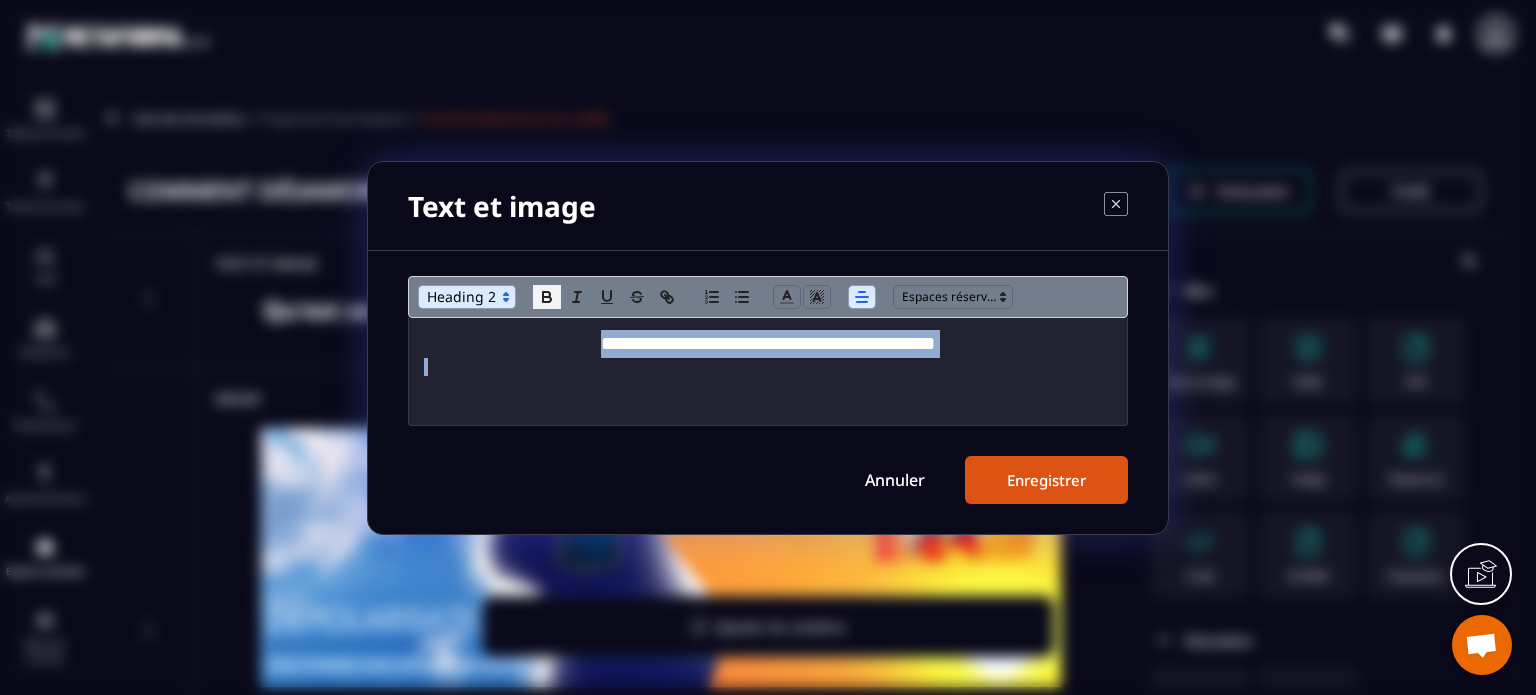 click 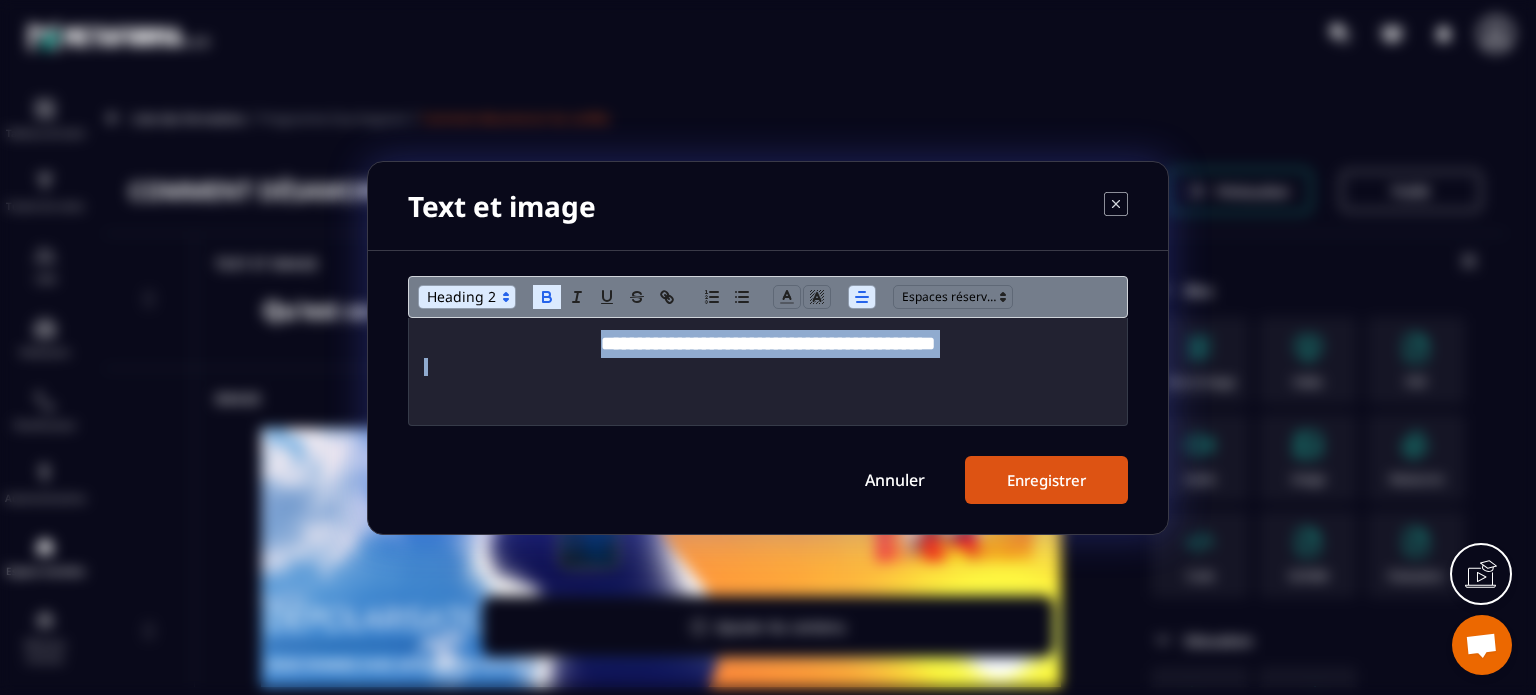 click on "Enregistrer" at bounding box center (1046, 480) 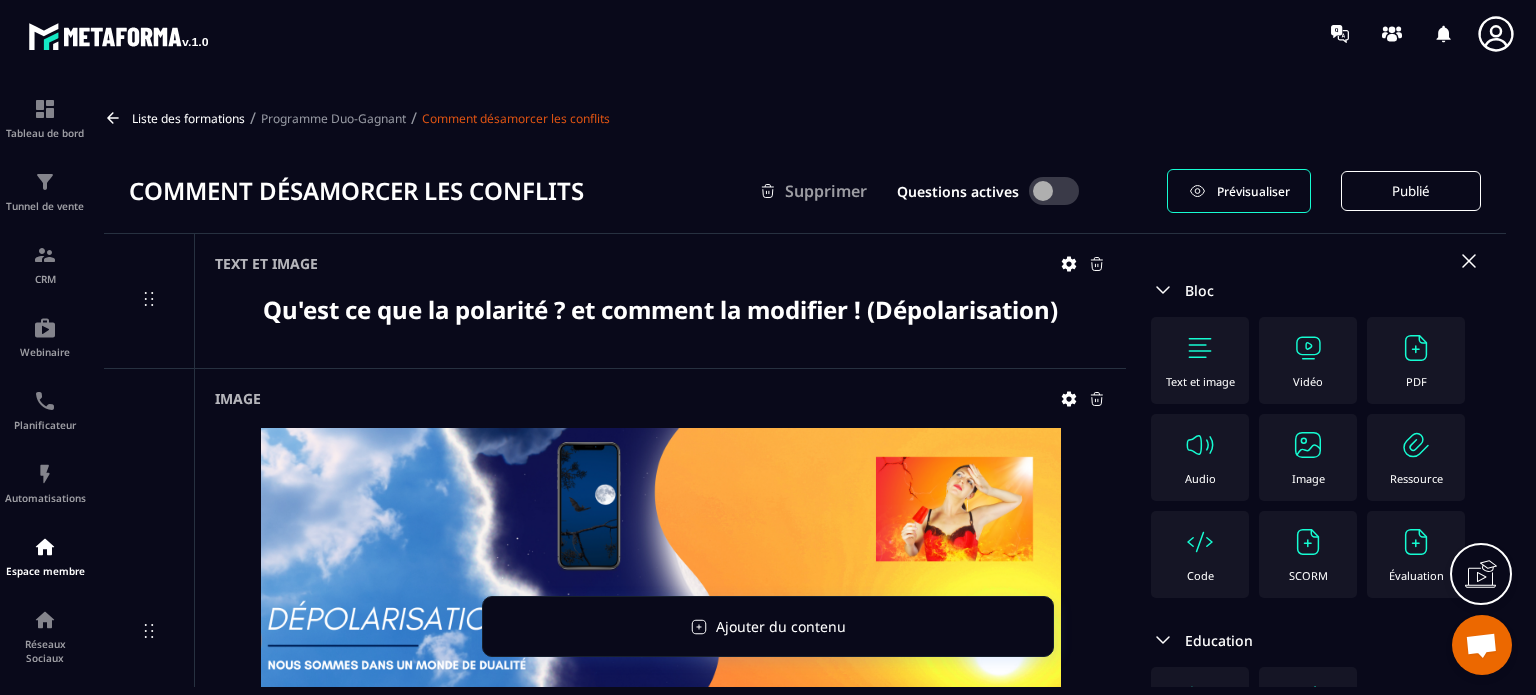 click at bounding box center (1308, 445) 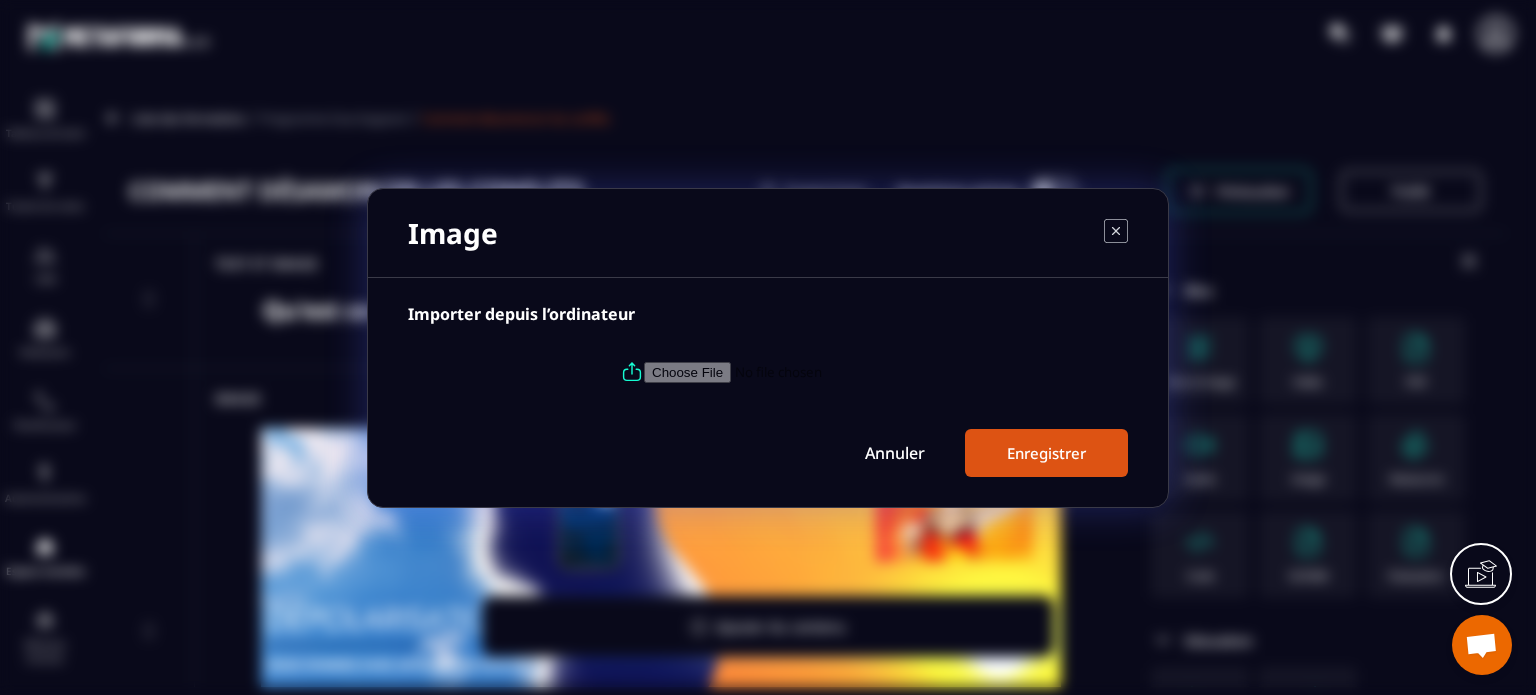 click at bounding box center [780, 371] 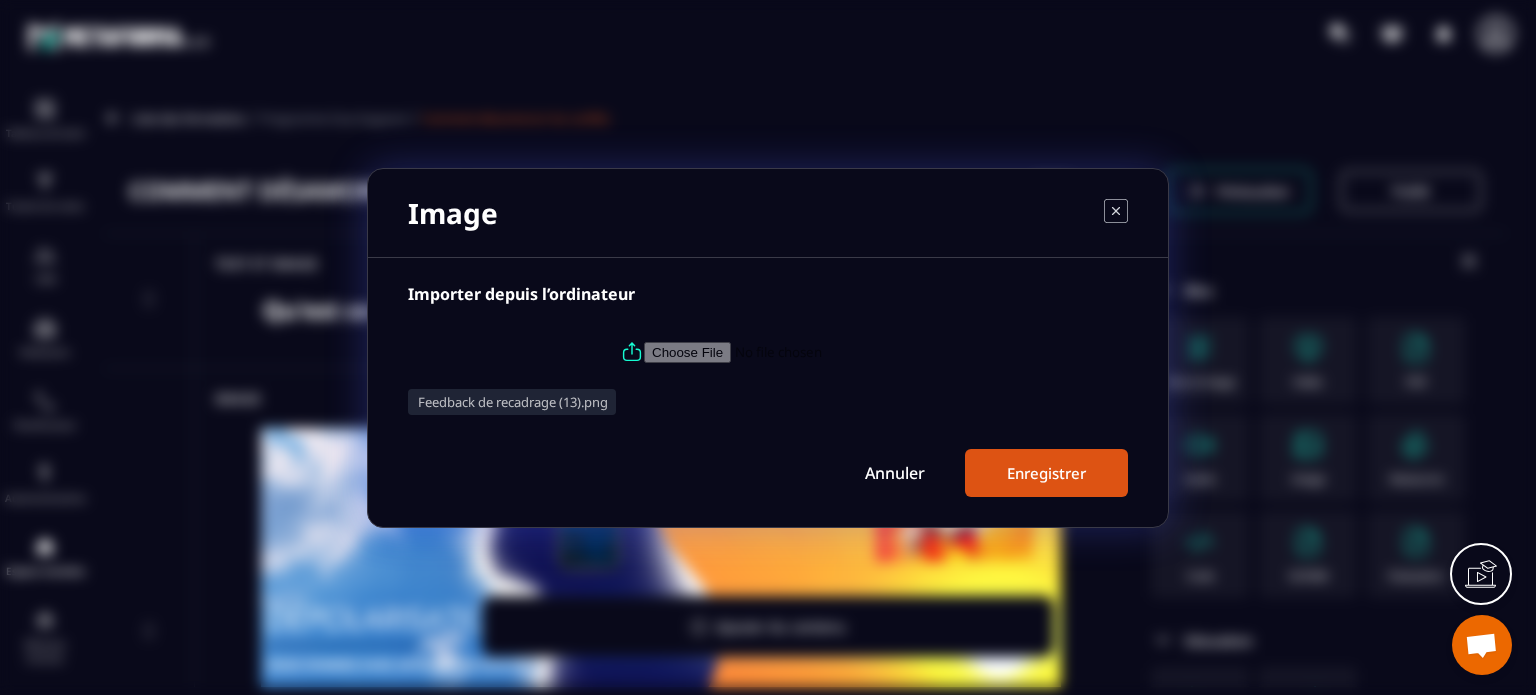 click on "Enregistrer" at bounding box center (1046, 473) 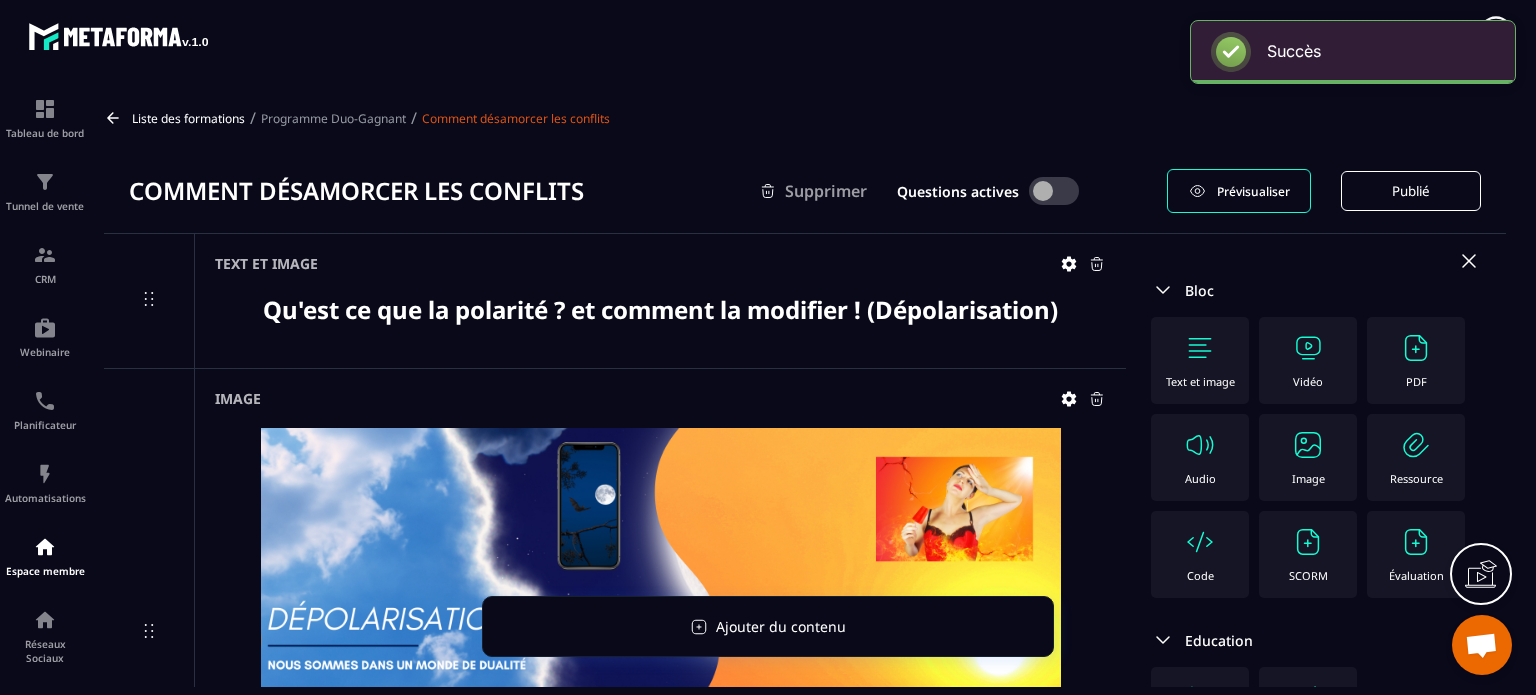click at bounding box center [1308, 445] 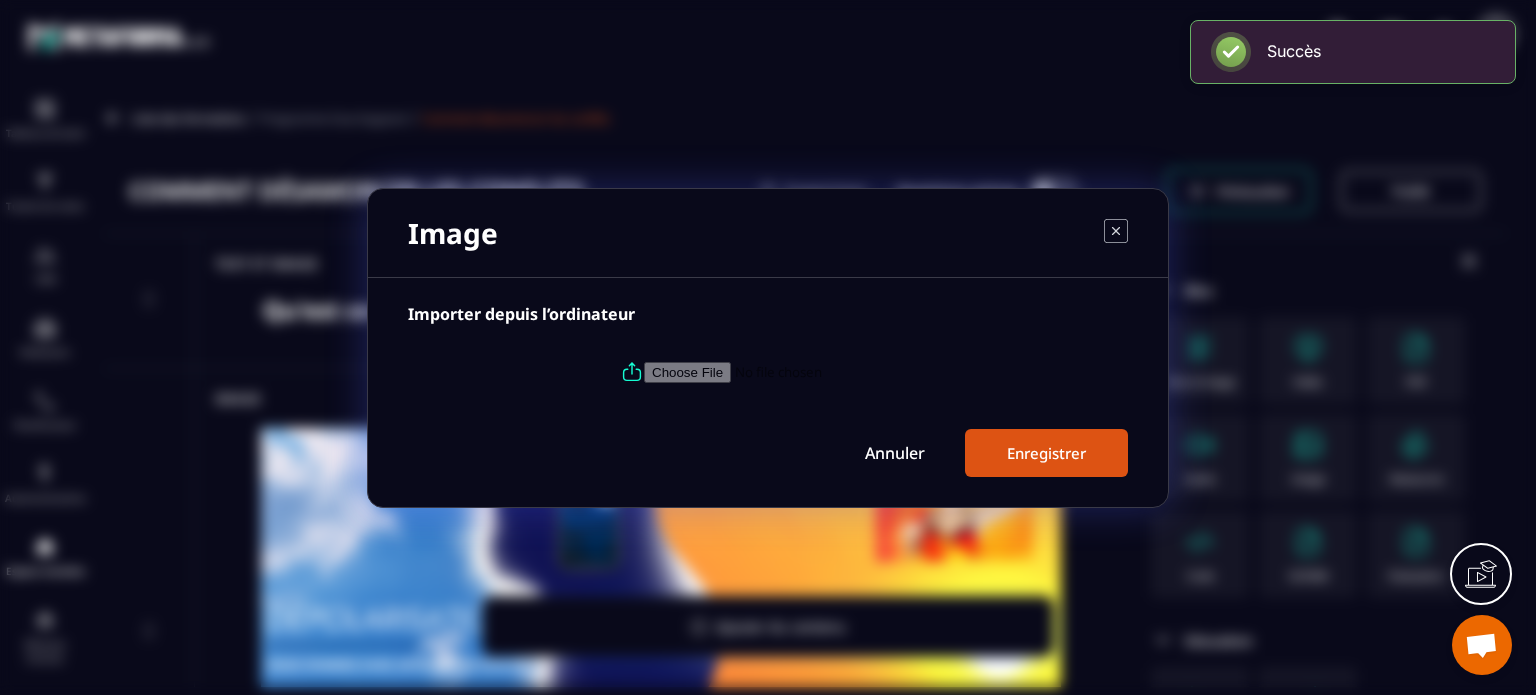 click at bounding box center (780, 371) 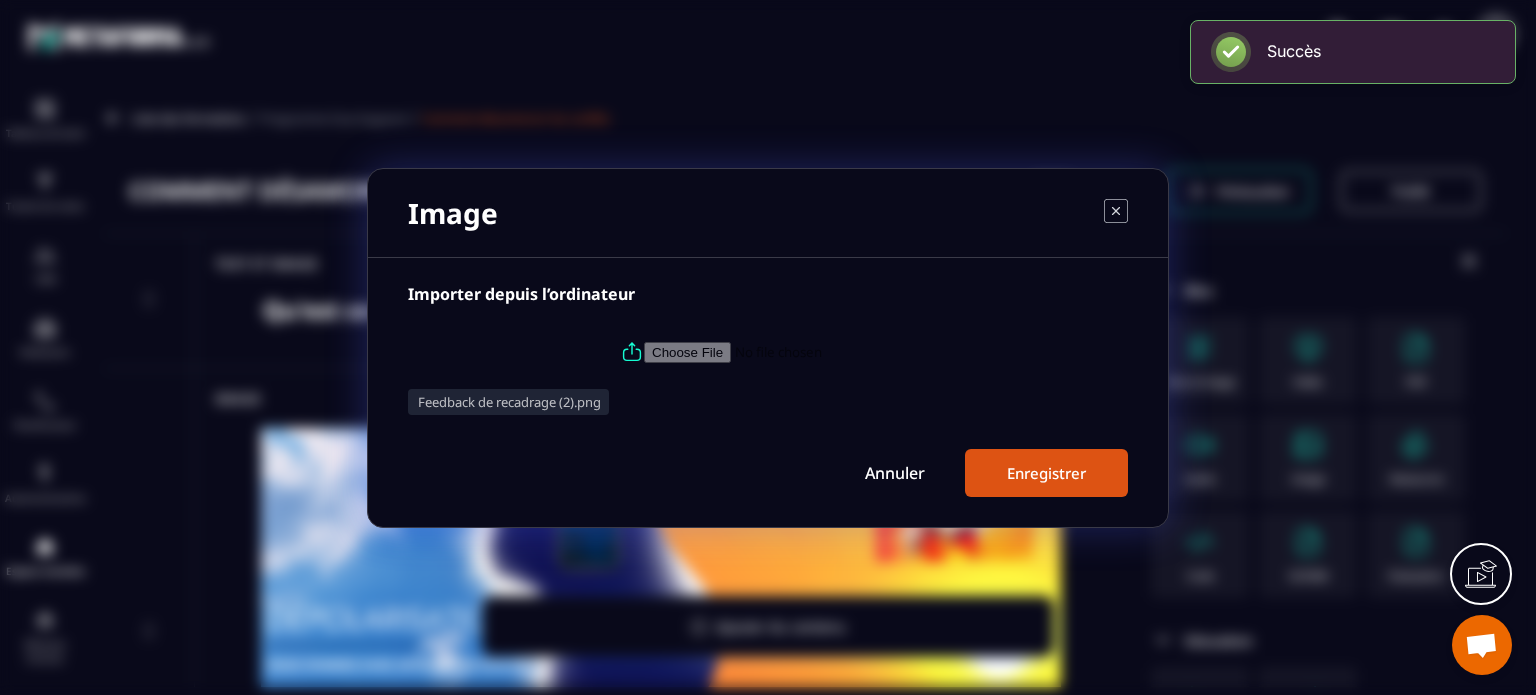 click on "Enregistrer" at bounding box center [1046, 473] 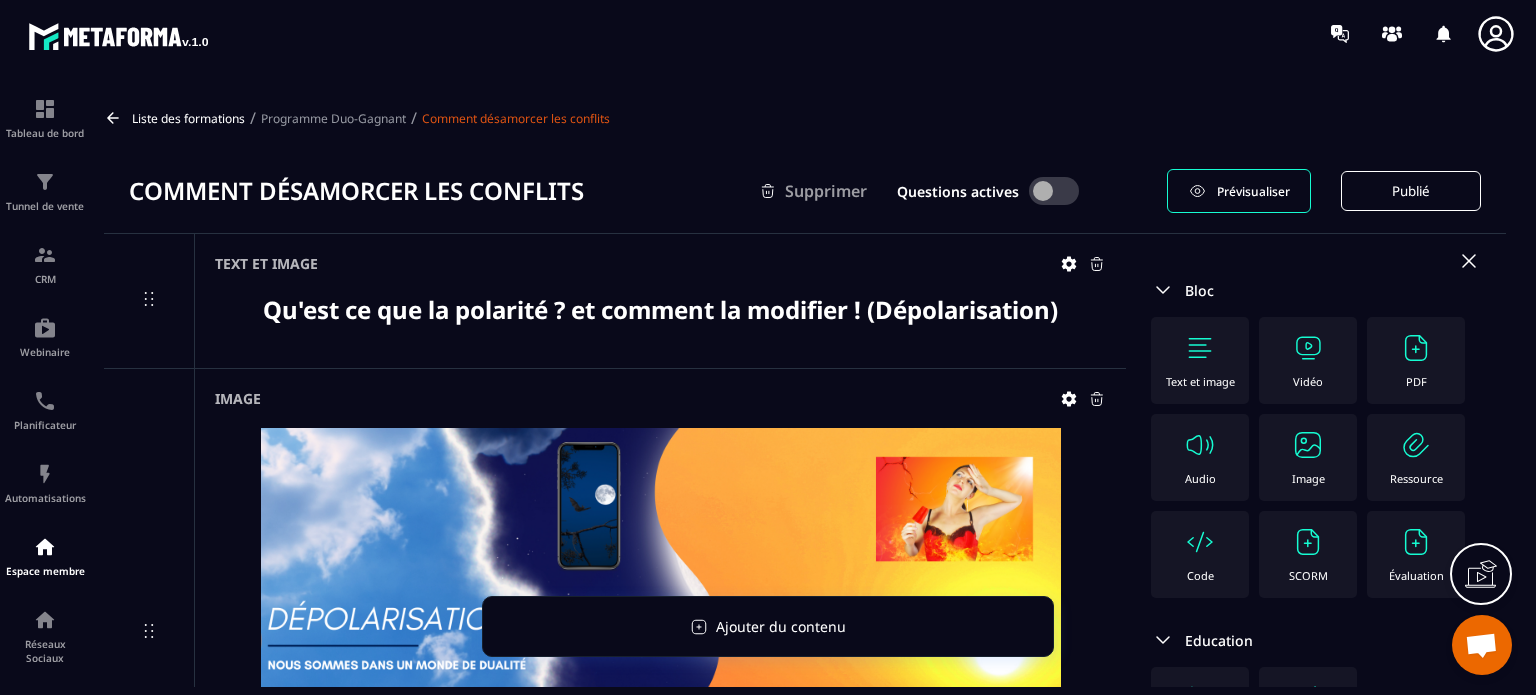 click at bounding box center (1308, 445) 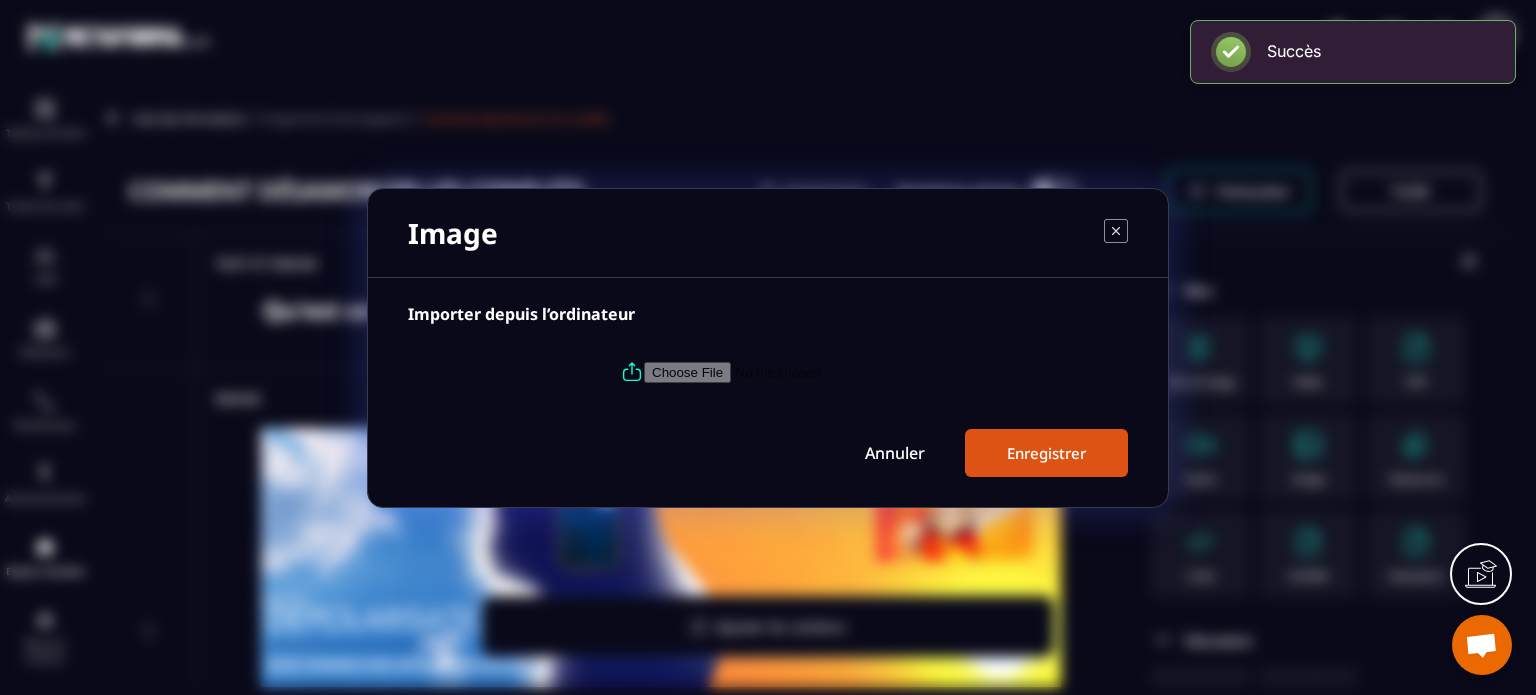 click at bounding box center (780, 371) 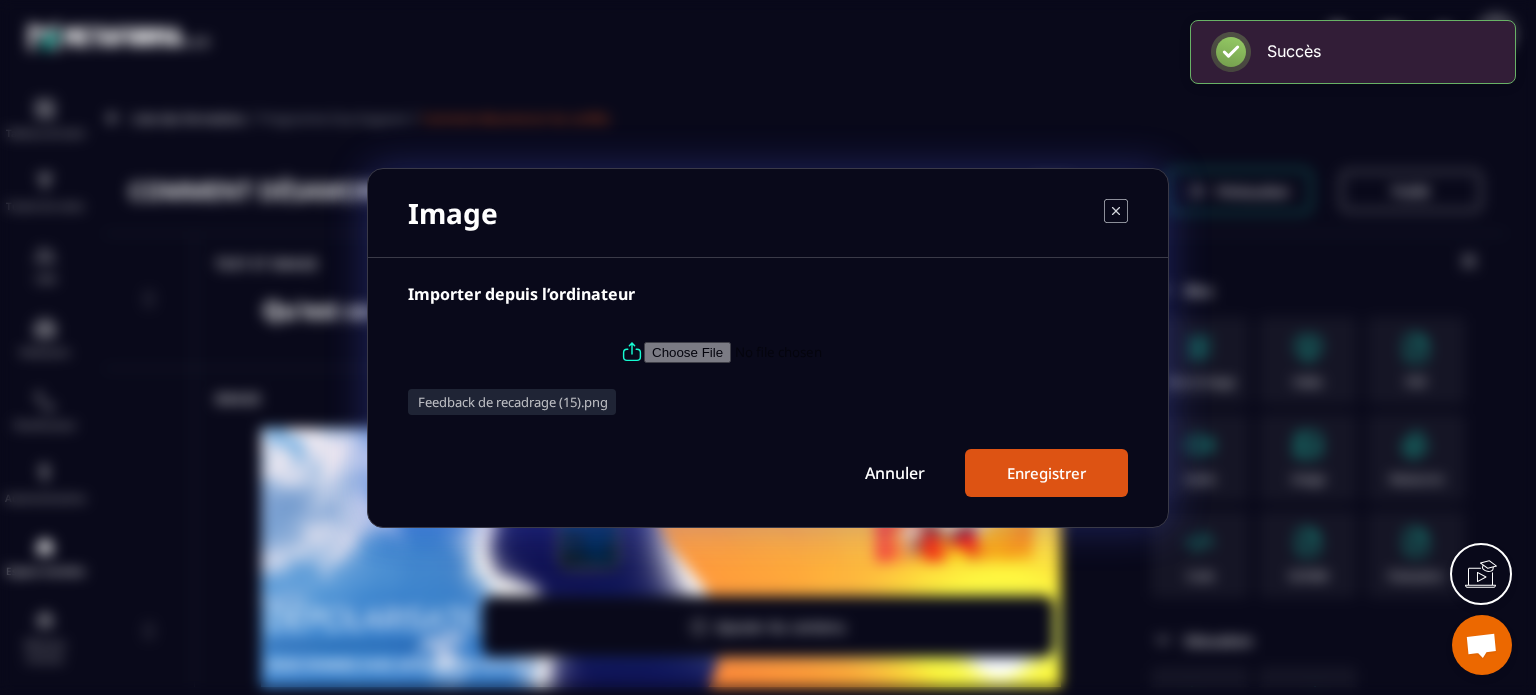 click on "Enregistrer" at bounding box center [1046, 473] 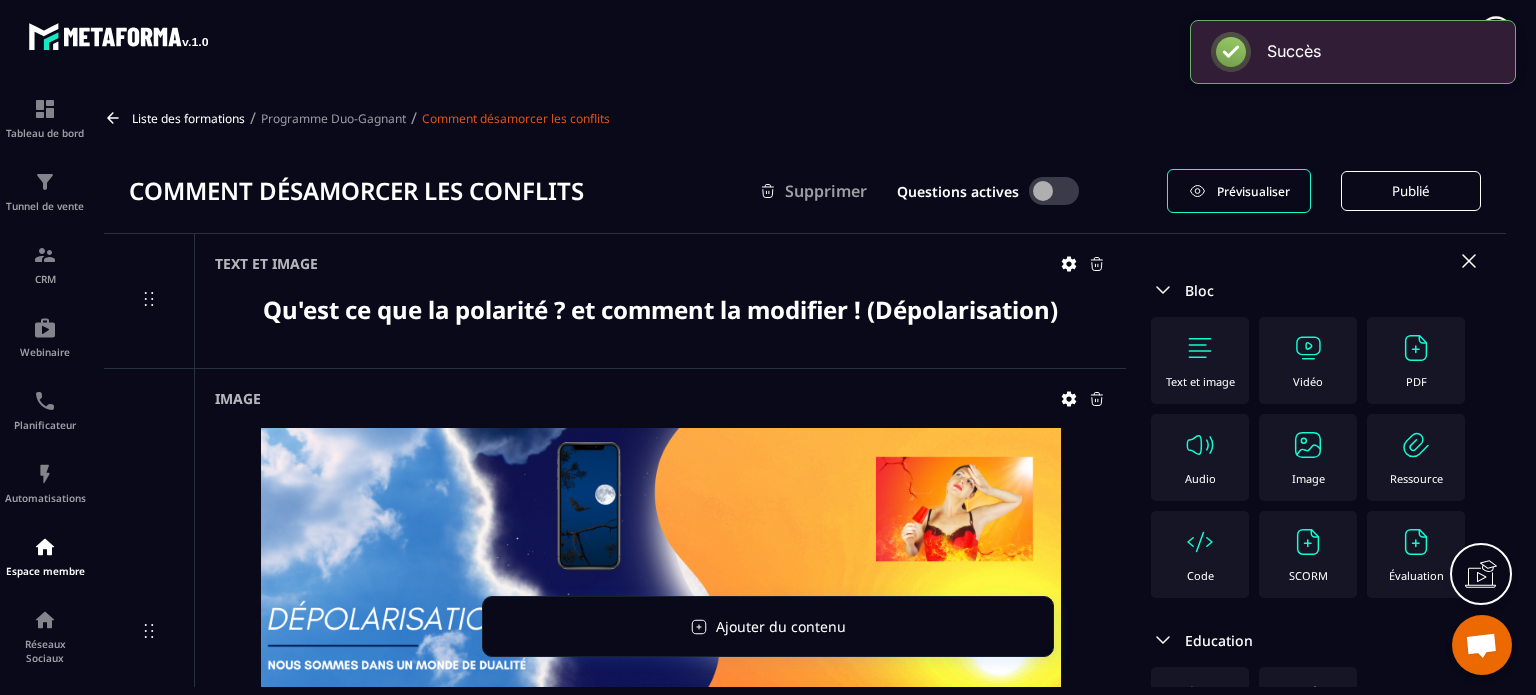 click on "Image" at bounding box center [1308, 478] 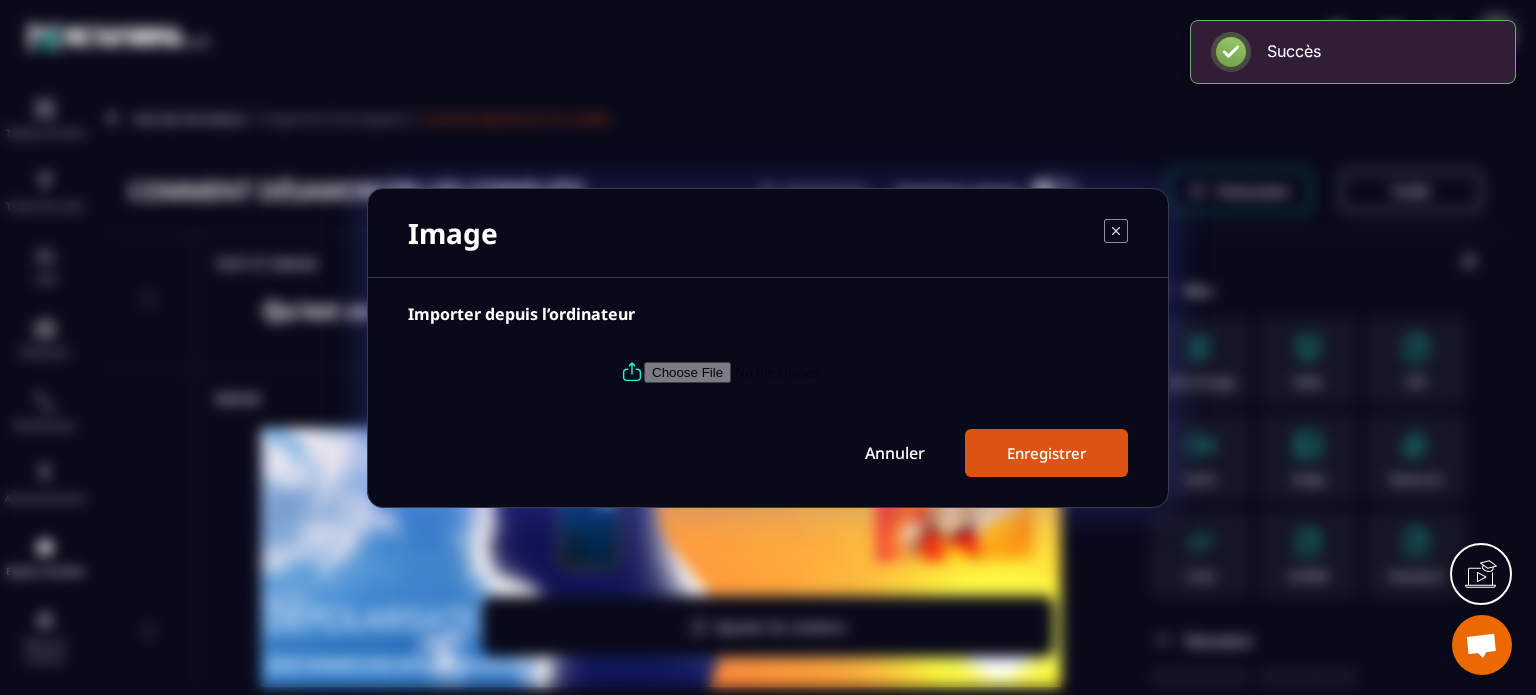 click at bounding box center (780, 371) 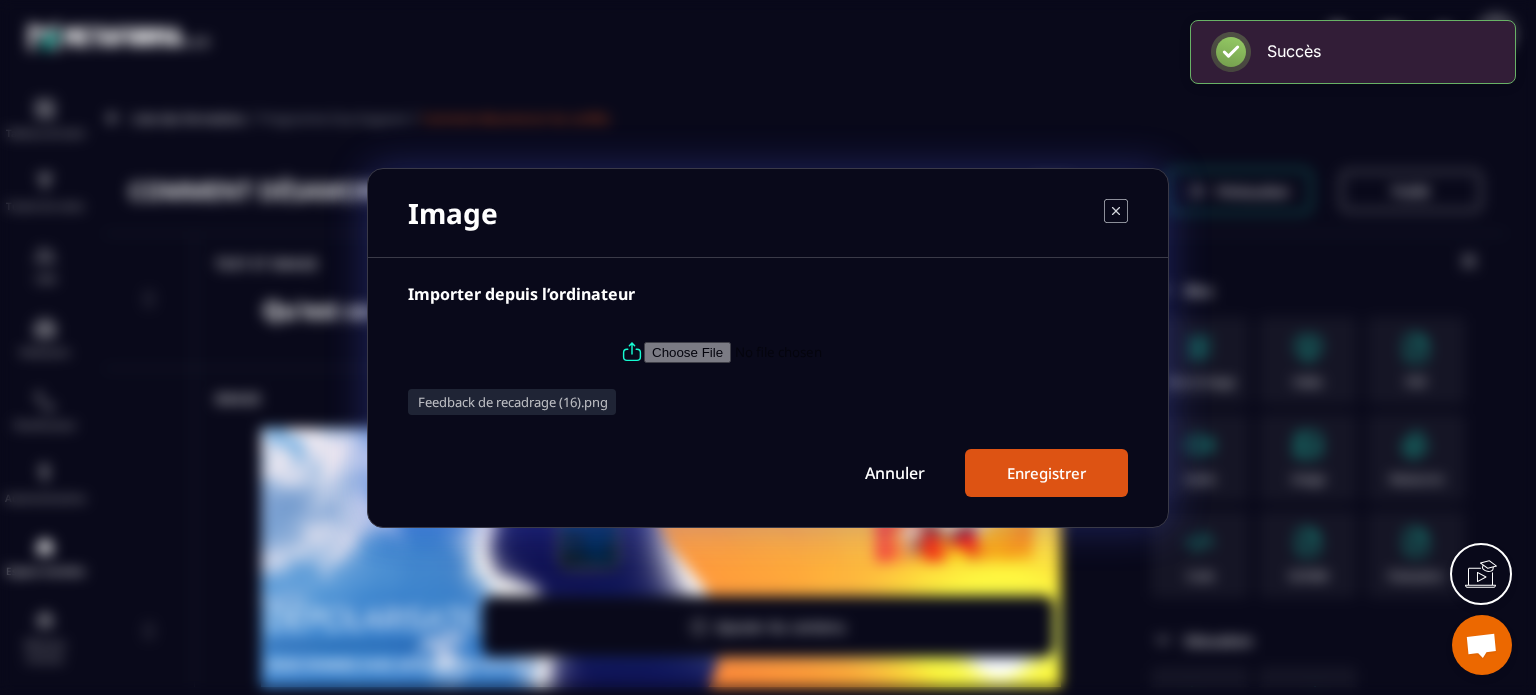 click on "Enregistrer" at bounding box center (1046, 473) 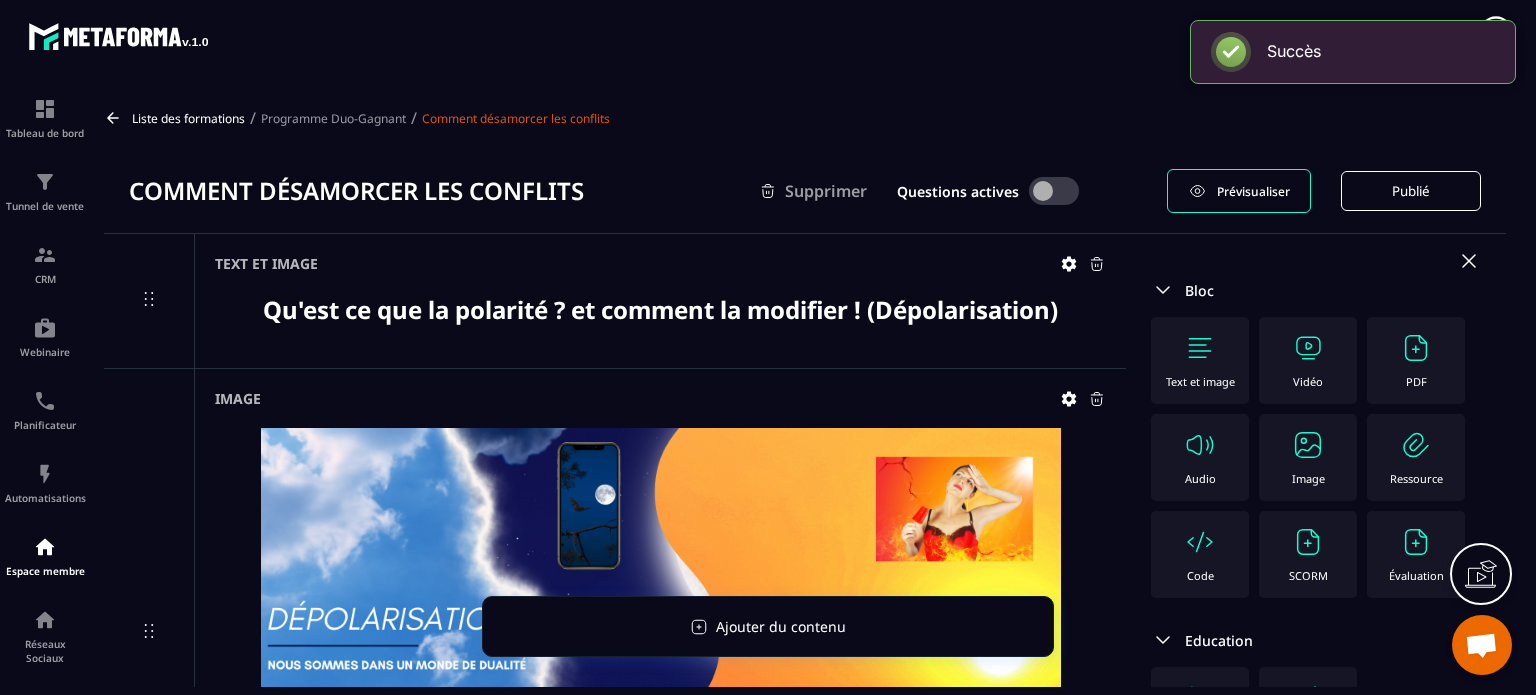 click on "Image" at bounding box center (660, 633) 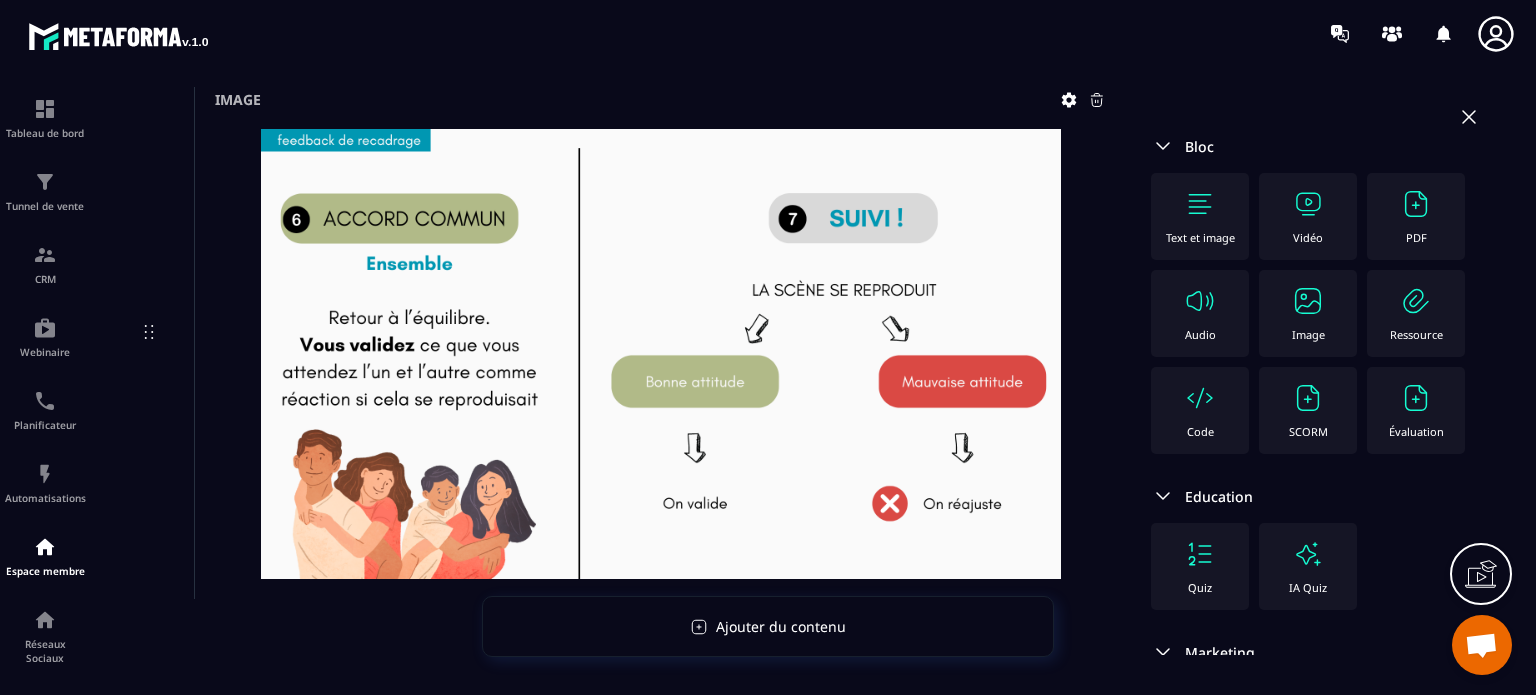 scroll, scrollTop: 18080, scrollLeft: 0, axis: vertical 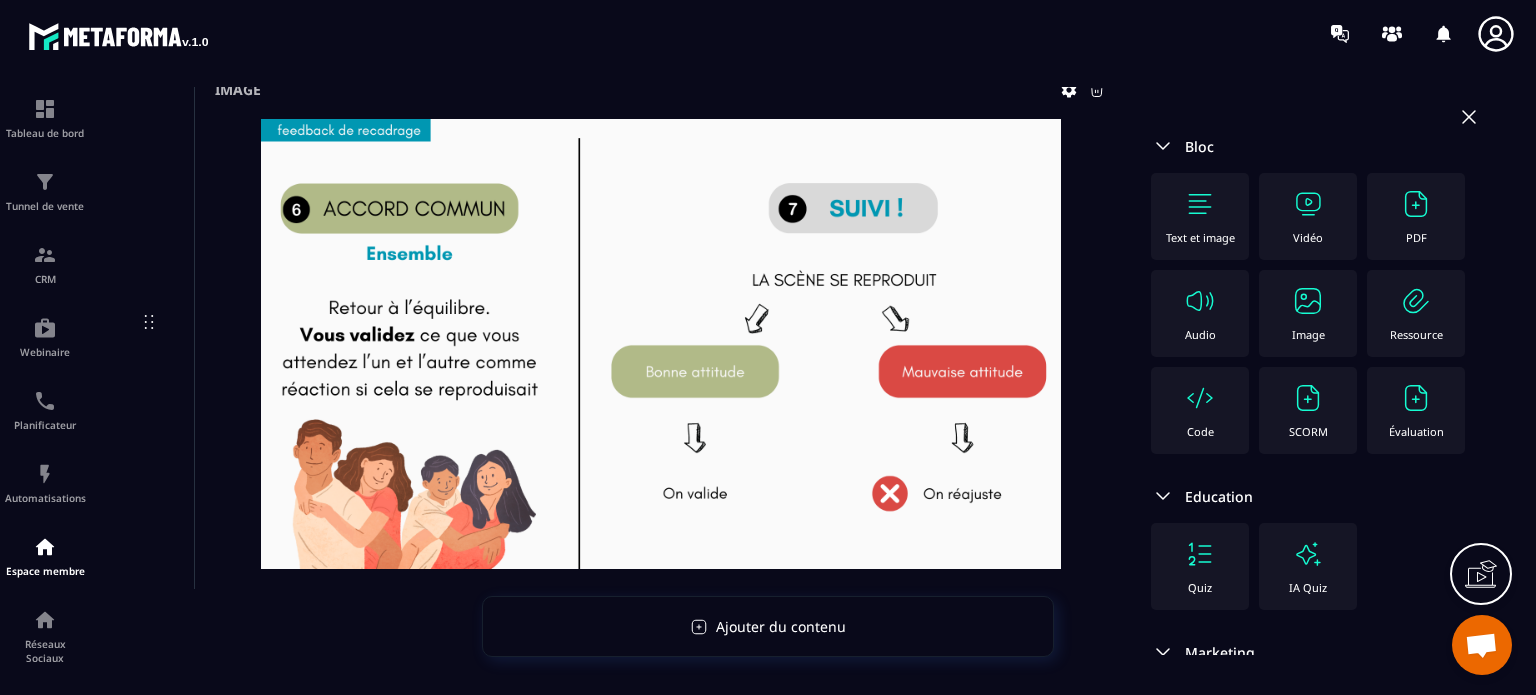 click at bounding box center (1200, 204) 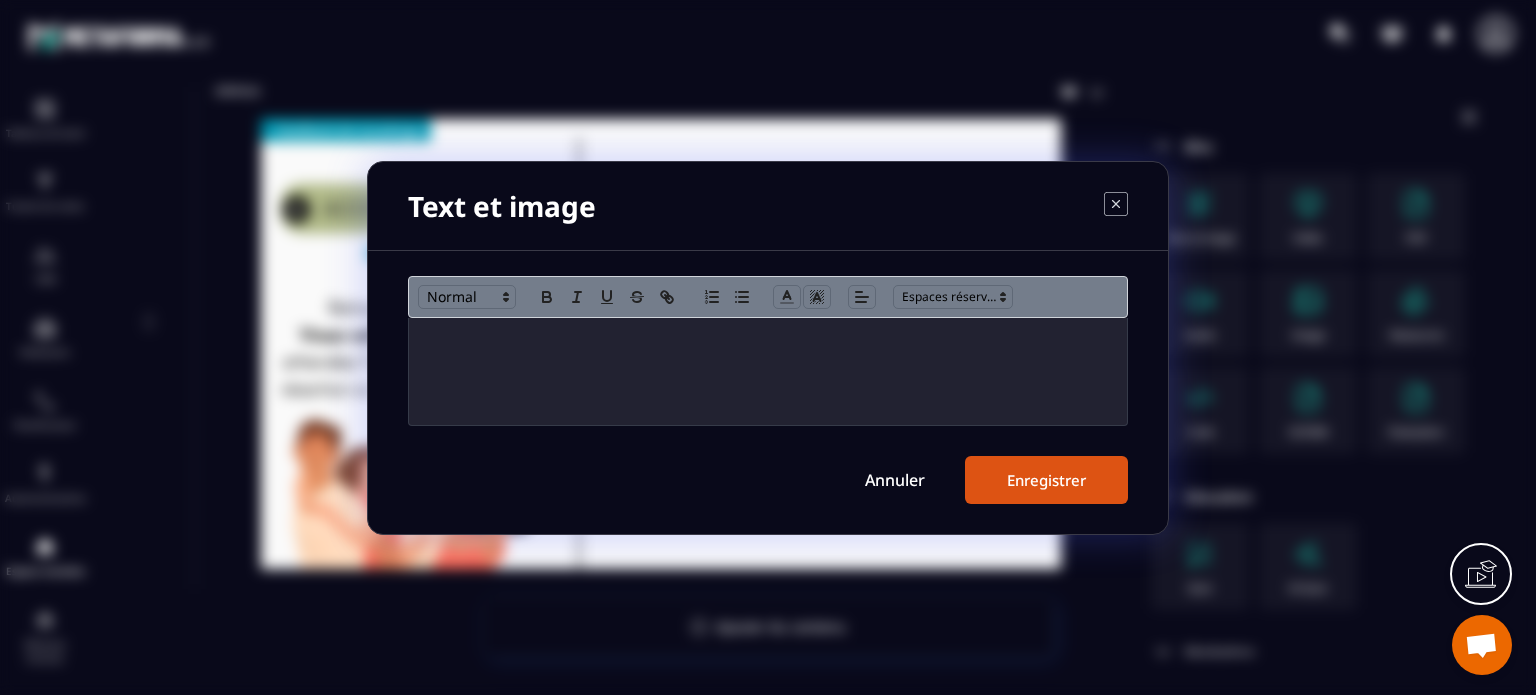 click at bounding box center (768, 371) 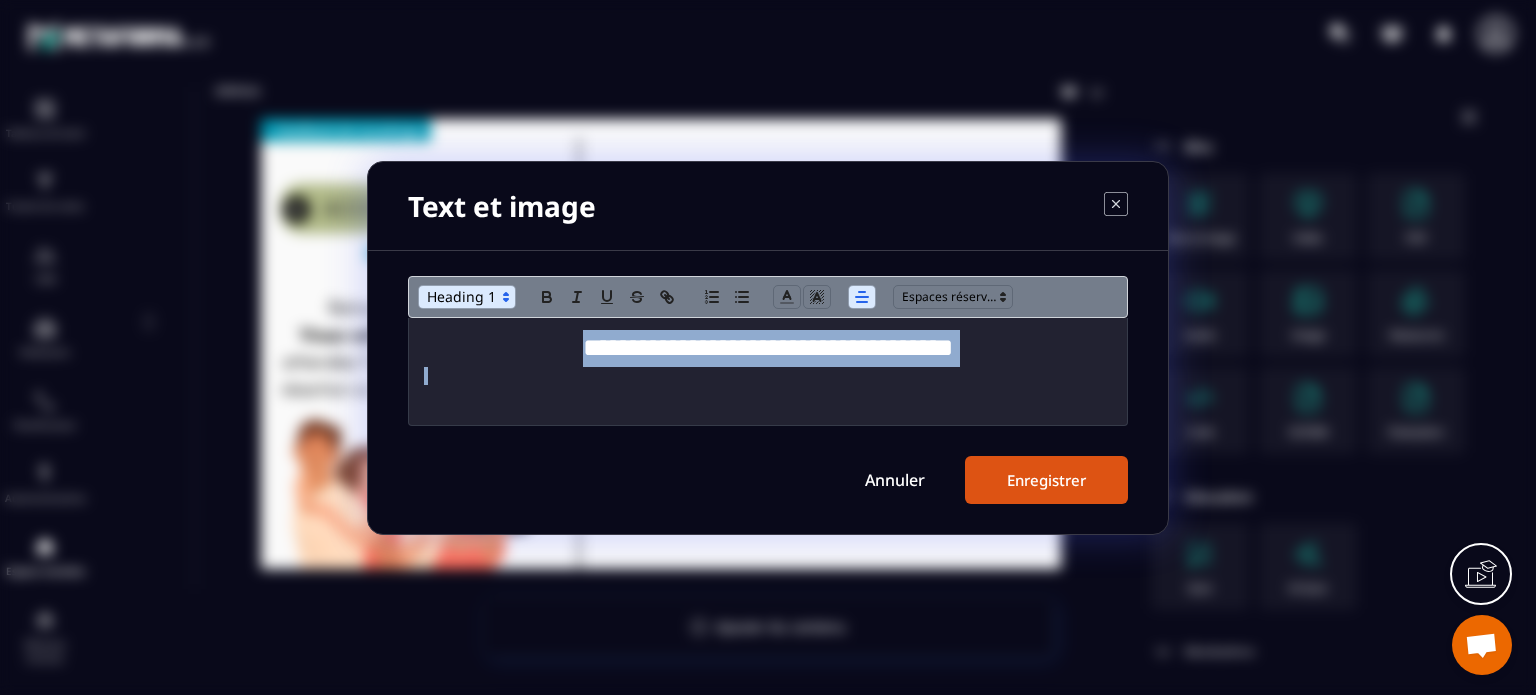 click at bounding box center (467, 297) 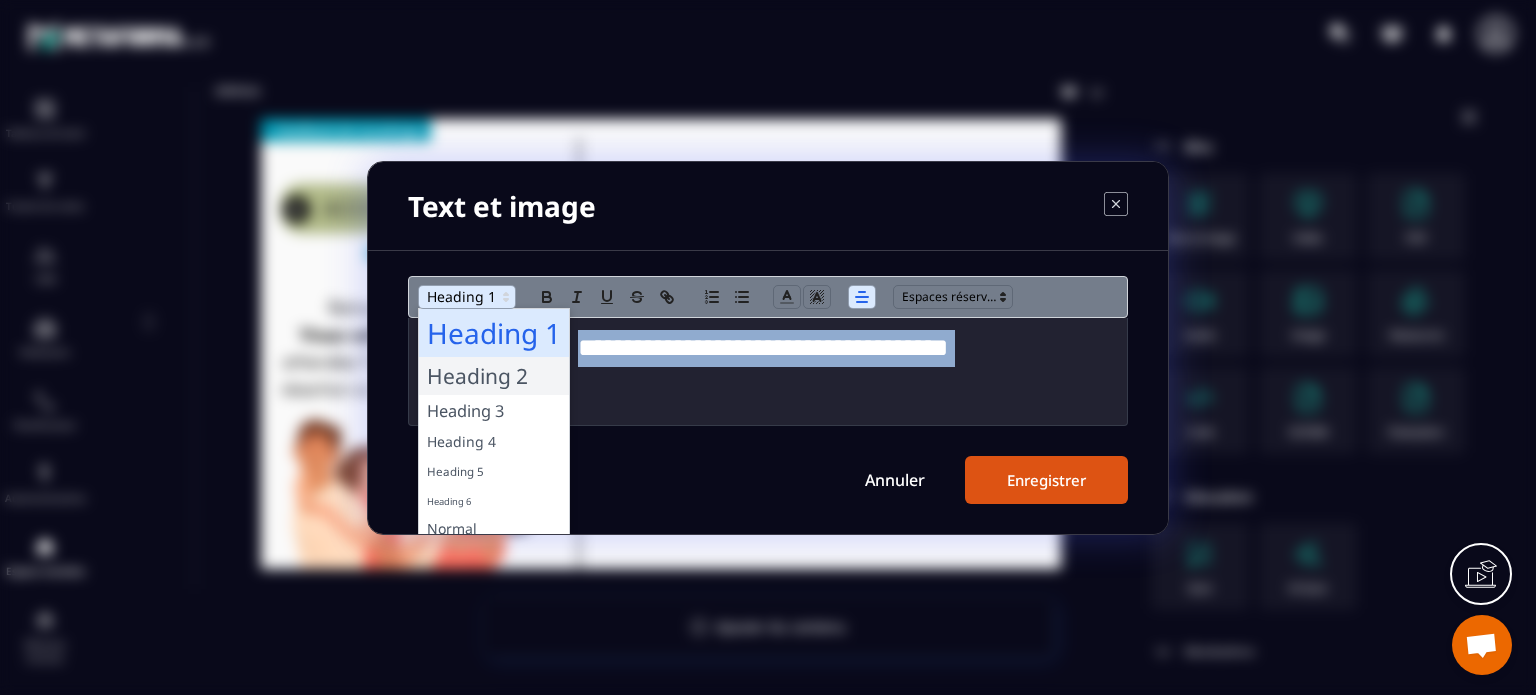 click at bounding box center (494, 376) 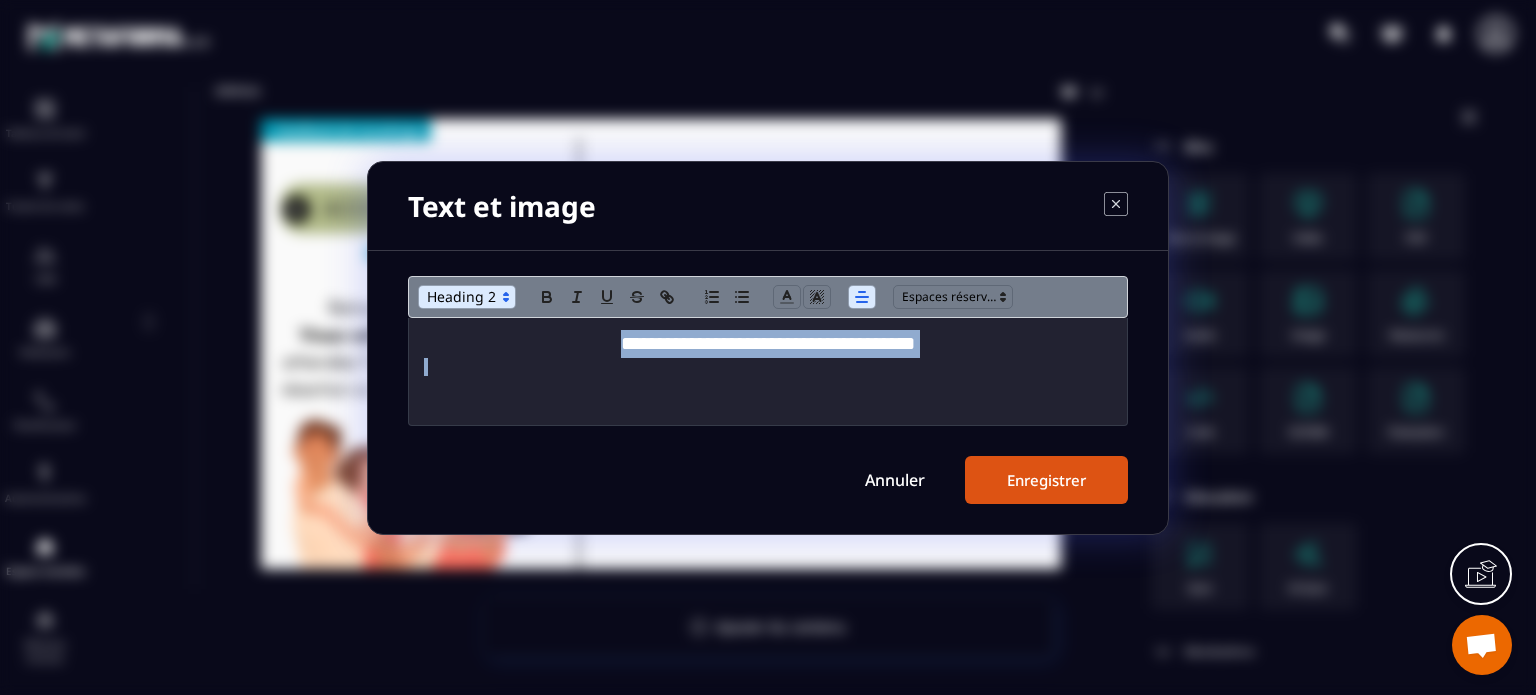 click 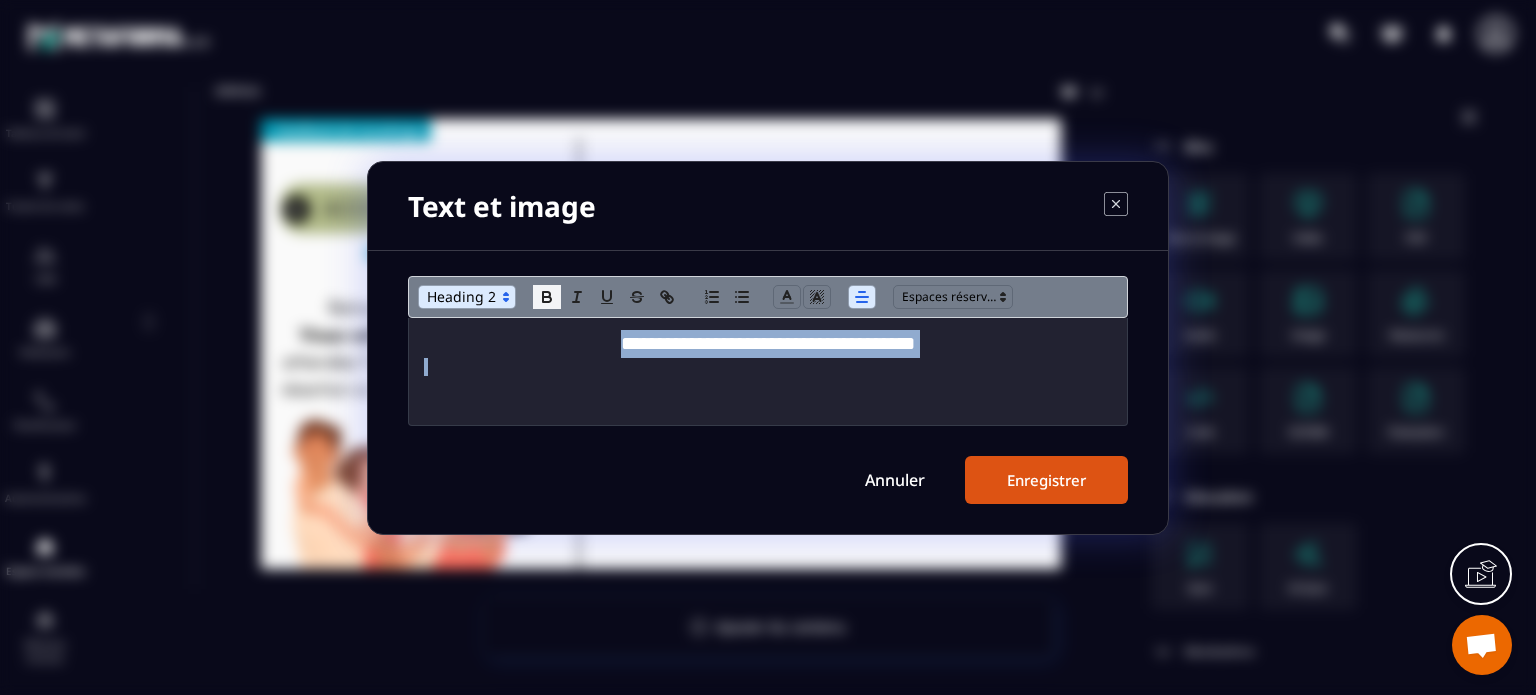 click 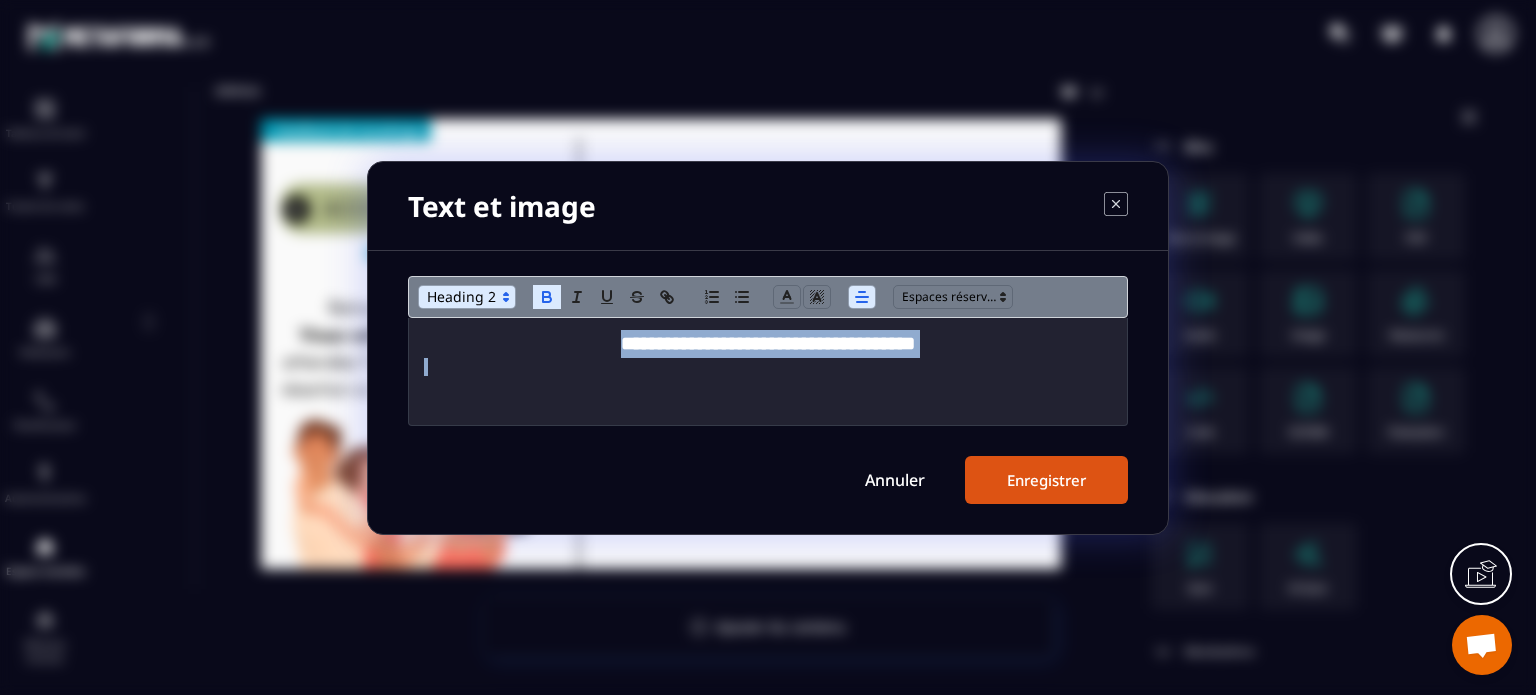click on "Enregistrer" at bounding box center [1046, 480] 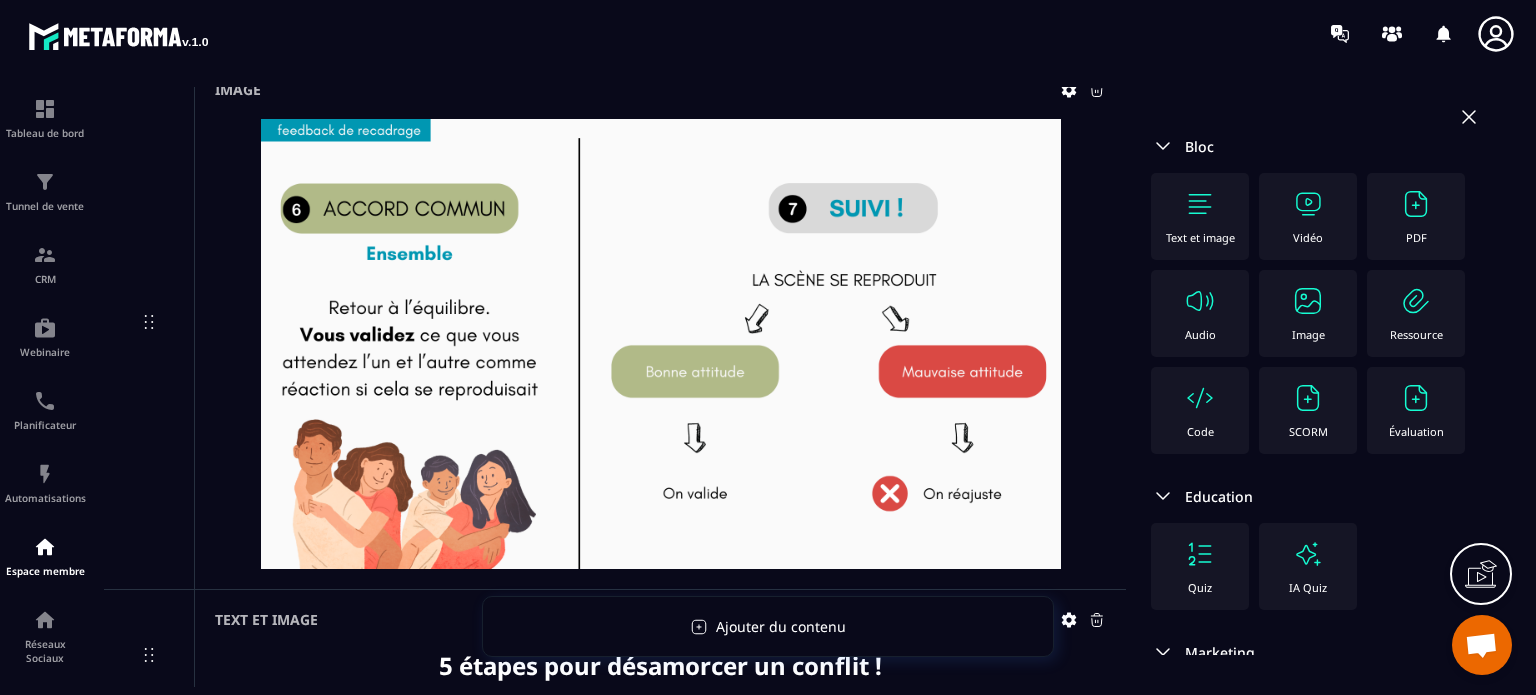 click at bounding box center (1308, 301) 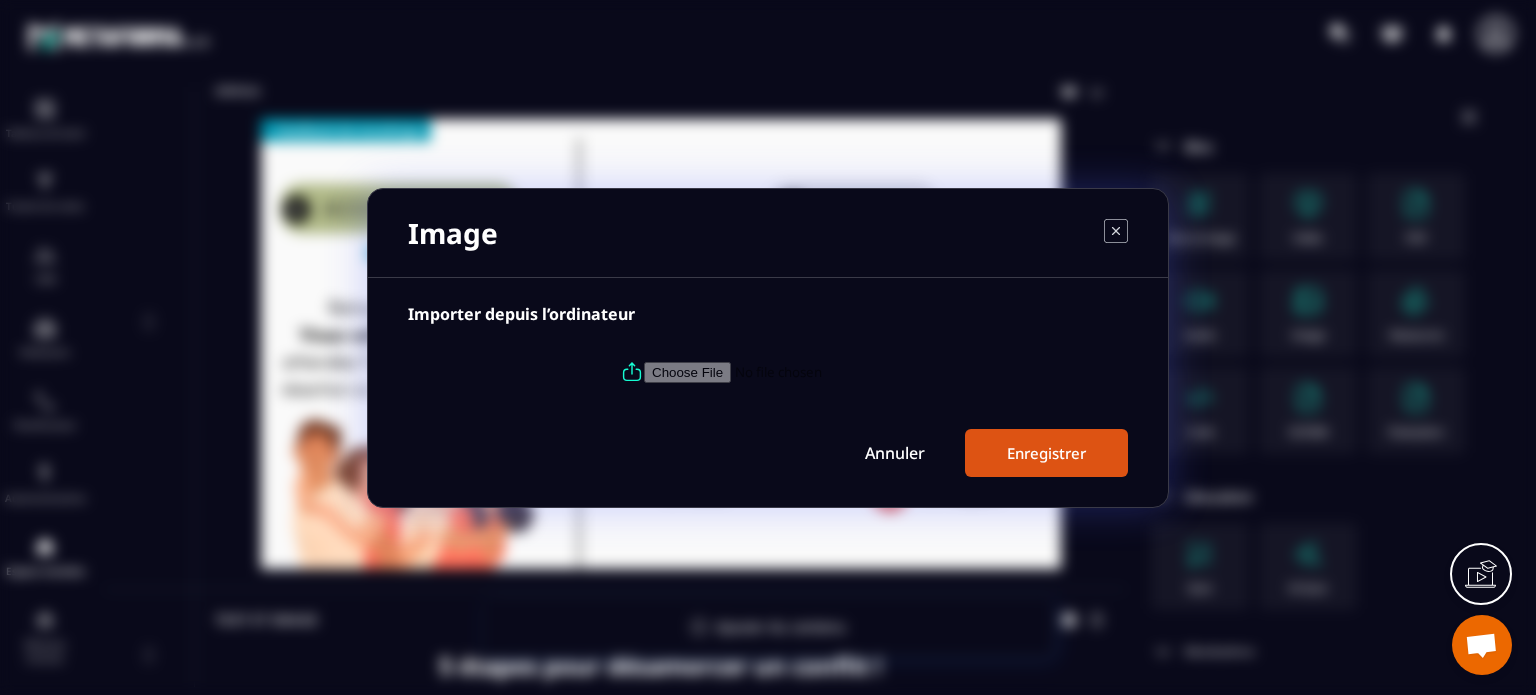 click at bounding box center (780, 371) 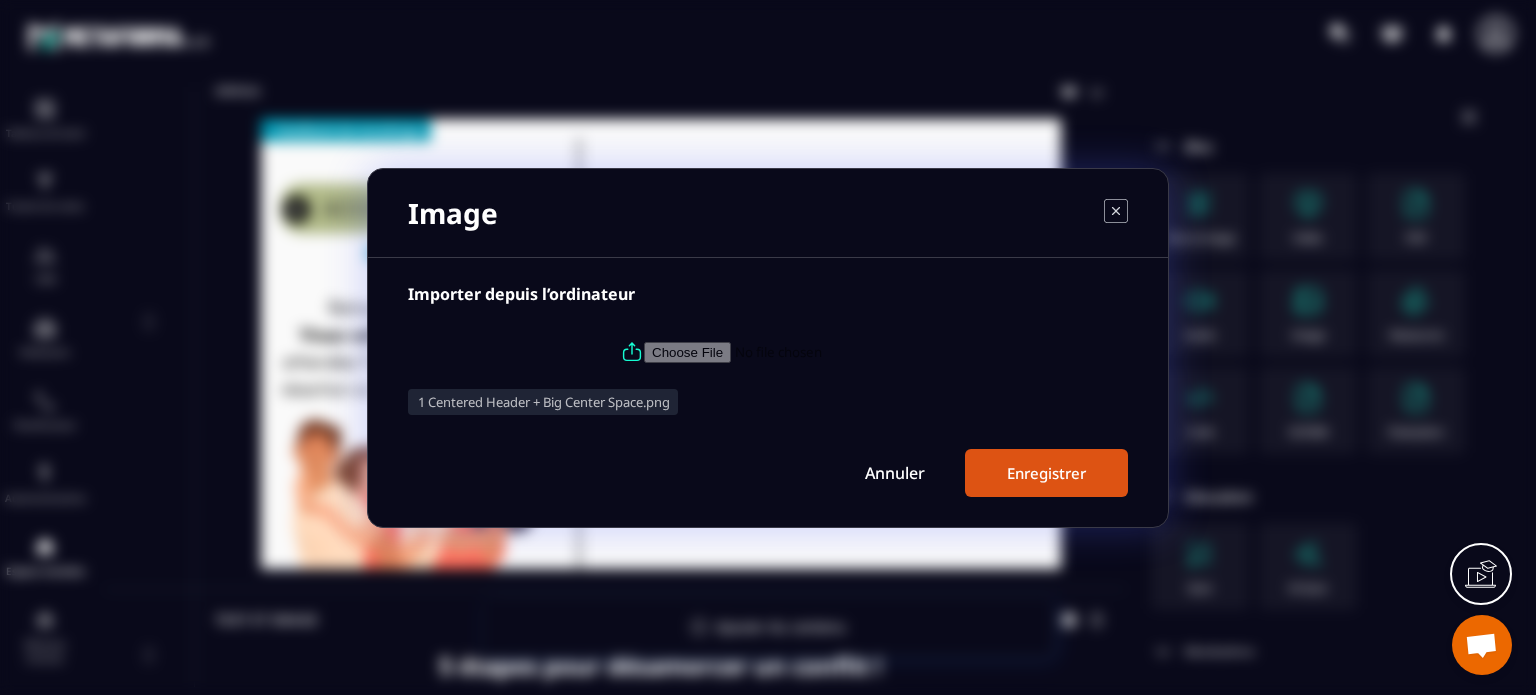 click on "Enregistrer" at bounding box center [1046, 473] 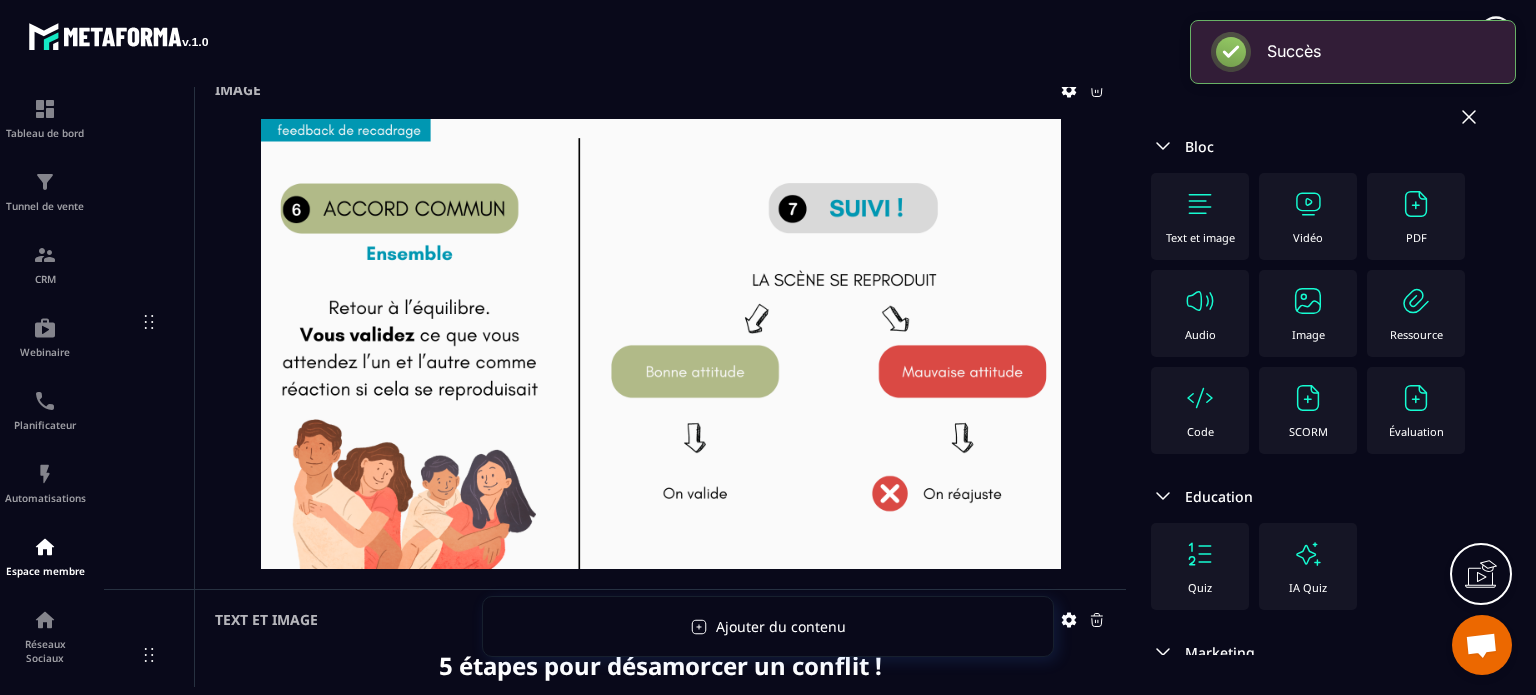 click on "Image" at bounding box center (1308, 313) 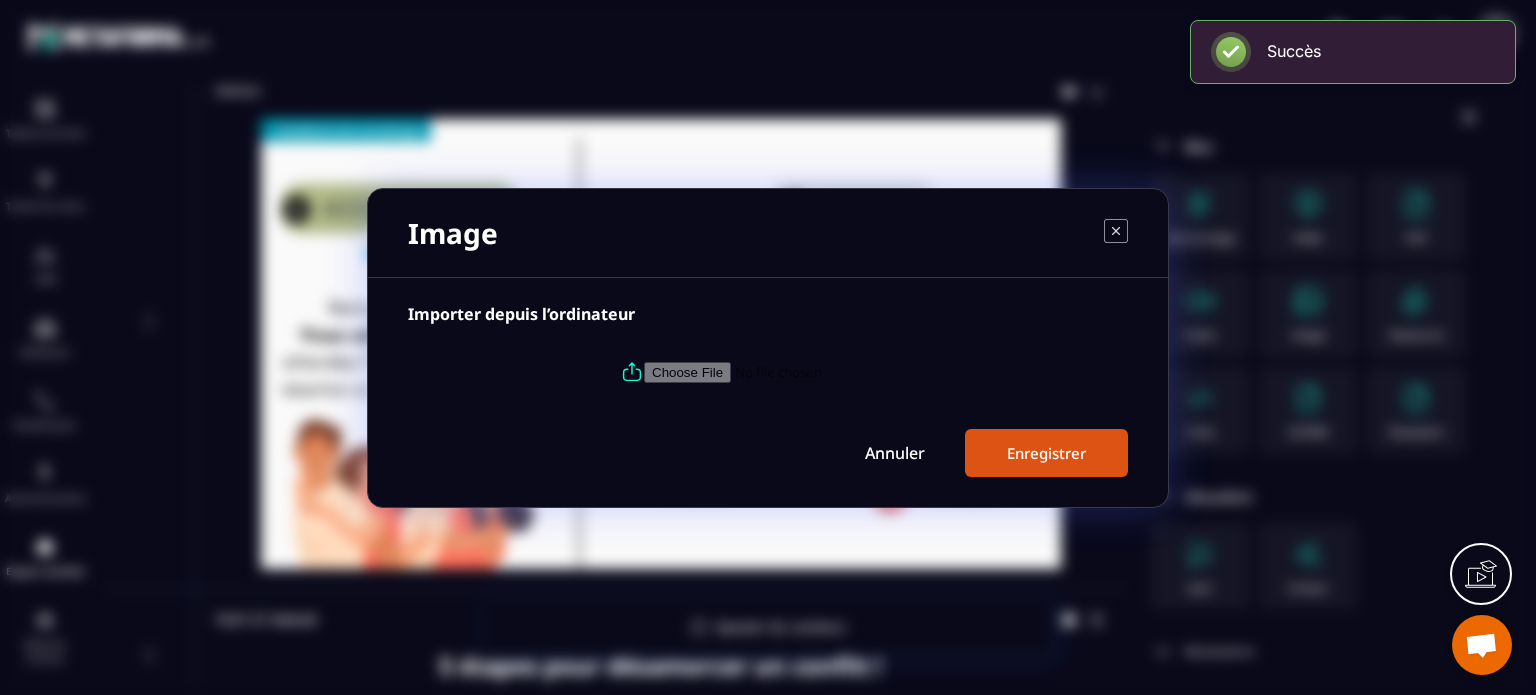 click at bounding box center (780, 371) 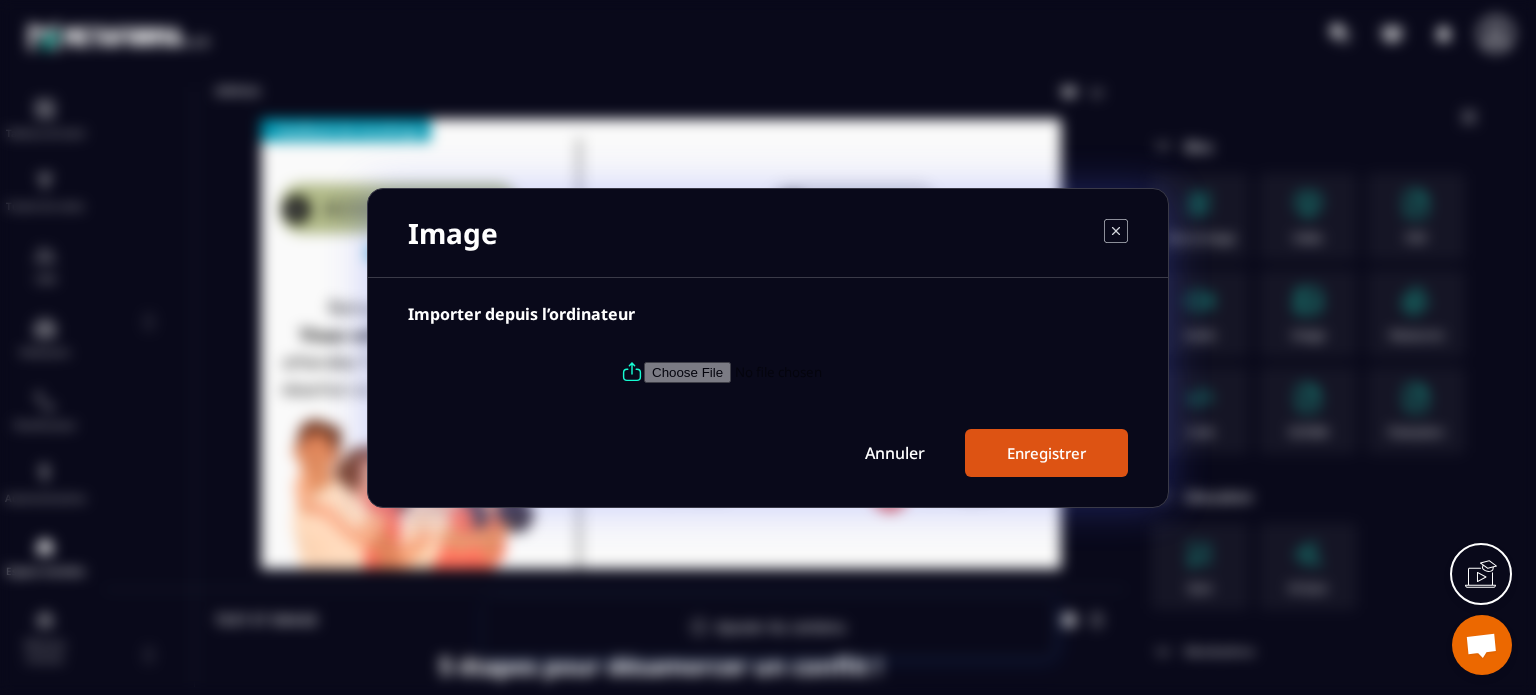type on "**********" 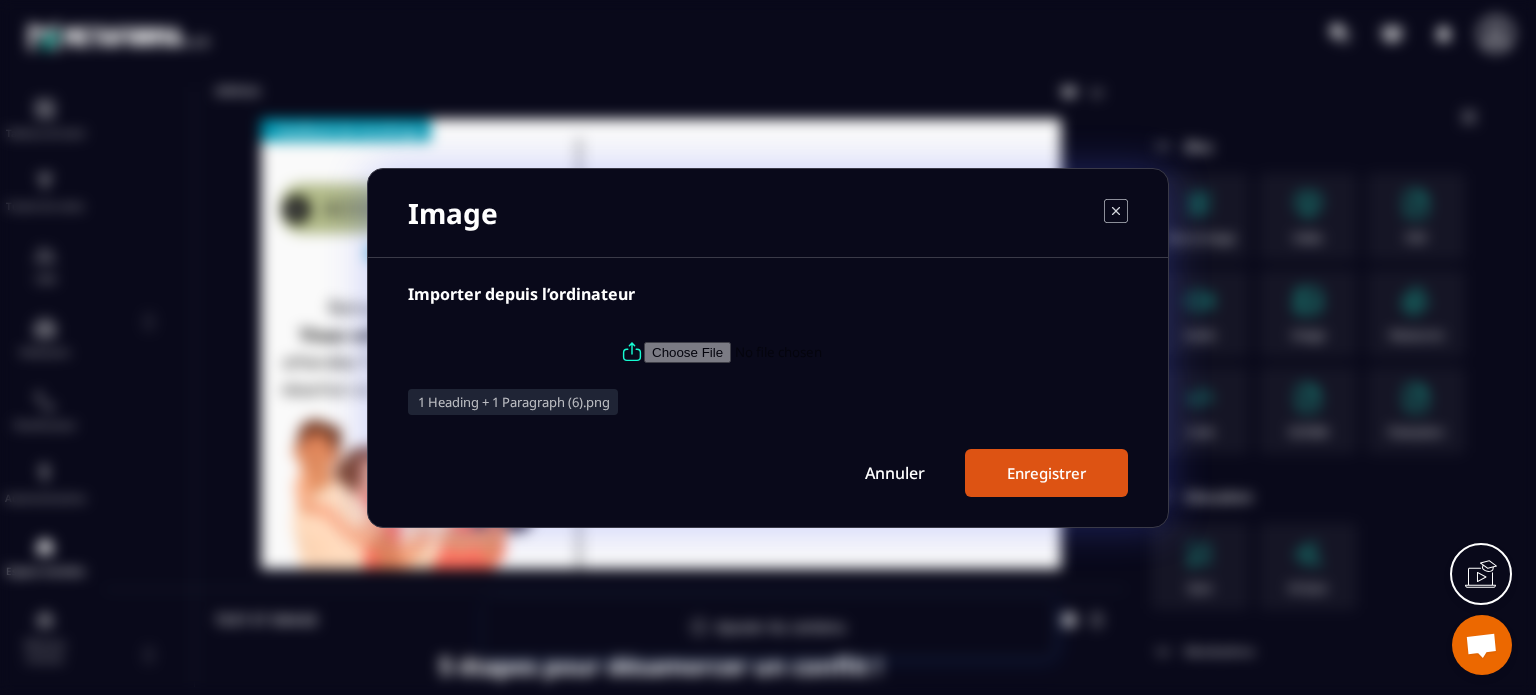 click on "Enregistrer" at bounding box center [1046, 473] 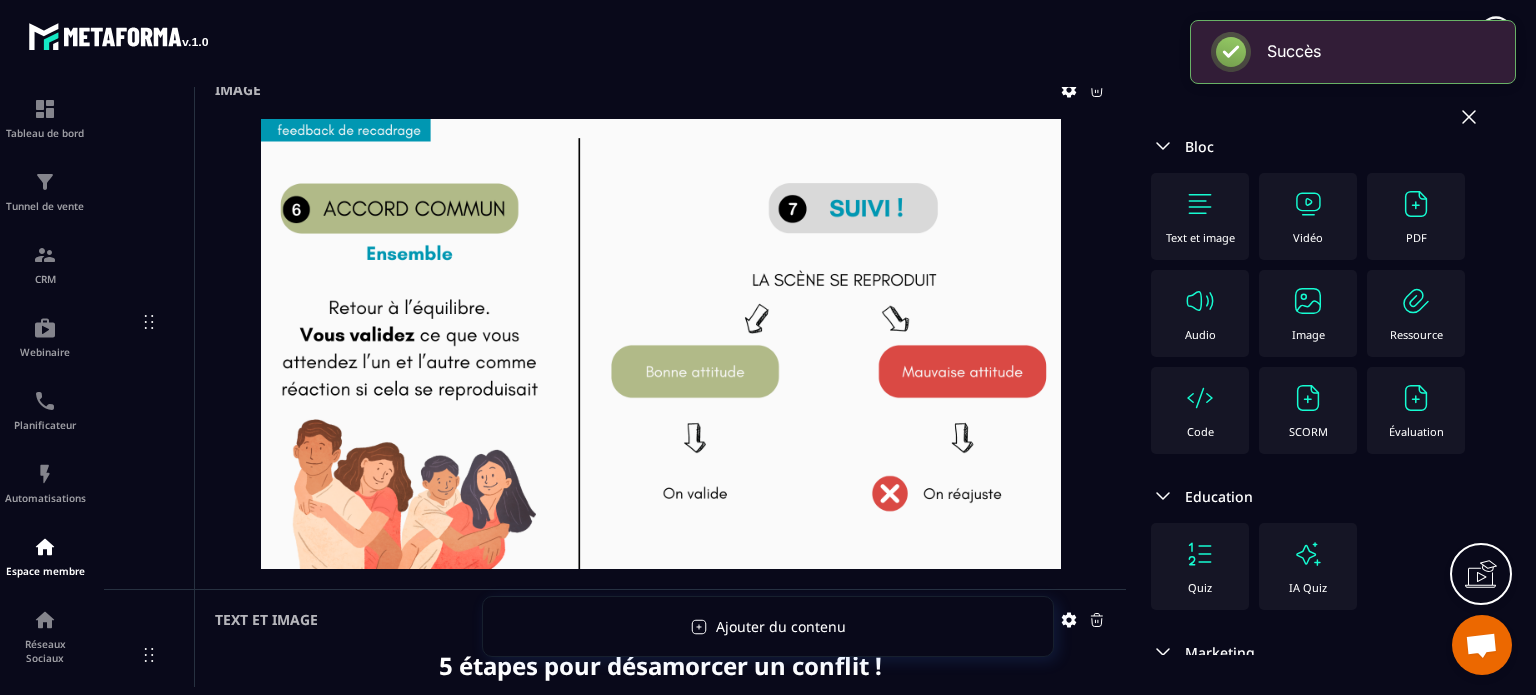 click on "Image" at bounding box center (1308, 334) 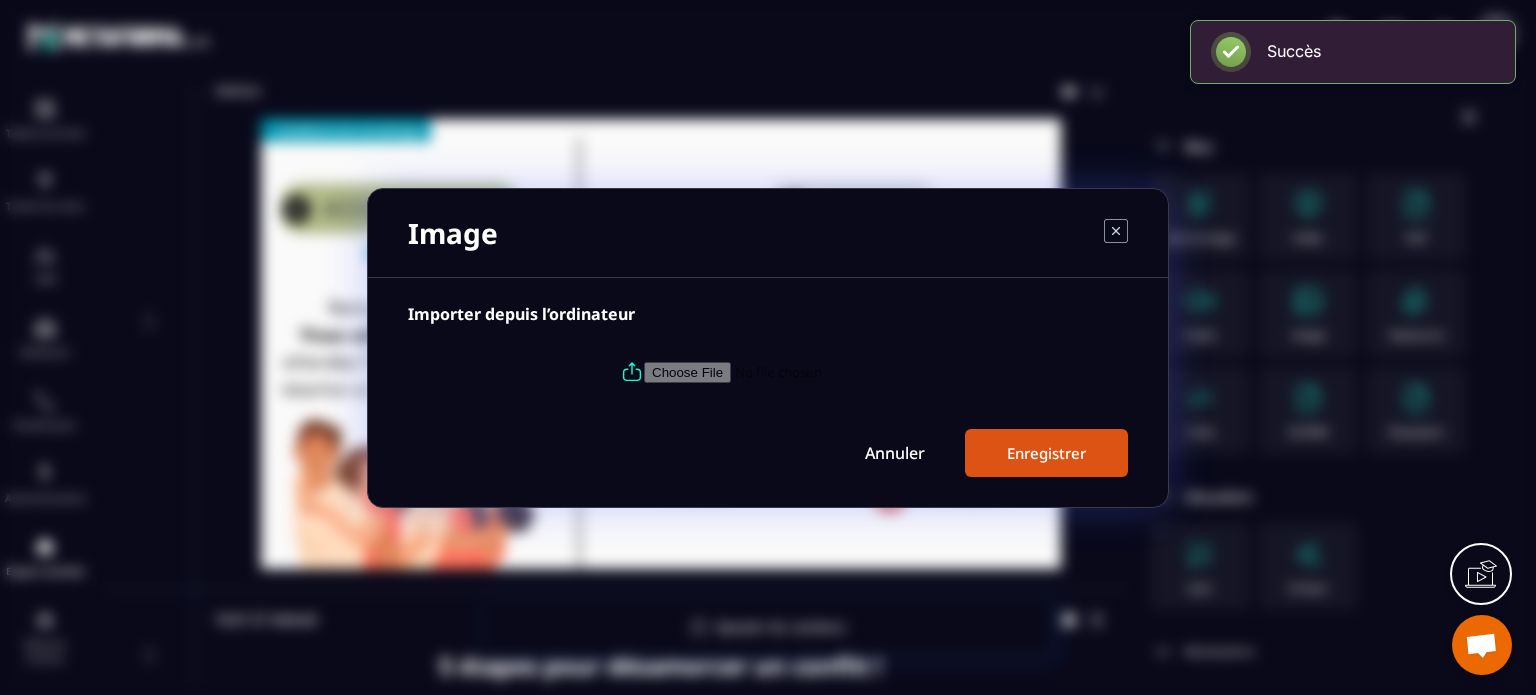 click at bounding box center (780, 371) 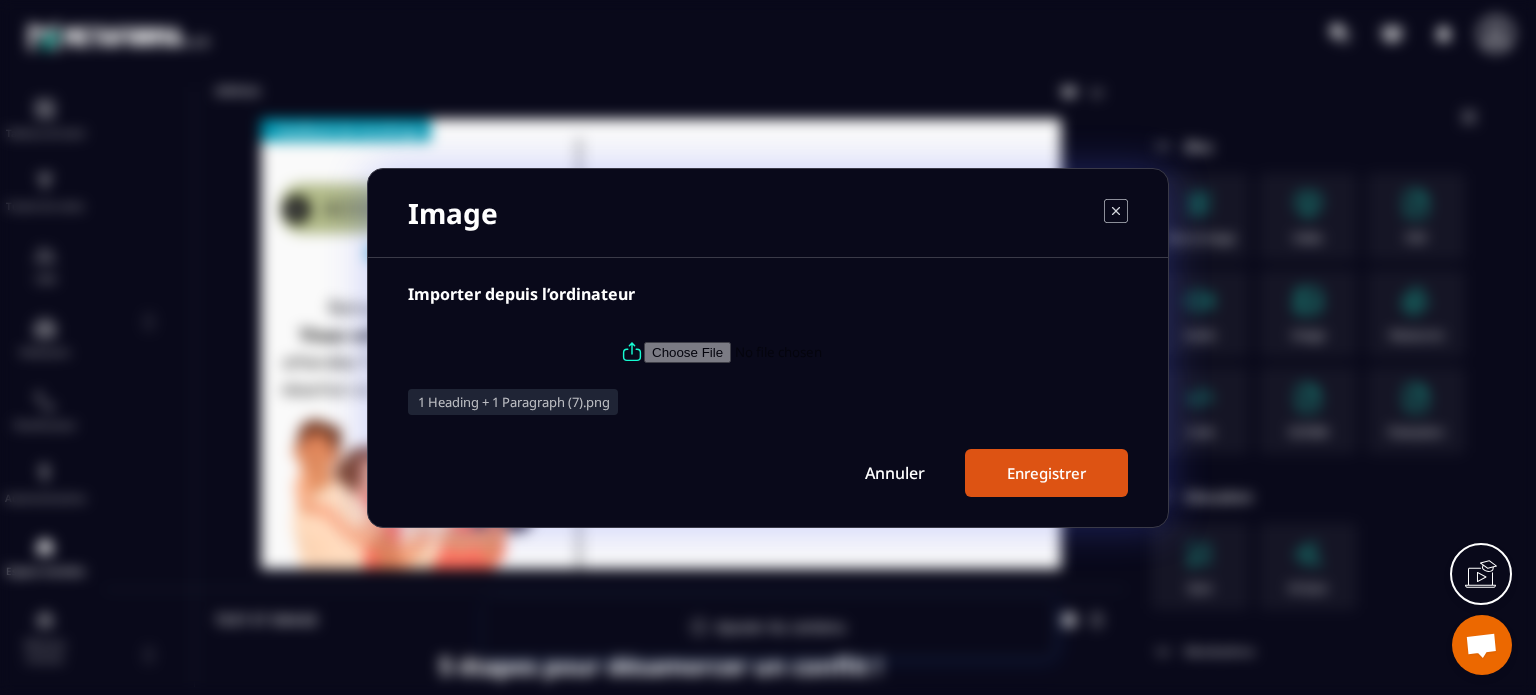 click on "Annuler" at bounding box center [895, 473] 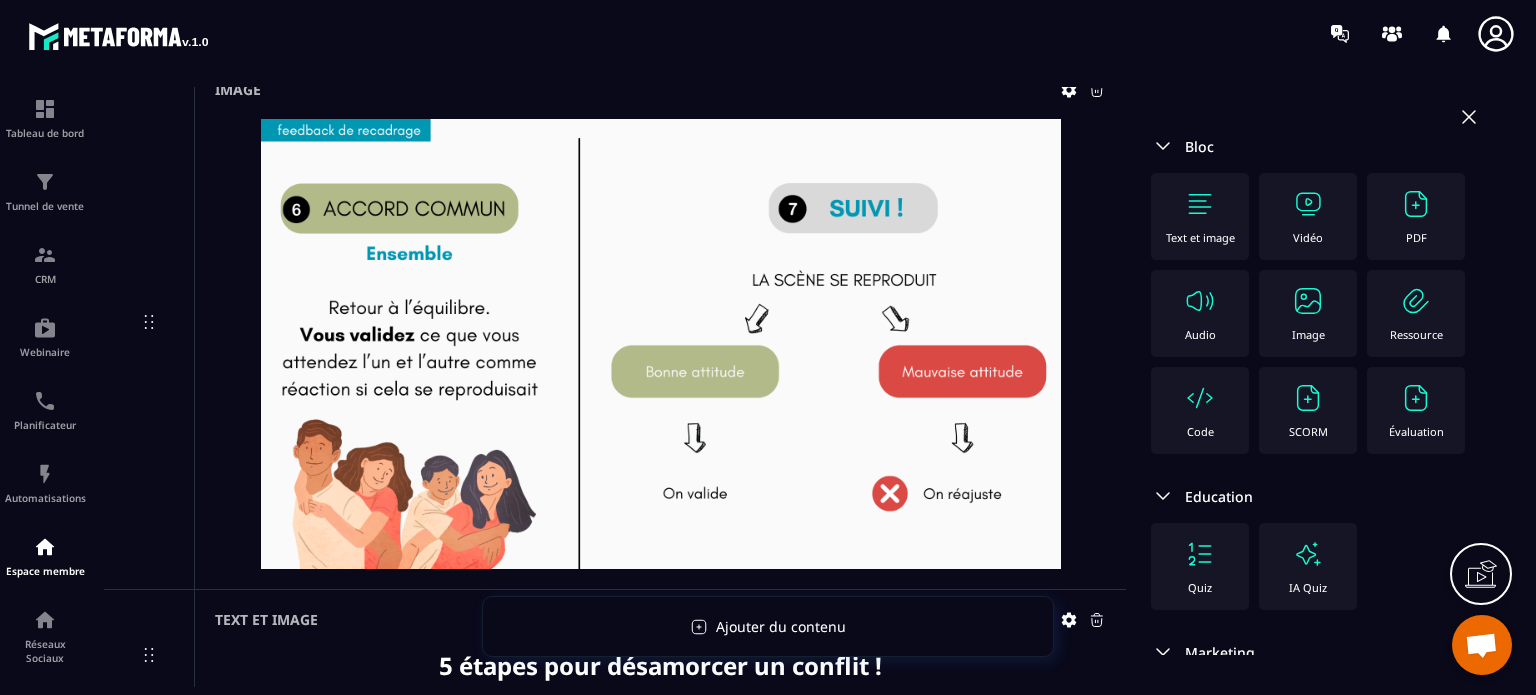 click at bounding box center (1308, 301) 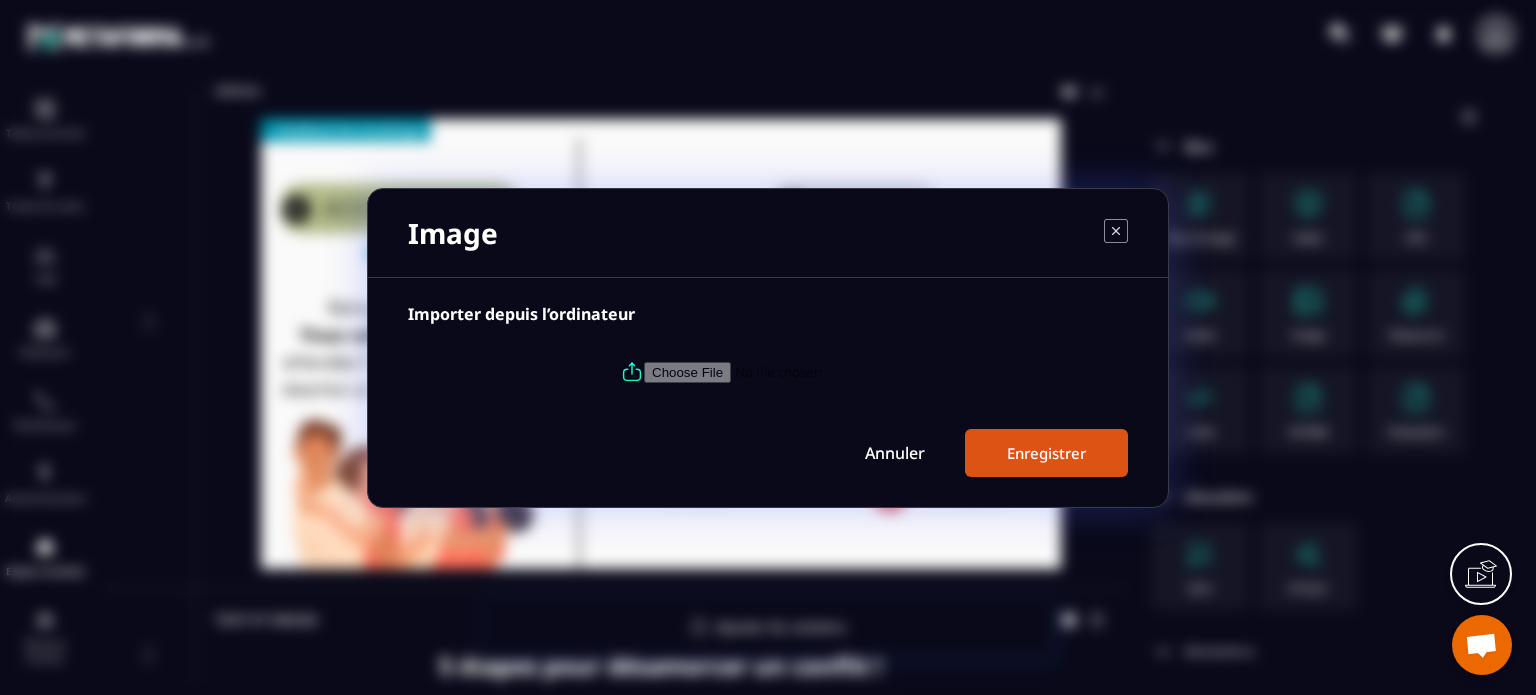 click at bounding box center [780, 371] 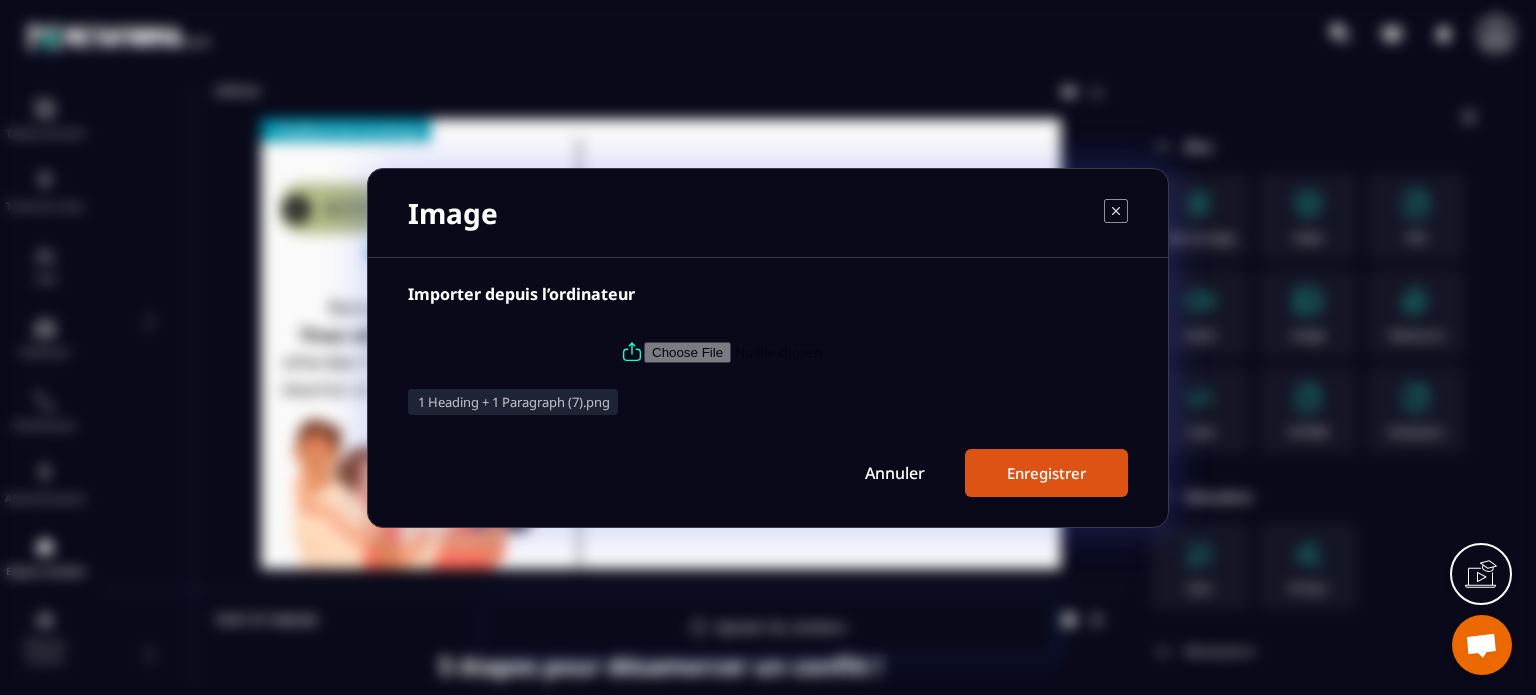 click on "Enregistrer" at bounding box center [1046, 473] 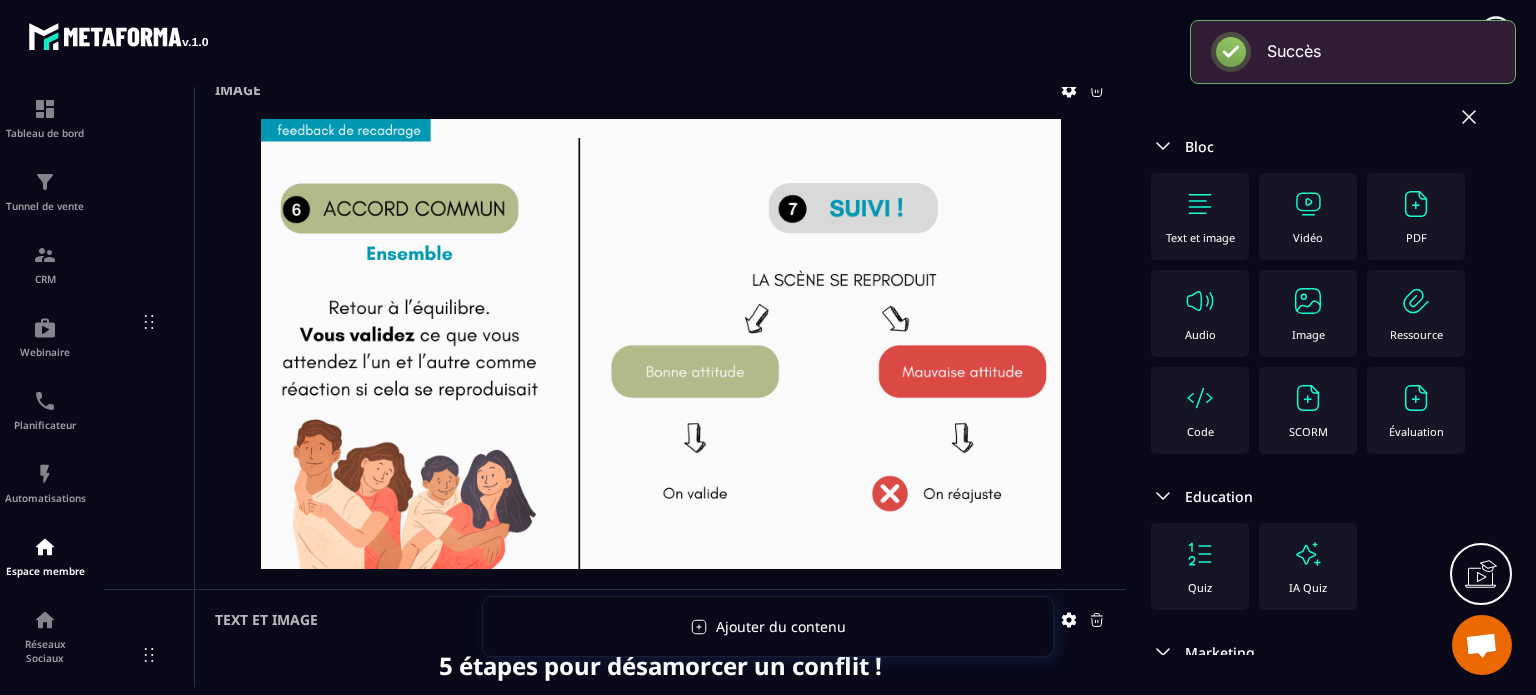 click at bounding box center (1308, 301) 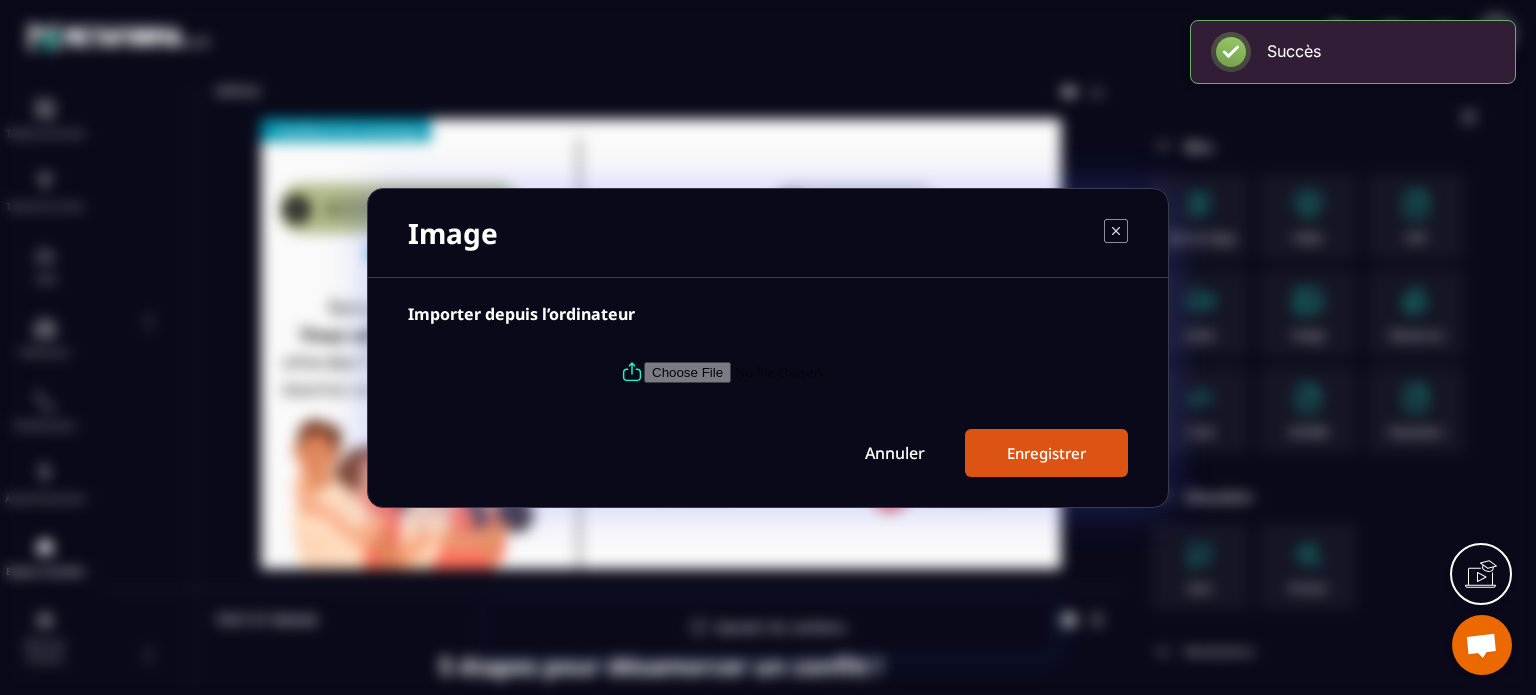click at bounding box center [780, 371] 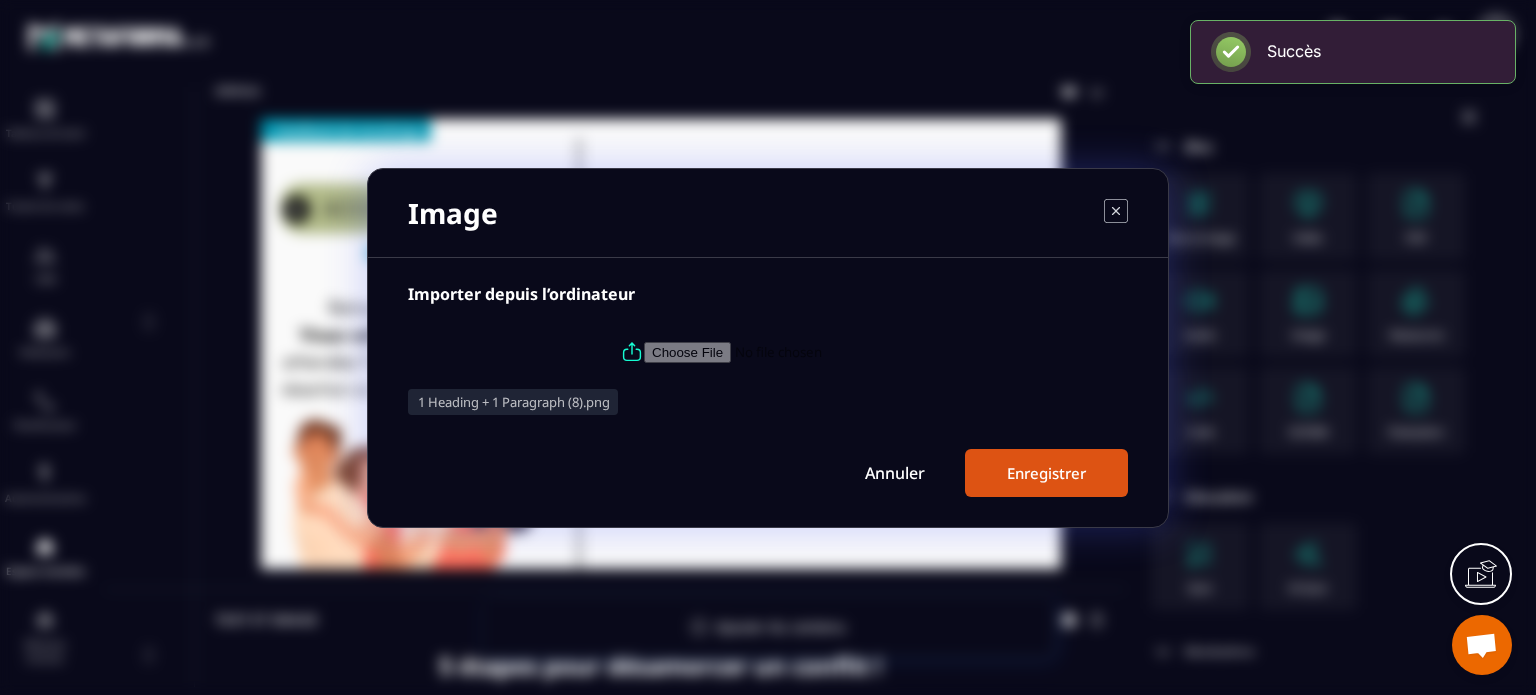 click on "Enregistrer" at bounding box center (1046, 473) 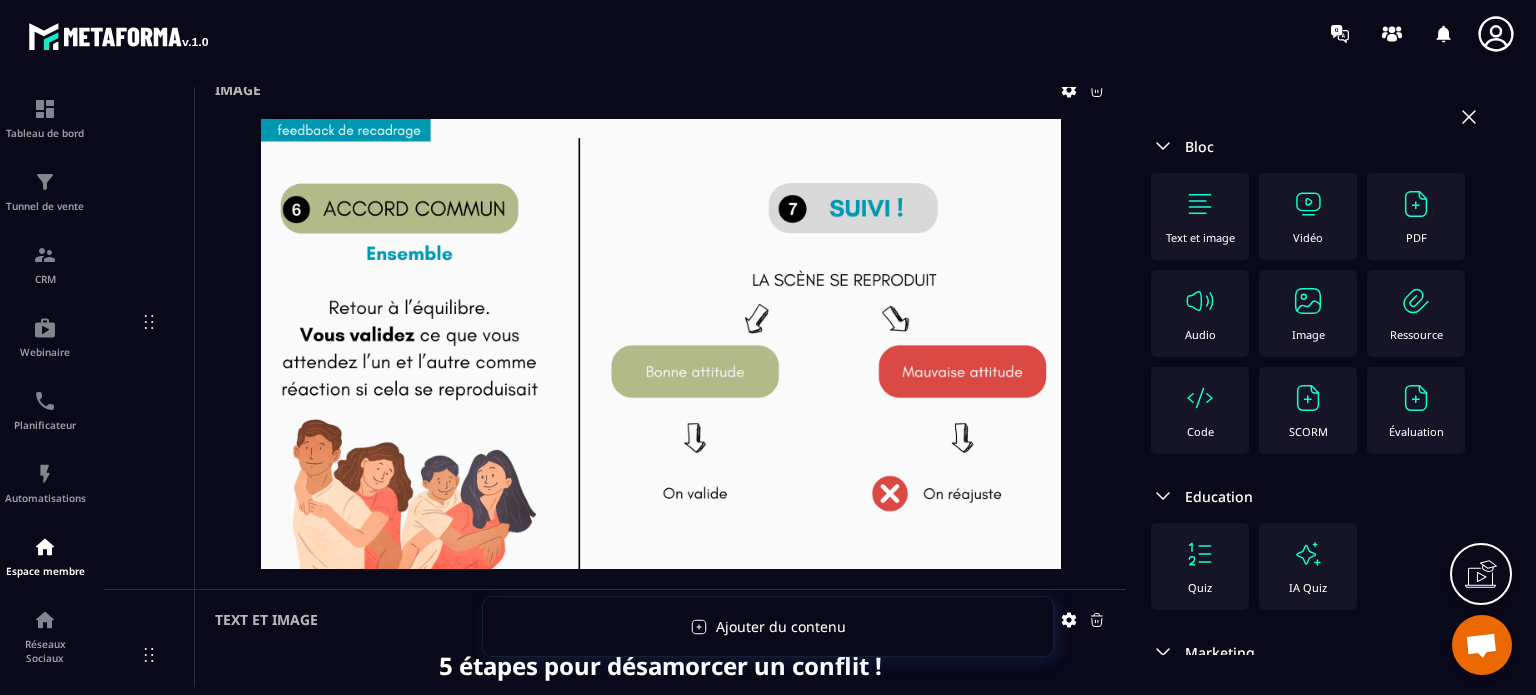 click at bounding box center [1308, 301] 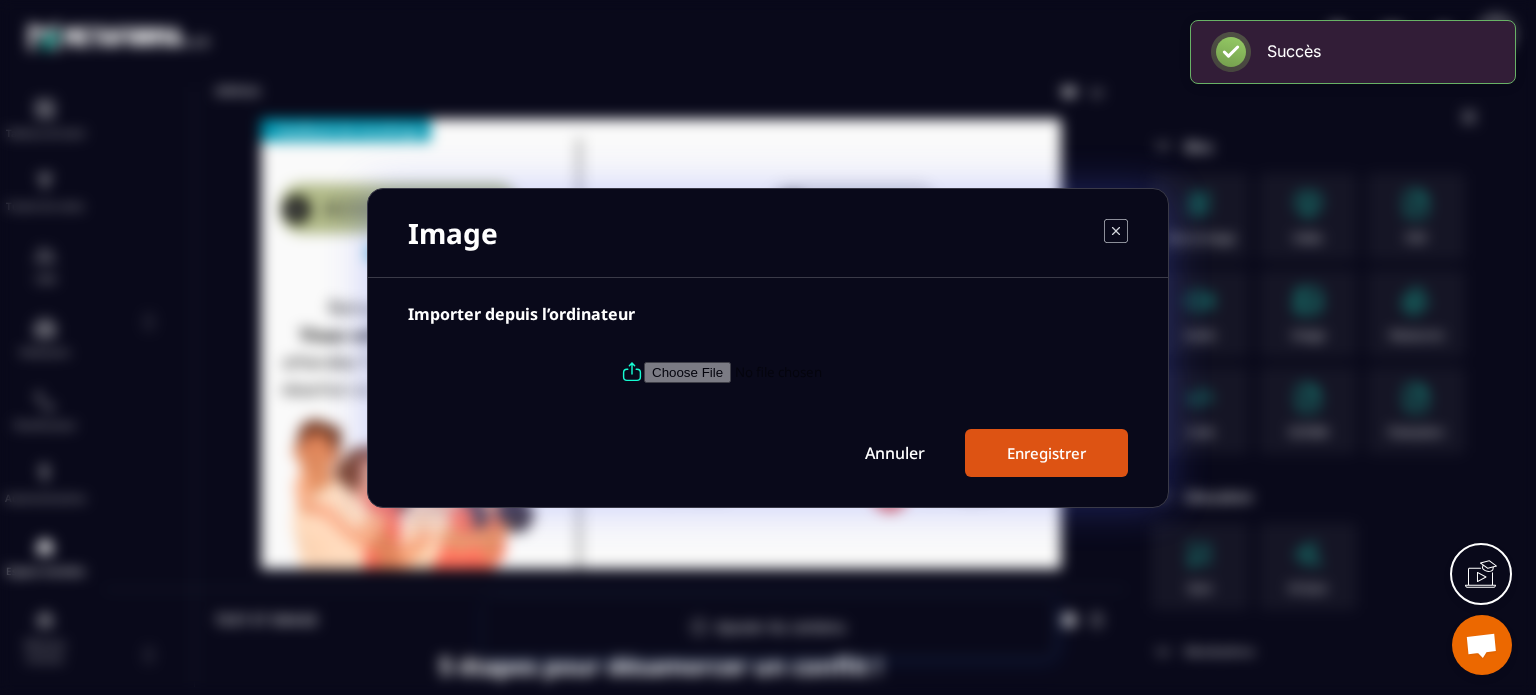 click at bounding box center (780, 371) 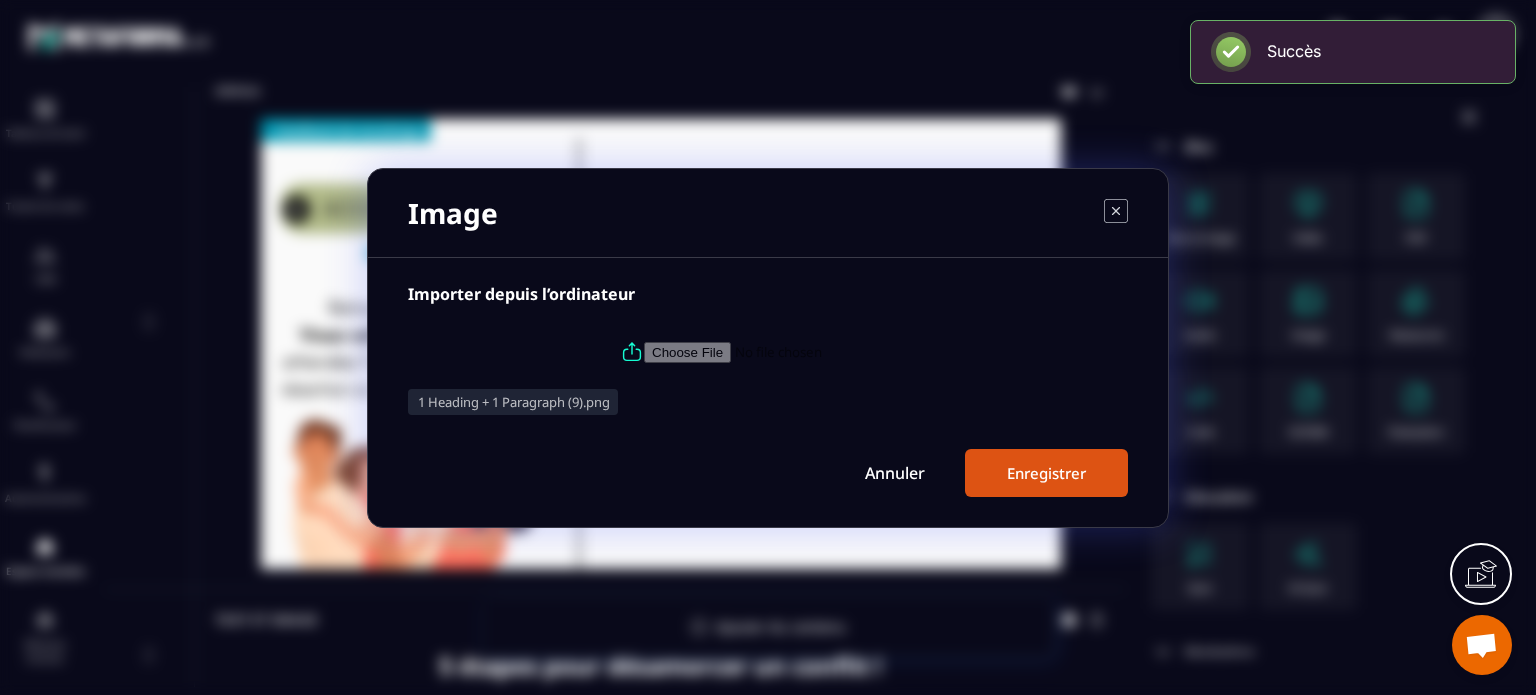 click on "Enregistrer" at bounding box center [1046, 473] 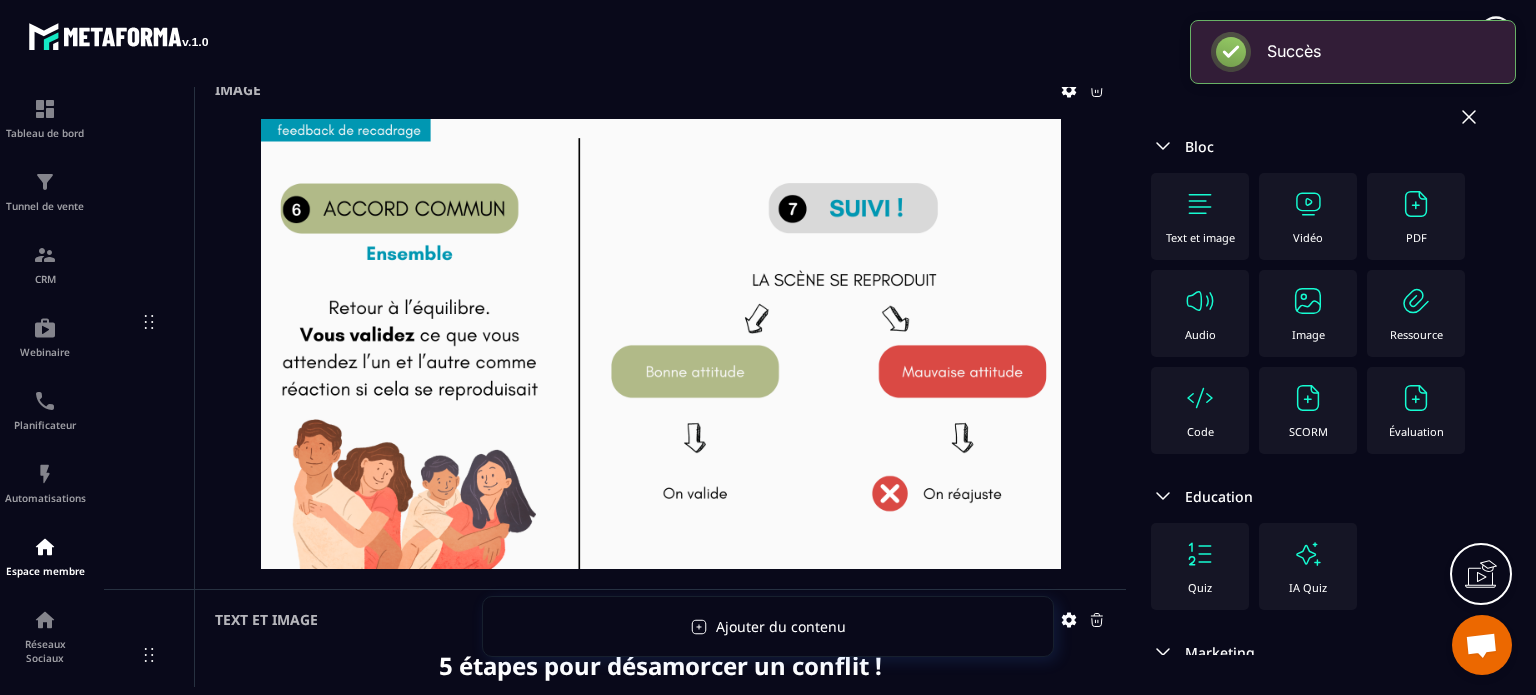 click at bounding box center (1308, 301) 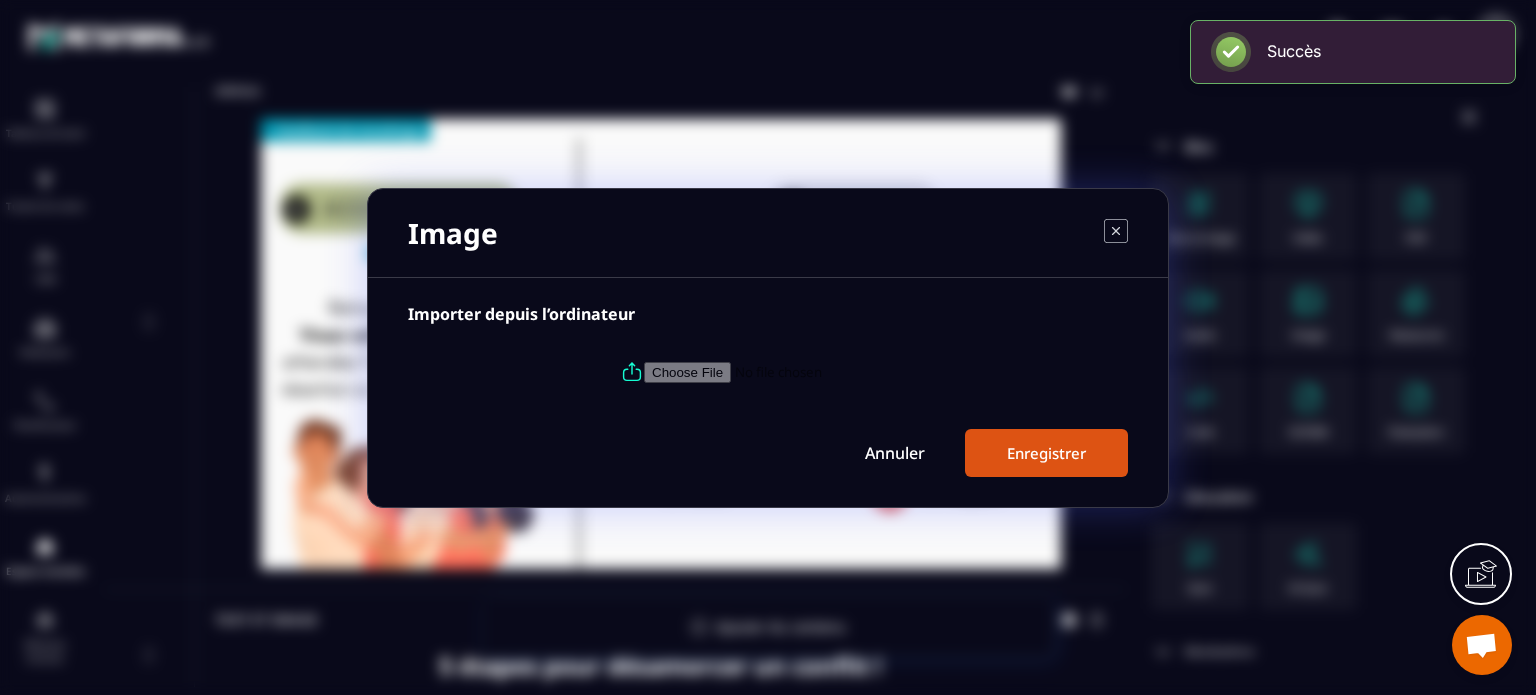 click at bounding box center (780, 371) 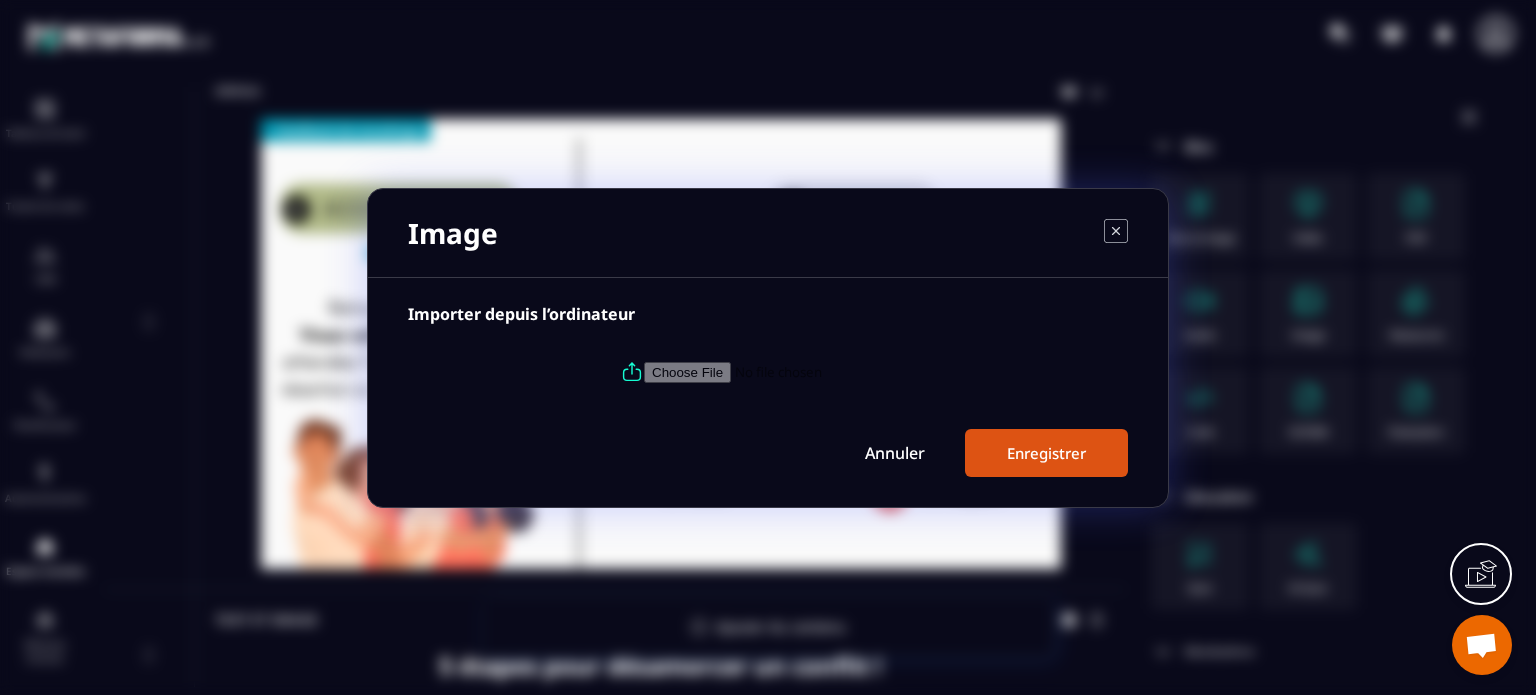 type on "**********" 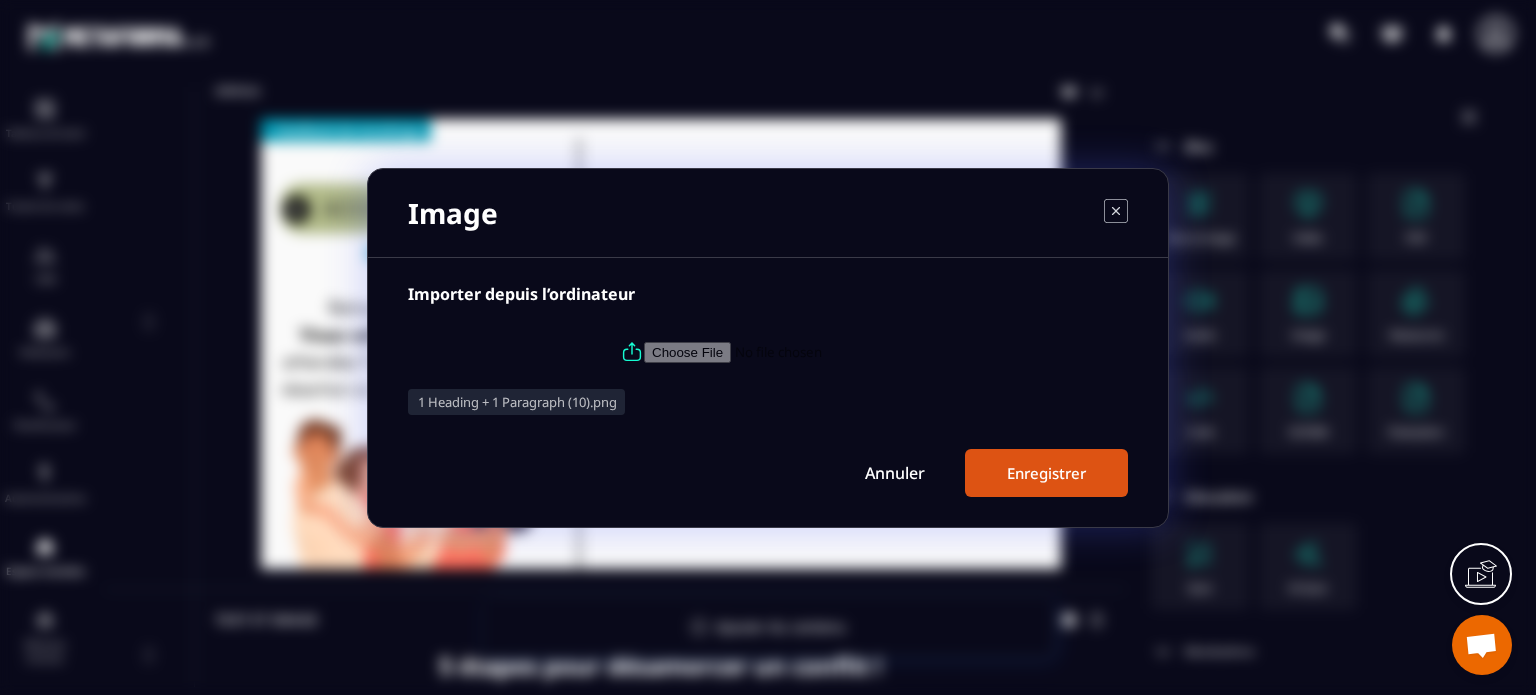 click on "Enregistrer" at bounding box center (1046, 473) 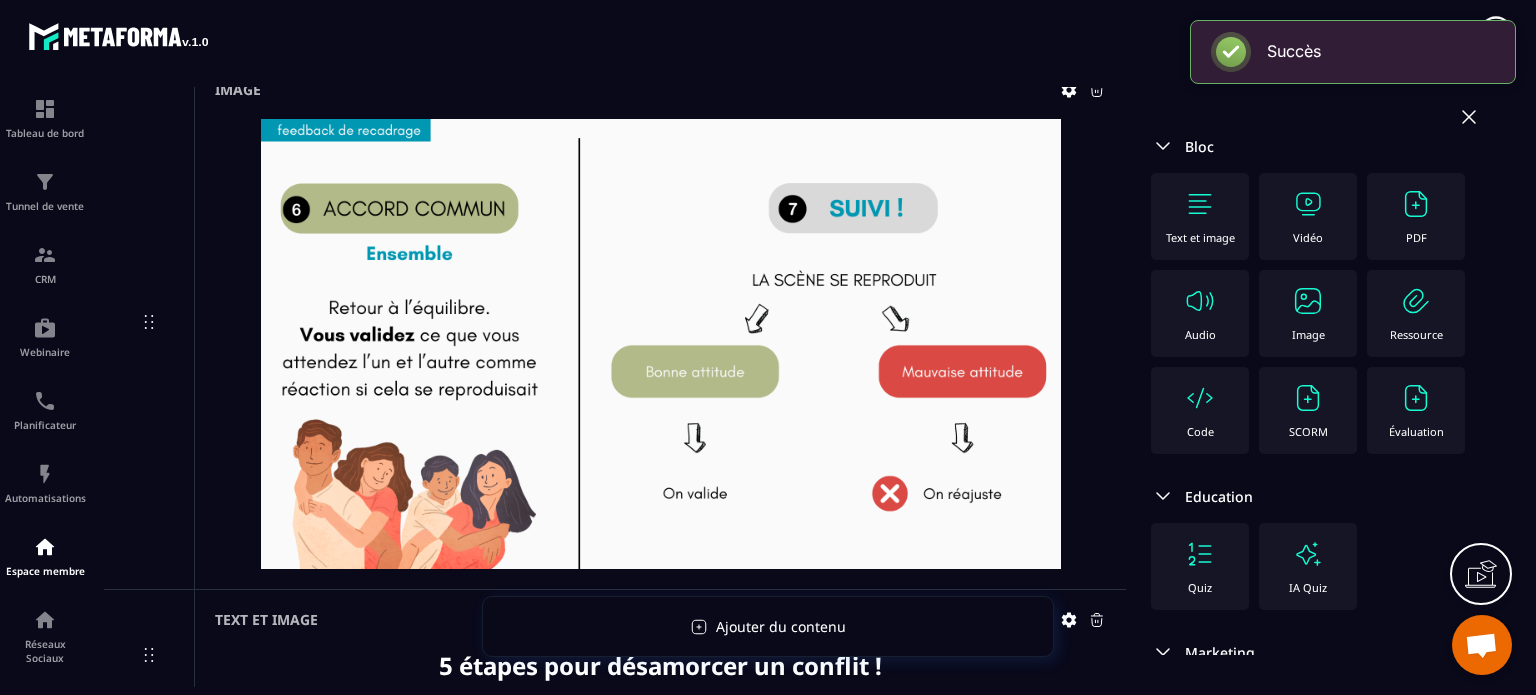 click on "Image" at bounding box center [1308, 334] 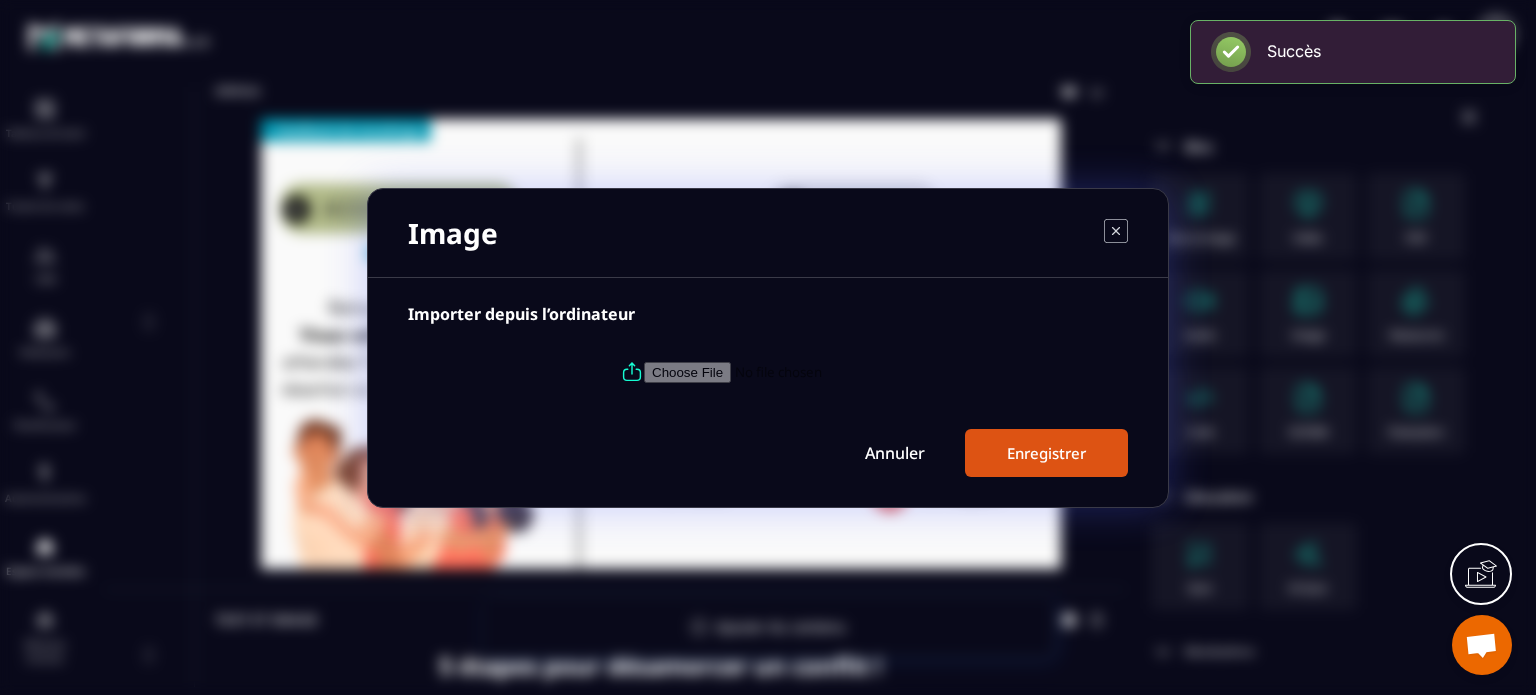 click at bounding box center (780, 371) 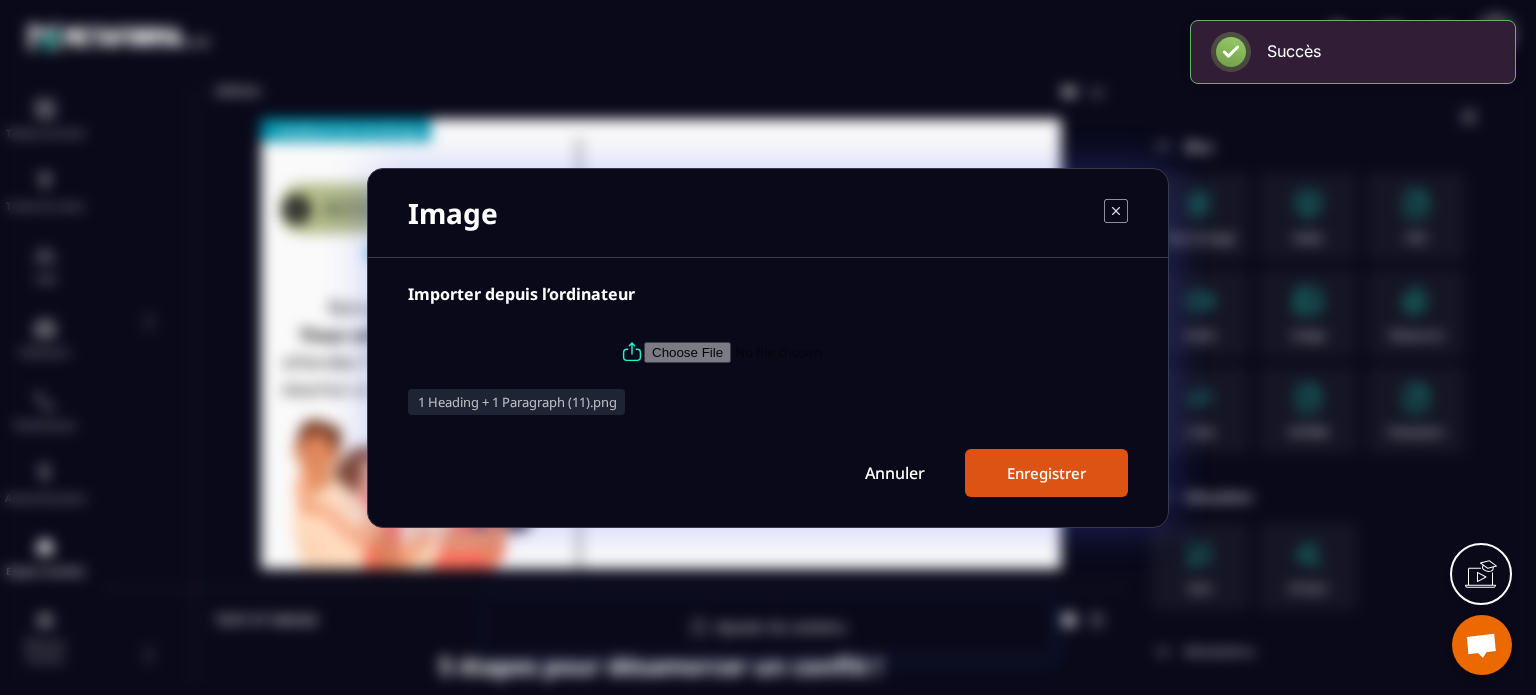 click on "Enregistrer" at bounding box center (1046, 473) 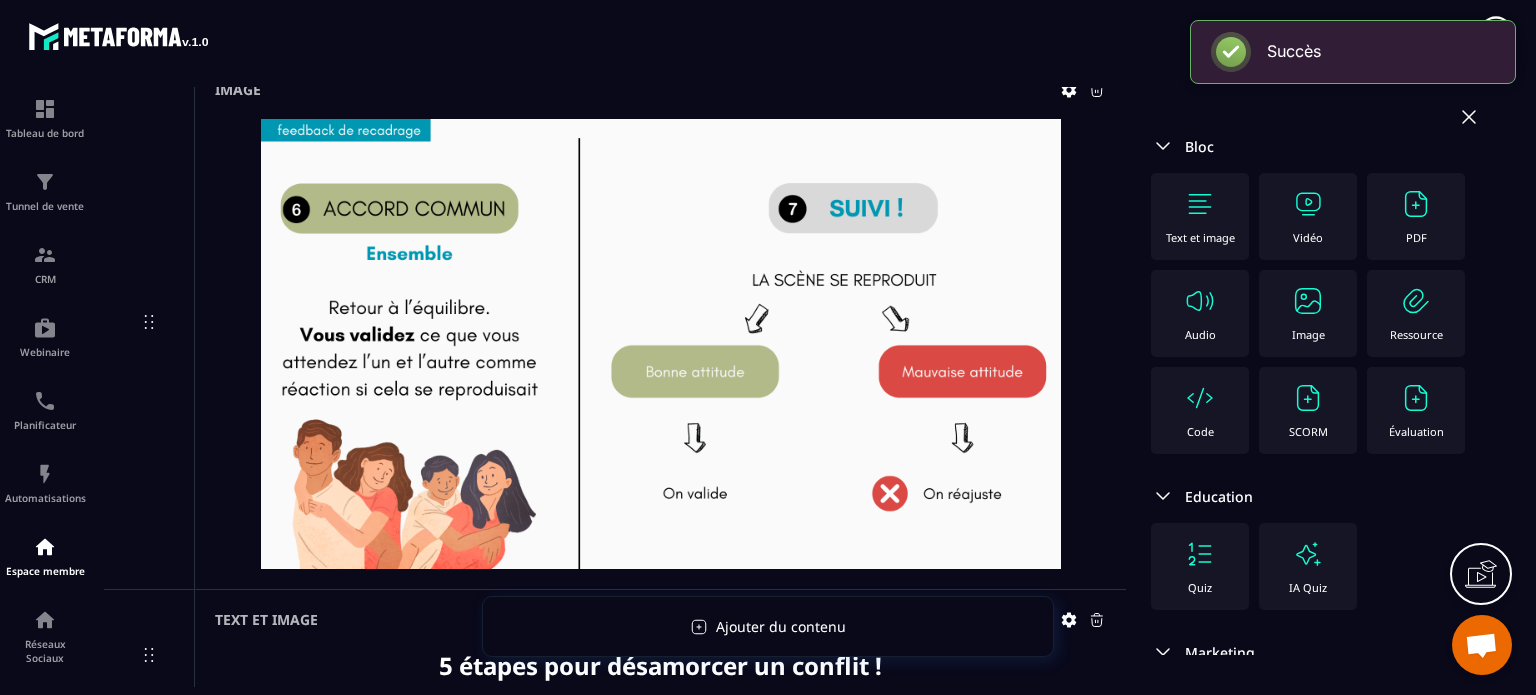 click at bounding box center (1308, 301) 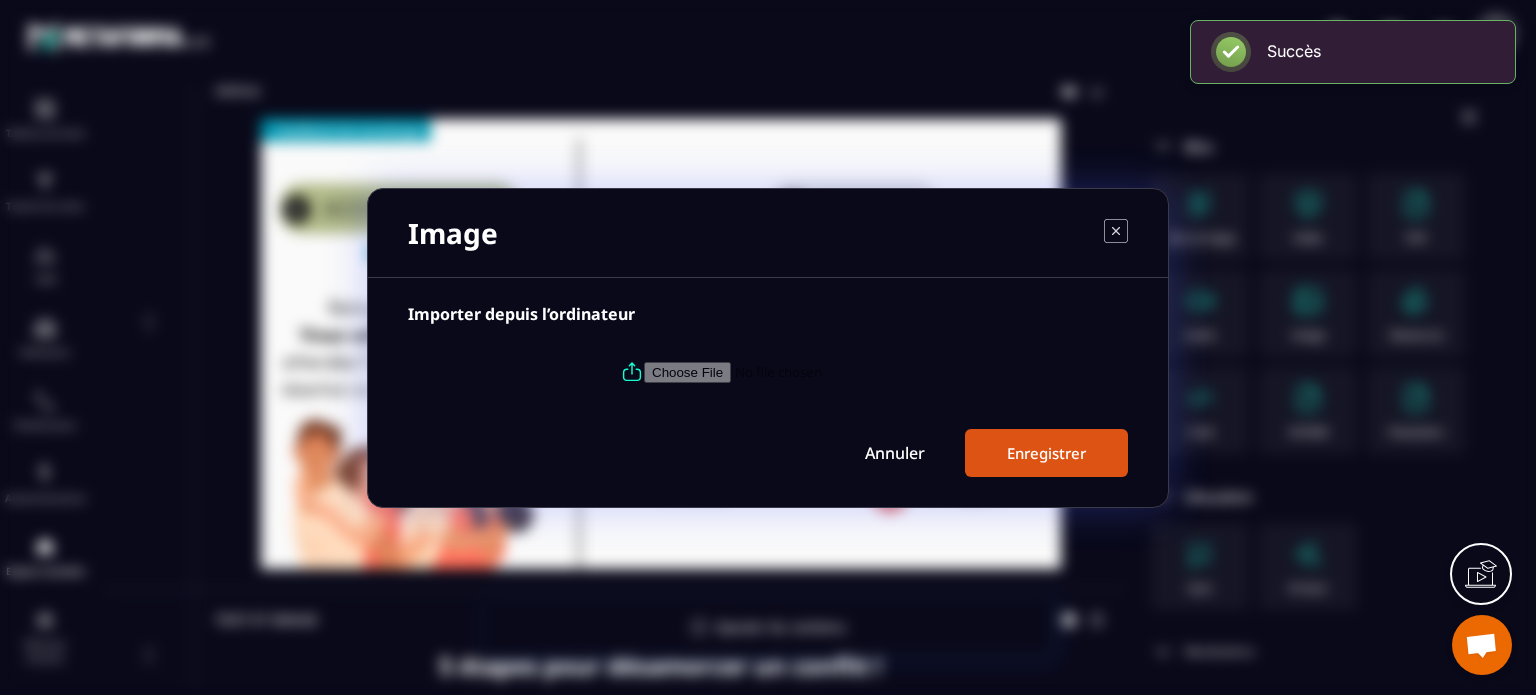 click at bounding box center [780, 371] 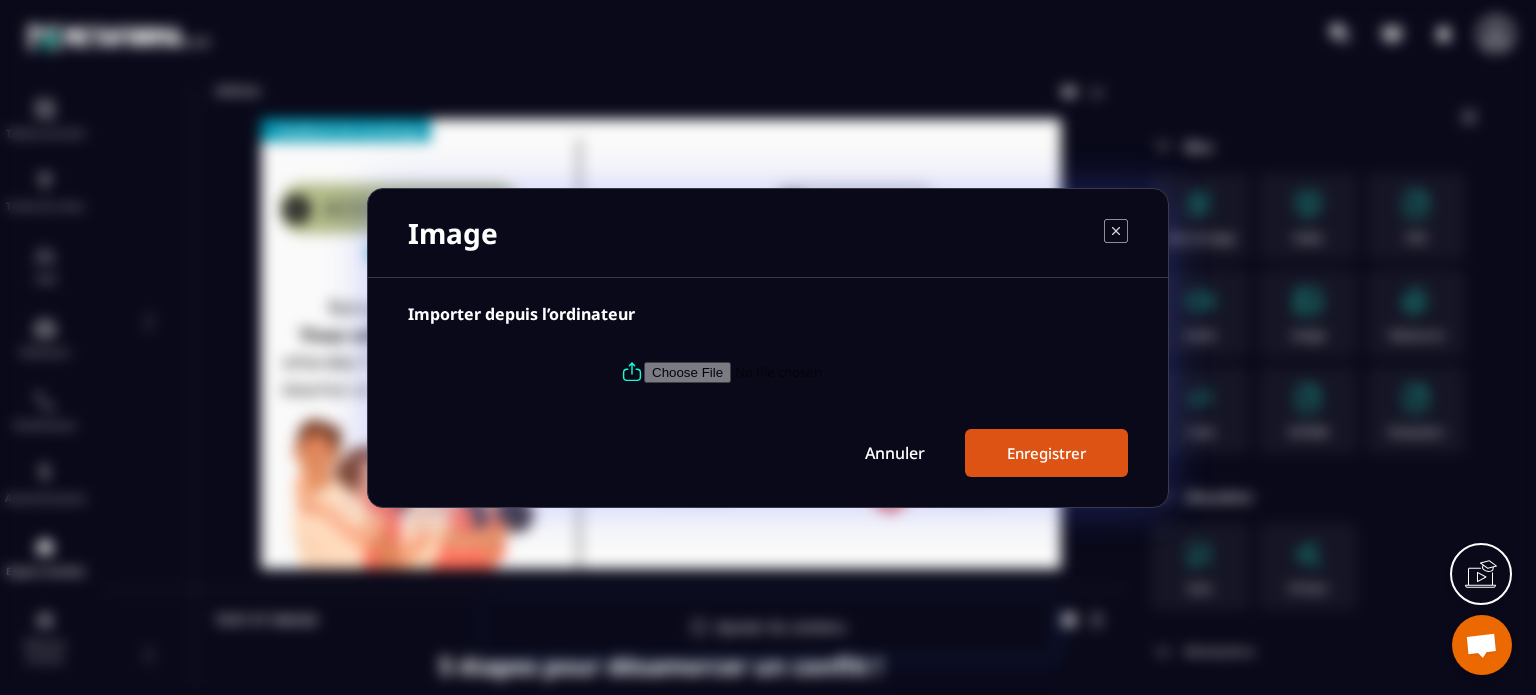 type on "**********" 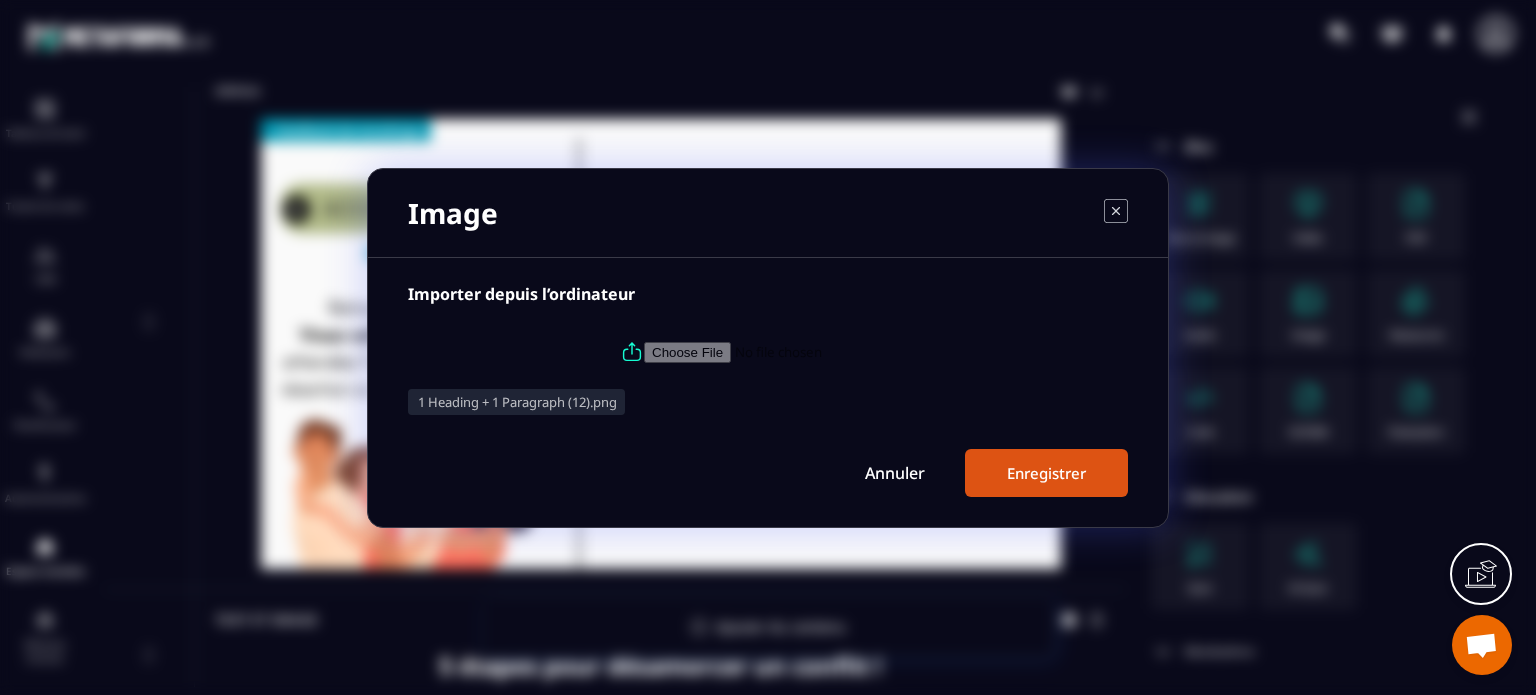 click on "Enregistrer" at bounding box center (1046, 473) 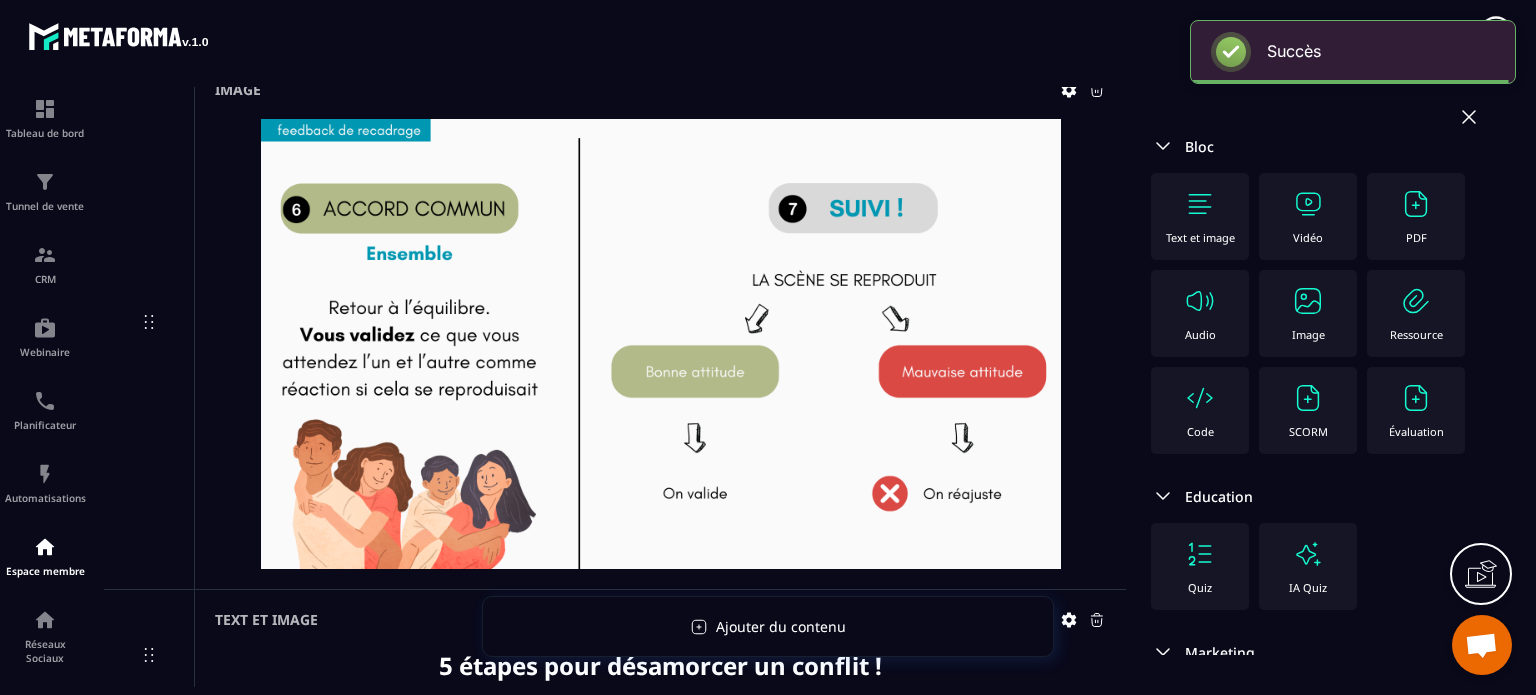 click on "Image" at bounding box center [1308, 313] 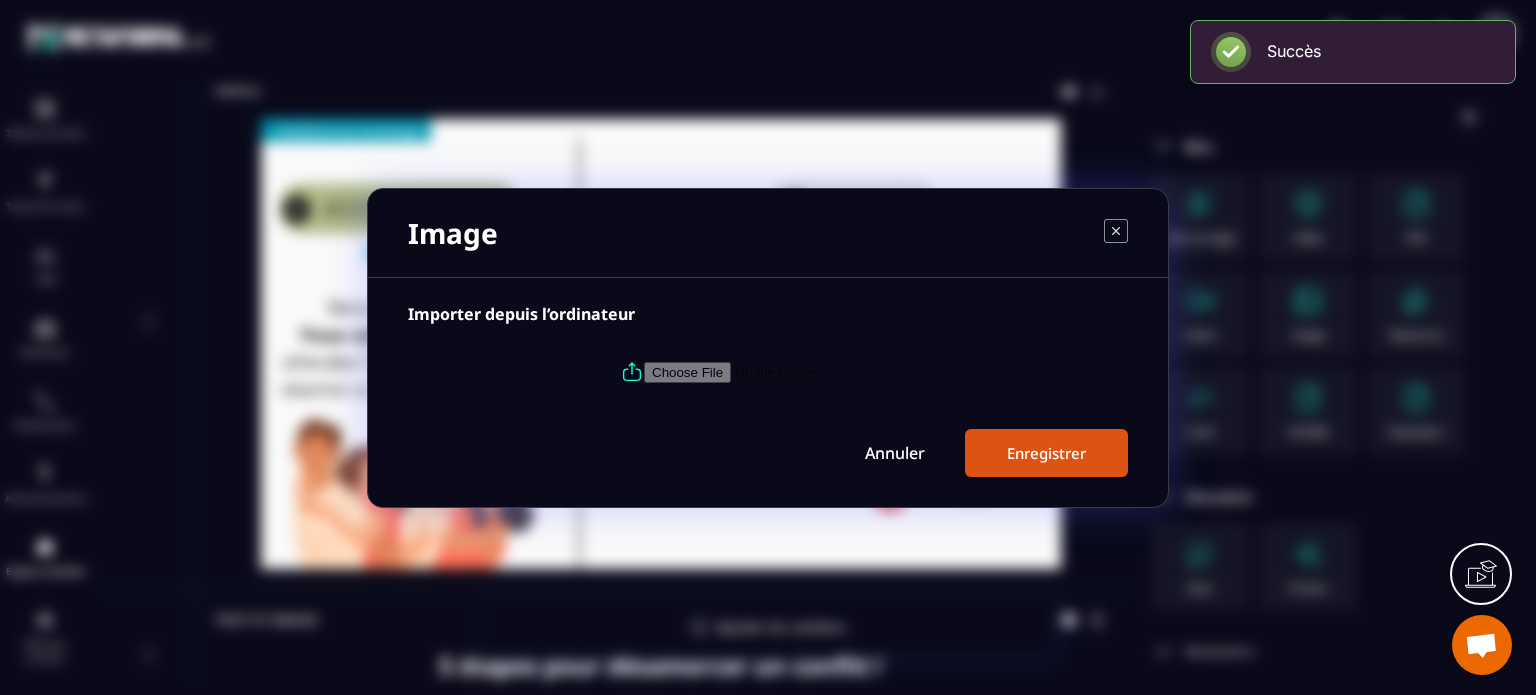click at bounding box center [780, 371] 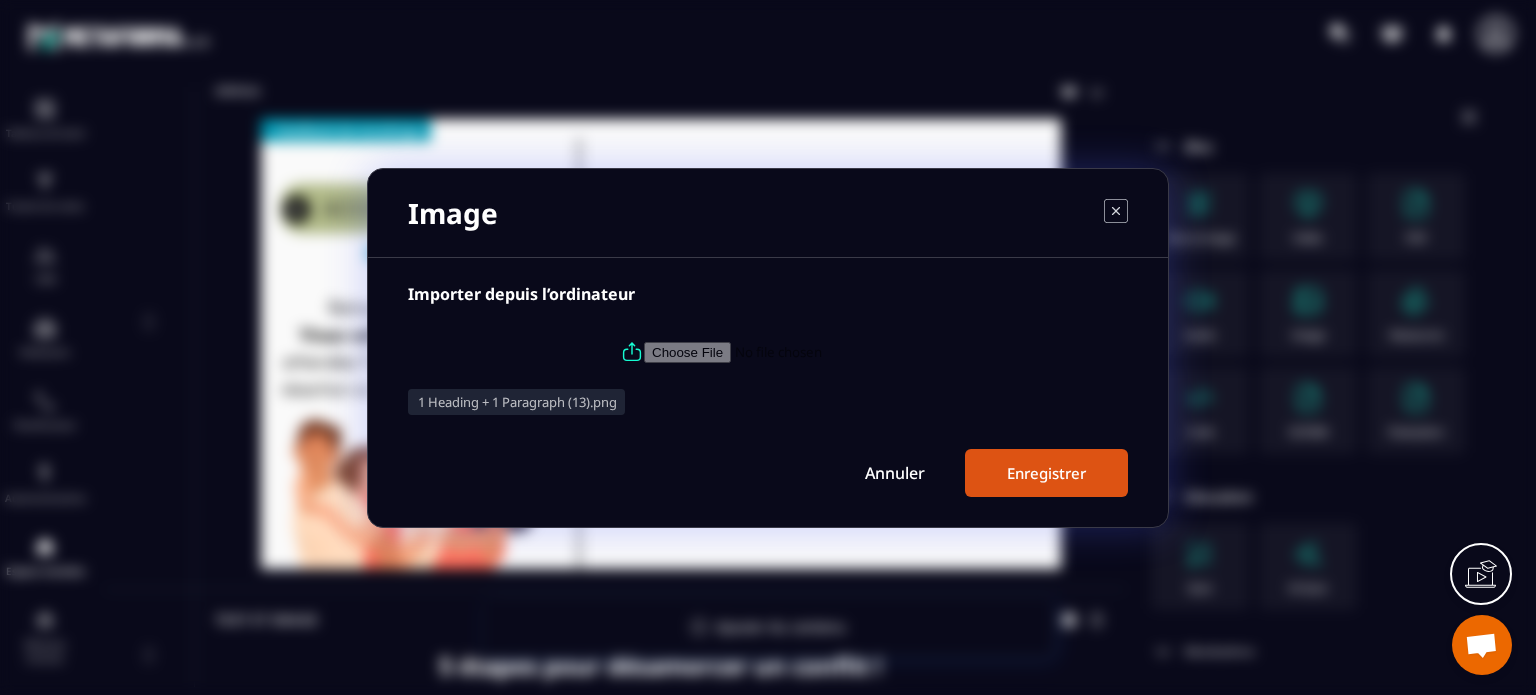 click on "Enregistrer" at bounding box center (1046, 473) 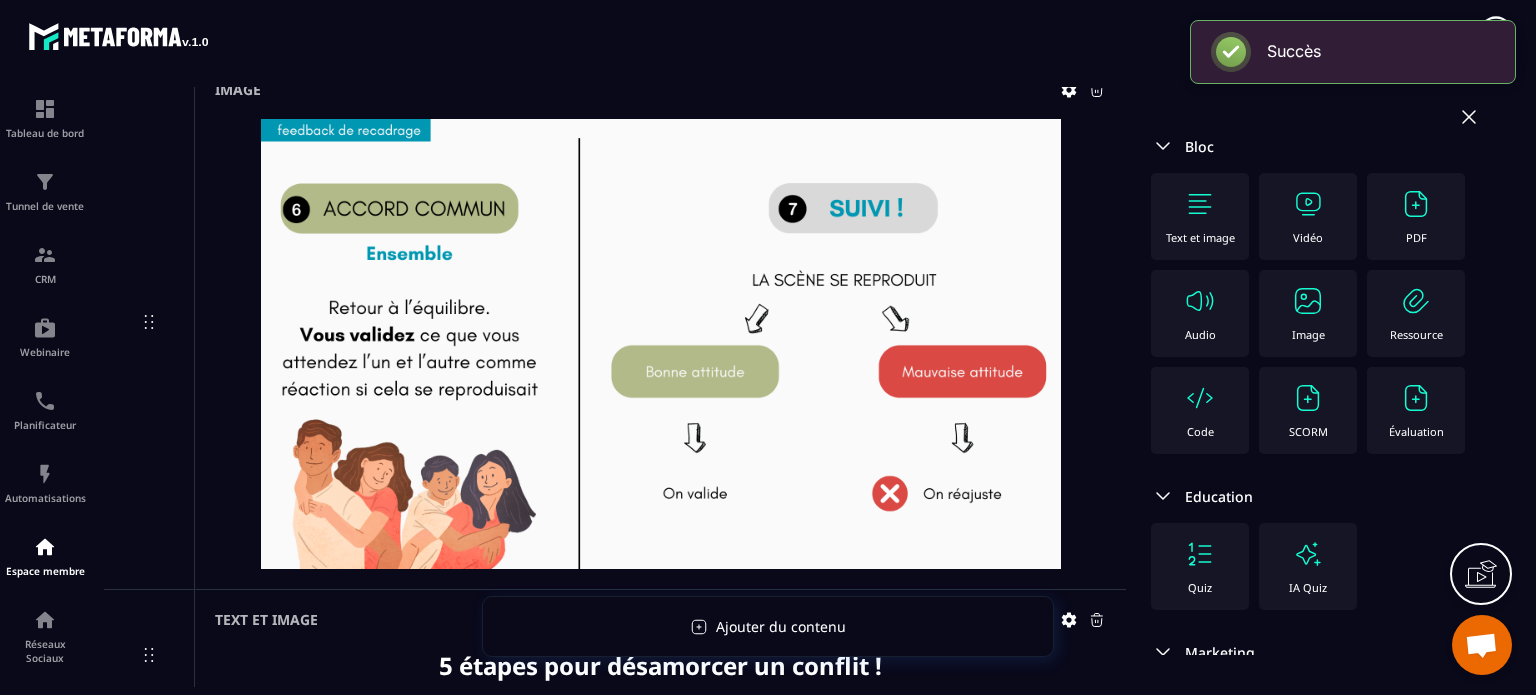 click on "Image" at bounding box center [1308, 313] 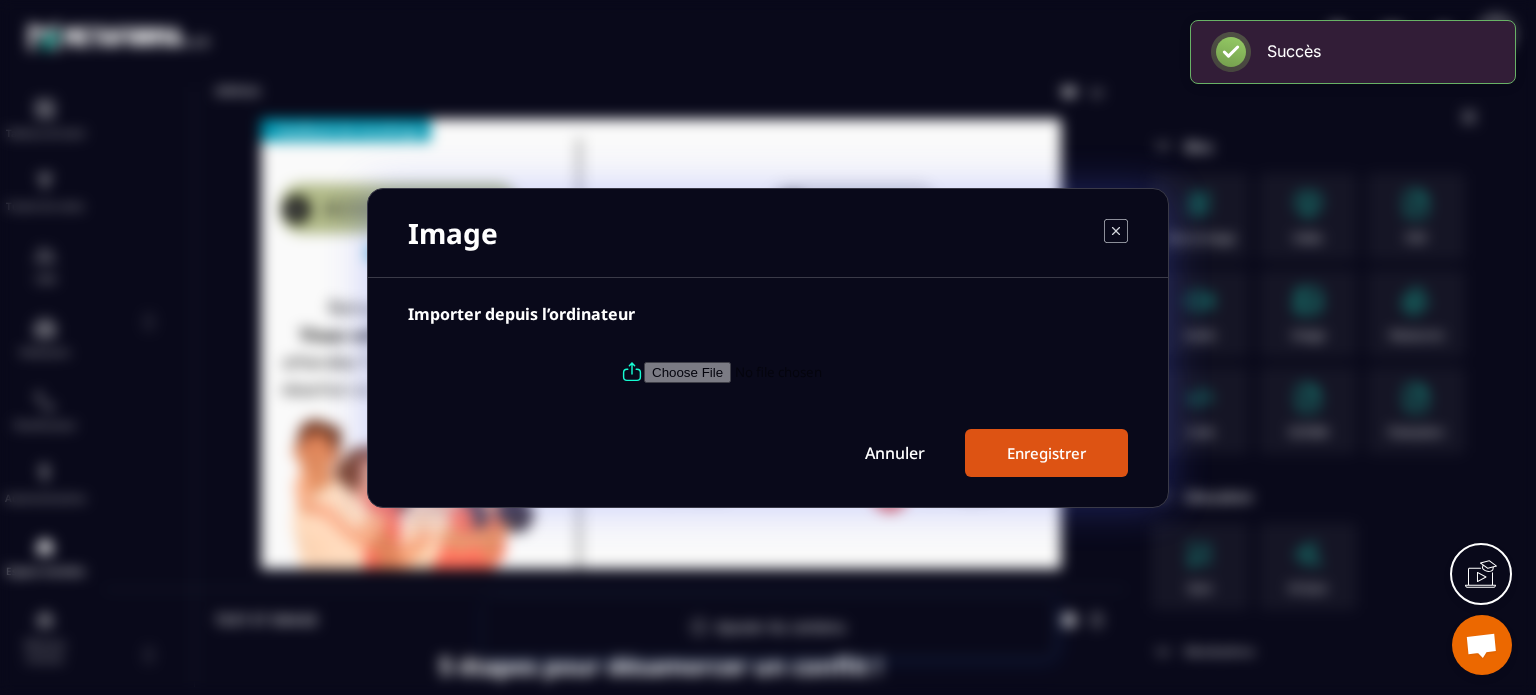click at bounding box center [780, 371] 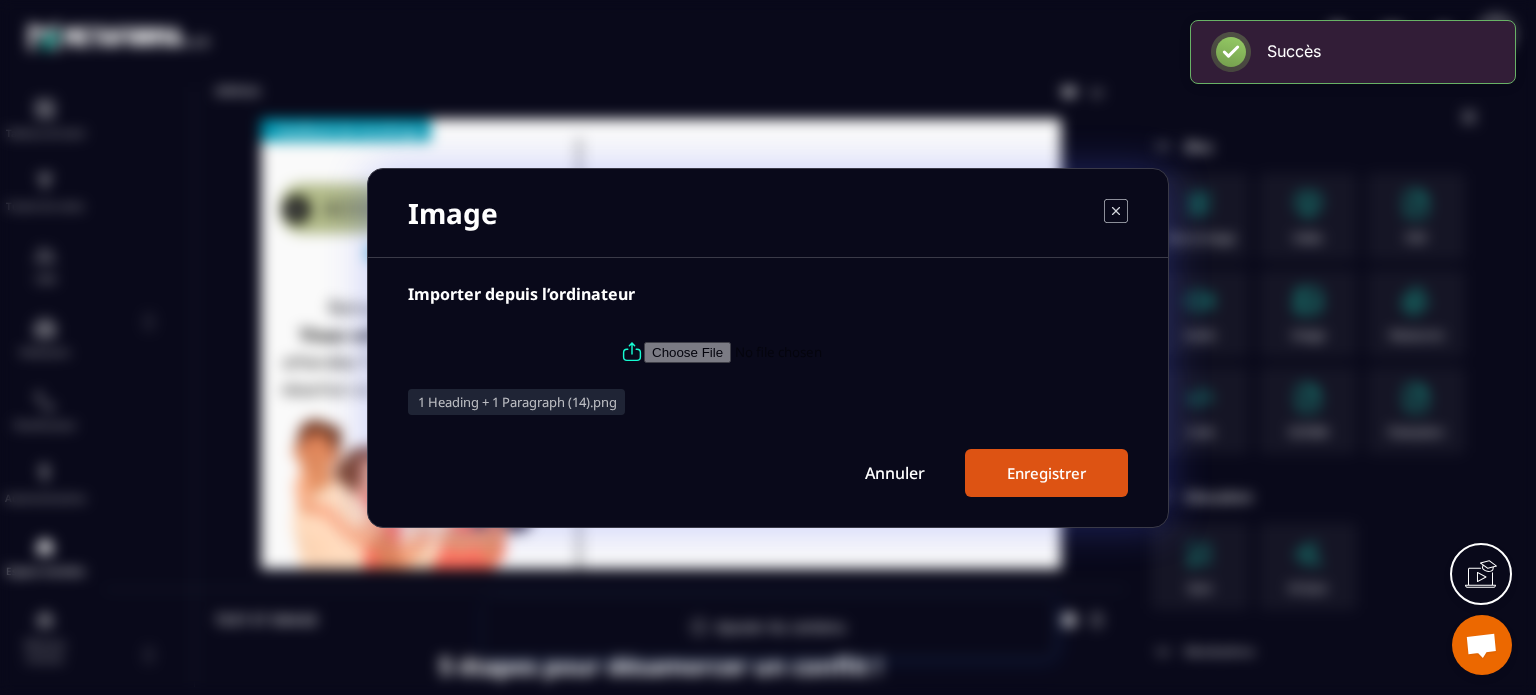 click on "Enregistrer" at bounding box center (1046, 473) 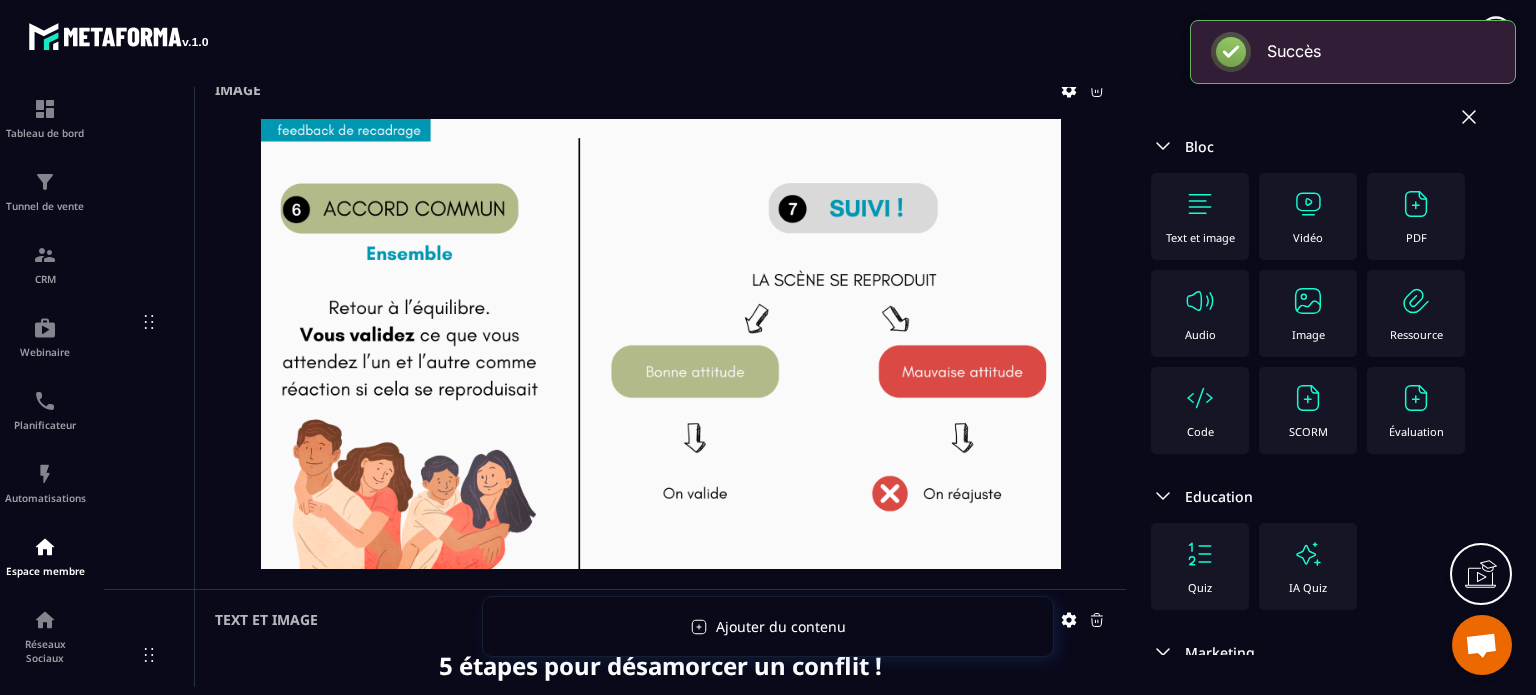 click at bounding box center (1308, 301) 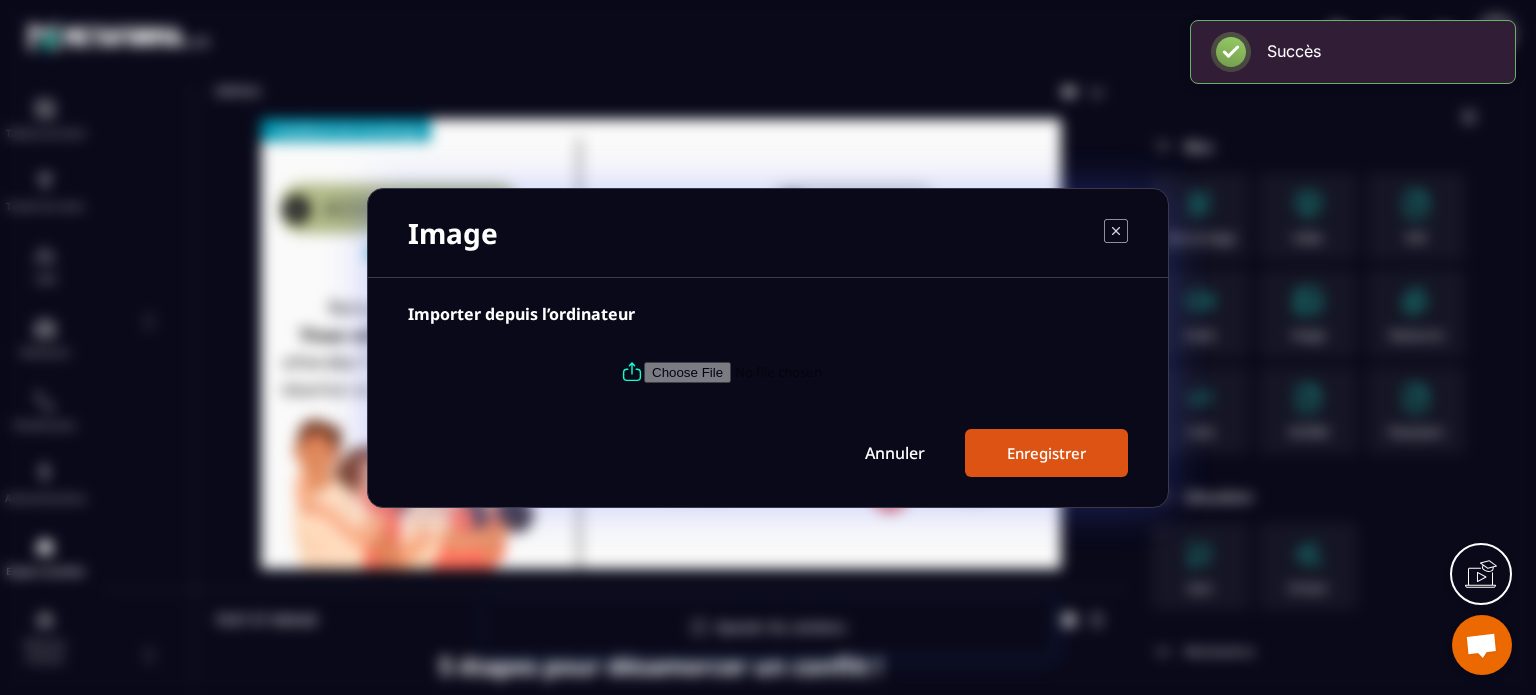 click at bounding box center [780, 371] 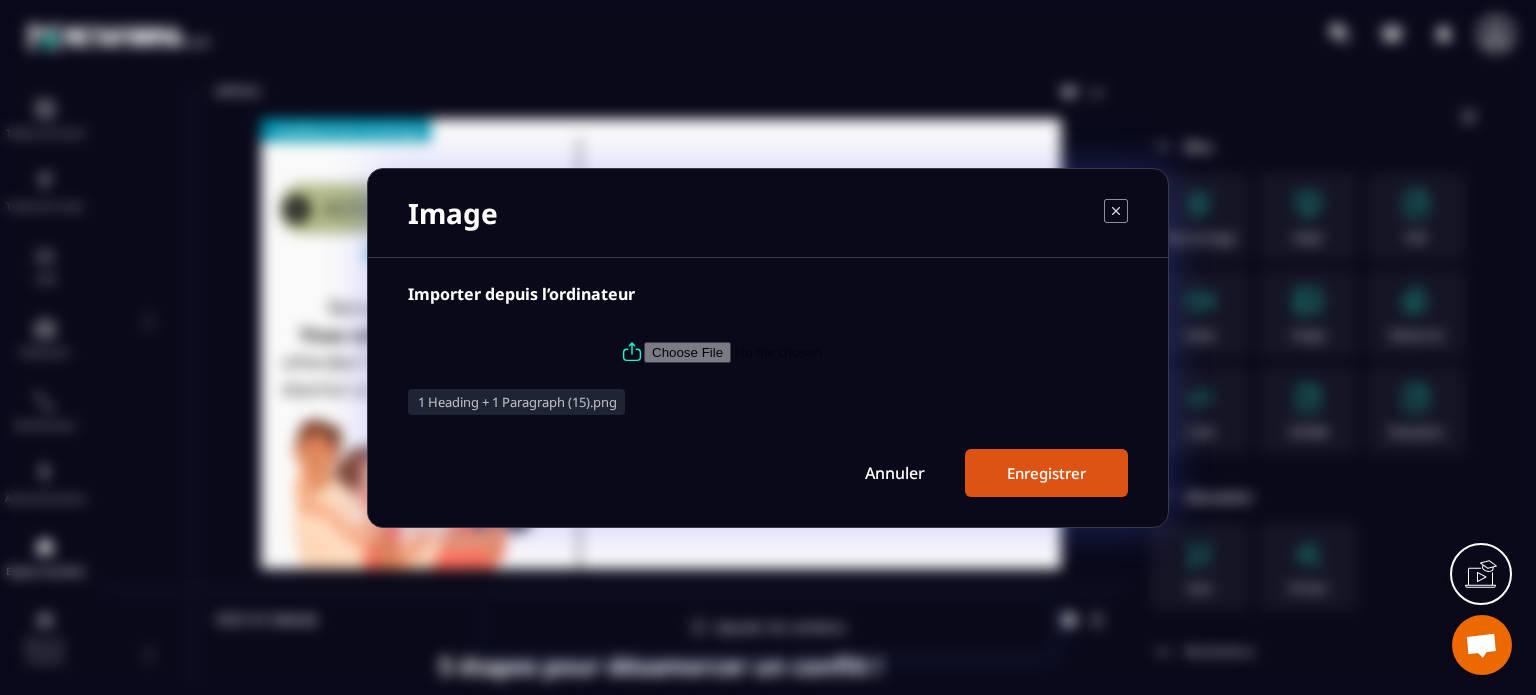 click on "Enregistrer" at bounding box center [1046, 473] 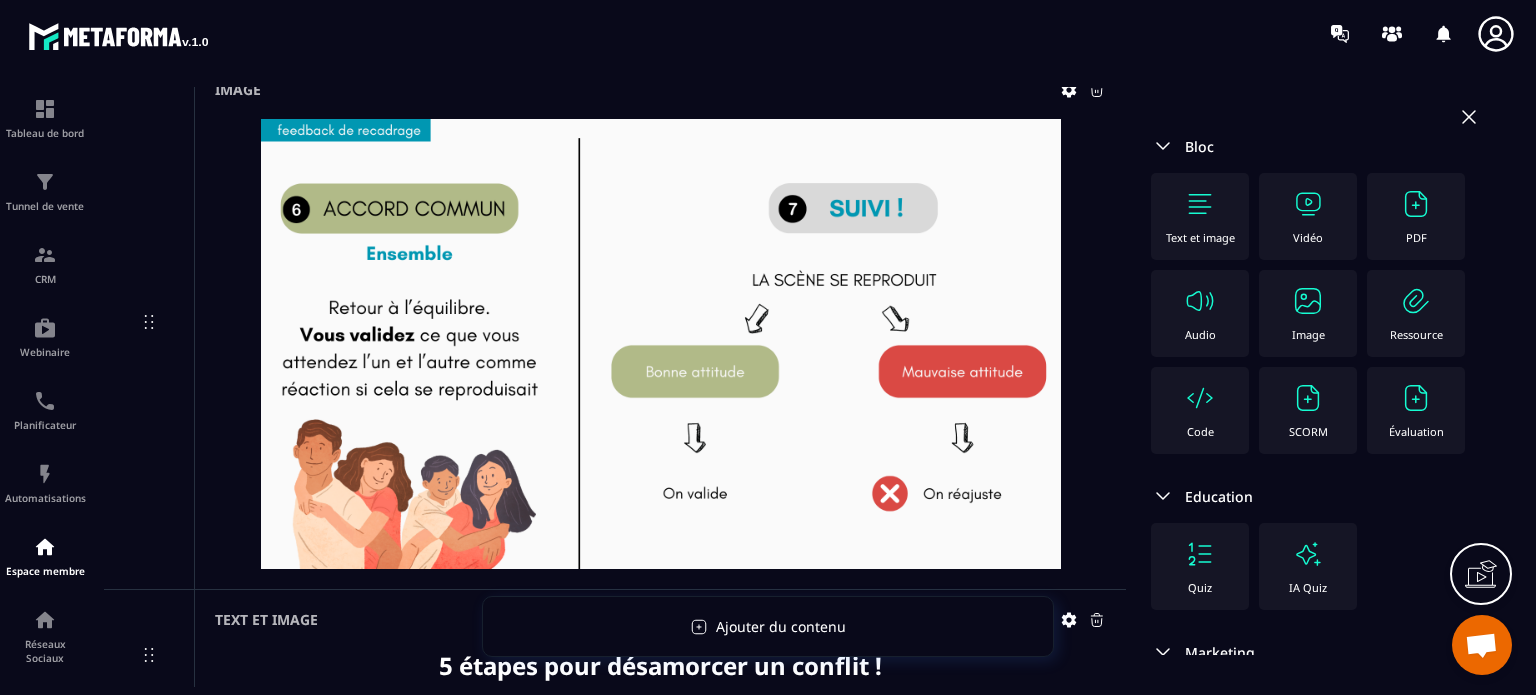 click on "Image" at bounding box center [1308, 313] 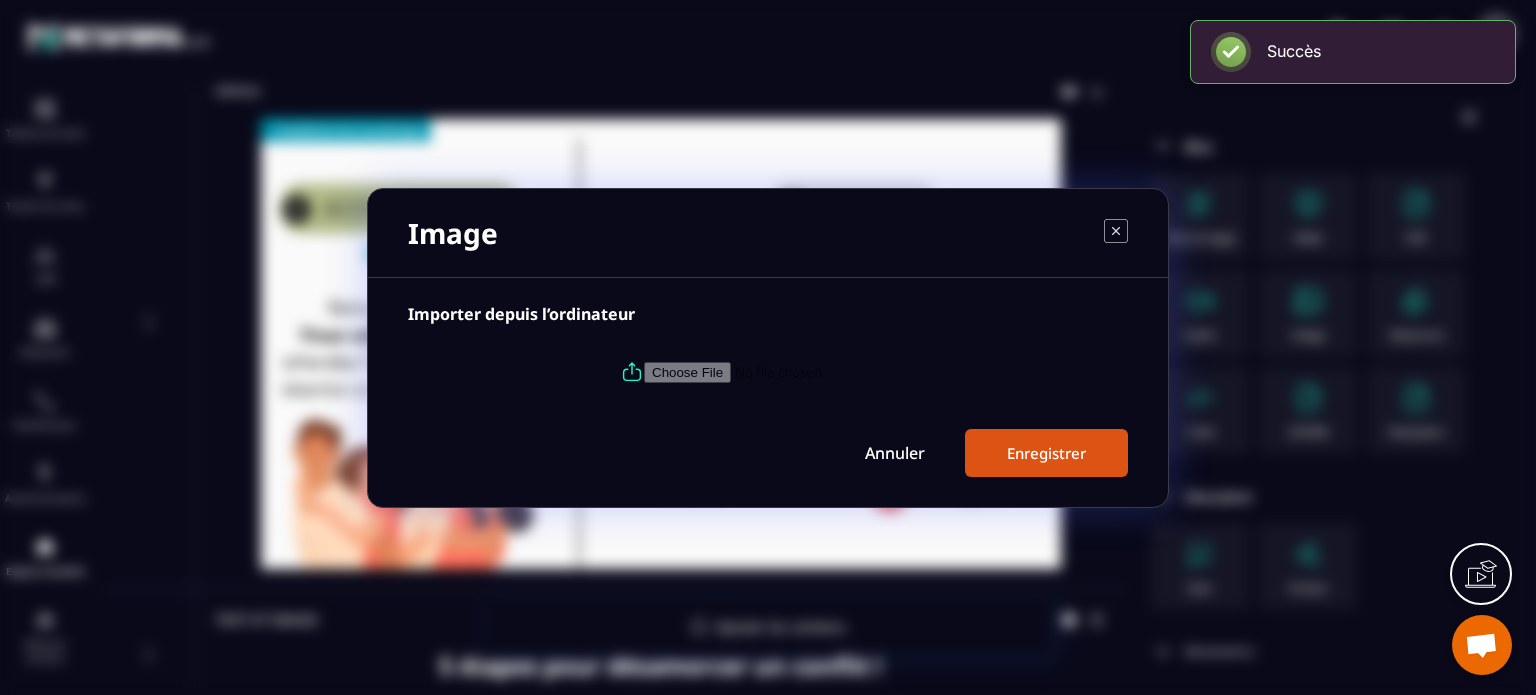 click at bounding box center [780, 371] 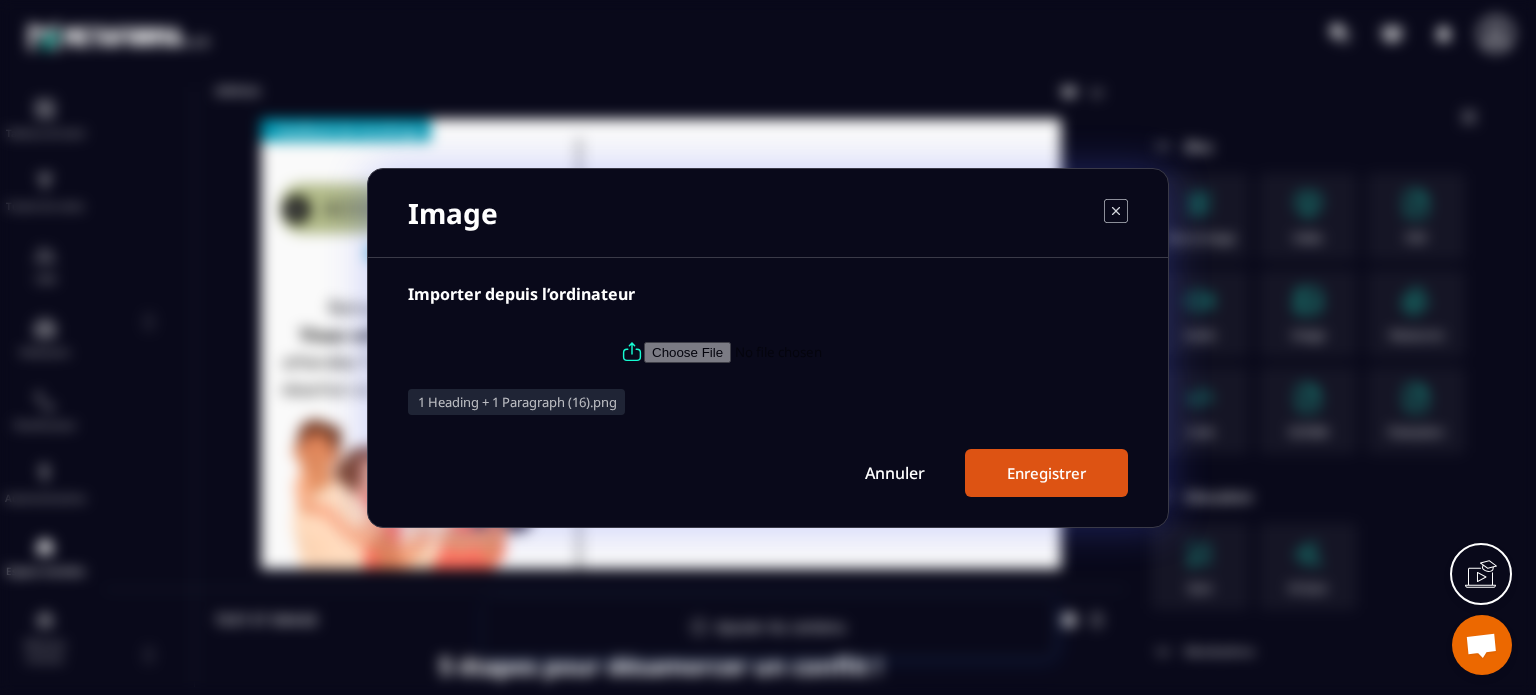 click on "Enregistrer" at bounding box center (1046, 473) 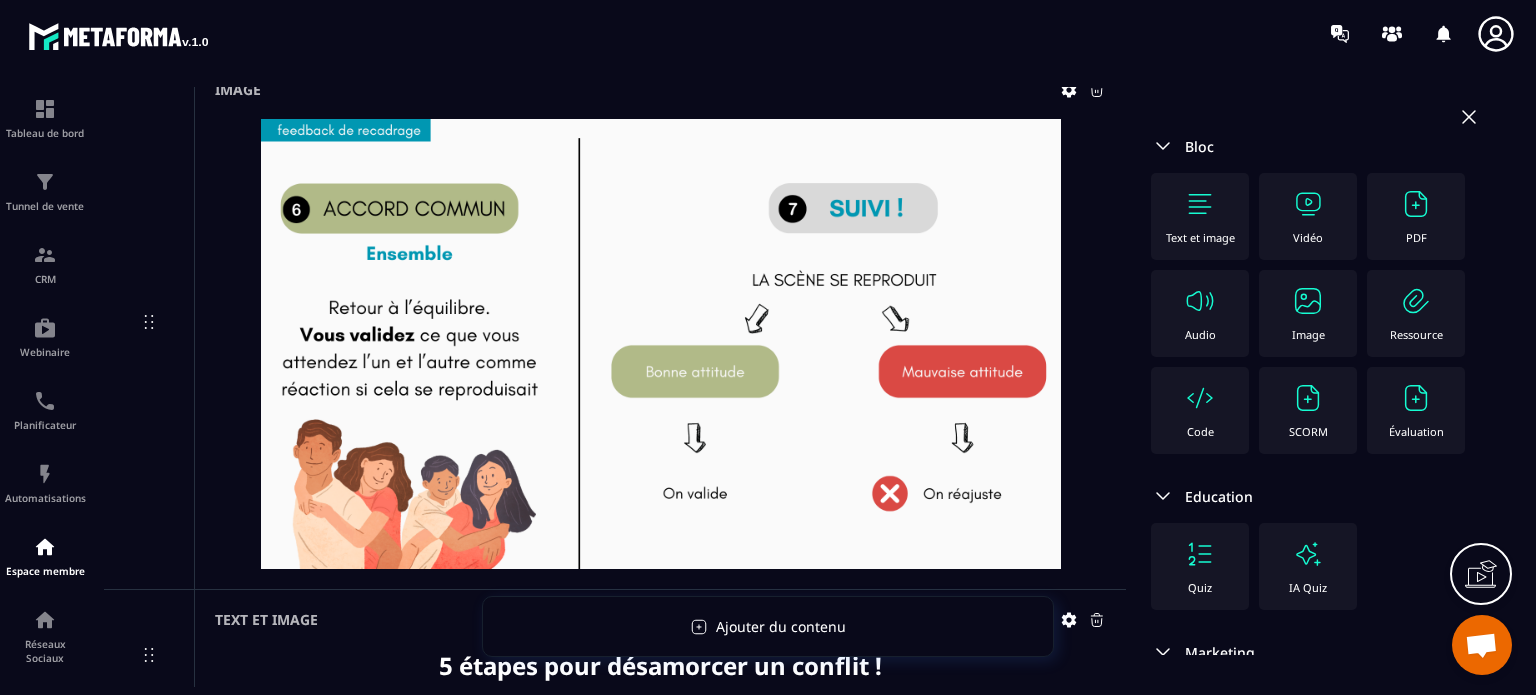 click at bounding box center (1200, 204) 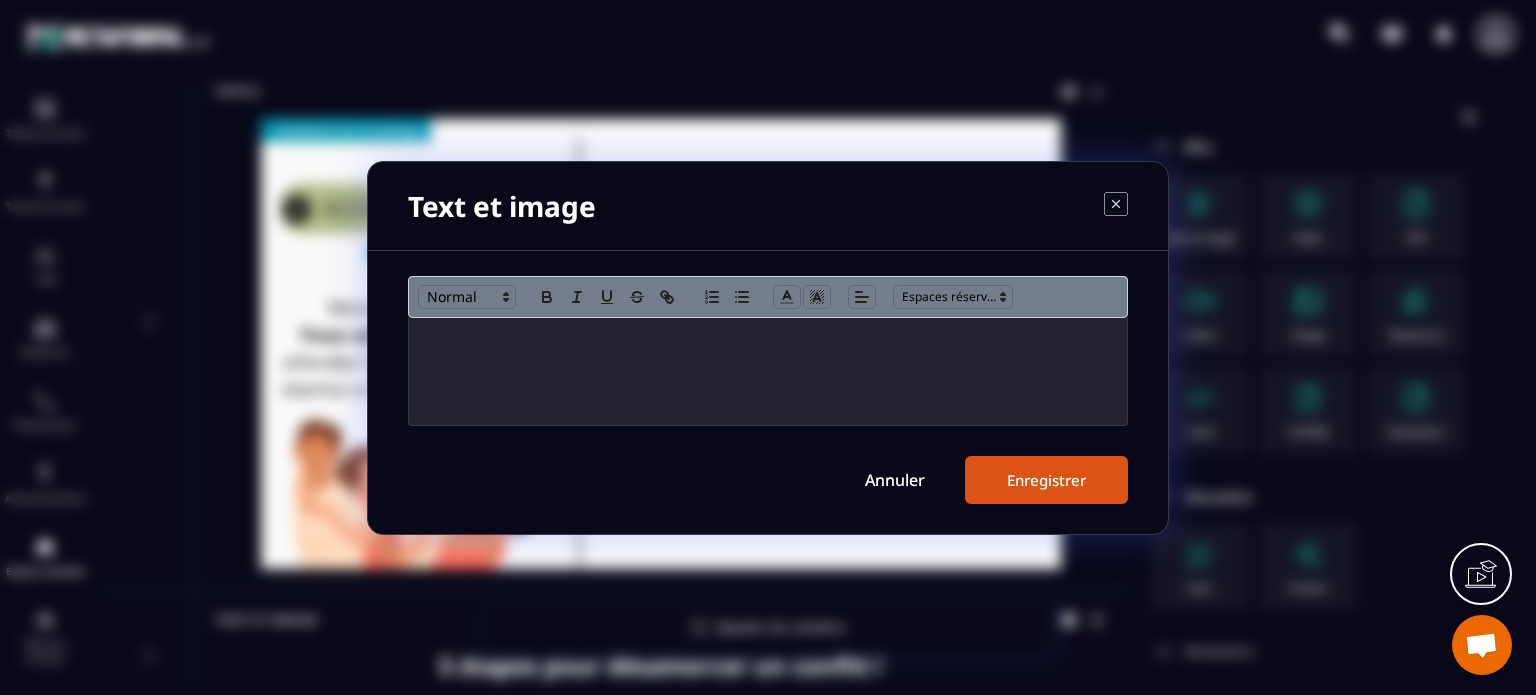 click at bounding box center [768, 371] 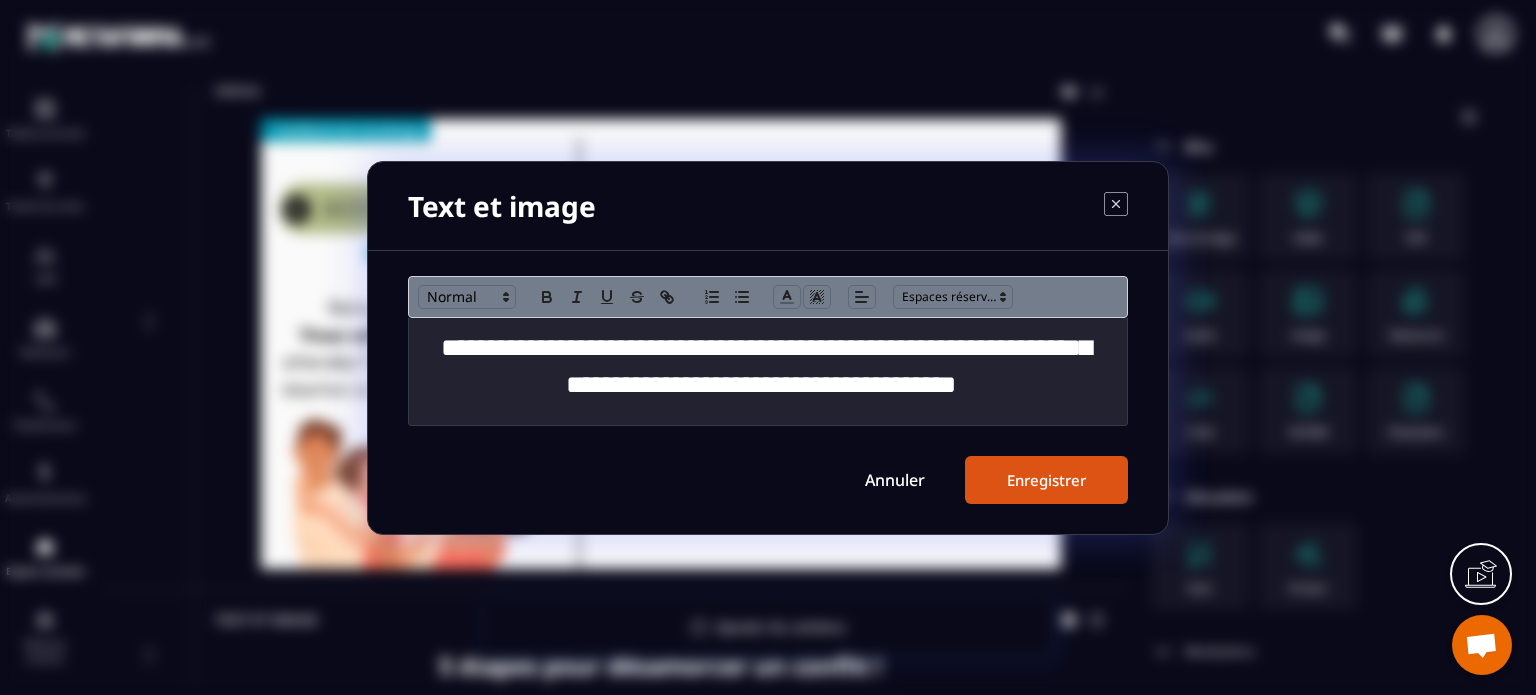 scroll, scrollTop: 0, scrollLeft: 0, axis: both 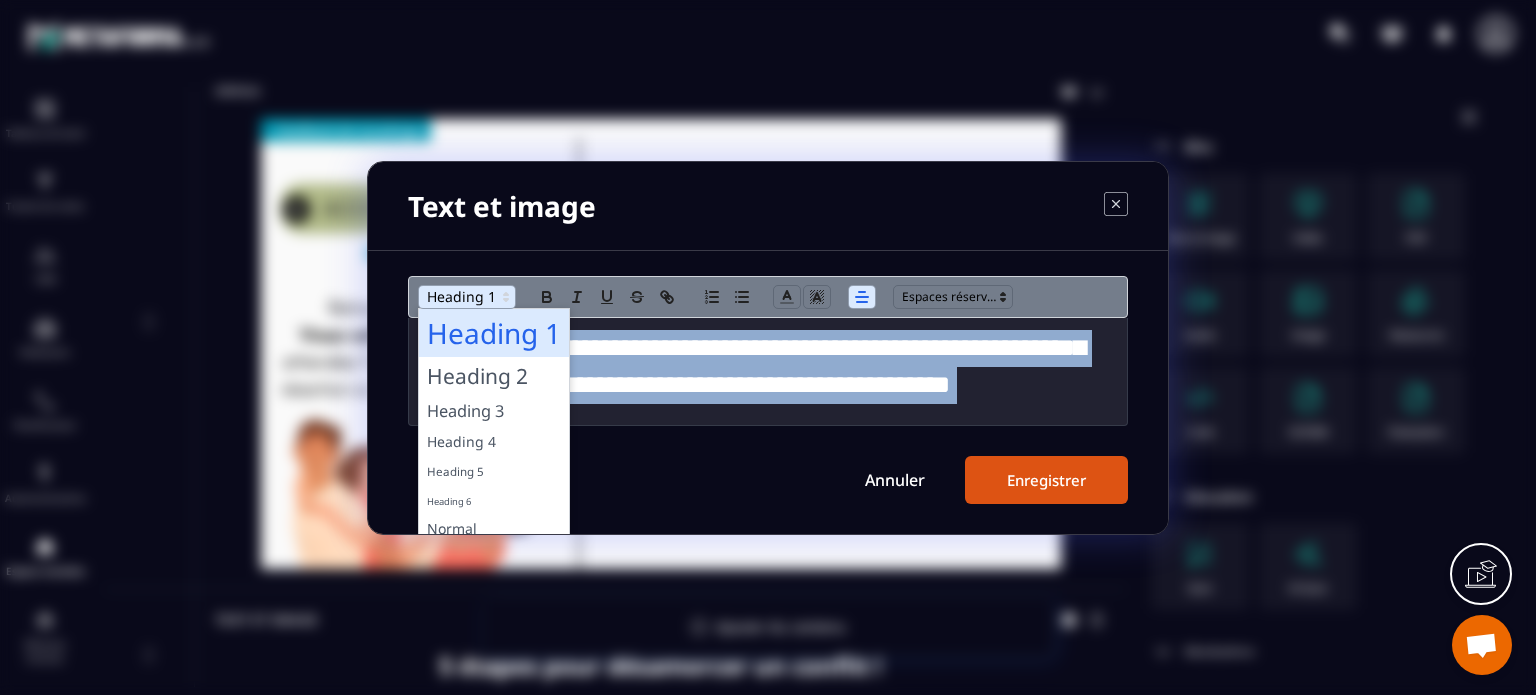 click at bounding box center (467, 297) 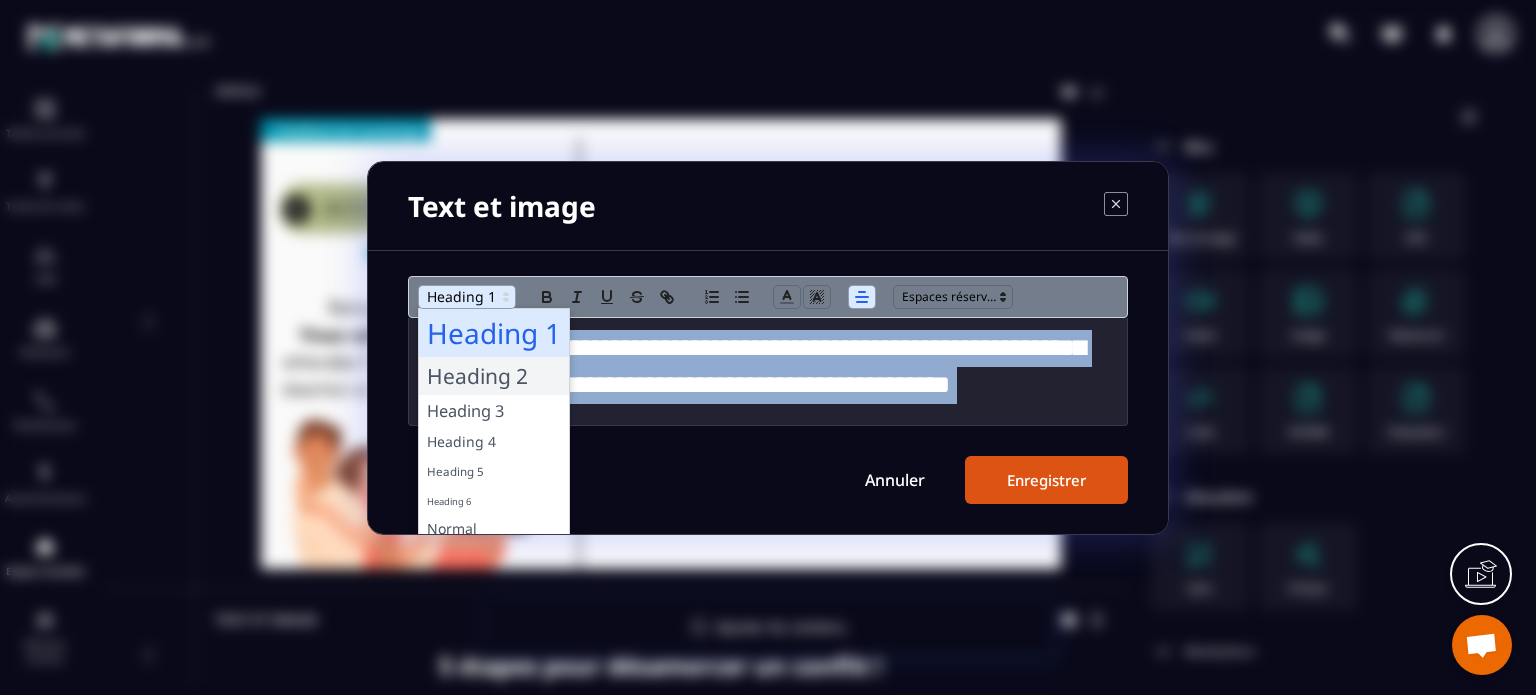 click at bounding box center (494, 376) 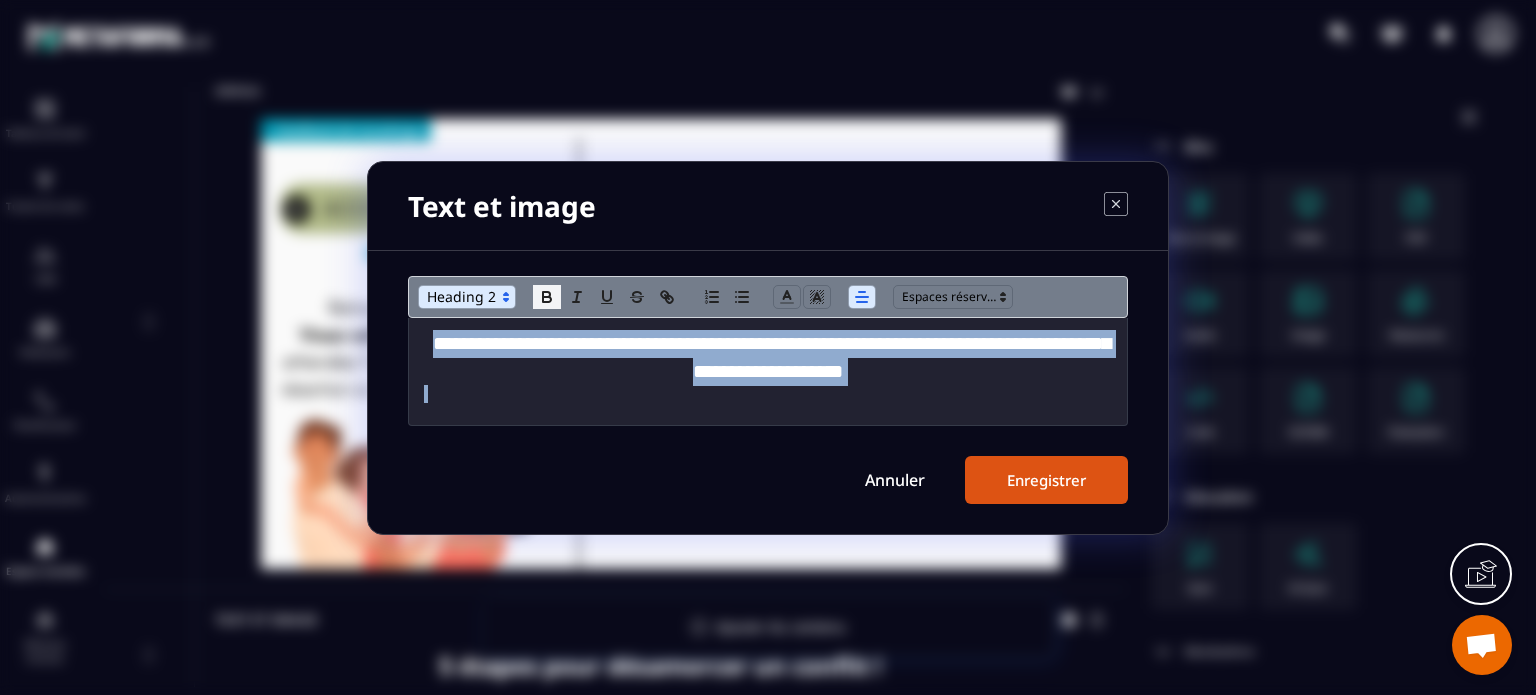 click 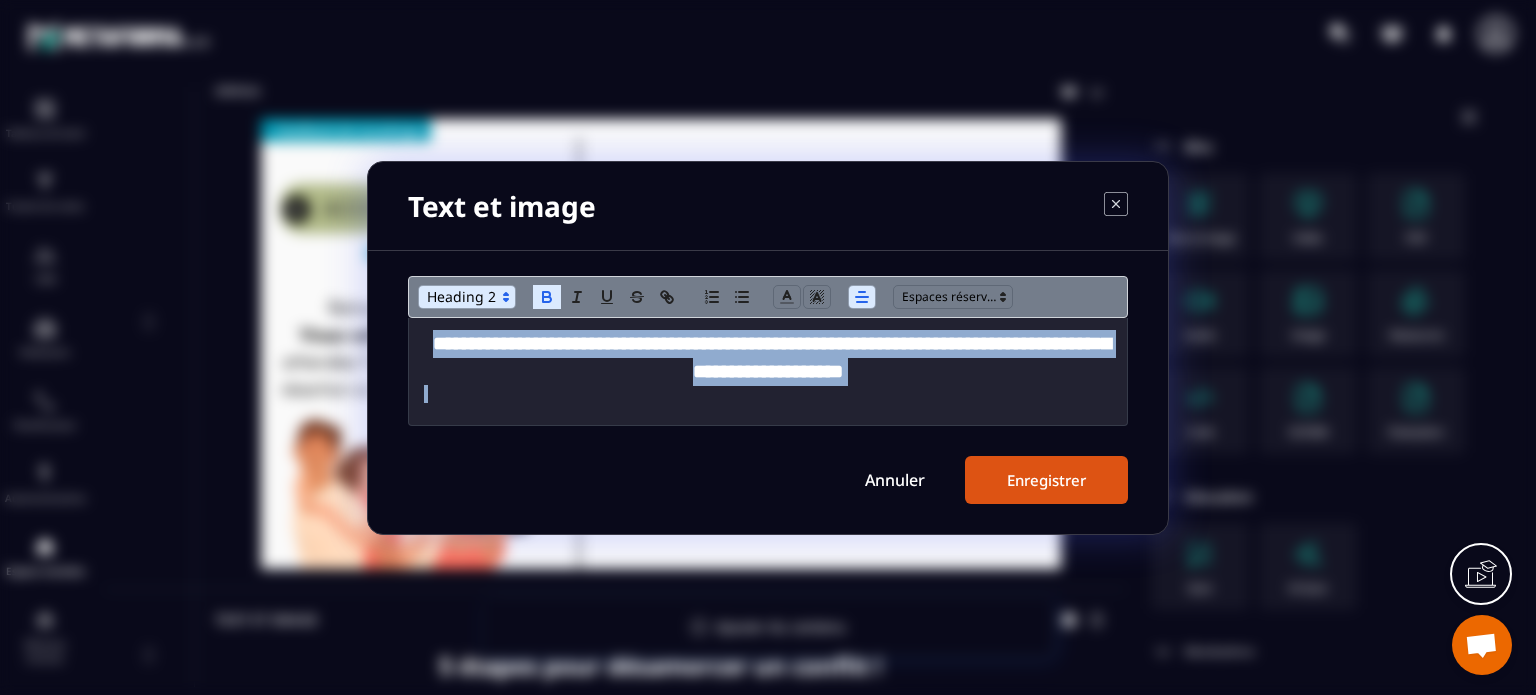 click on "Enregistrer" at bounding box center [1046, 480] 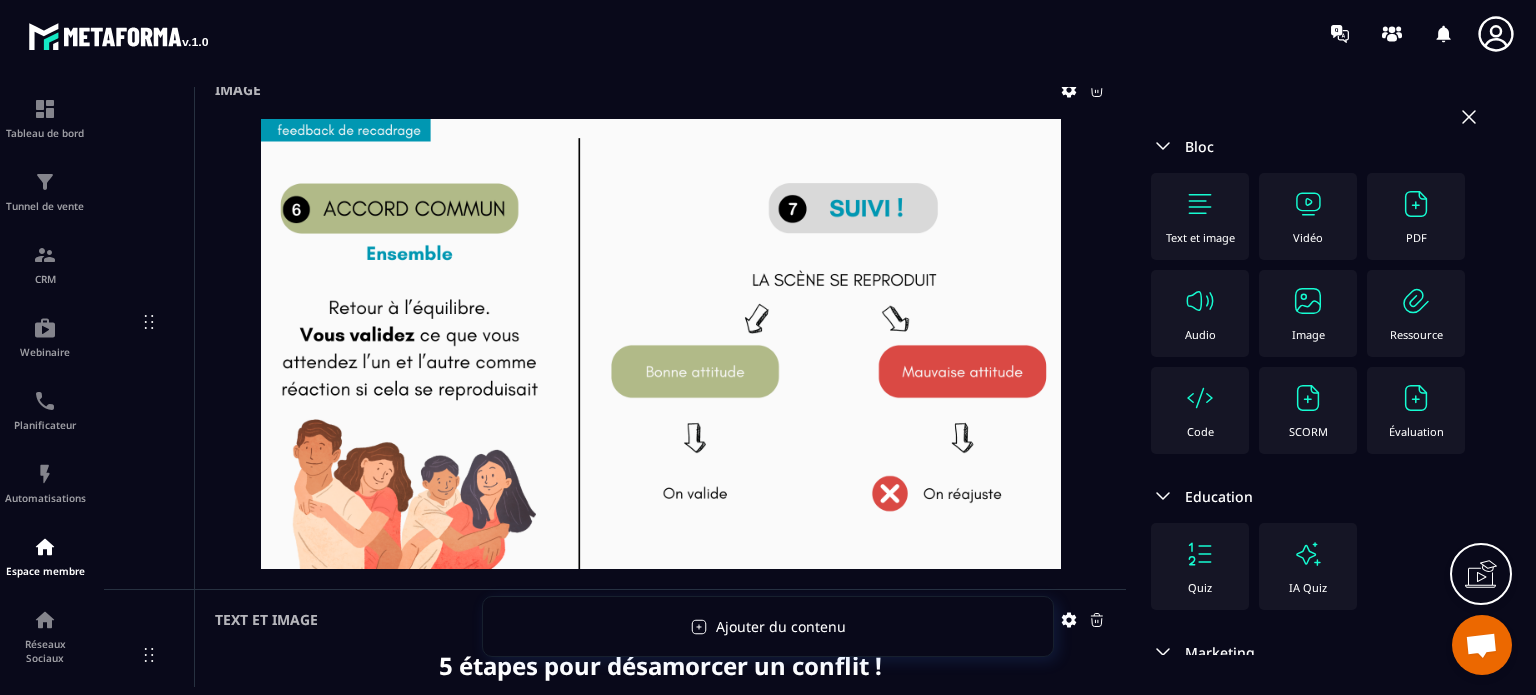 scroll, scrollTop: 360, scrollLeft: 0, axis: vertical 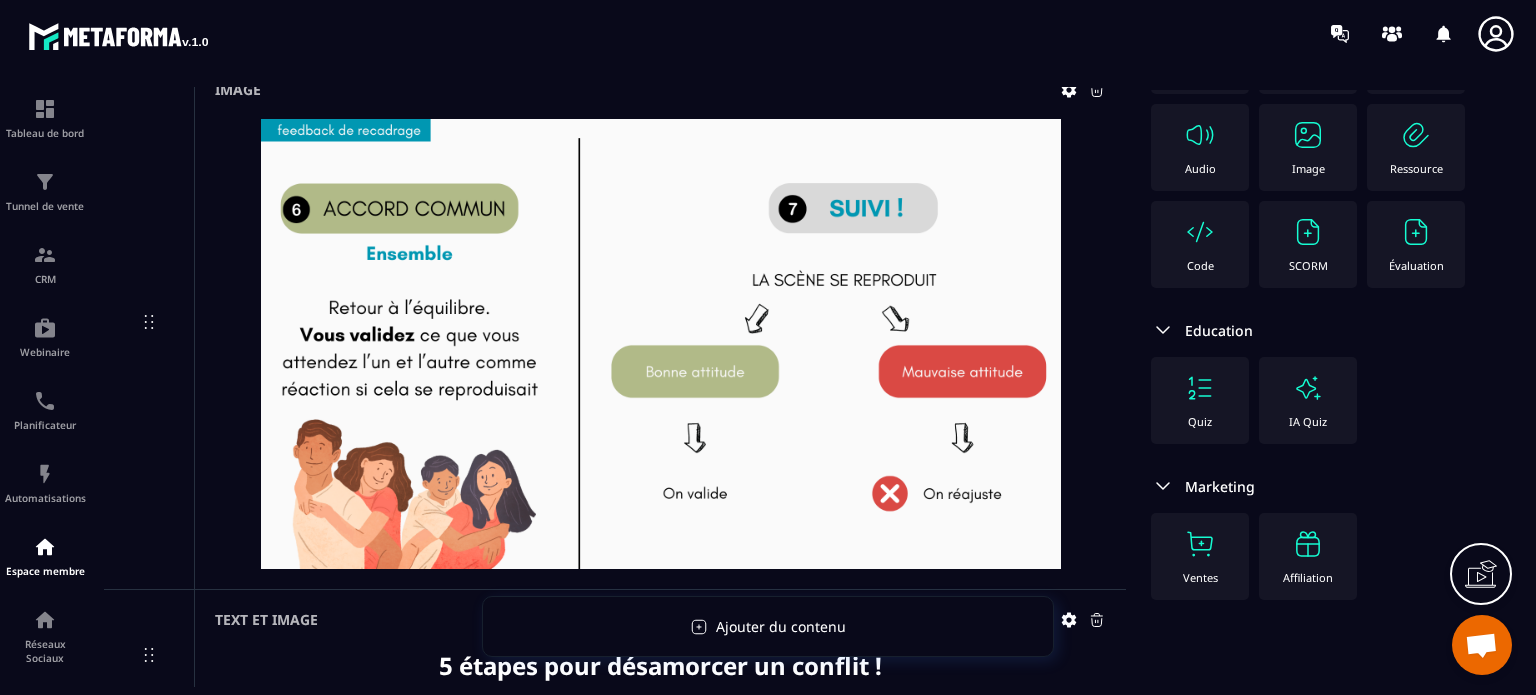 click at bounding box center (660, 344) 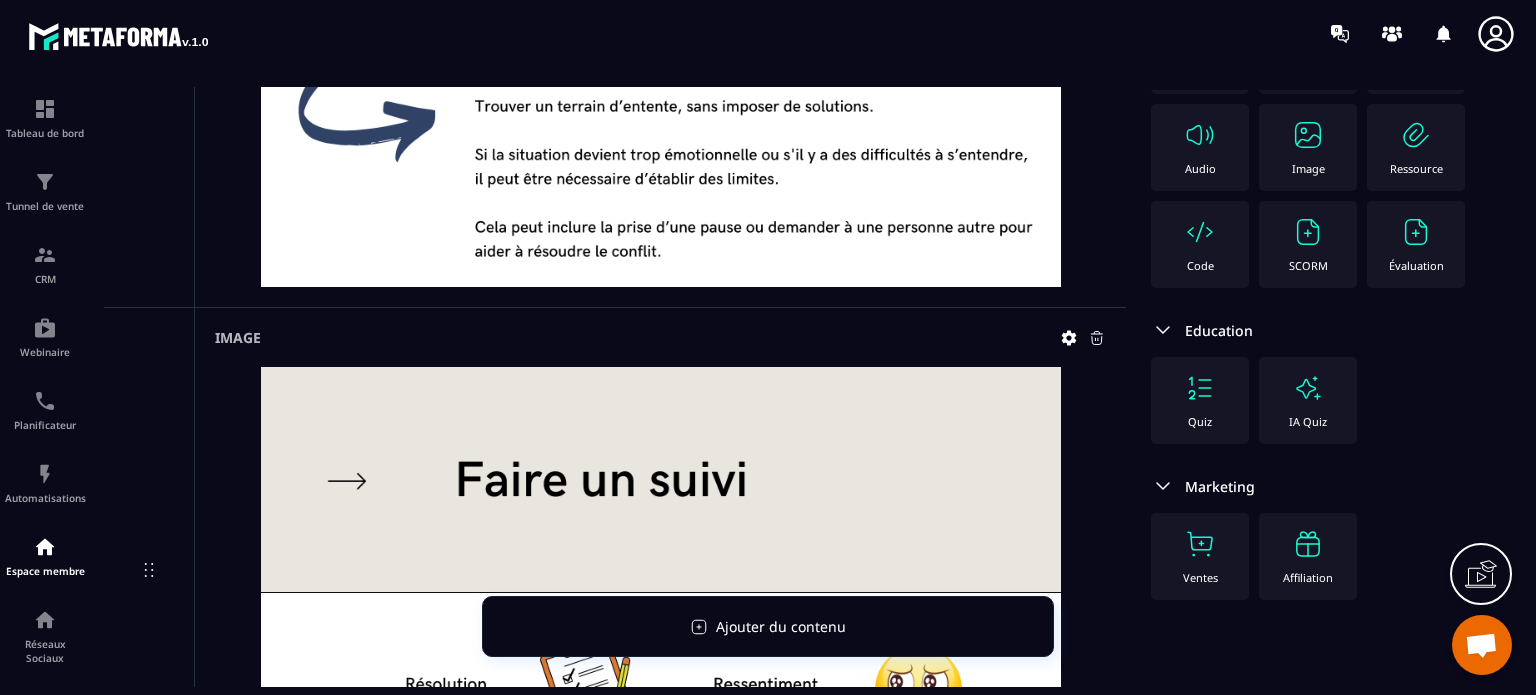scroll, scrollTop: 23280, scrollLeft: 0, axis: vertical 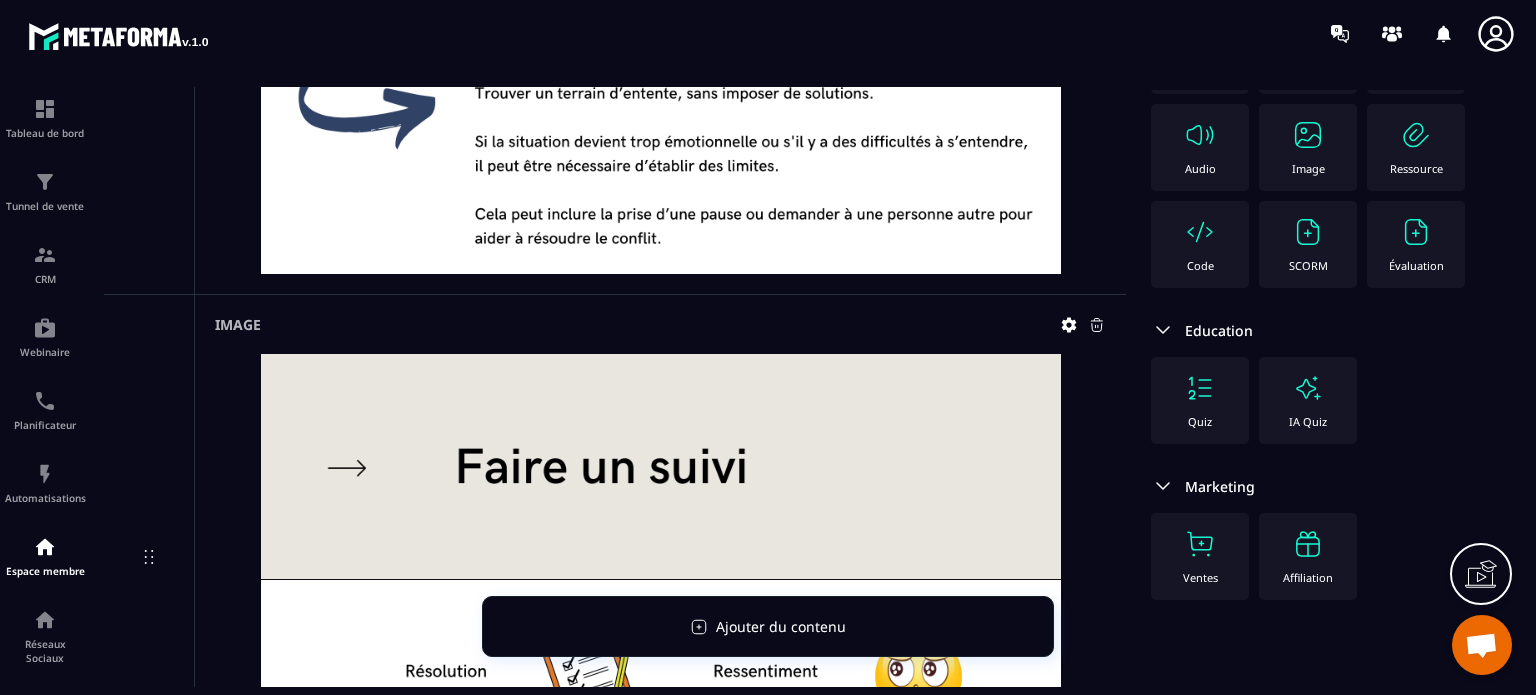 click at bounding box center (660, 579) 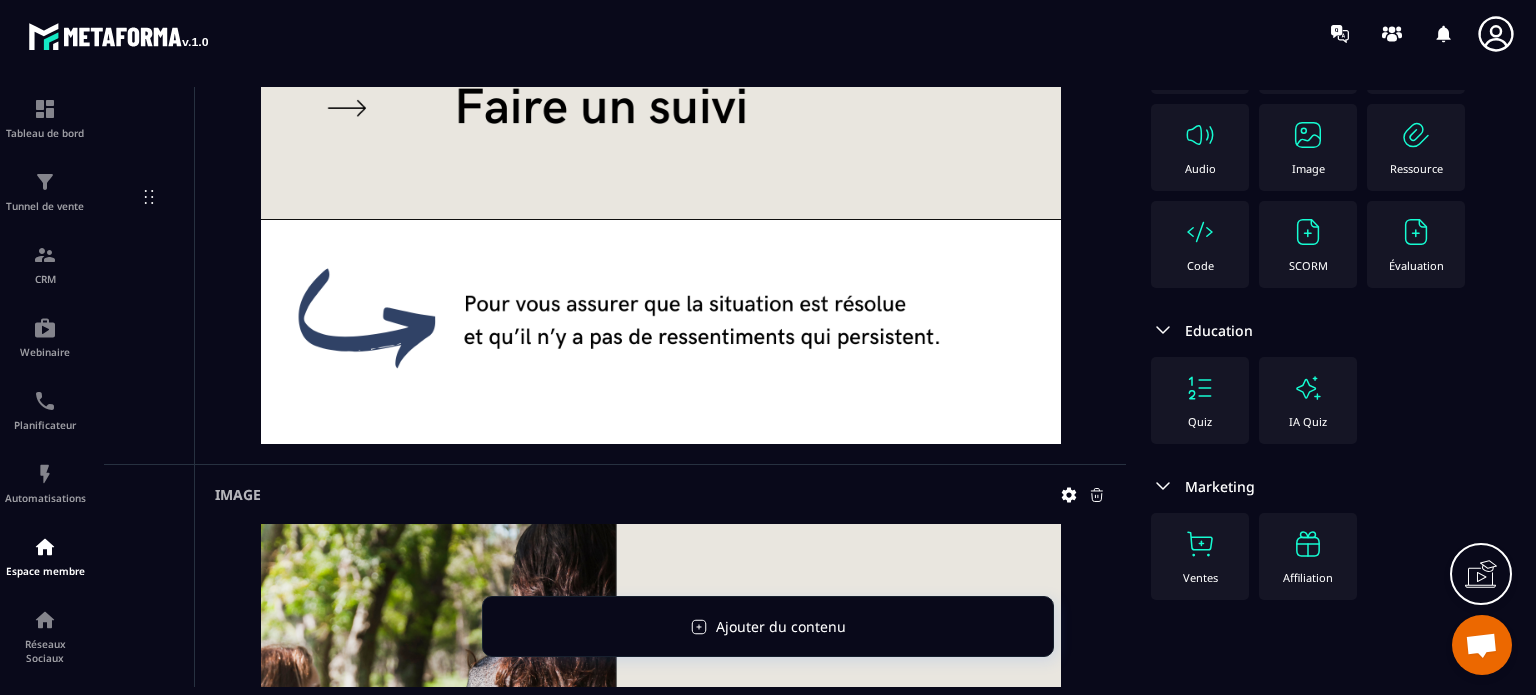scroll, scrollTop: 24313, scrollLeft: 0, axis: vertical 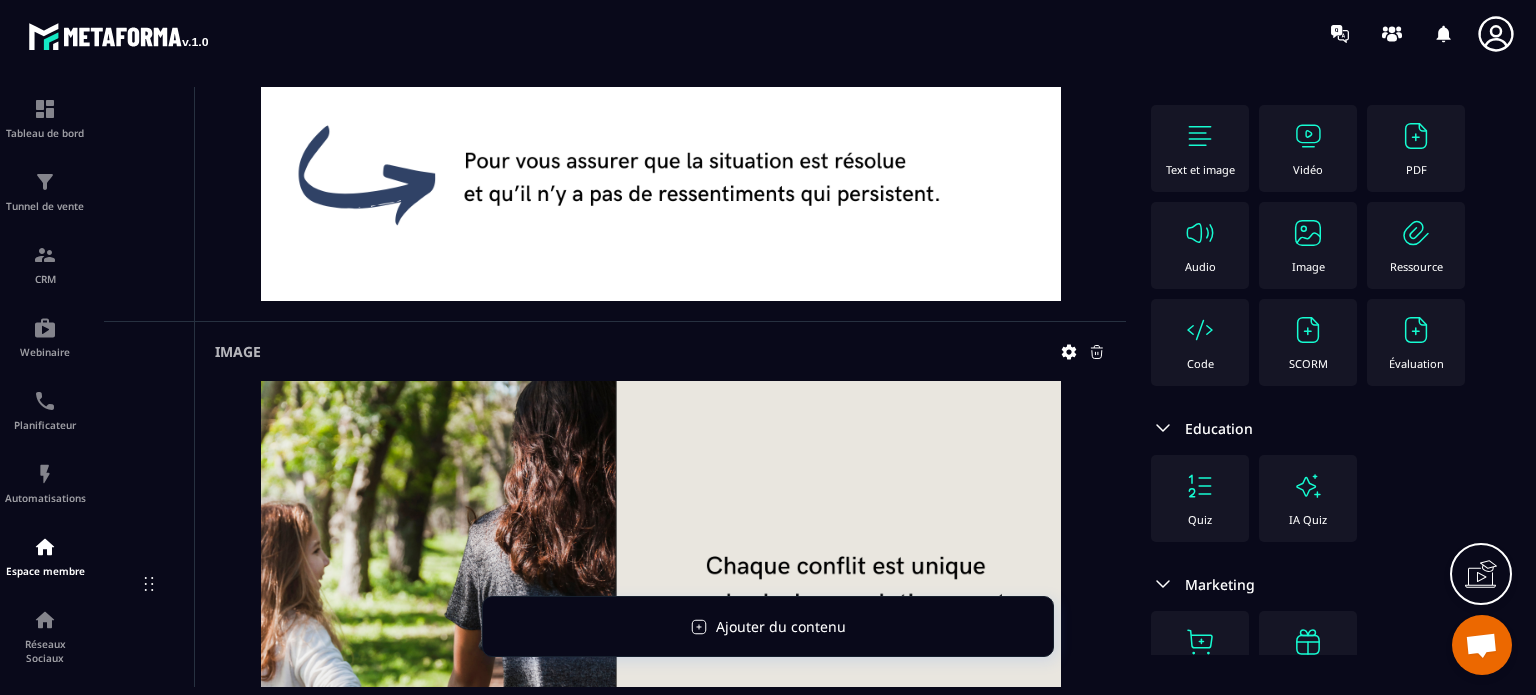 click at bounding box center (1308, 233) 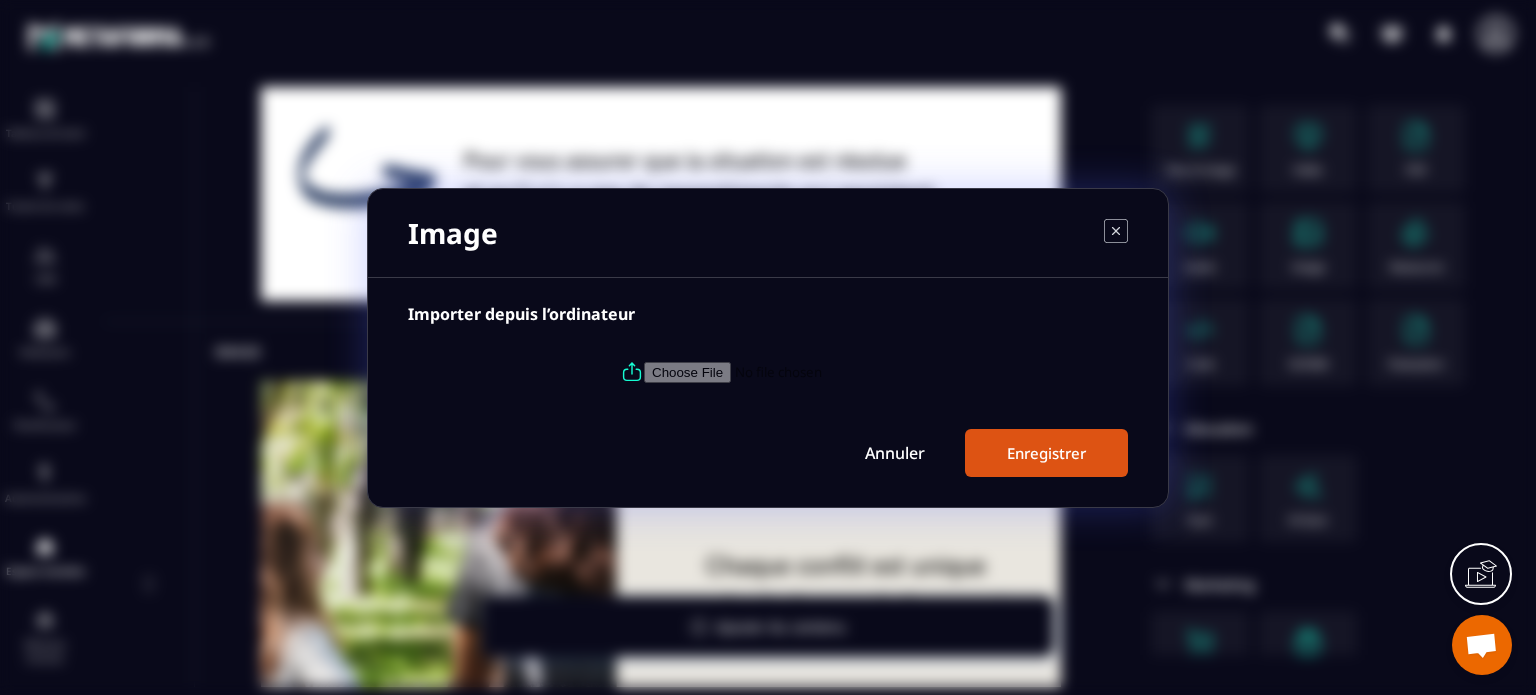 click at bounding box center (768, 372) 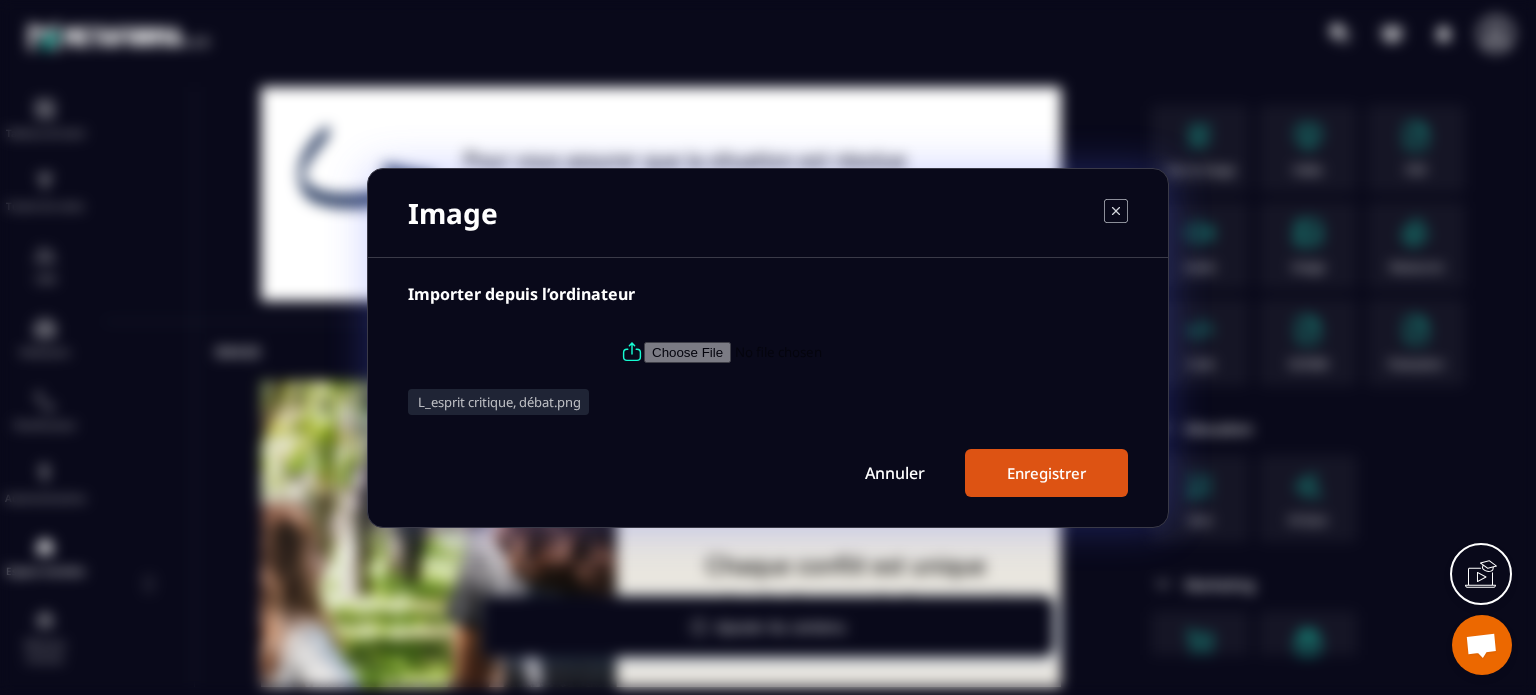 click on "Enregistrer" at bounding box center (1046, 473) 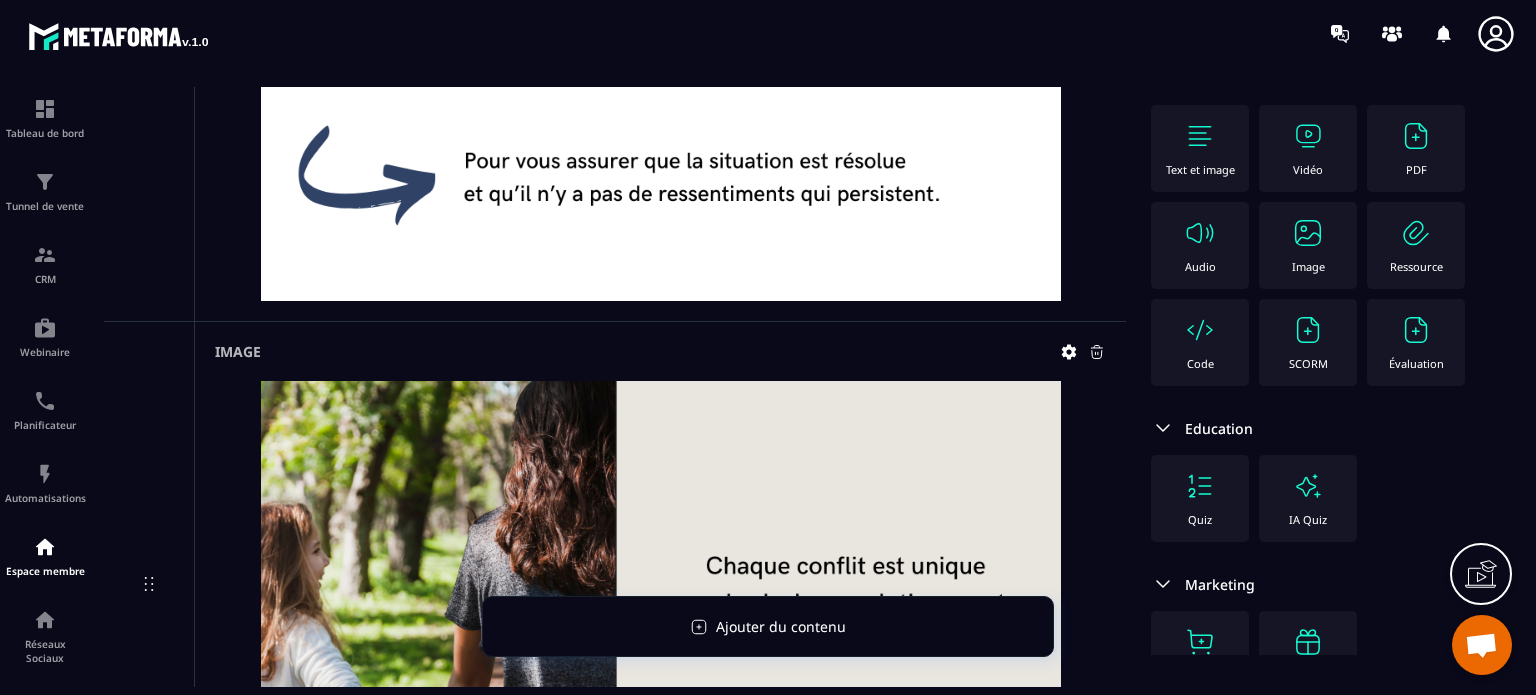 click on "Image" at bounding box center (1308, 245) 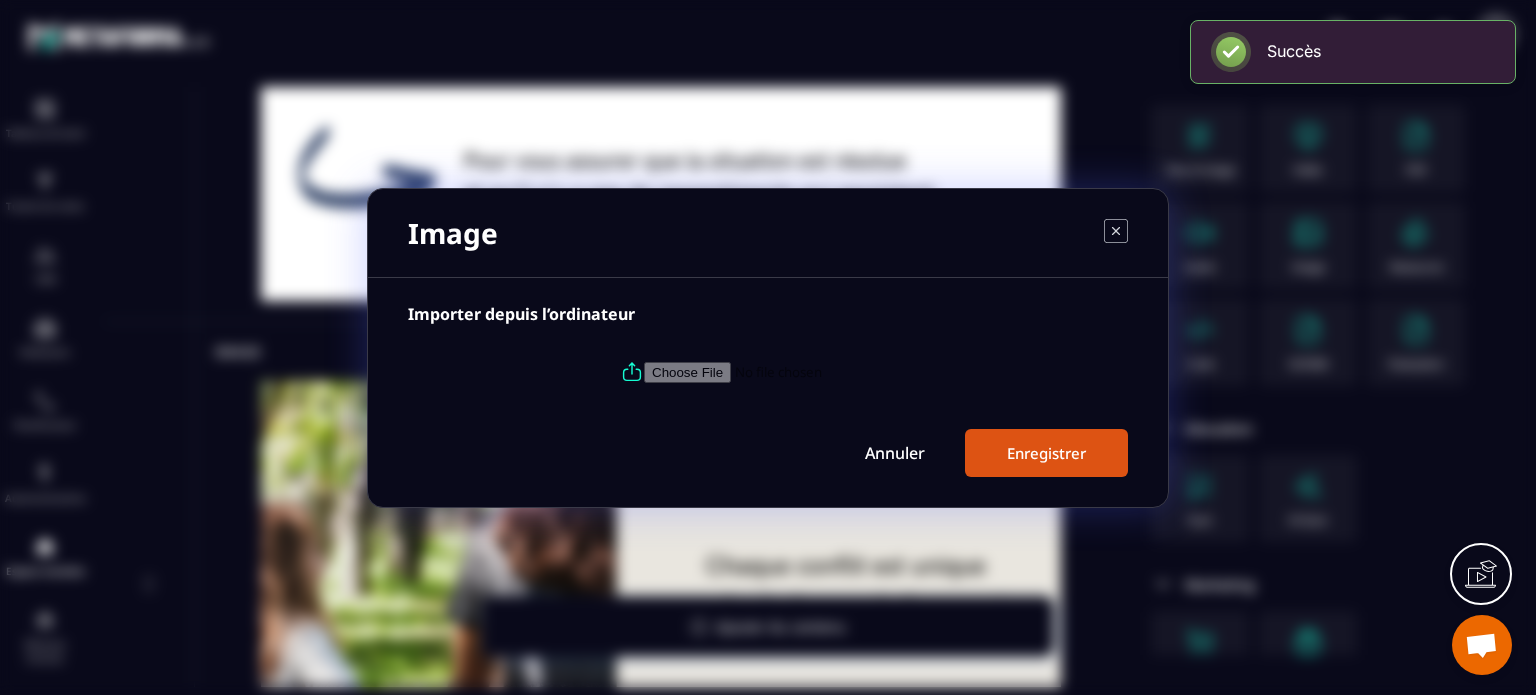 click at bounding box center [780, 371] 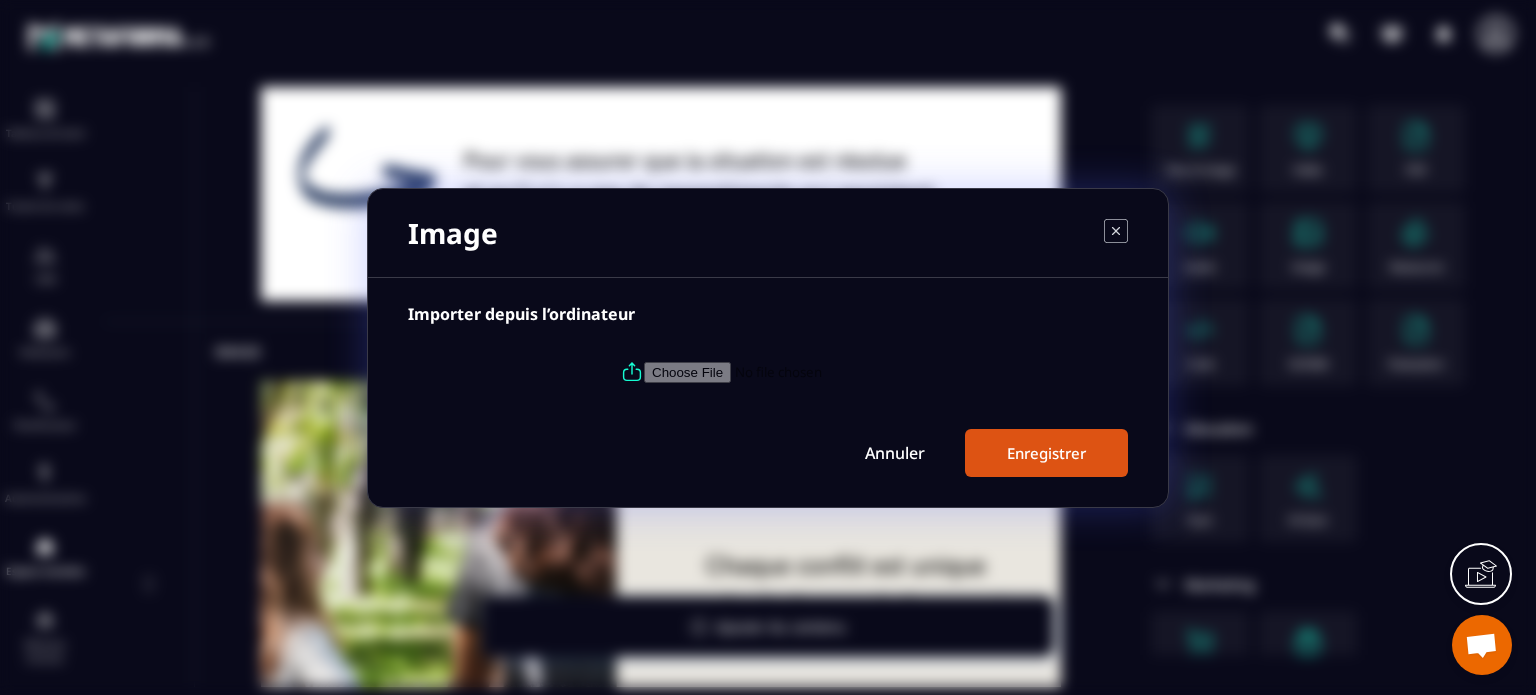 type on "**********" 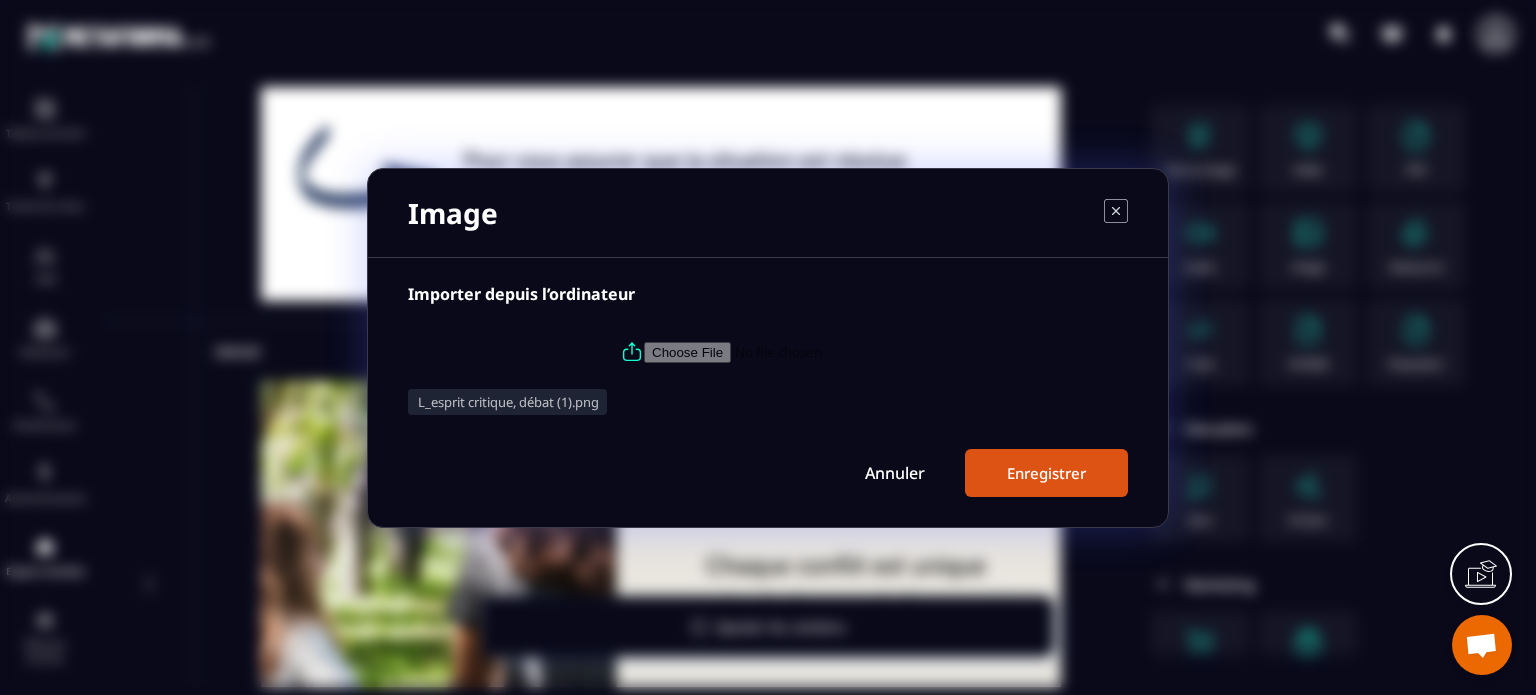 click on "Enregistrer" at bounding box center [1046, 473] 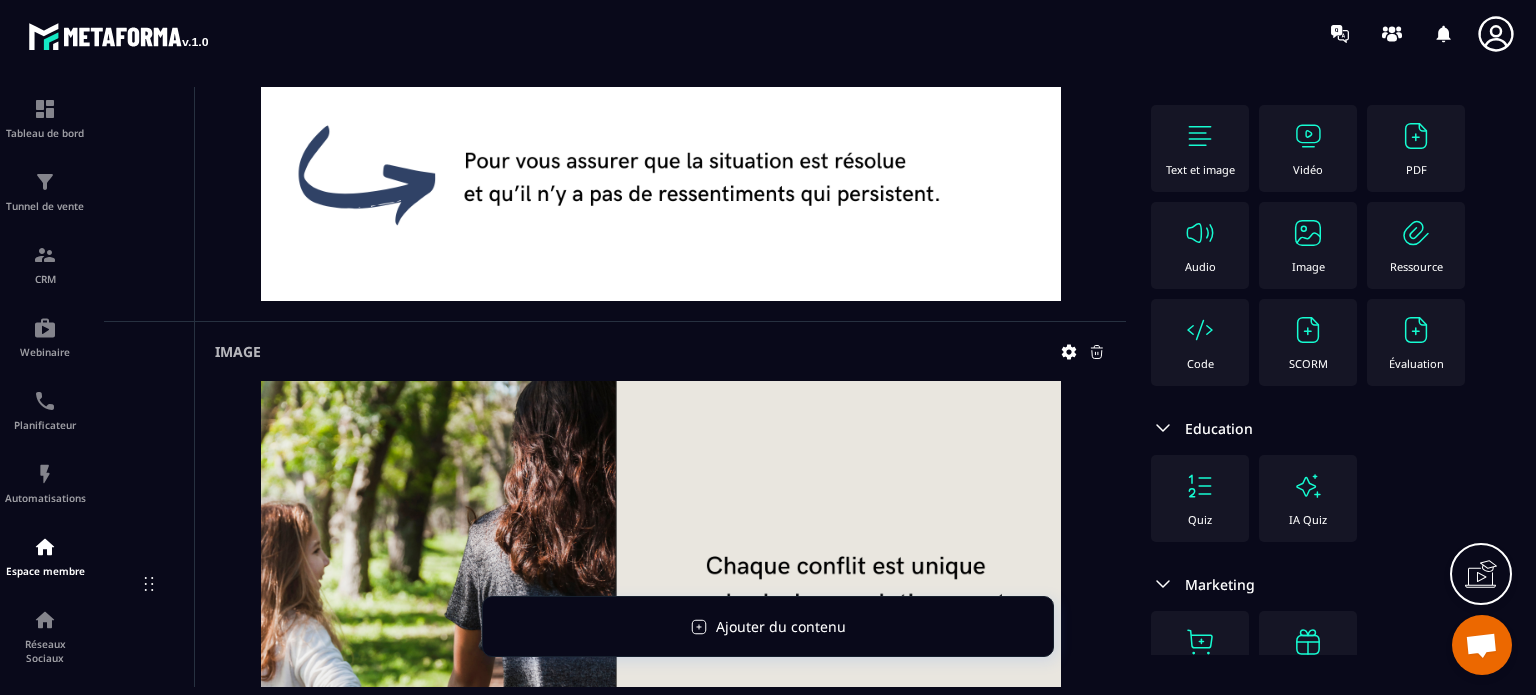 click on "Image" at bounding box center [1308, 245] 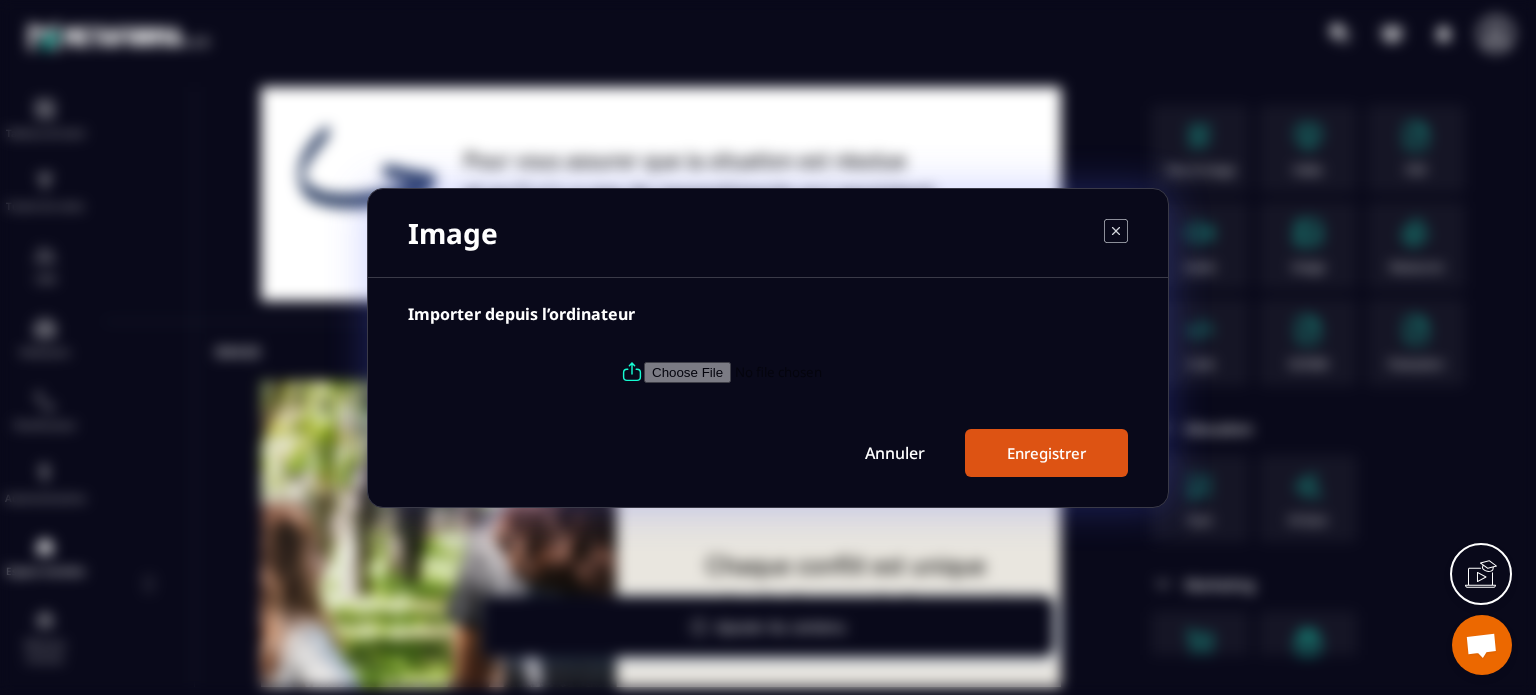 click at bounding box center [780, 371] 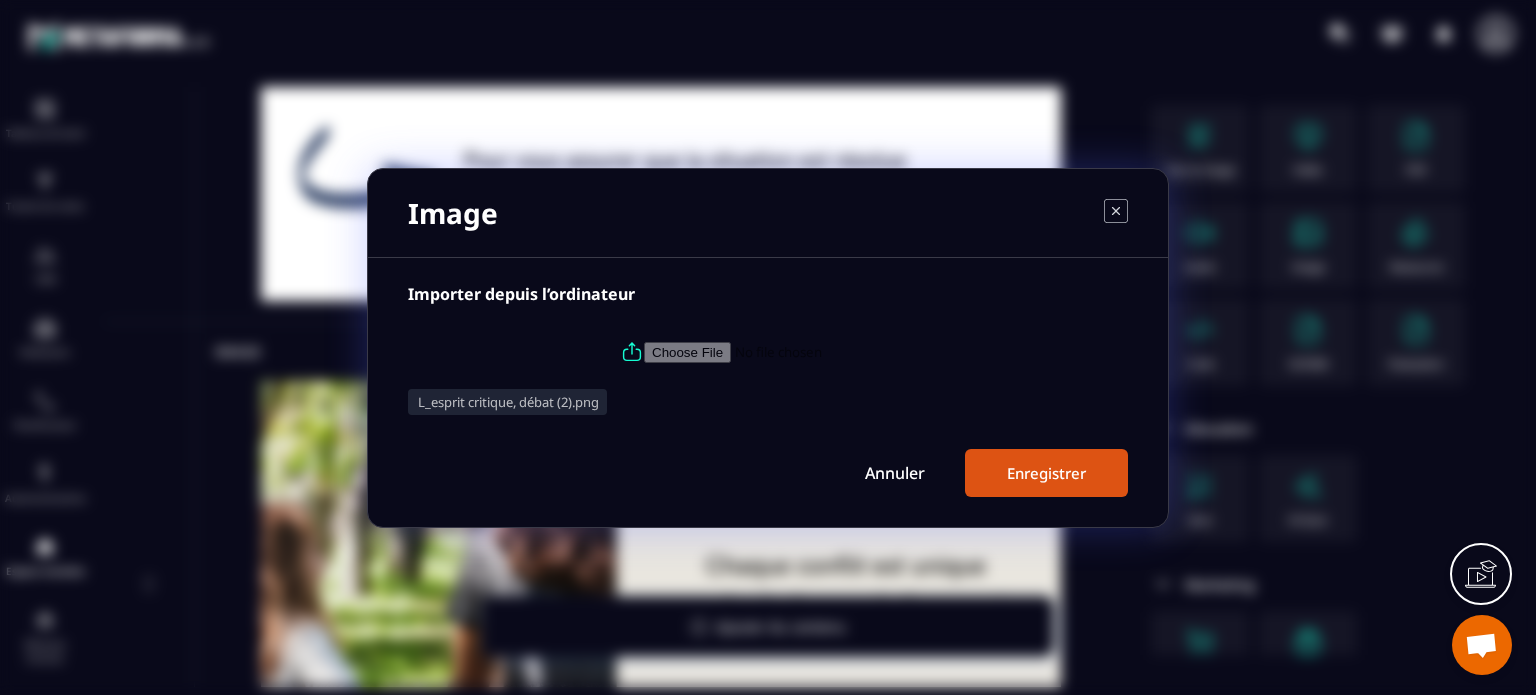 click on "Enregistrer" at bounding box center (1046, 473) 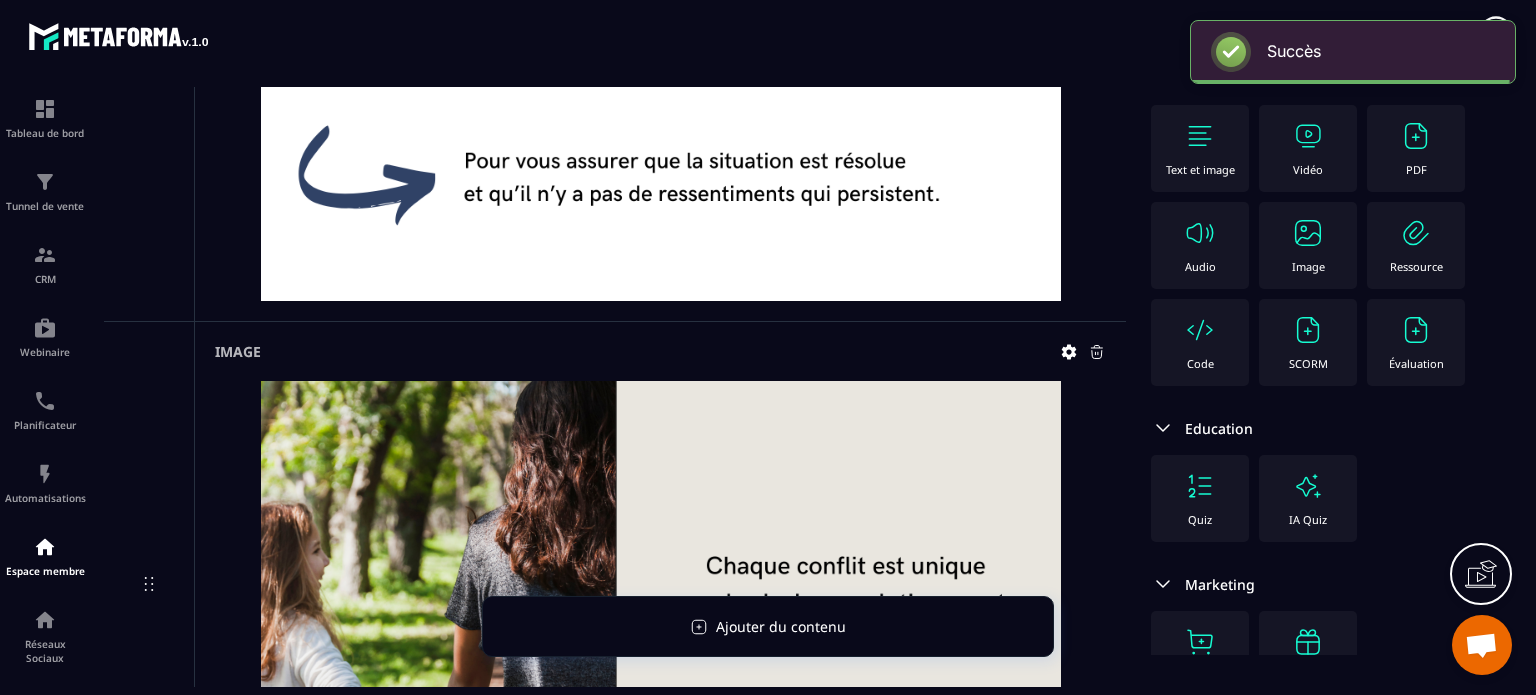 click at bounding box center (1308, 233) 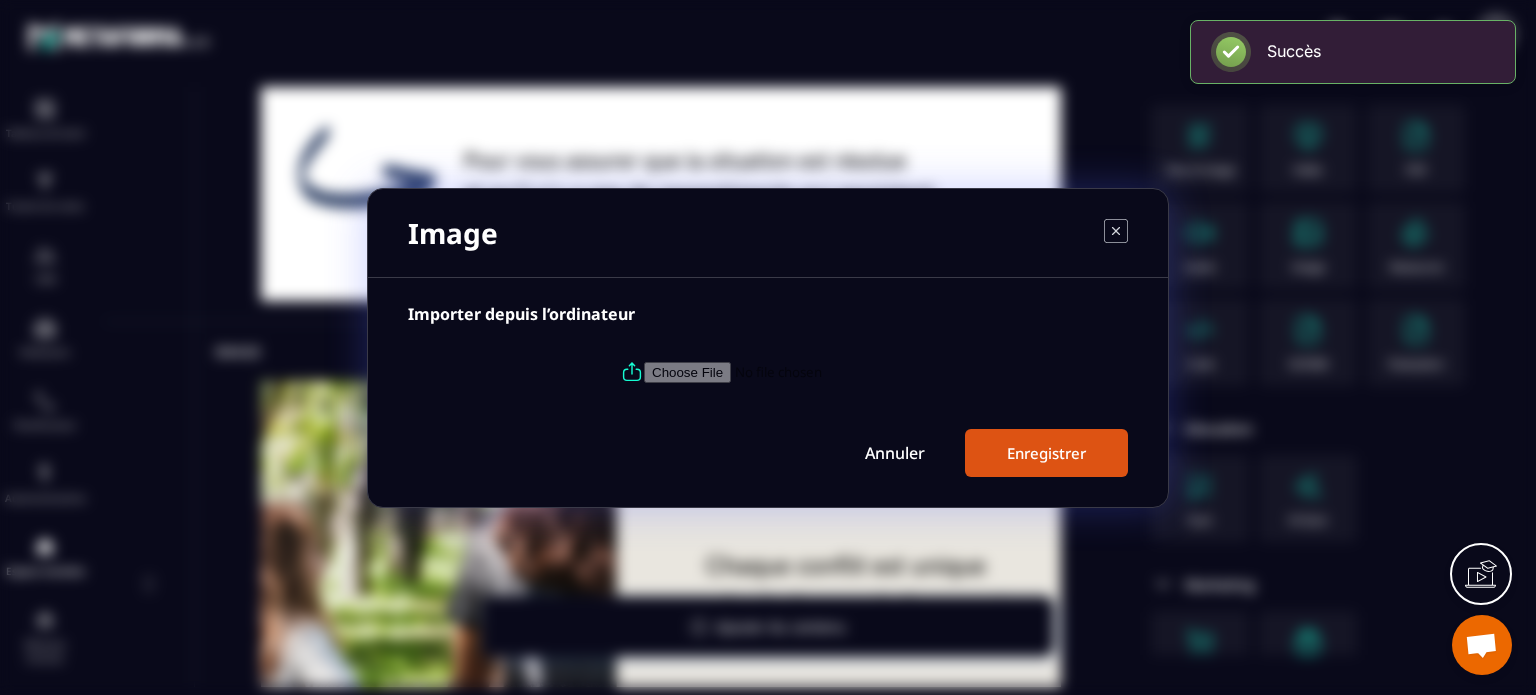 click at bounding box center [780, 371] 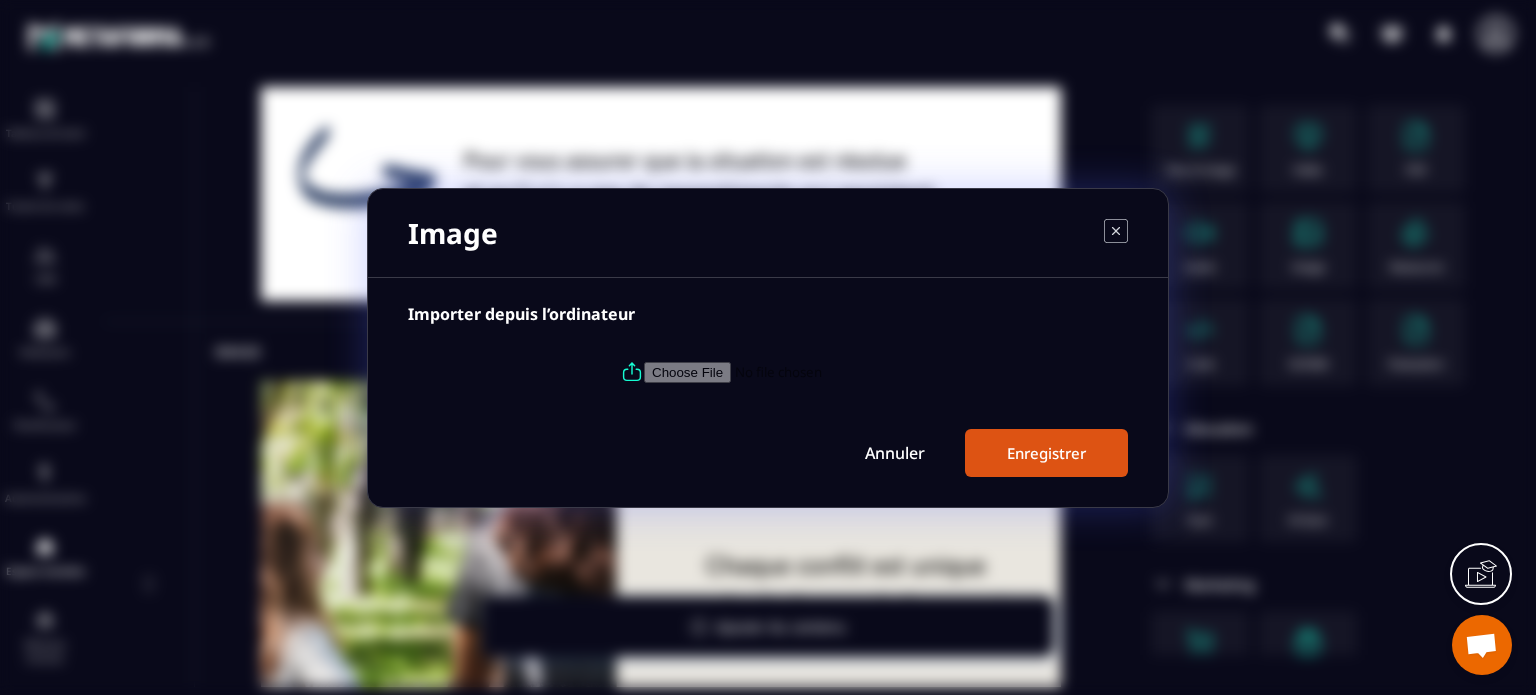 type on "**********" 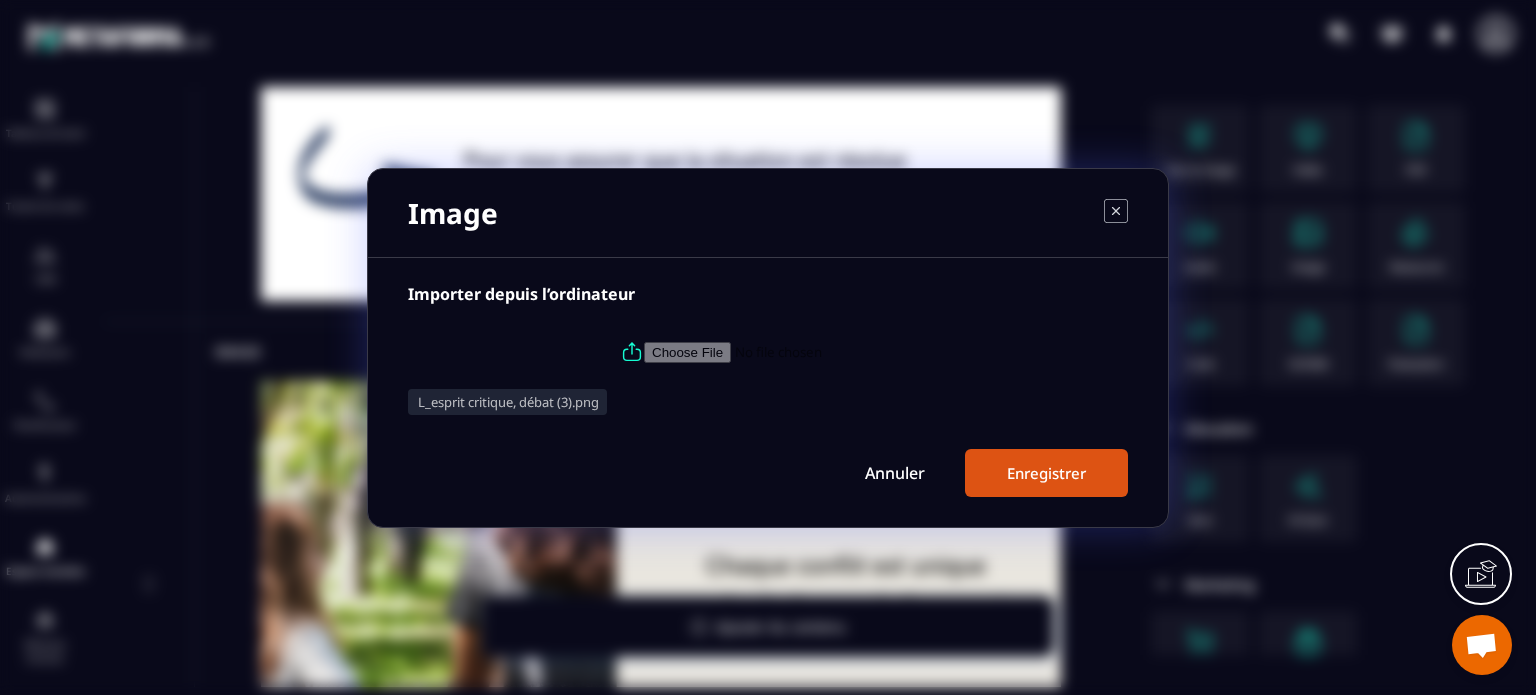 click on "Enregistrer" at bounding box center (1046, 473) 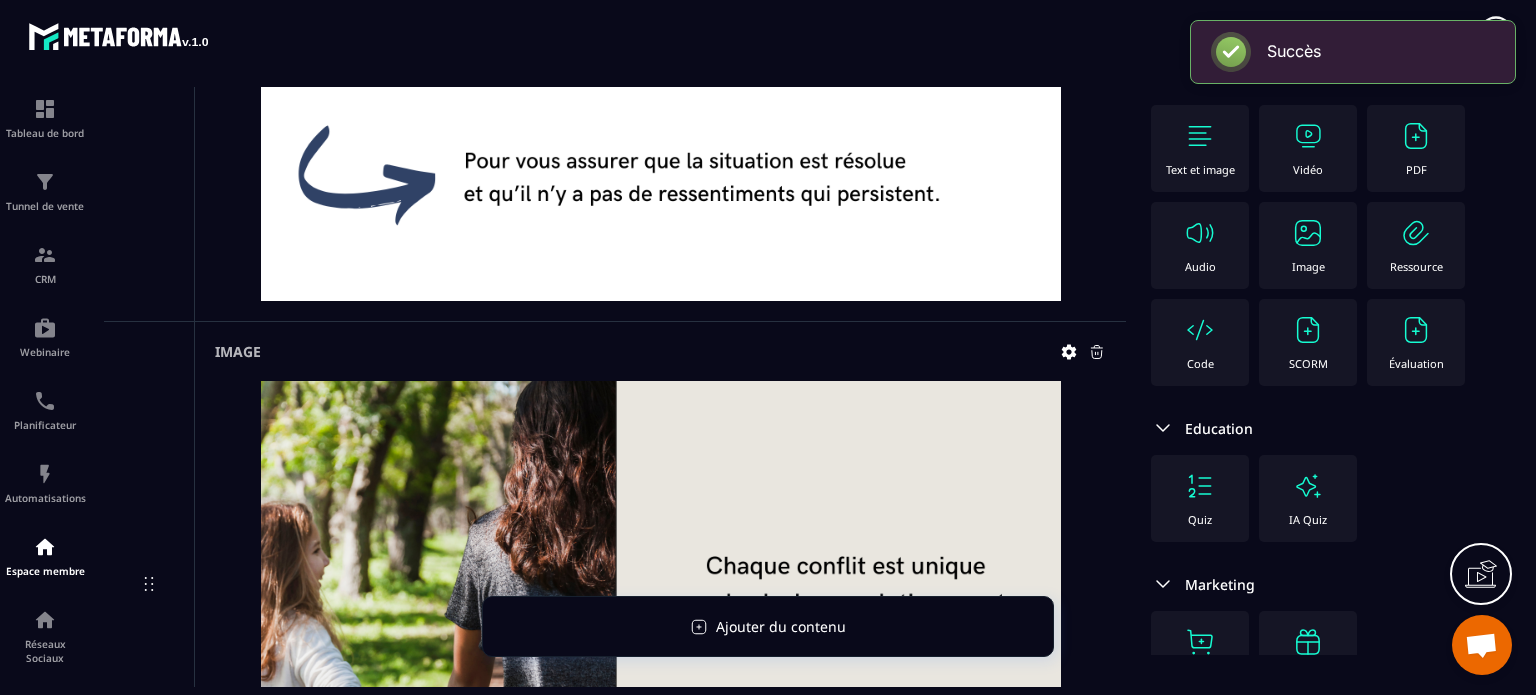 click on "Image" at bounding box center (1308, 245) 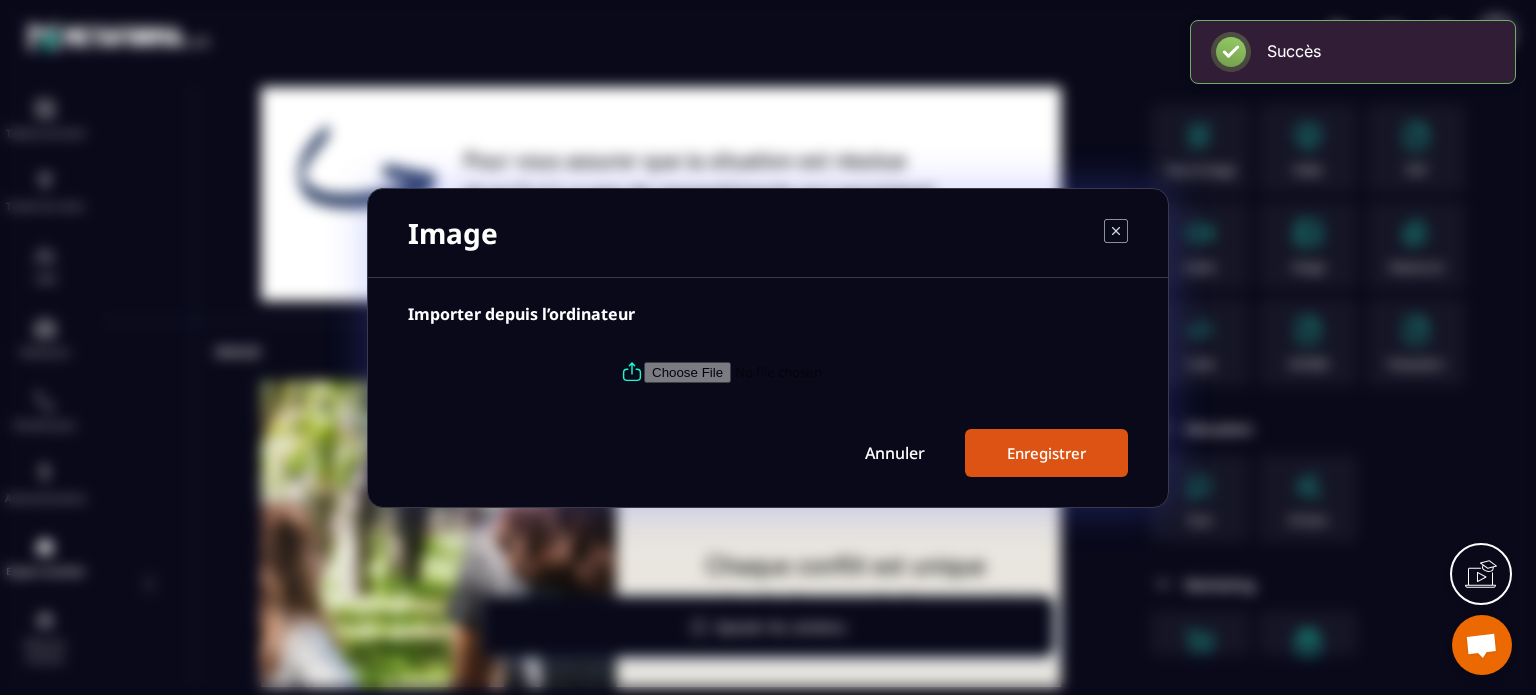 click at bounding box center (768, 372) 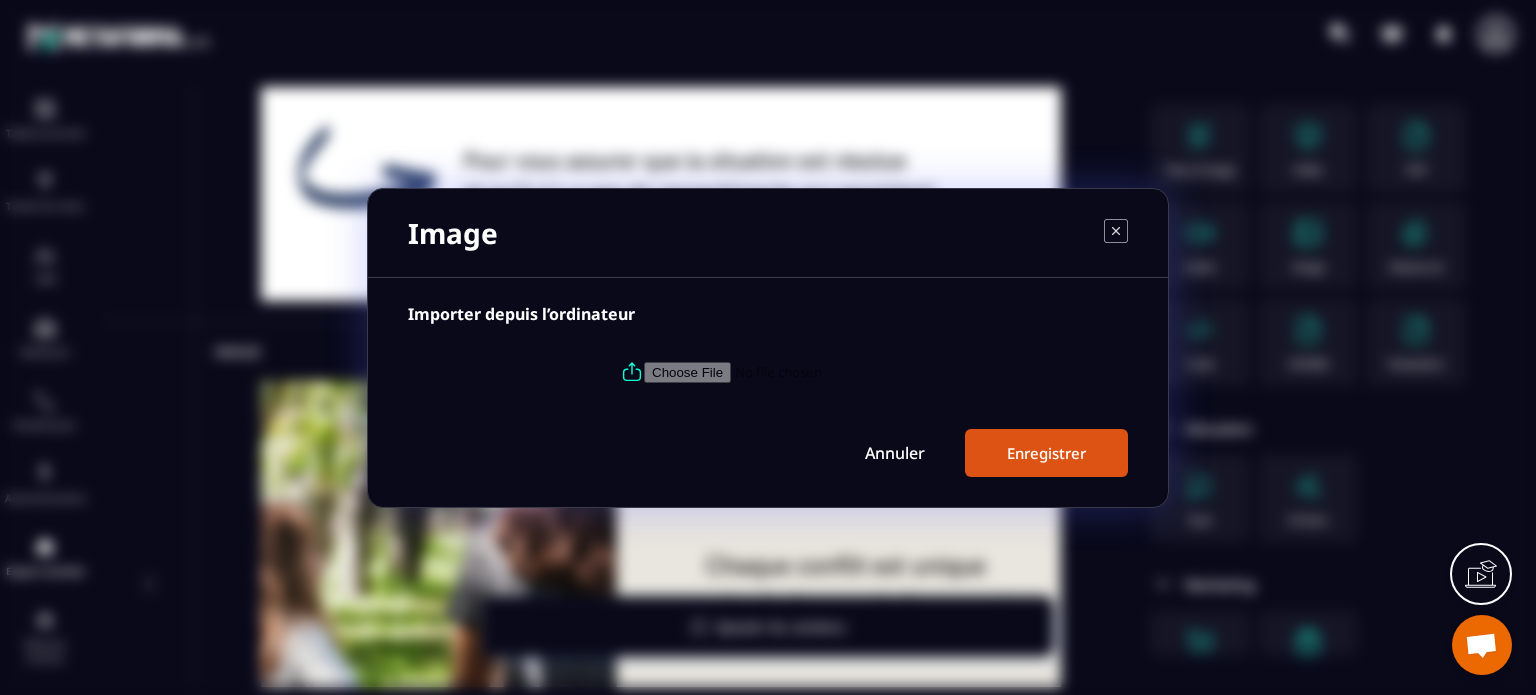 type on "**********" 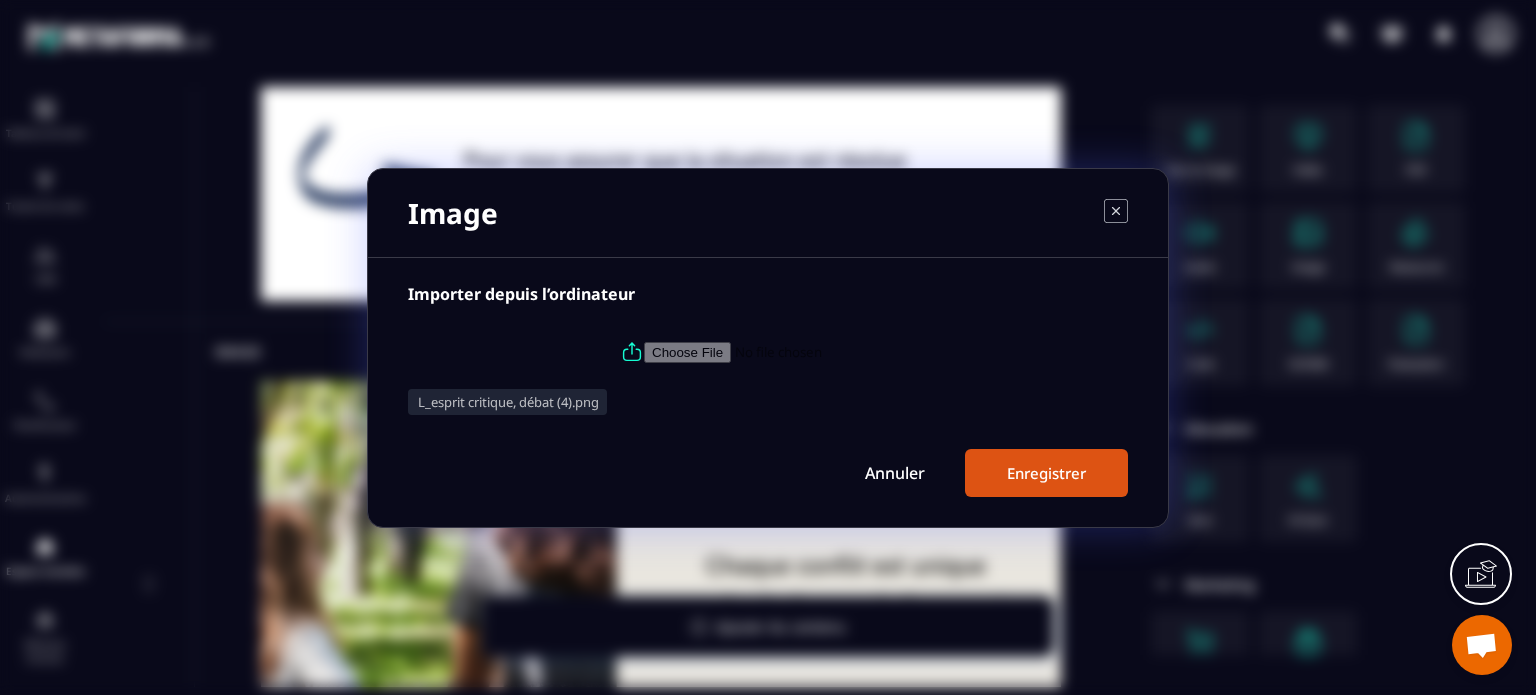 click on "Enregistrer" at bounding box center (1046, 473) 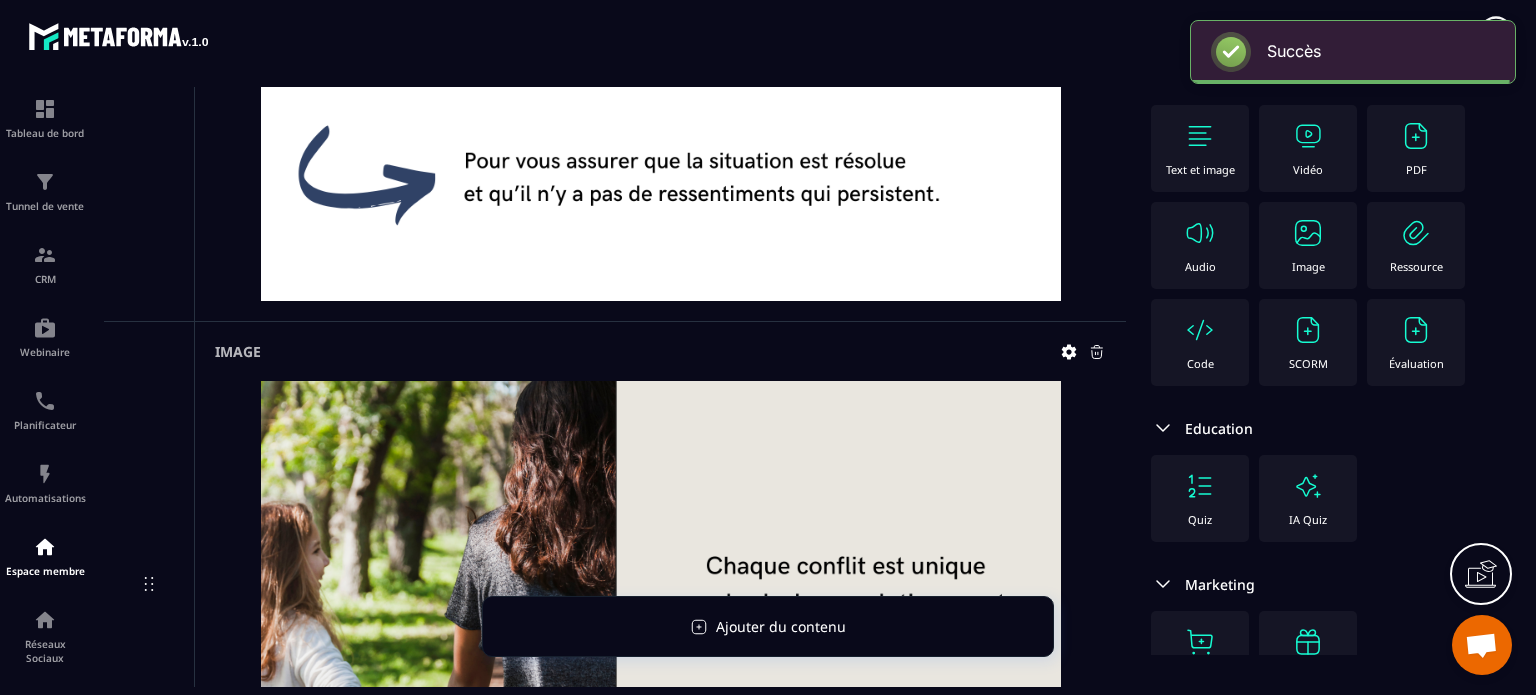 click on "Image" at bounding box center (1308, 245) 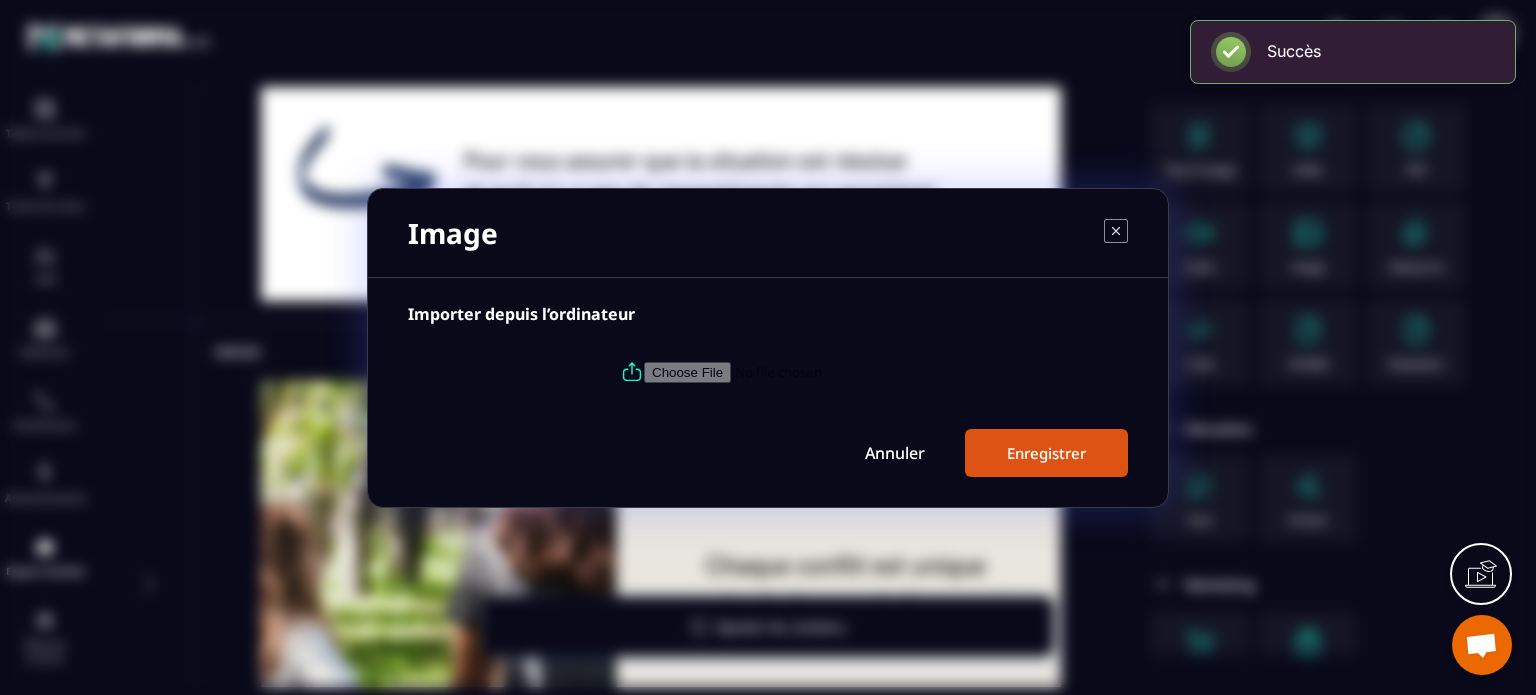 click at bounding box center [780, 371] 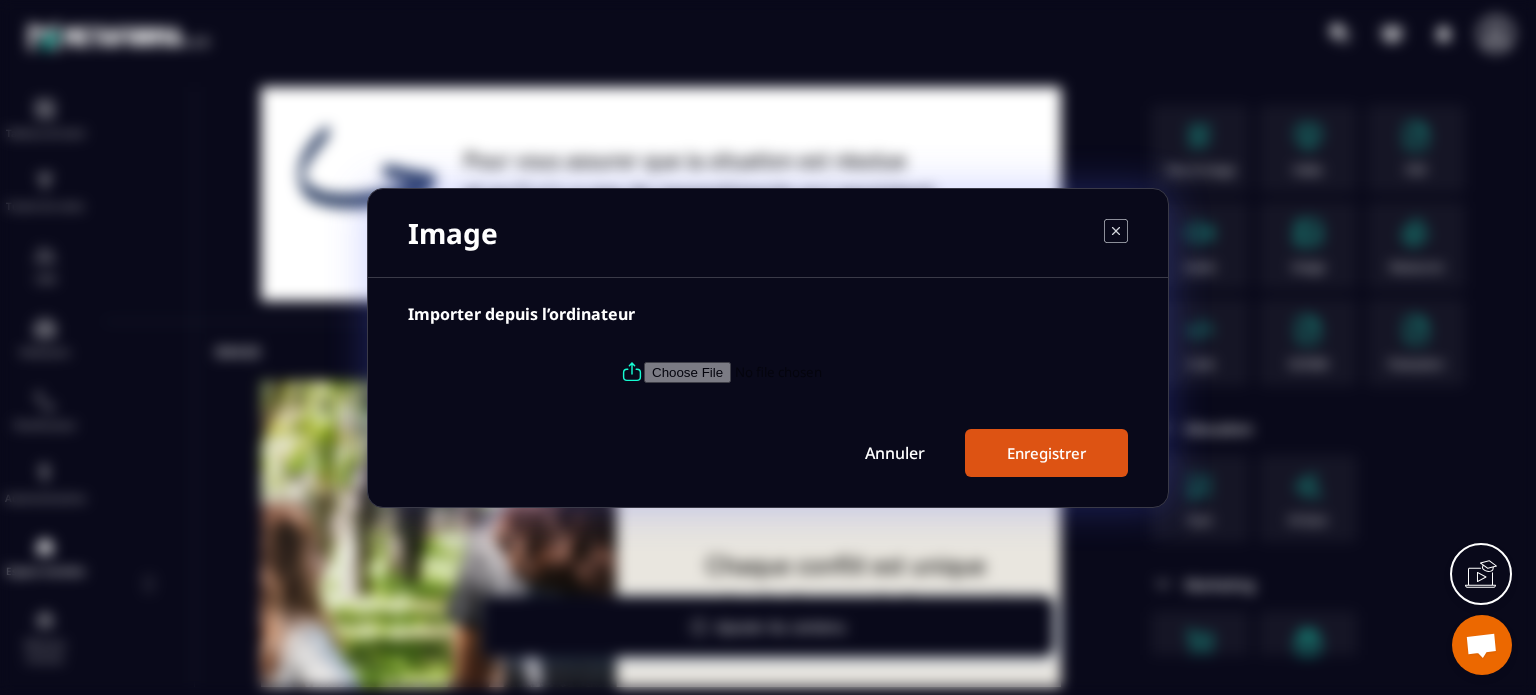 type on "**********" 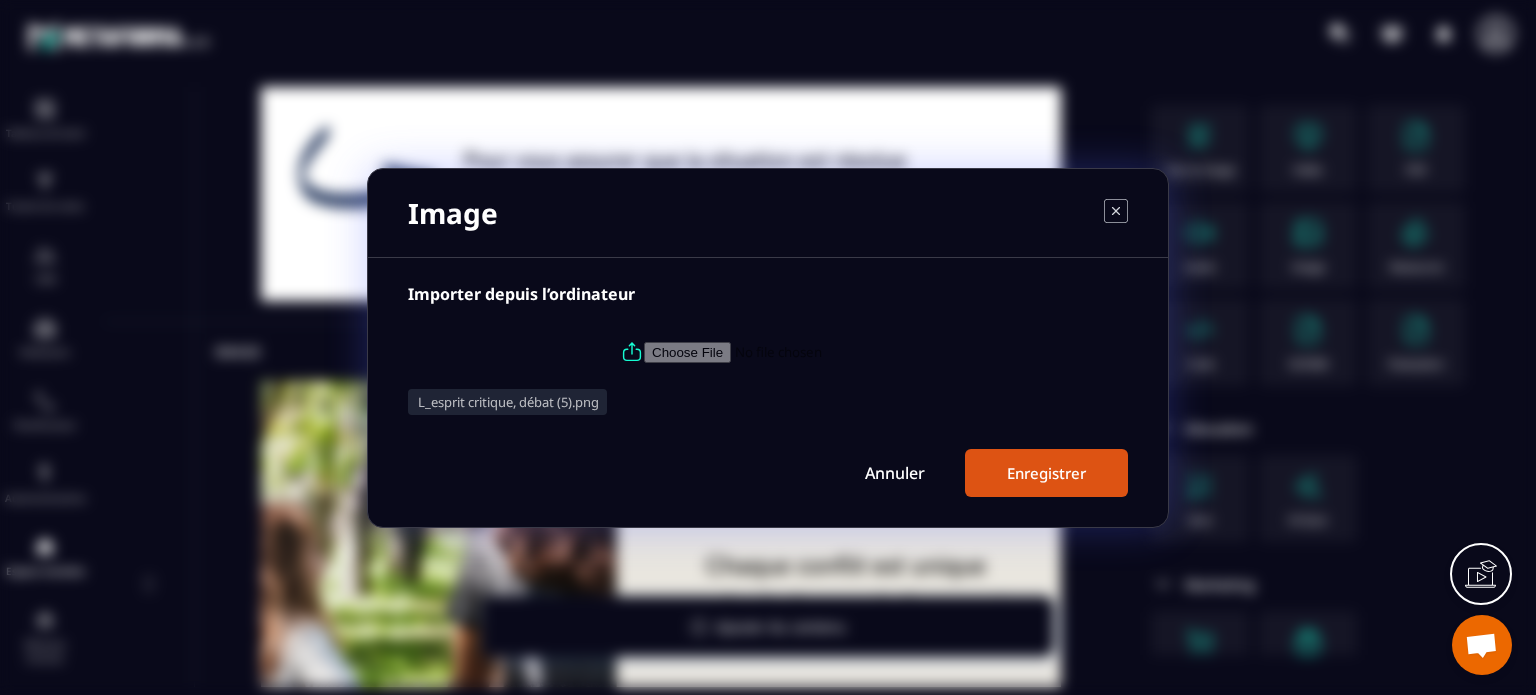 click on "Enregistrer" at bounding box center (1046, 473) 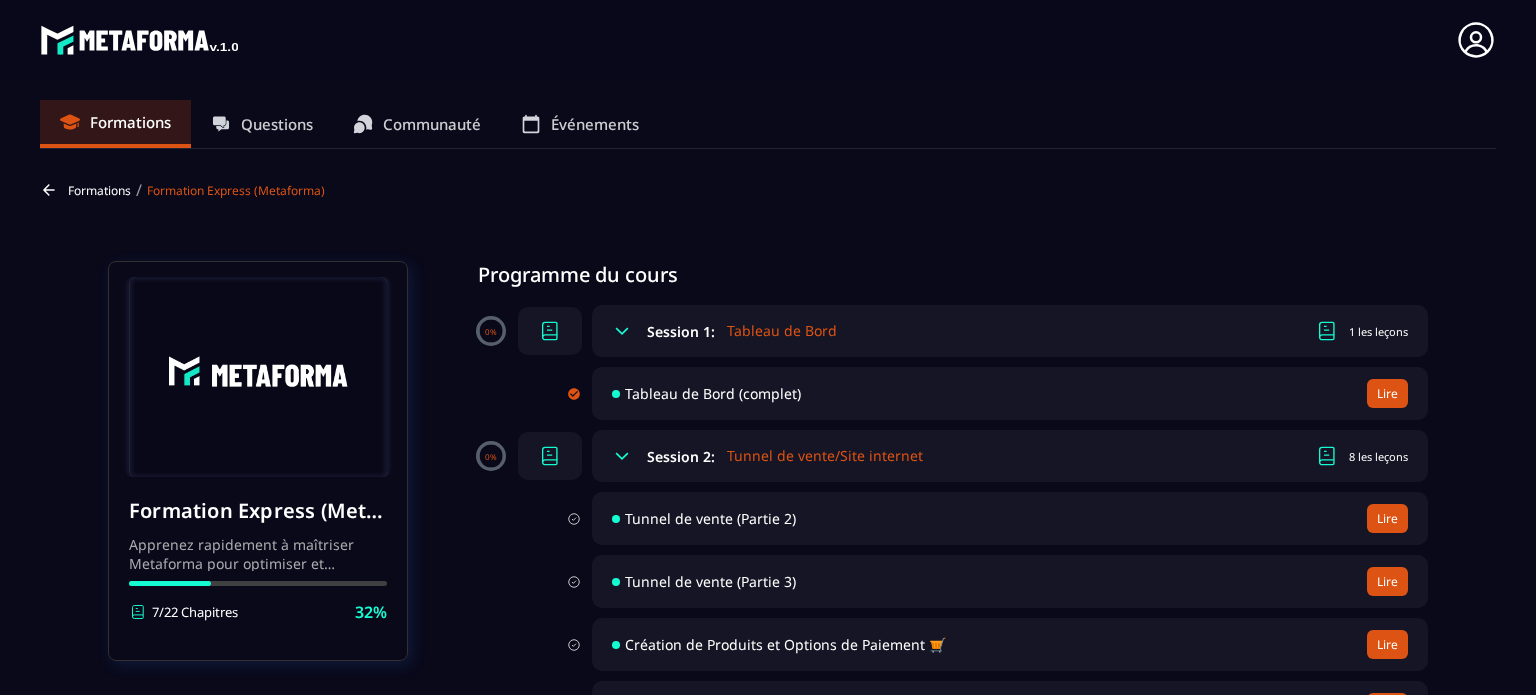 scroll, scrollTop: 0, scrollLeft: 0, axis: both 